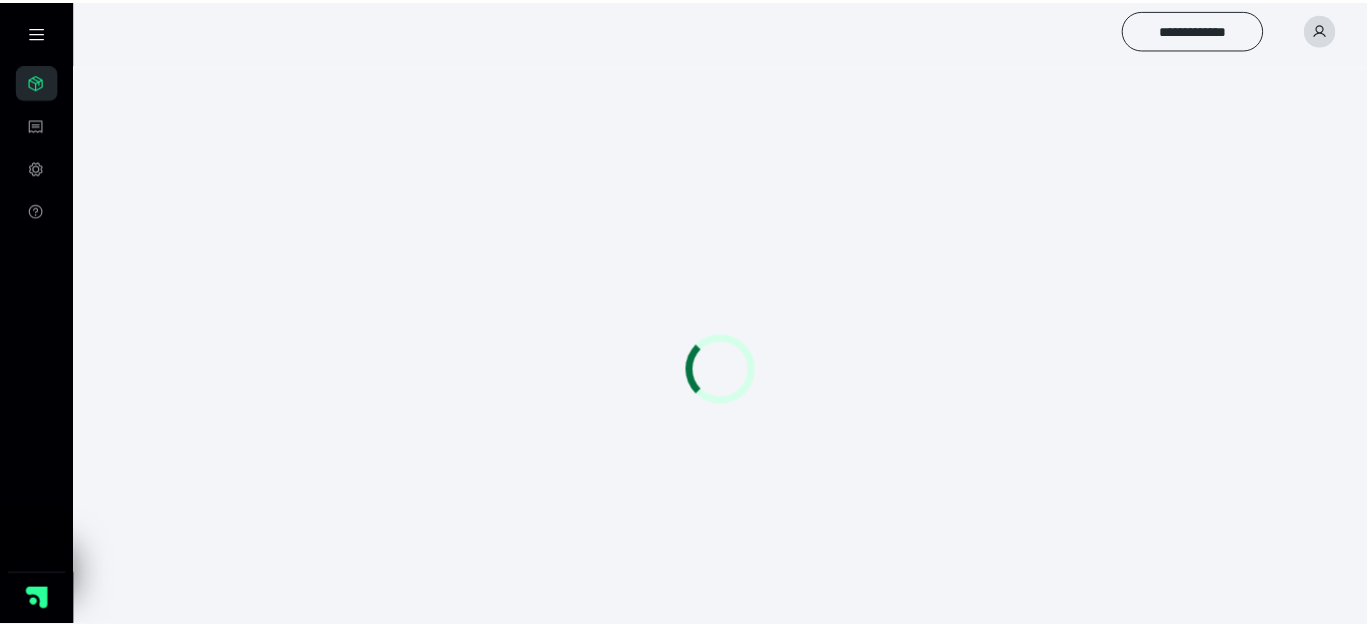 scroll, scrollTop: 56, scrollLeft: 0, axis: vertical 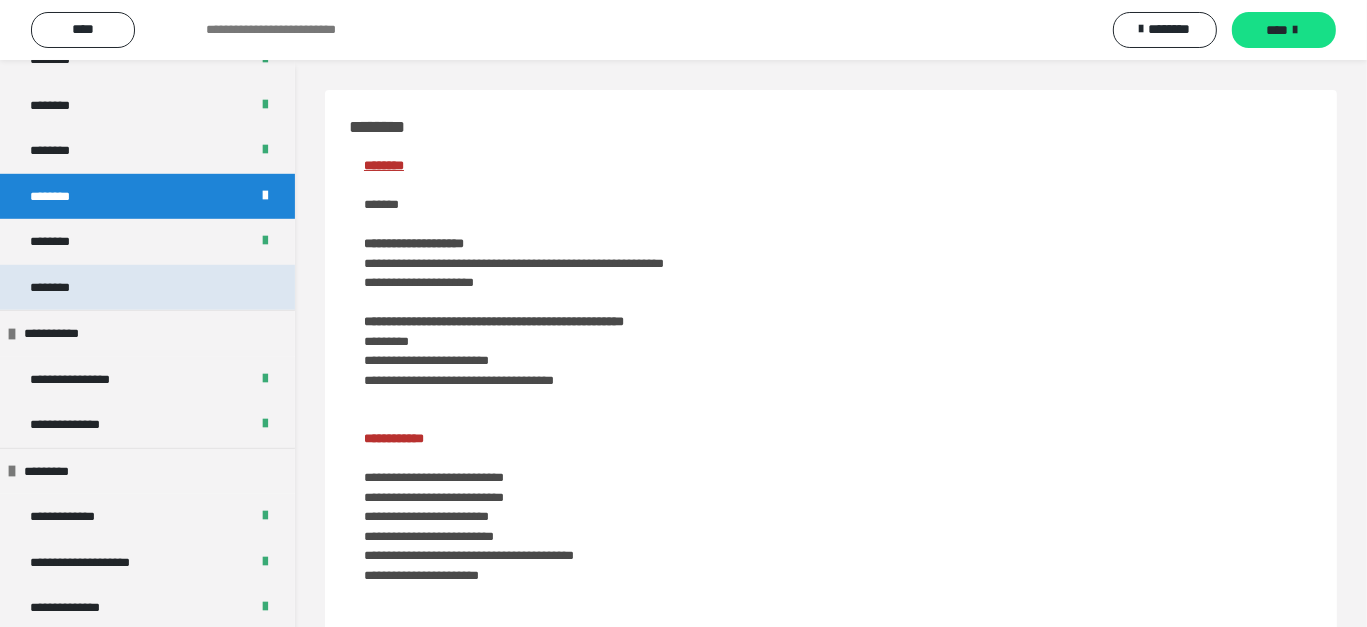 click on "********" at bounding box center (61, 288) 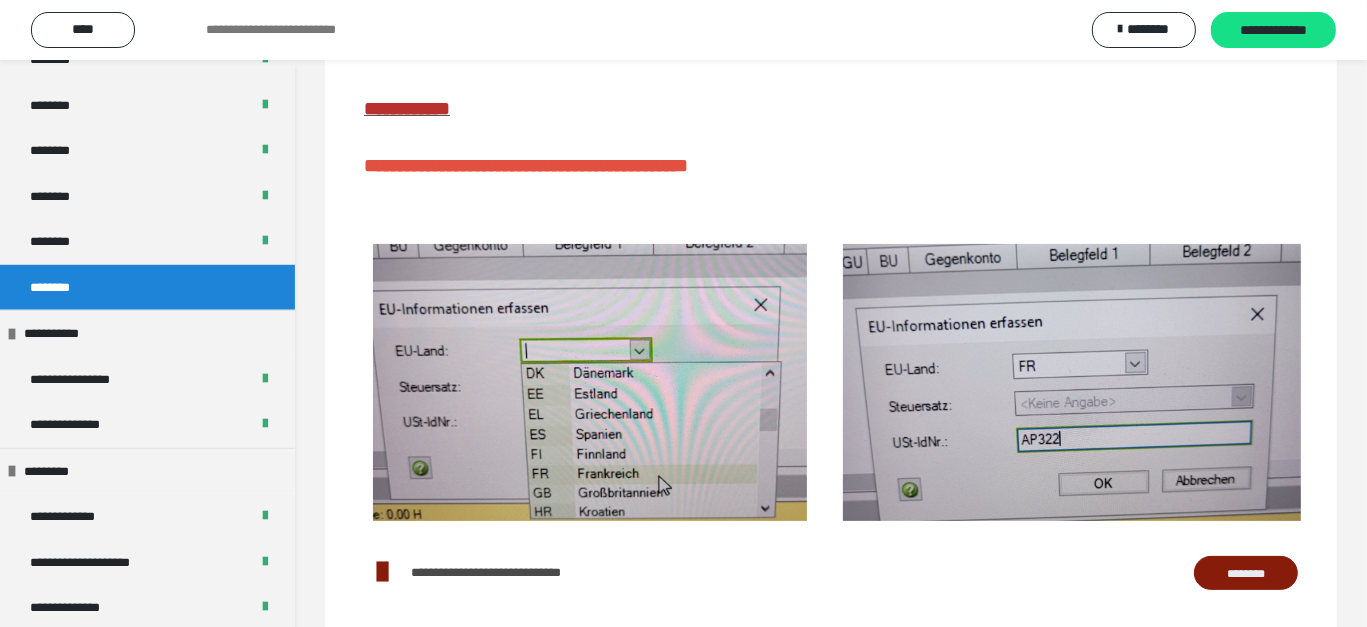 scroll, scrollTop: 398, scrollLeft: 0, axis: vertical 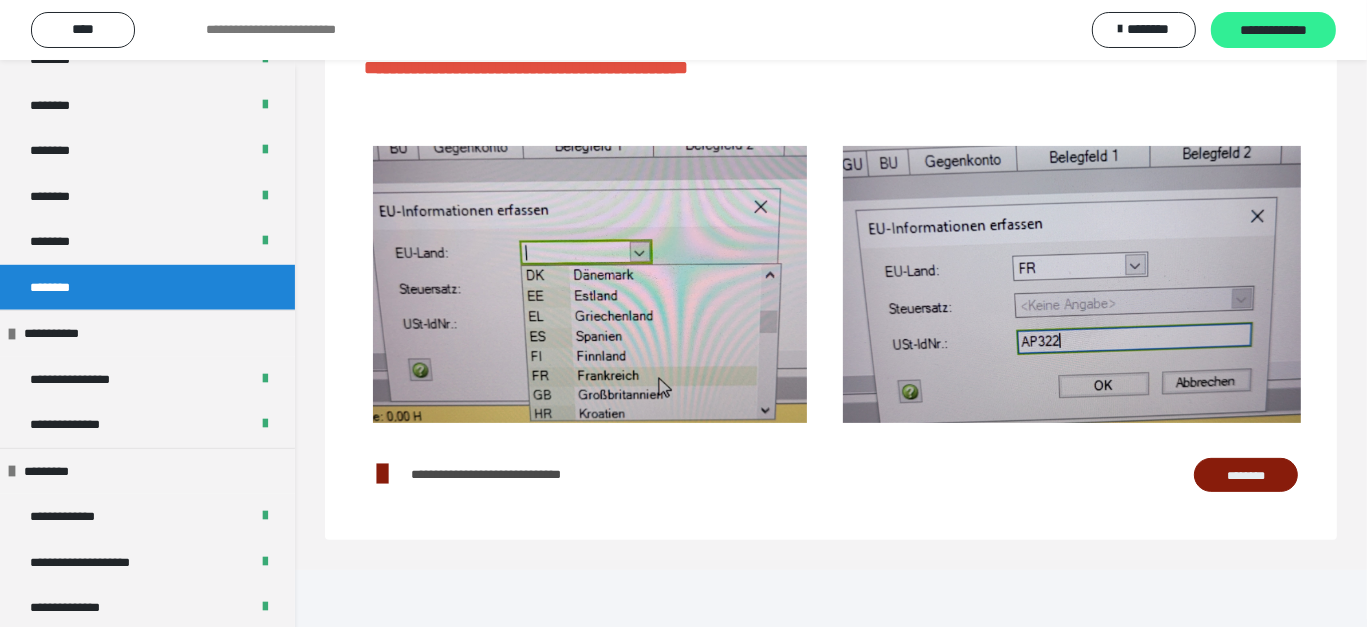 click on "**********" at bounding box center (1273, 31) 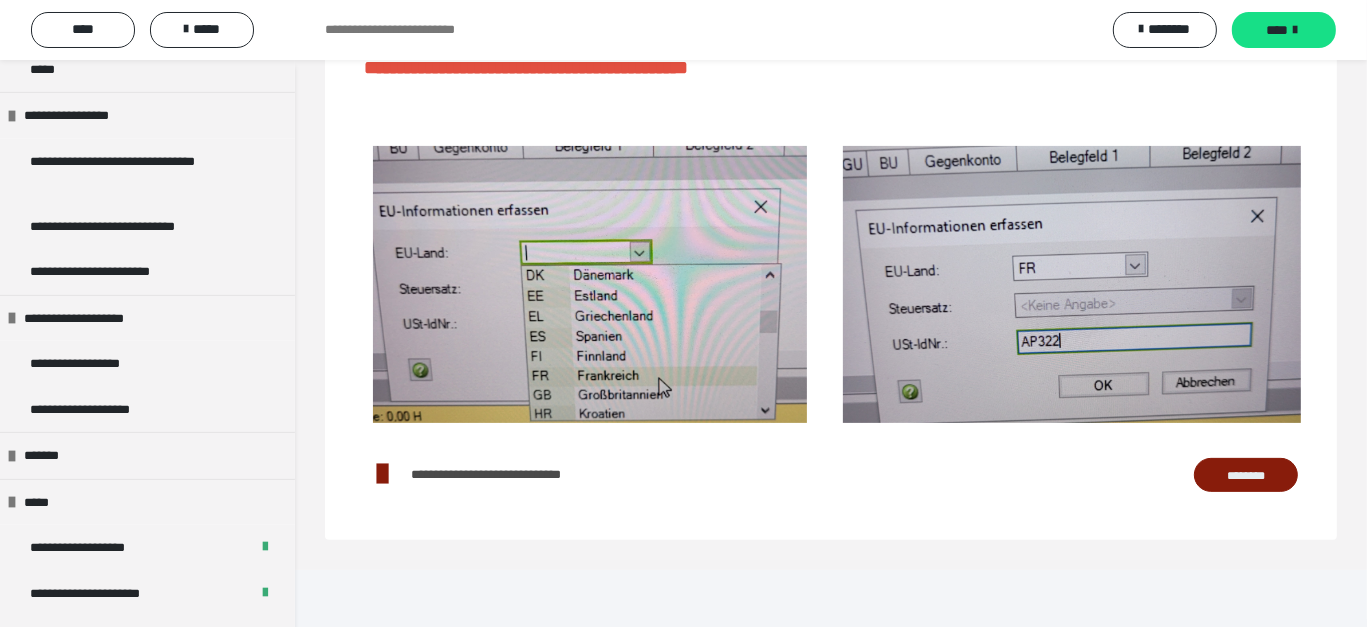 scroll, scrollTop: 1956, scrollLeft: 0, axis: vertical 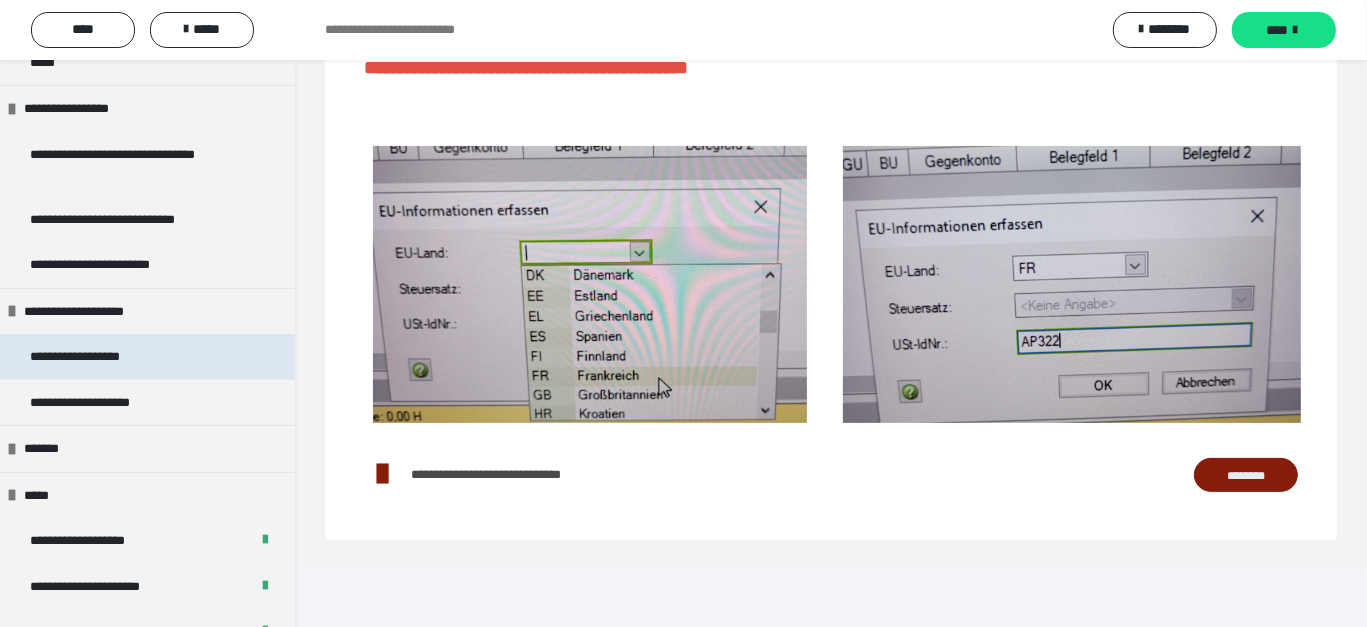 click on "**********" at bounding box center [98, 357] 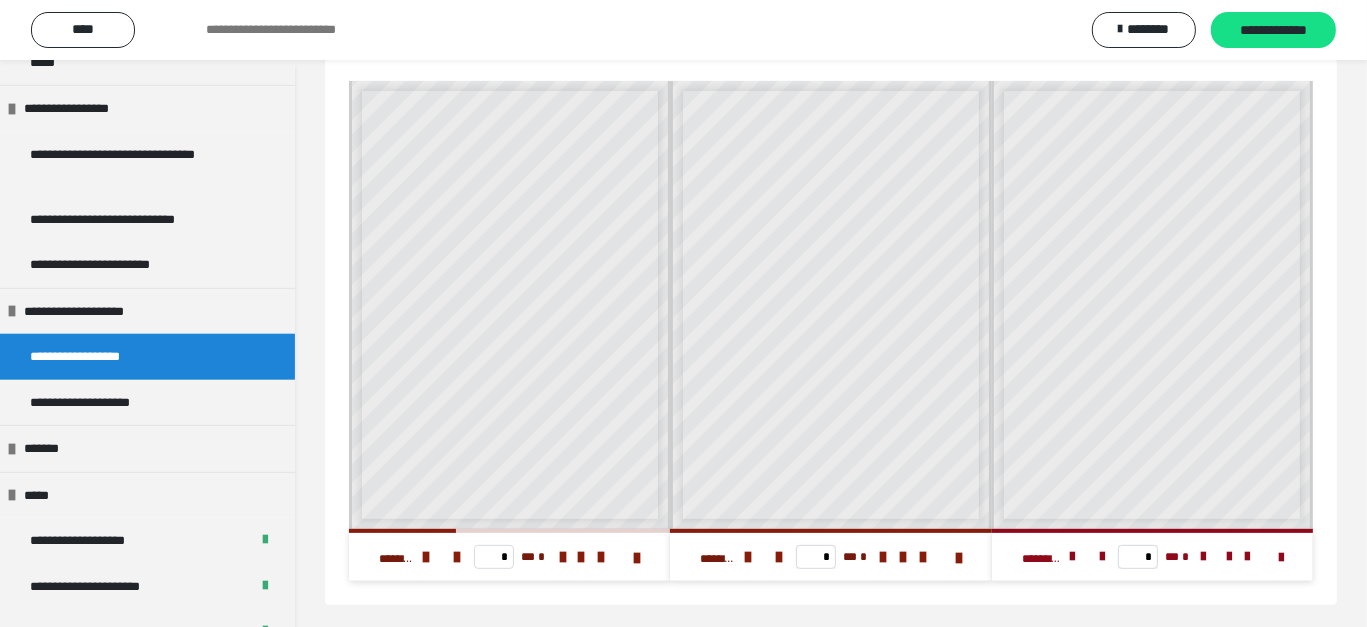scroll, scrollTop: 528, scrollLeft: 0, axis: vertical 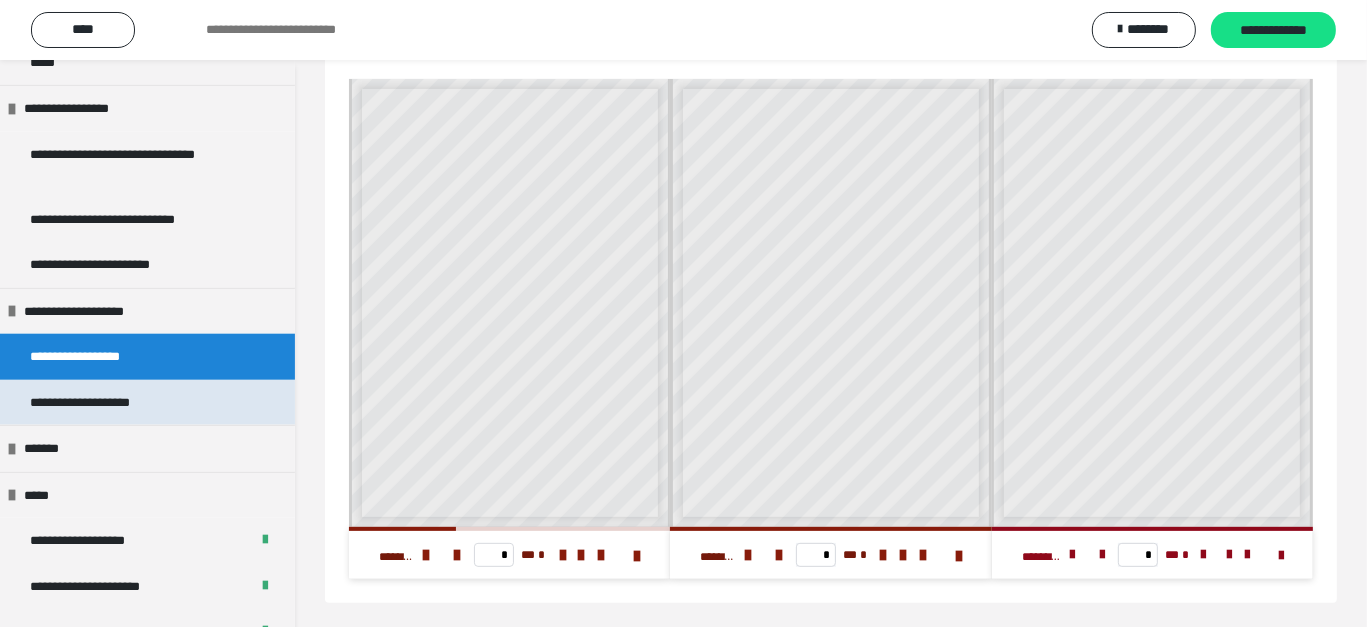 click on "**********" at bounding box center (102, 403) 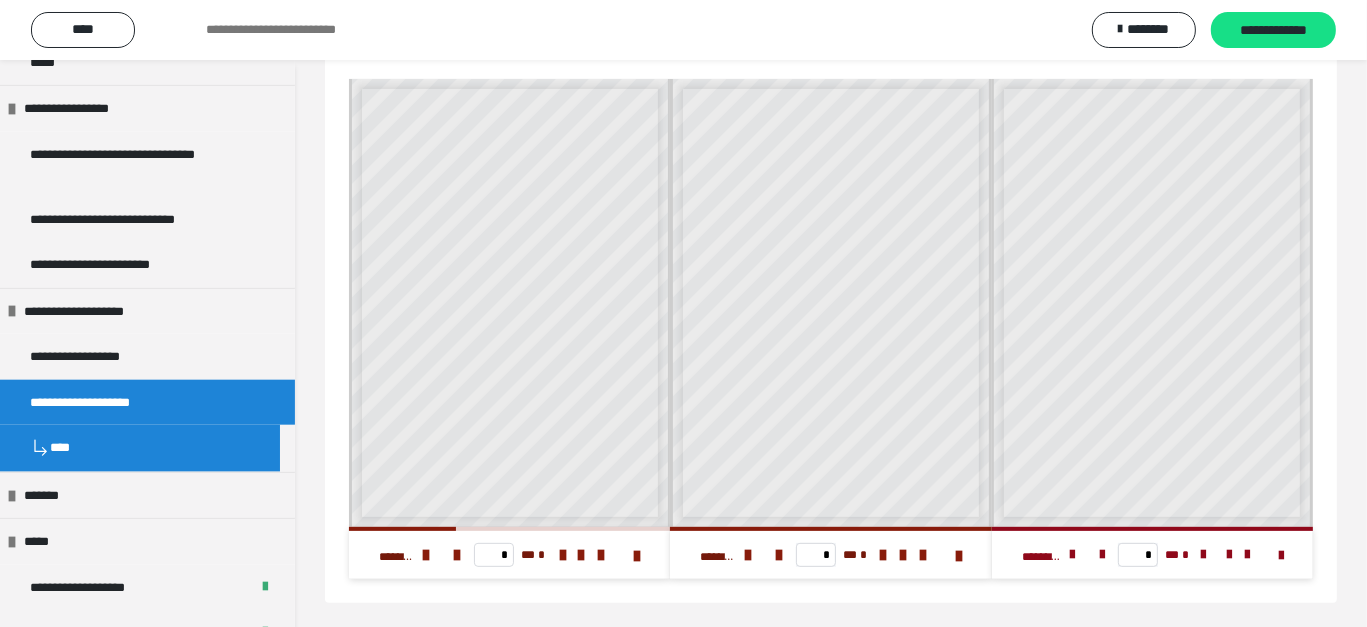 scroll, scrollTop: 60, scrollLeft: 0, axis: vertical 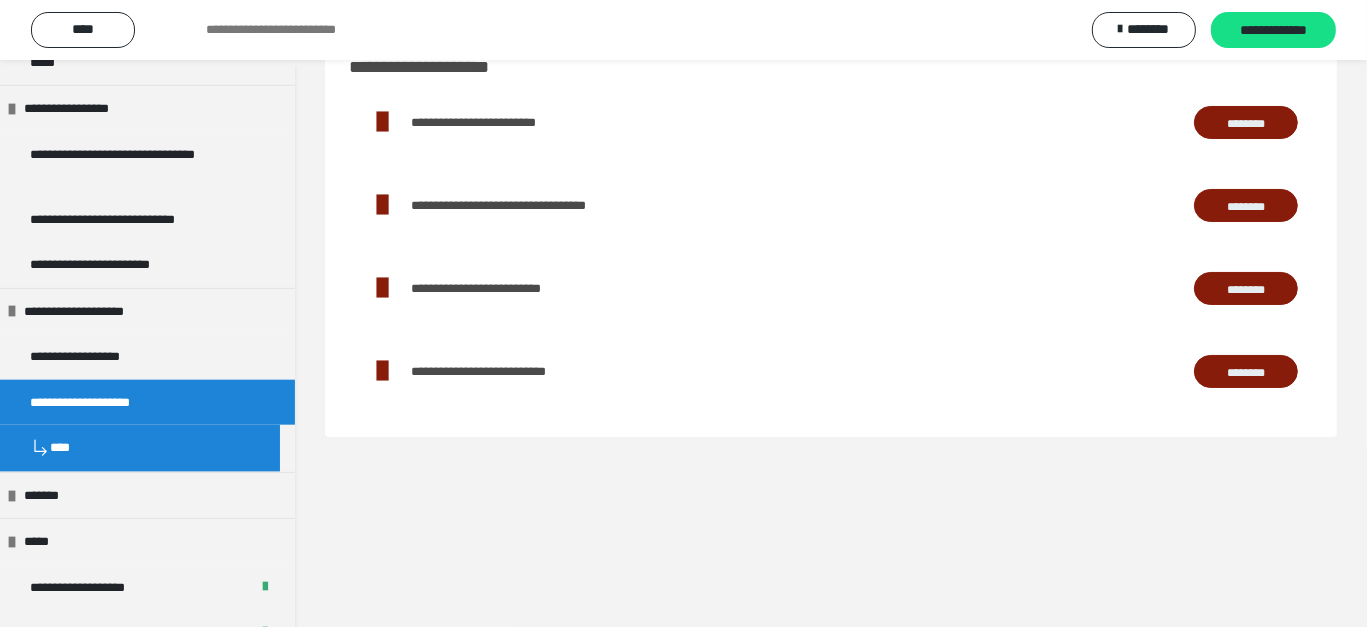 click on "********" at bounding box center (1246, 372) 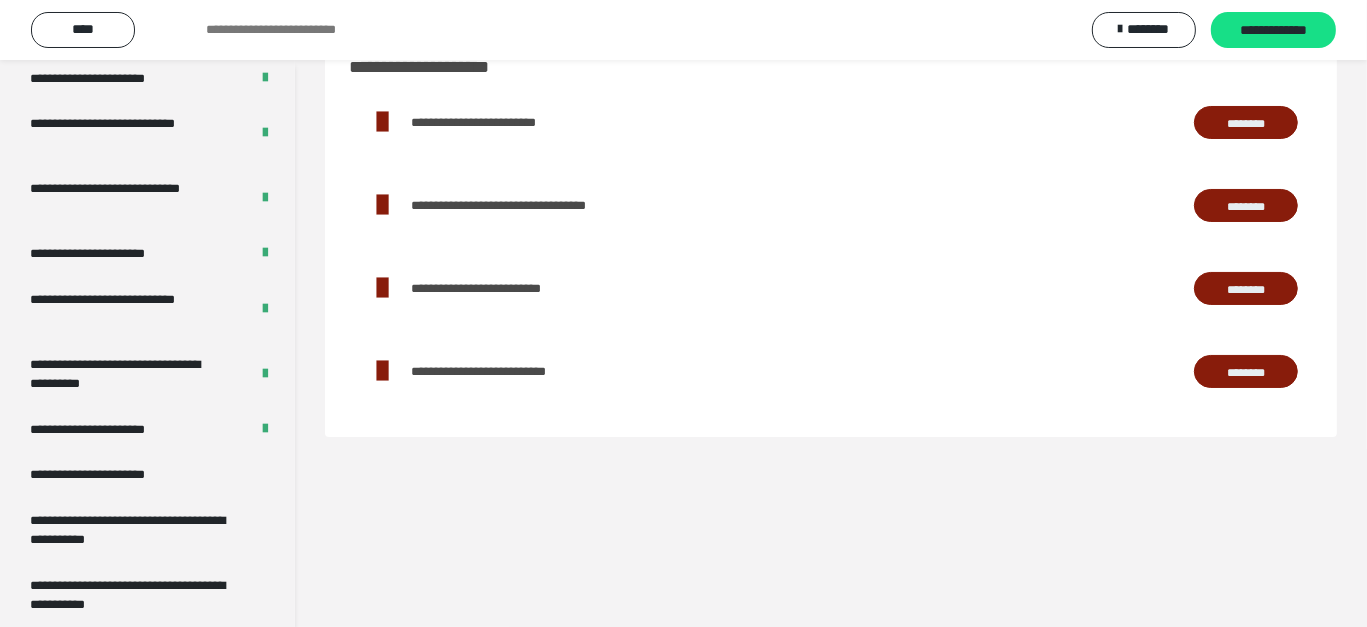 scroll, scrollTop: 3976, scrollLeft: 0, axis: vertical 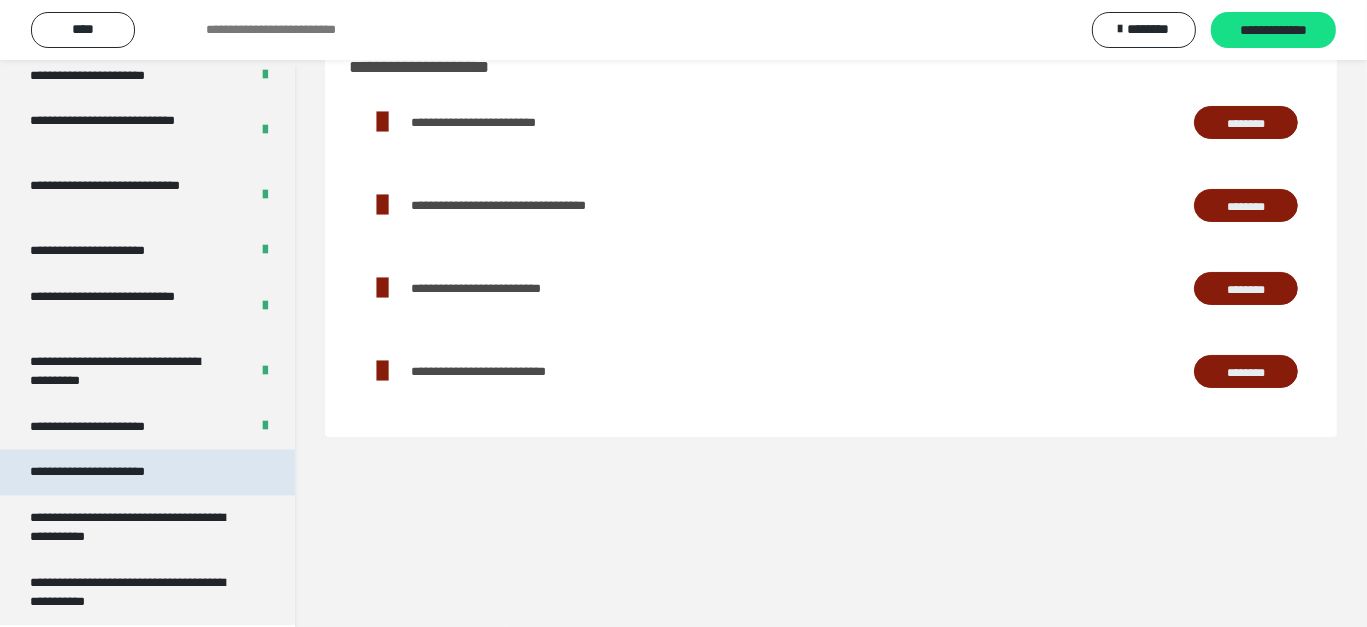 click on "**********" at bounding box center (111, 472) 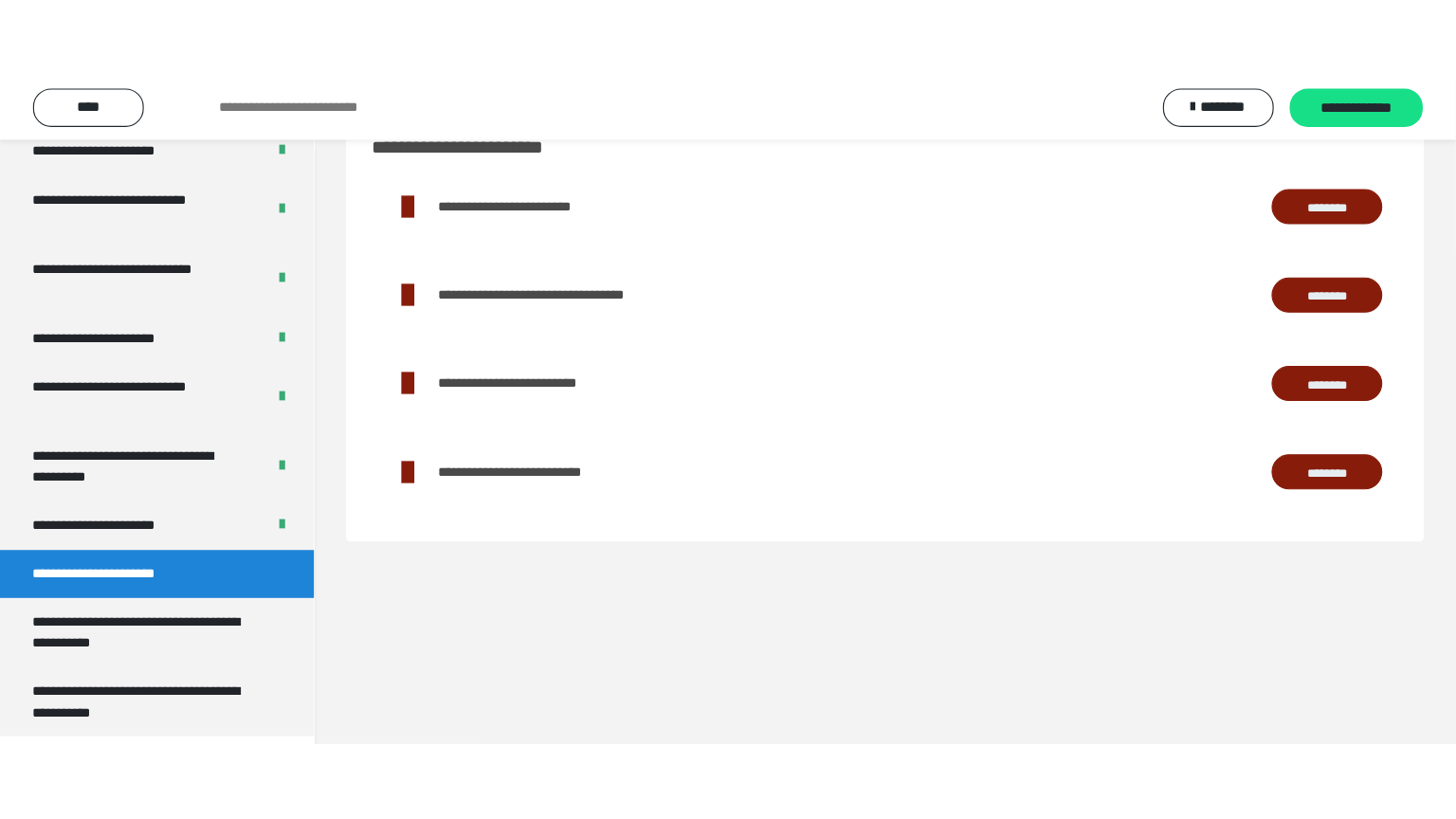scroll, scrollTop: 3725, scrollLeft: 0, axis: vertical 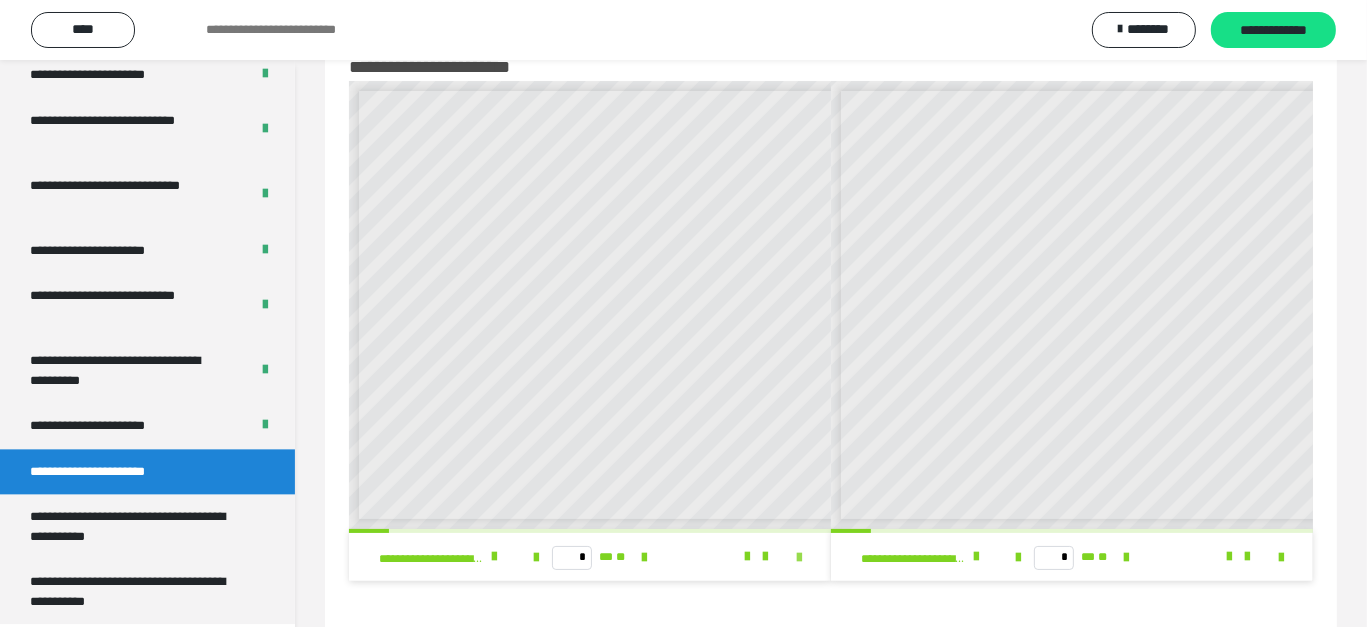 click at bounding box center [799, 558] 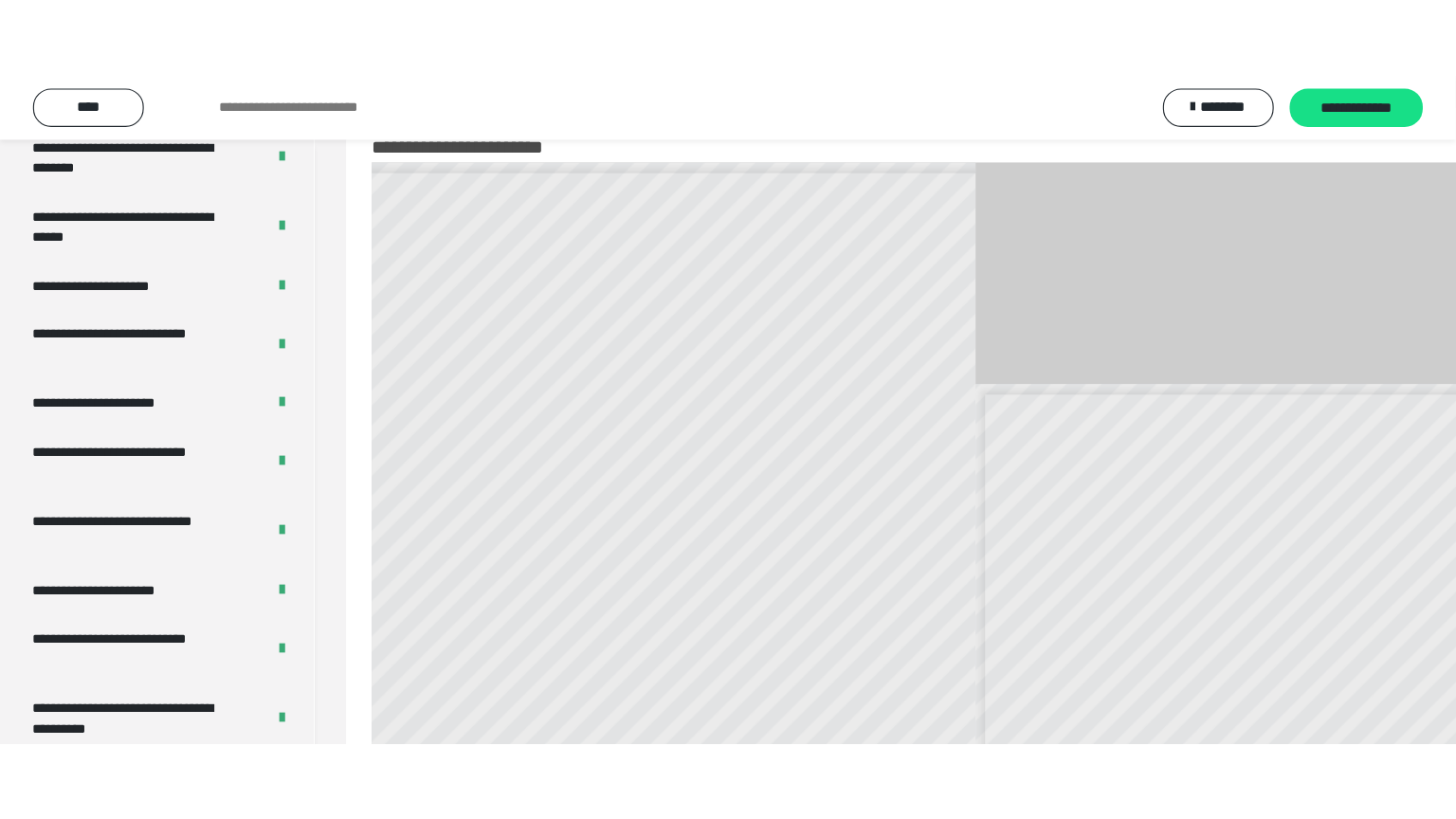scroll, scrollTop: 3501, scrollLeft: 0, axis: vertical 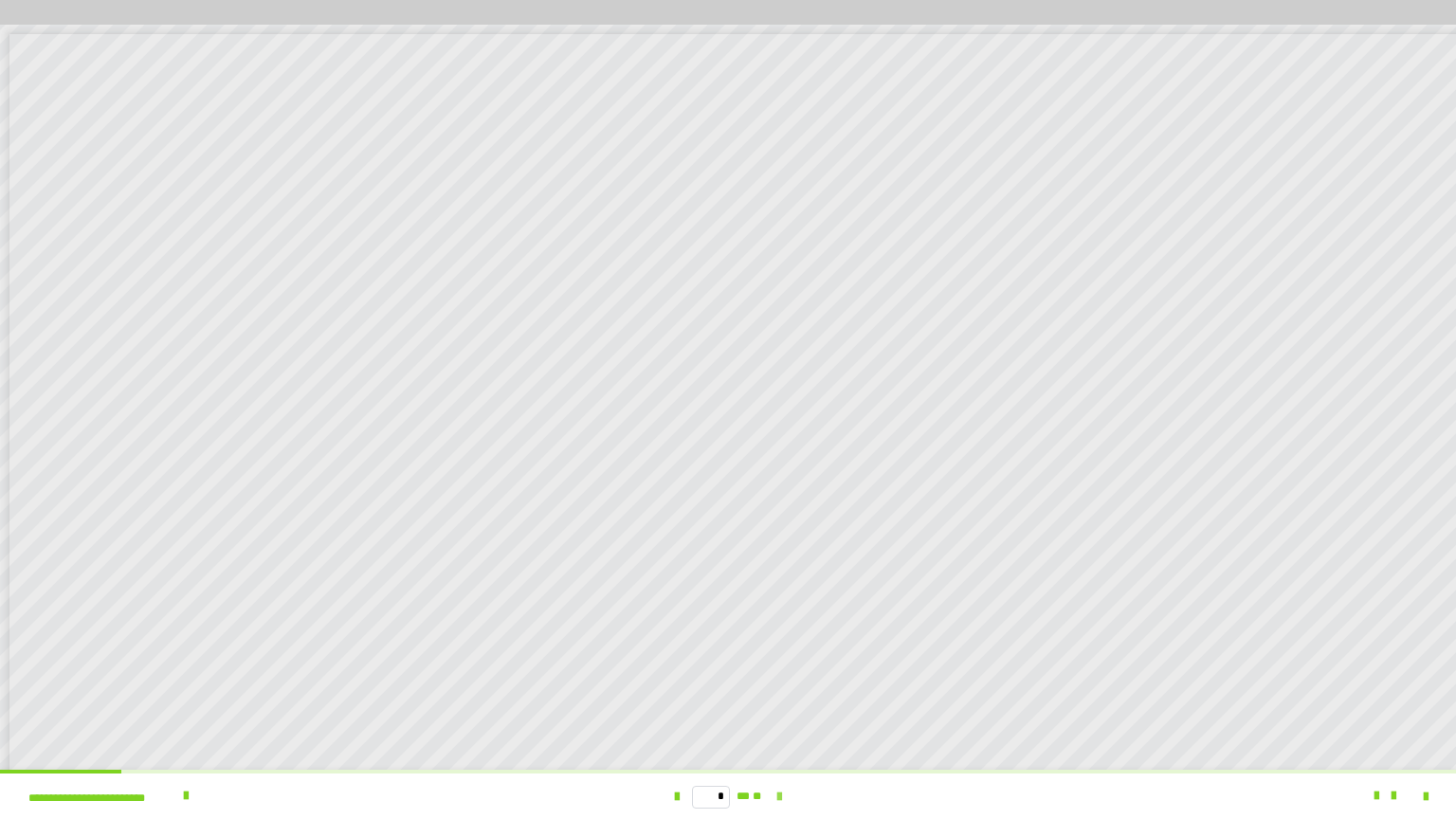 click at bounding box center [779, 797] 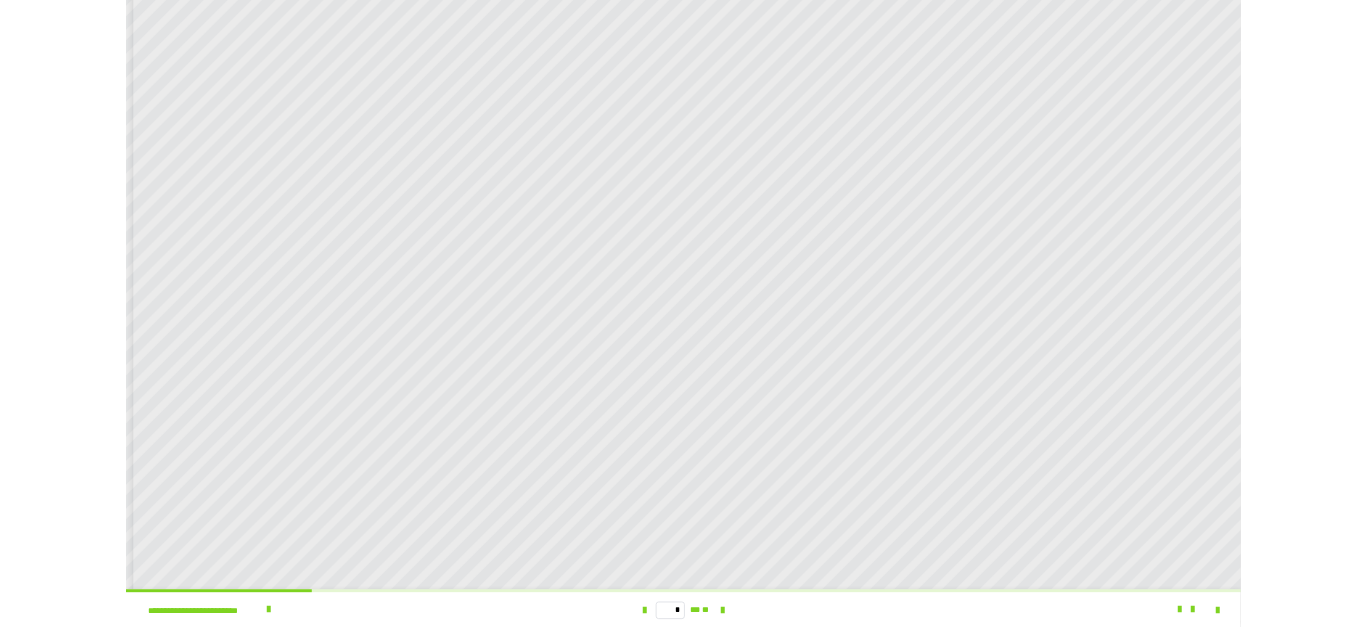 scroll, scrollTop: 65, scrollLeft: 0, axis: vertical 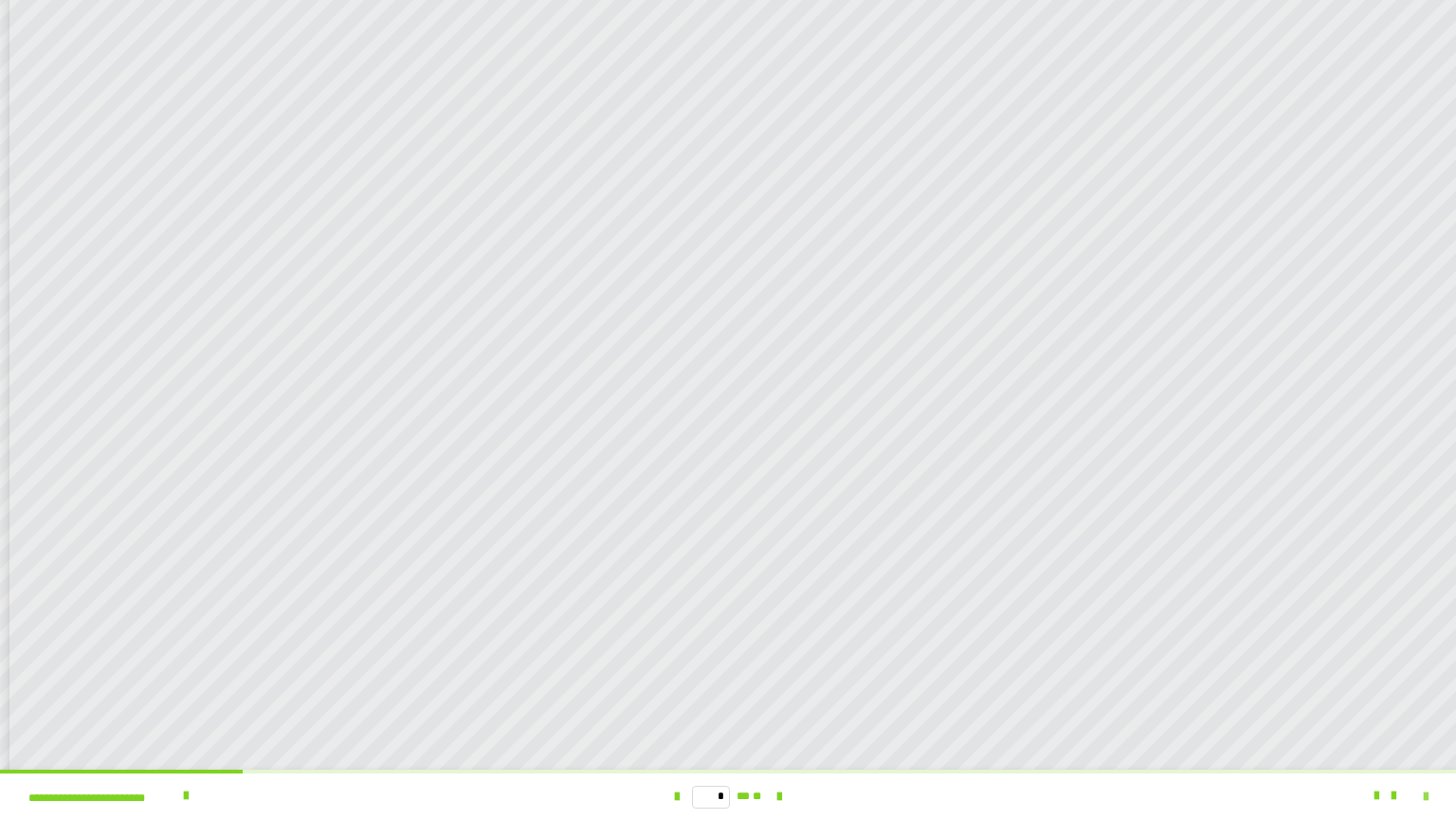 click at bounding box center (1426, 797) 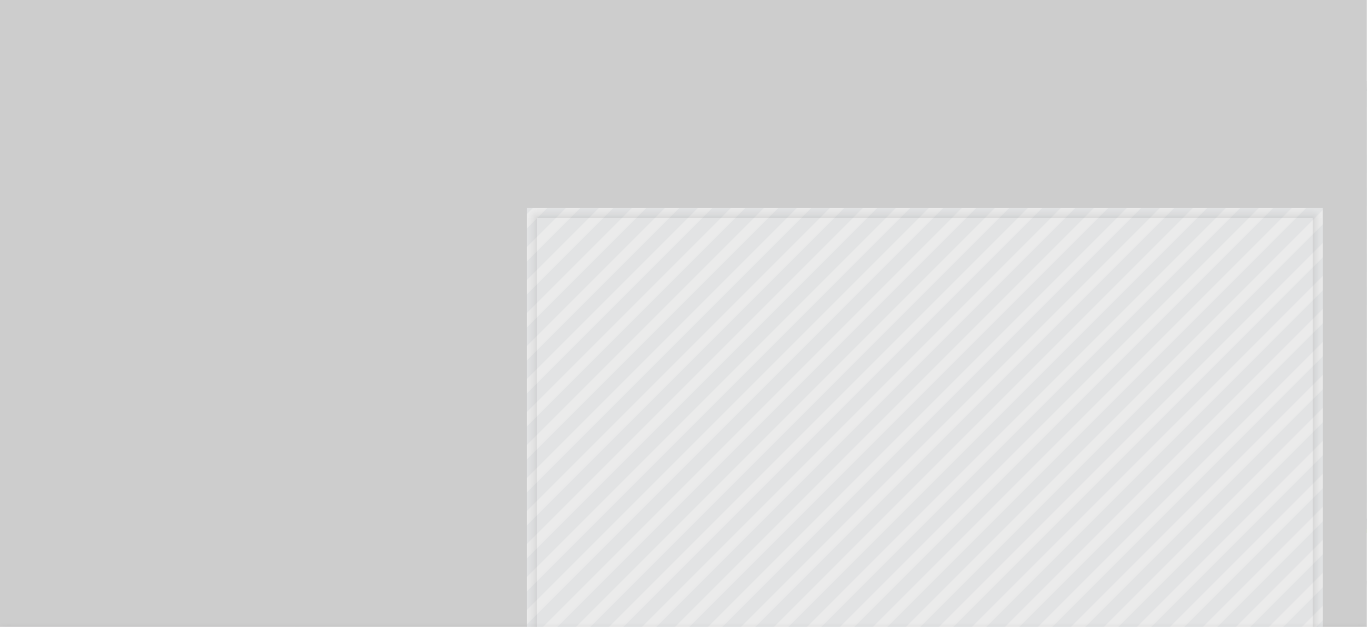 scroll, scrollTop: 3930, scrollLeft: 0, axis: vertical 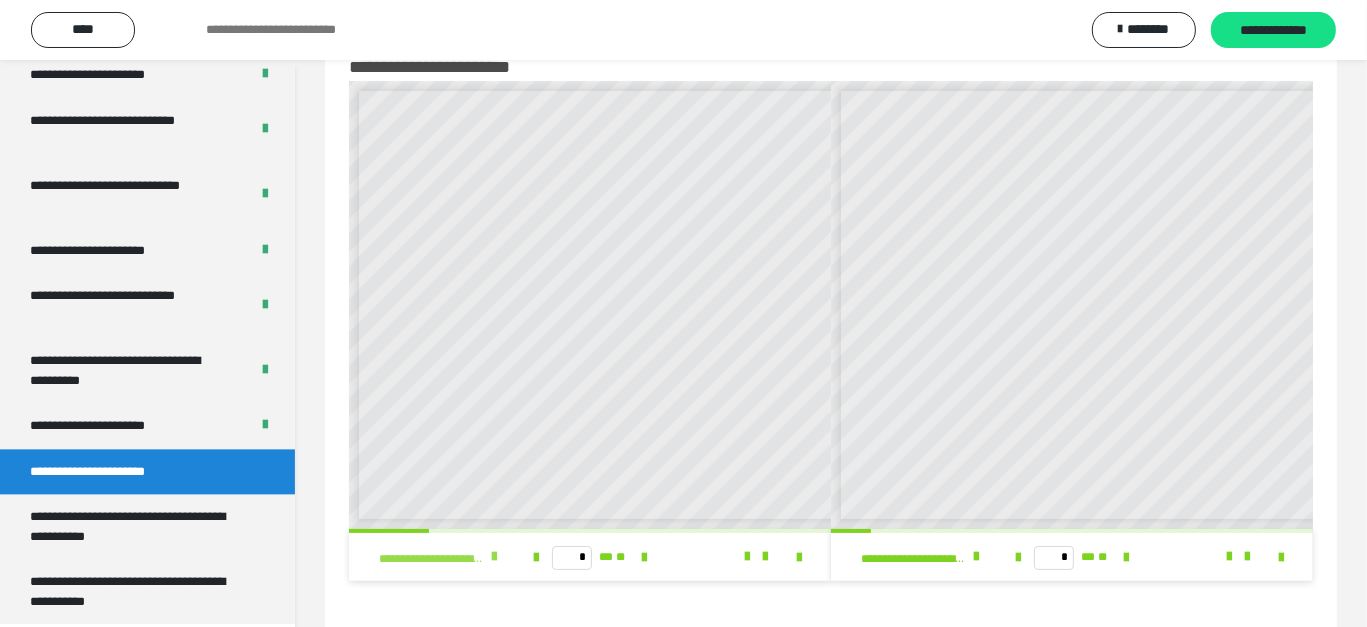click at bounding box center [494, 557] 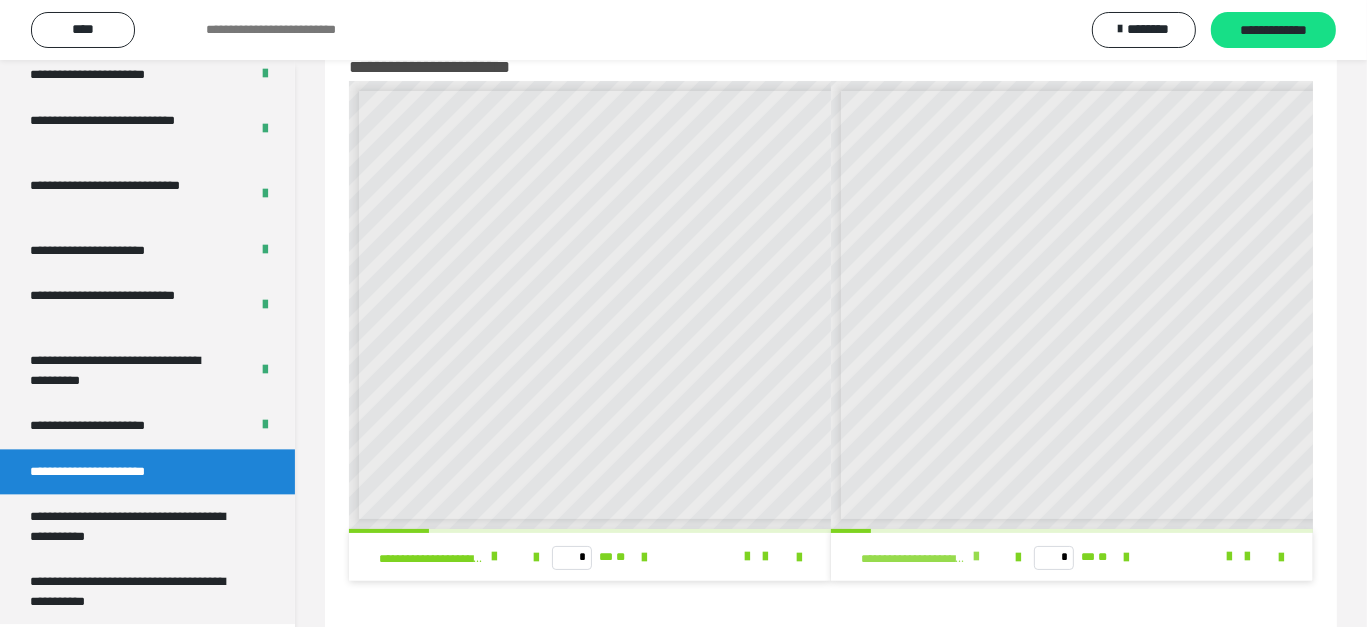 click at bounding box center (976, 557) 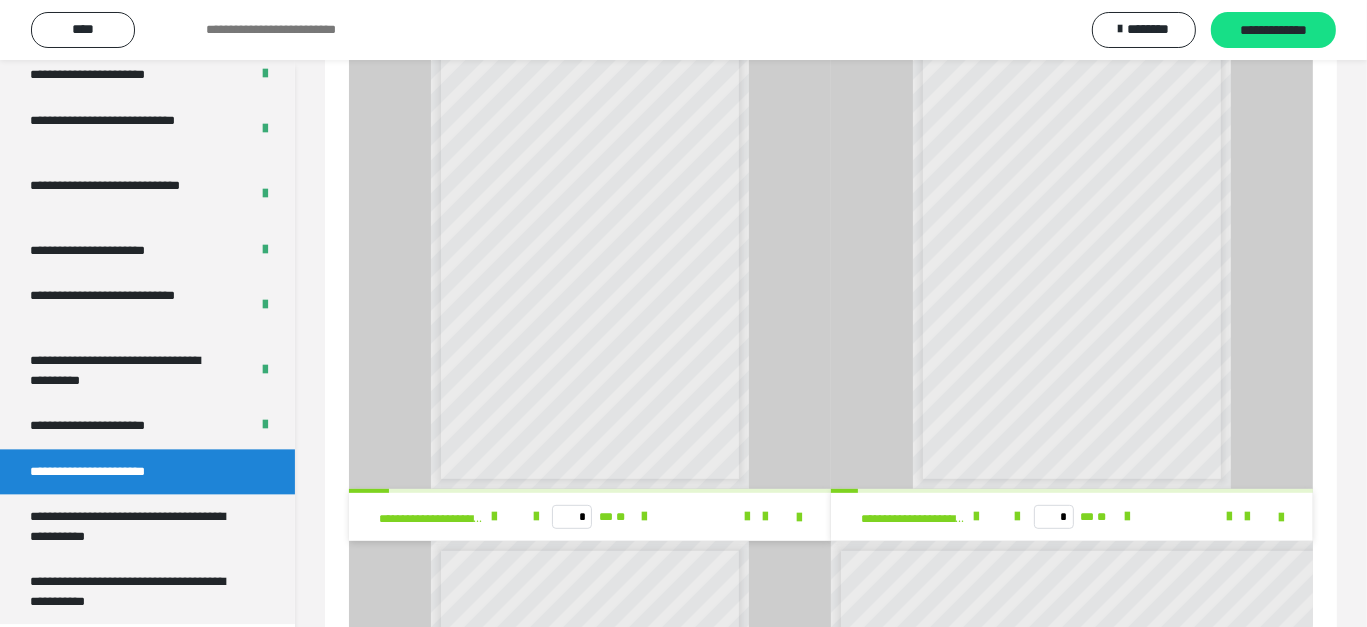 scroll, scrollTop: 757, scrollLeft: 0, axis: vertical 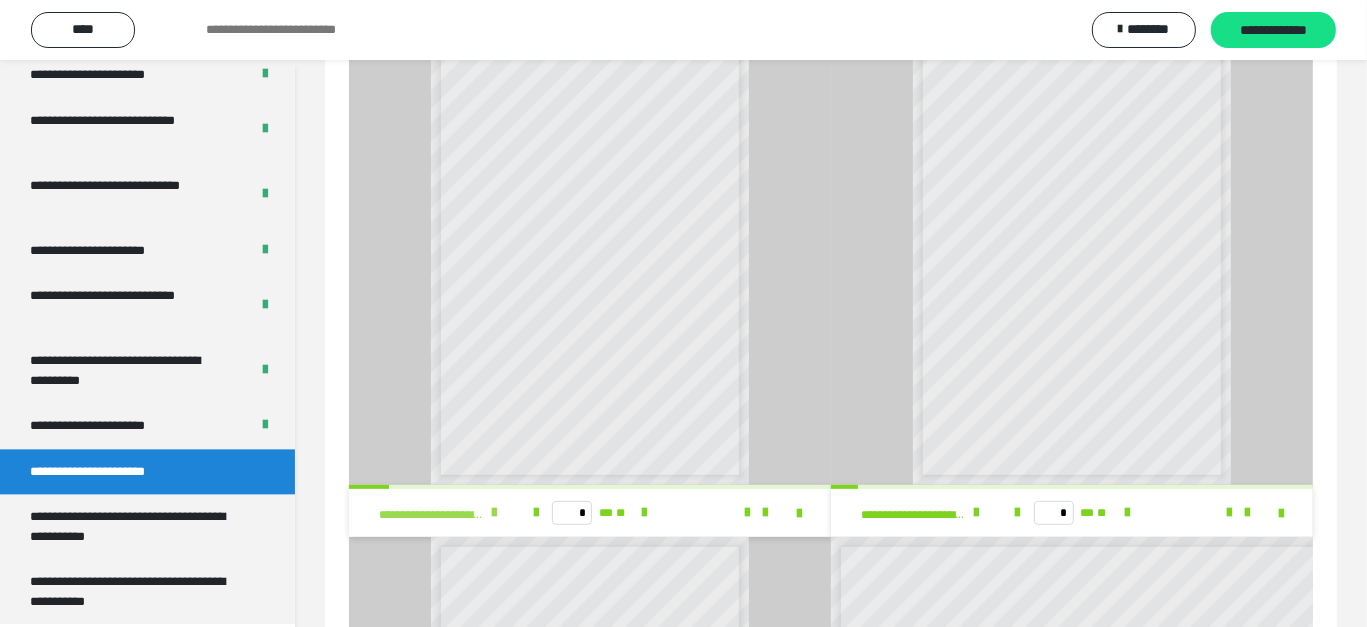 click at bounding box center [494, 513] 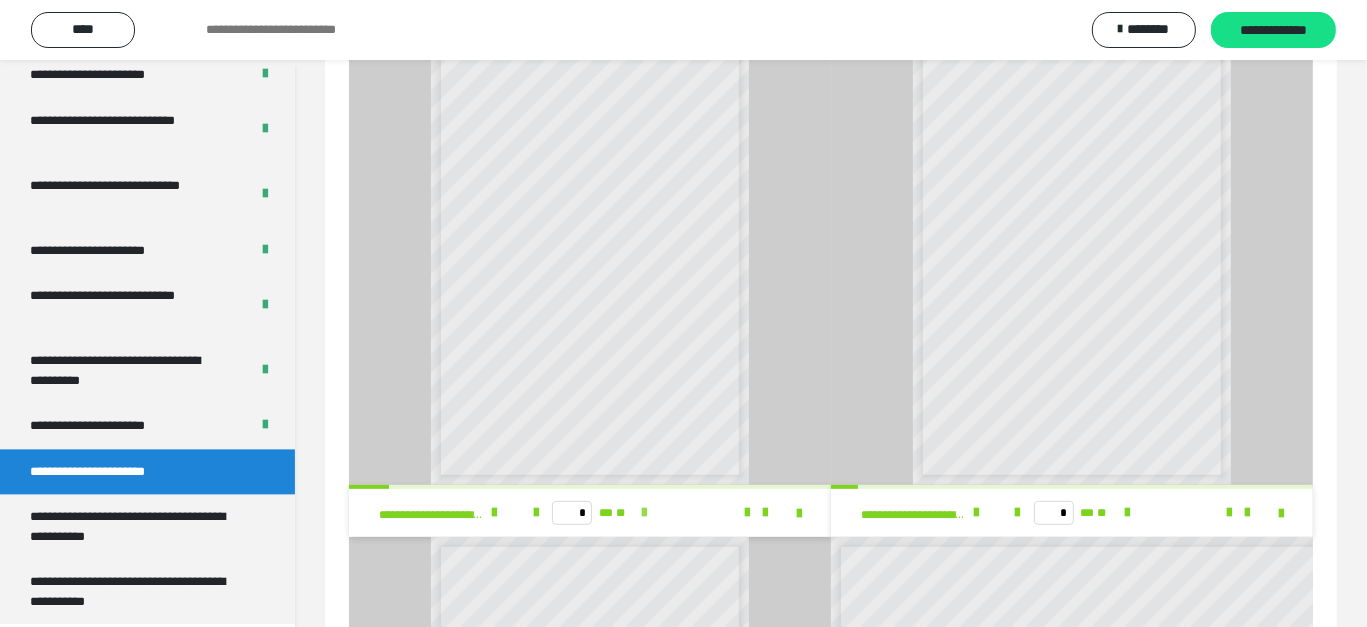 click at bounding box center (644, 513) 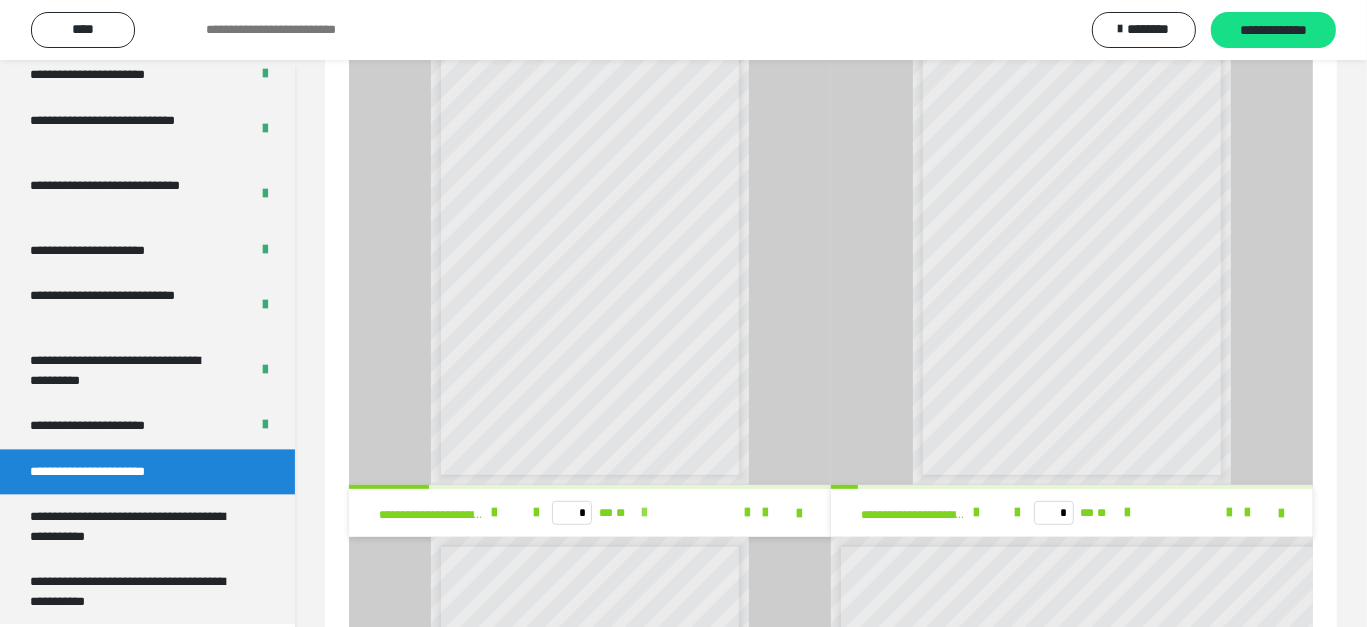 click at bounding box center (644, 513) 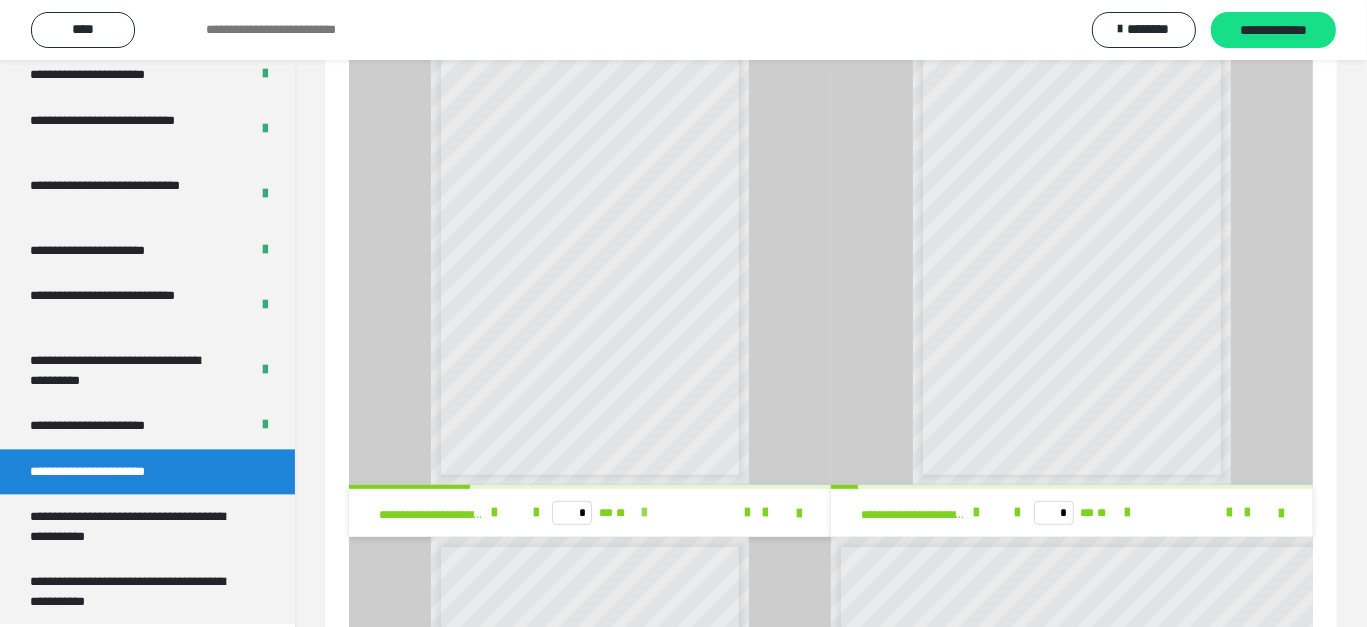 click at bounding box center [644, 513] 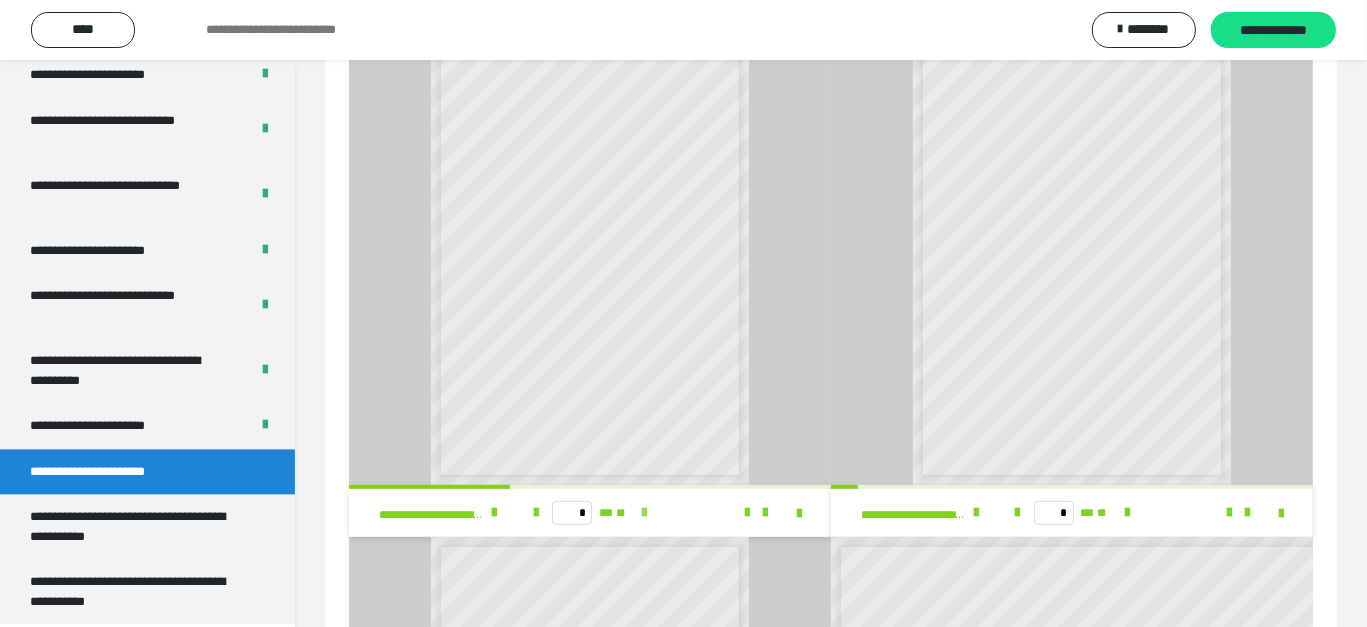 click at bounding box center (644, 513) 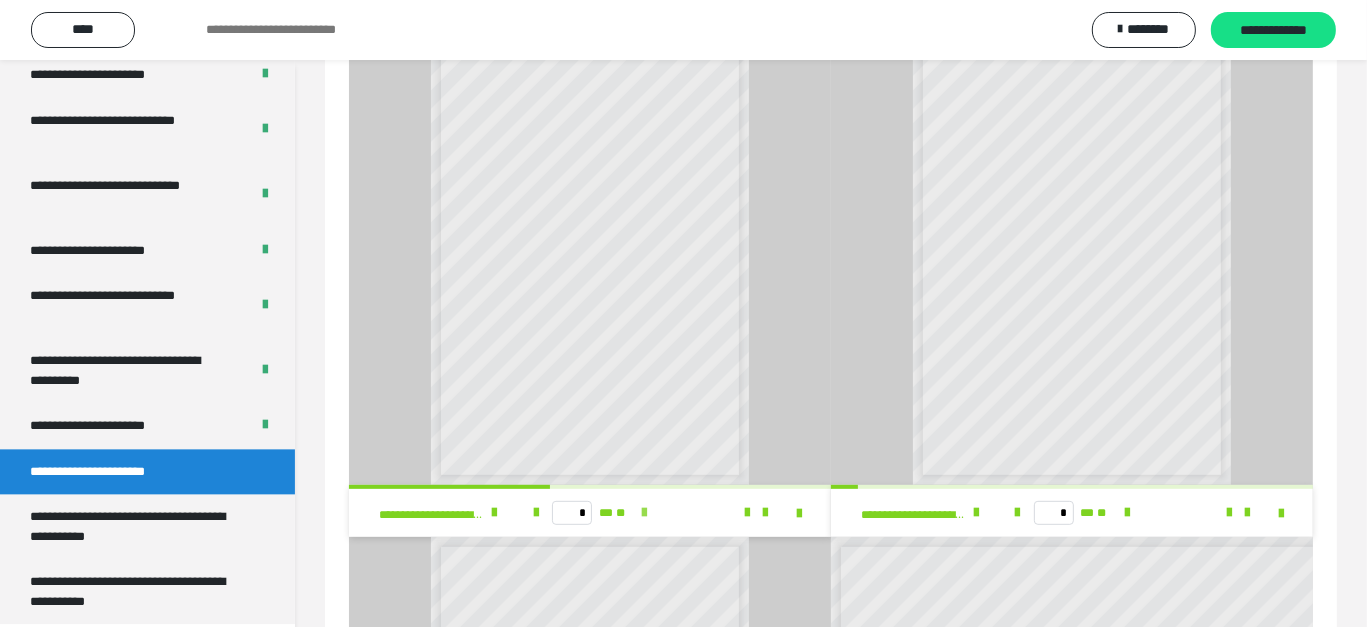 click at bounding box center [644, 513] 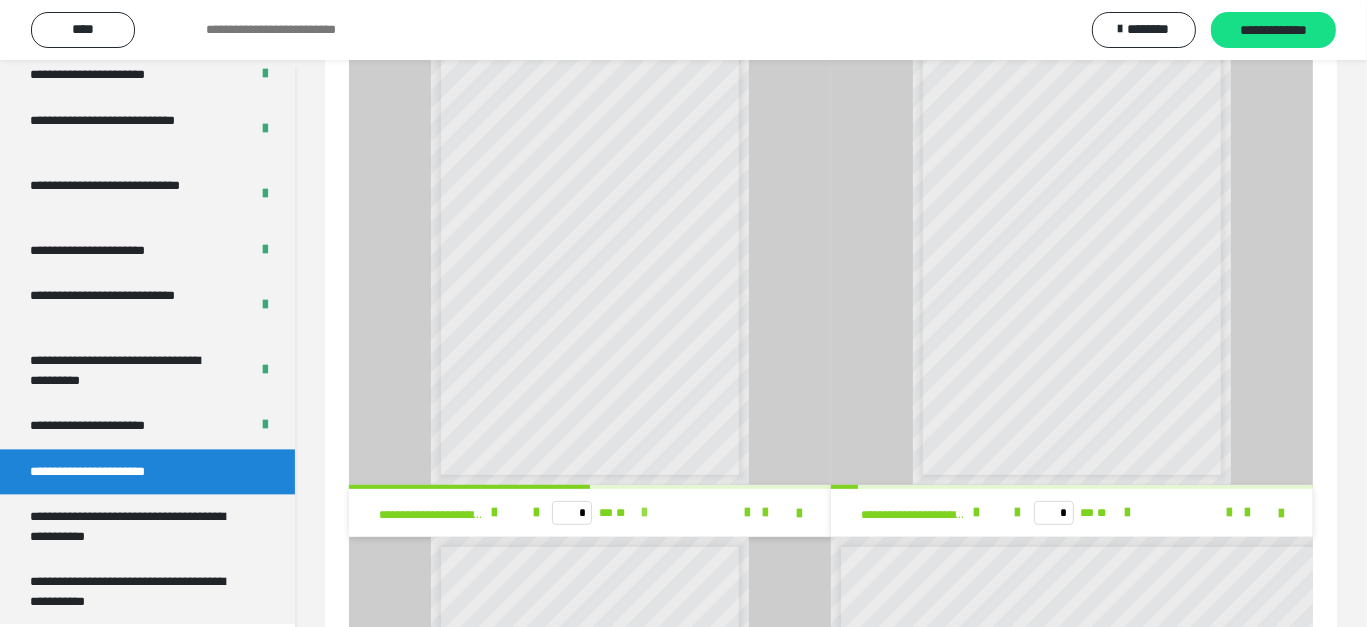 click at bounding box center (644, 513) 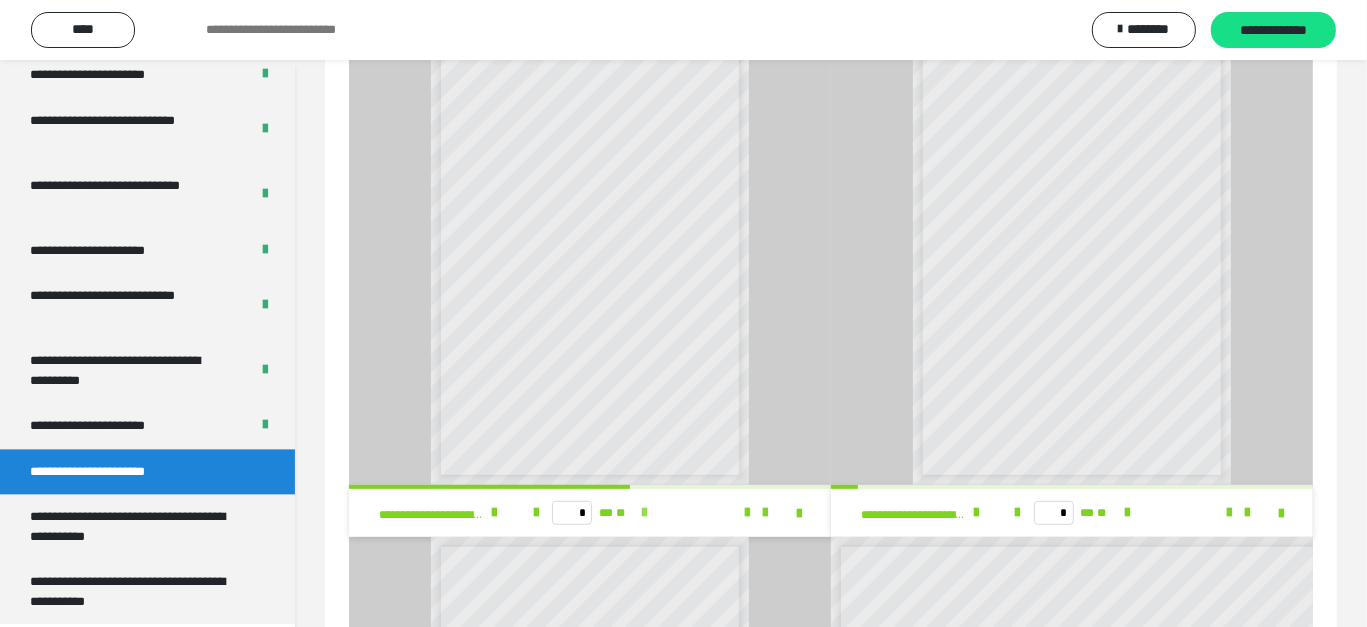 click at bounding box center [644, 513] 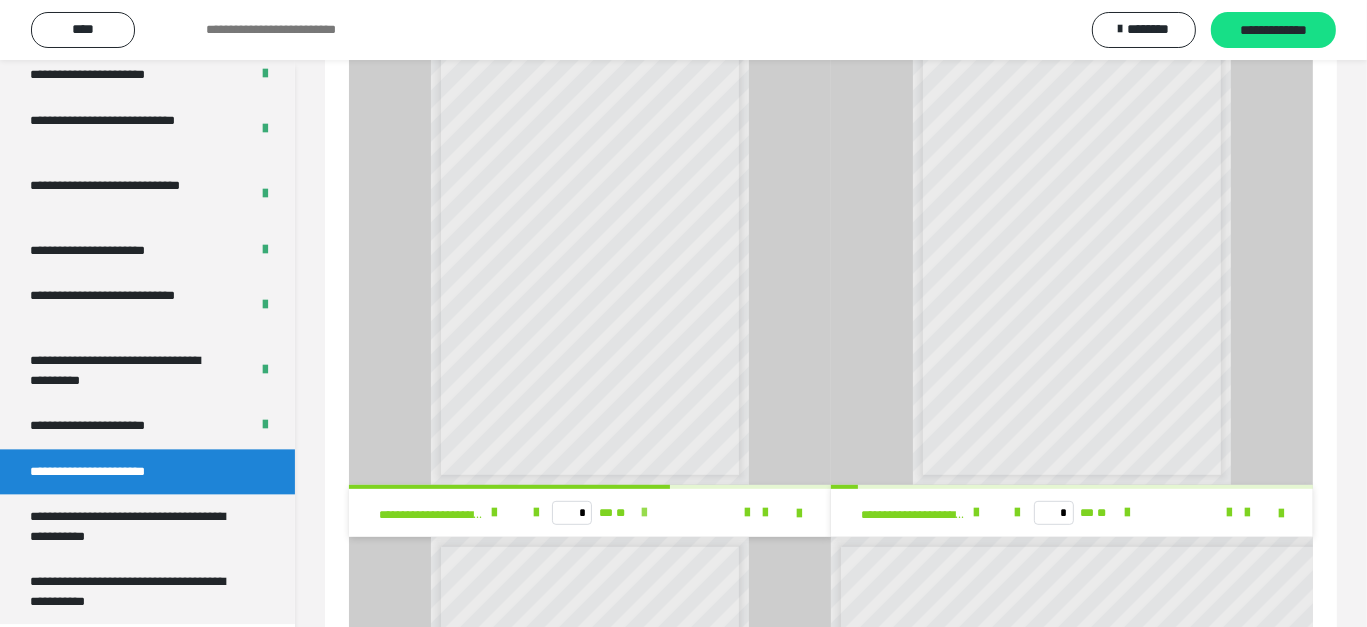 click at bounding box center [644, 513] 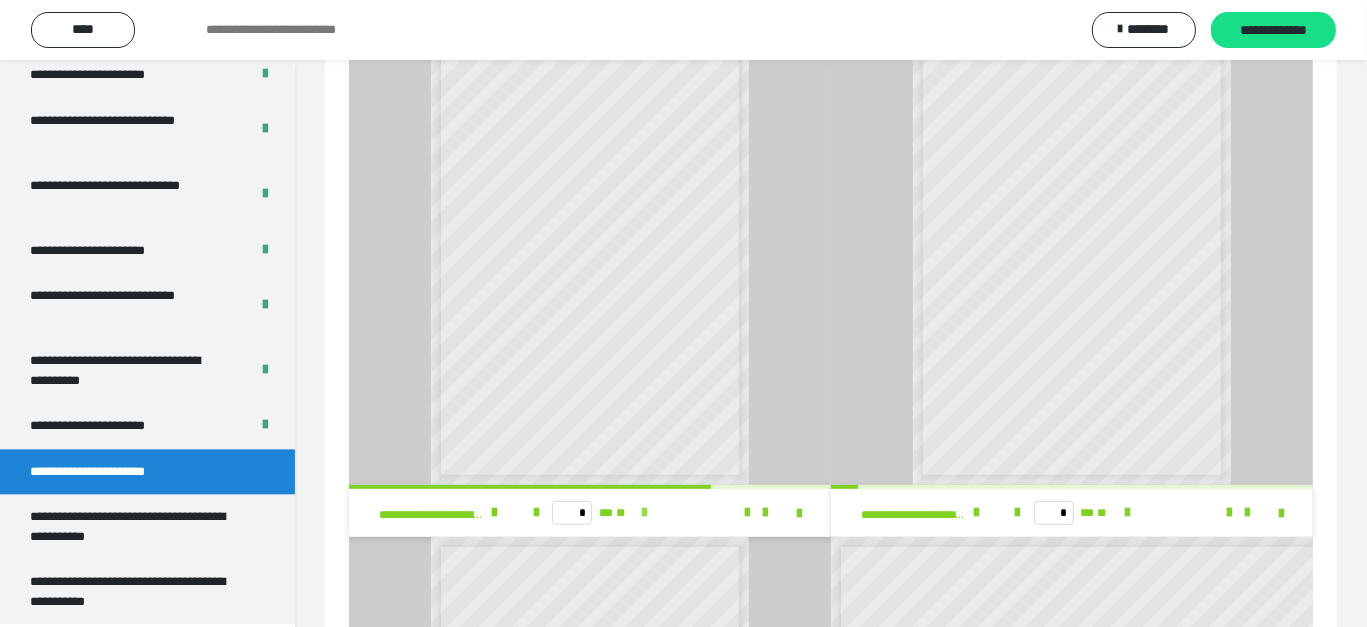 click at bounding box center (644, 513) 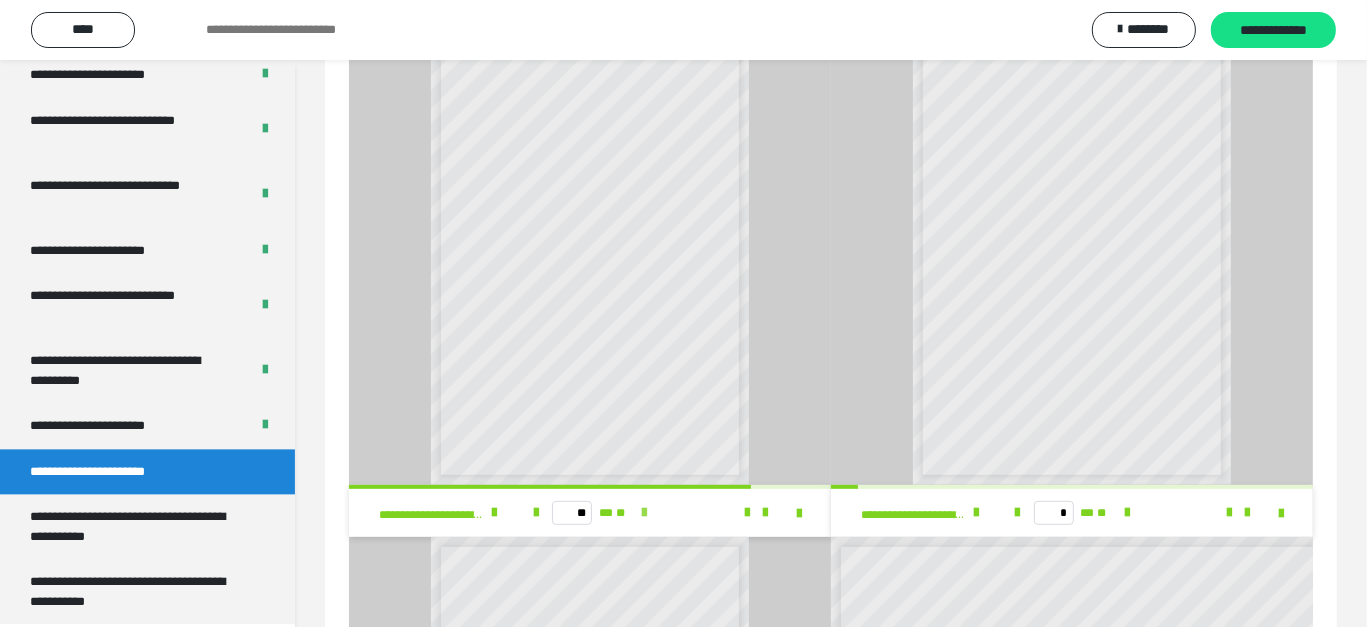 click at bounding box center (644, 513) 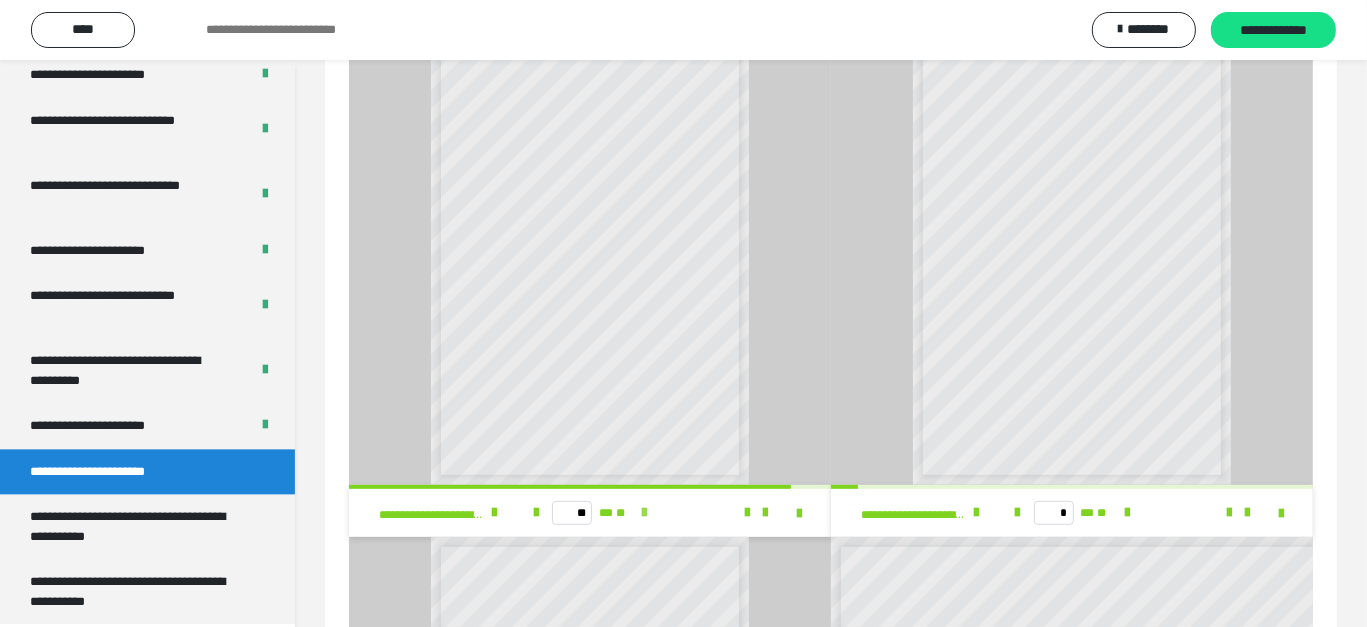 click at bounding box center (644, 513) 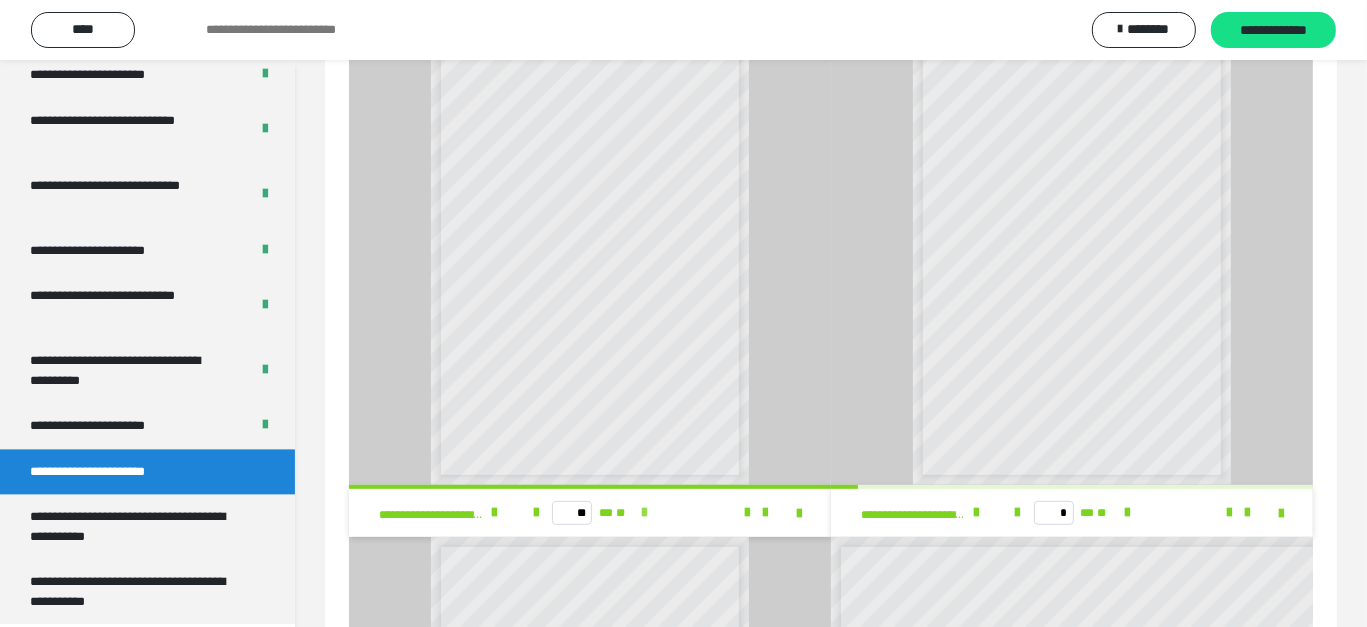 click on "** ** **" at bounding box center [590, 513] 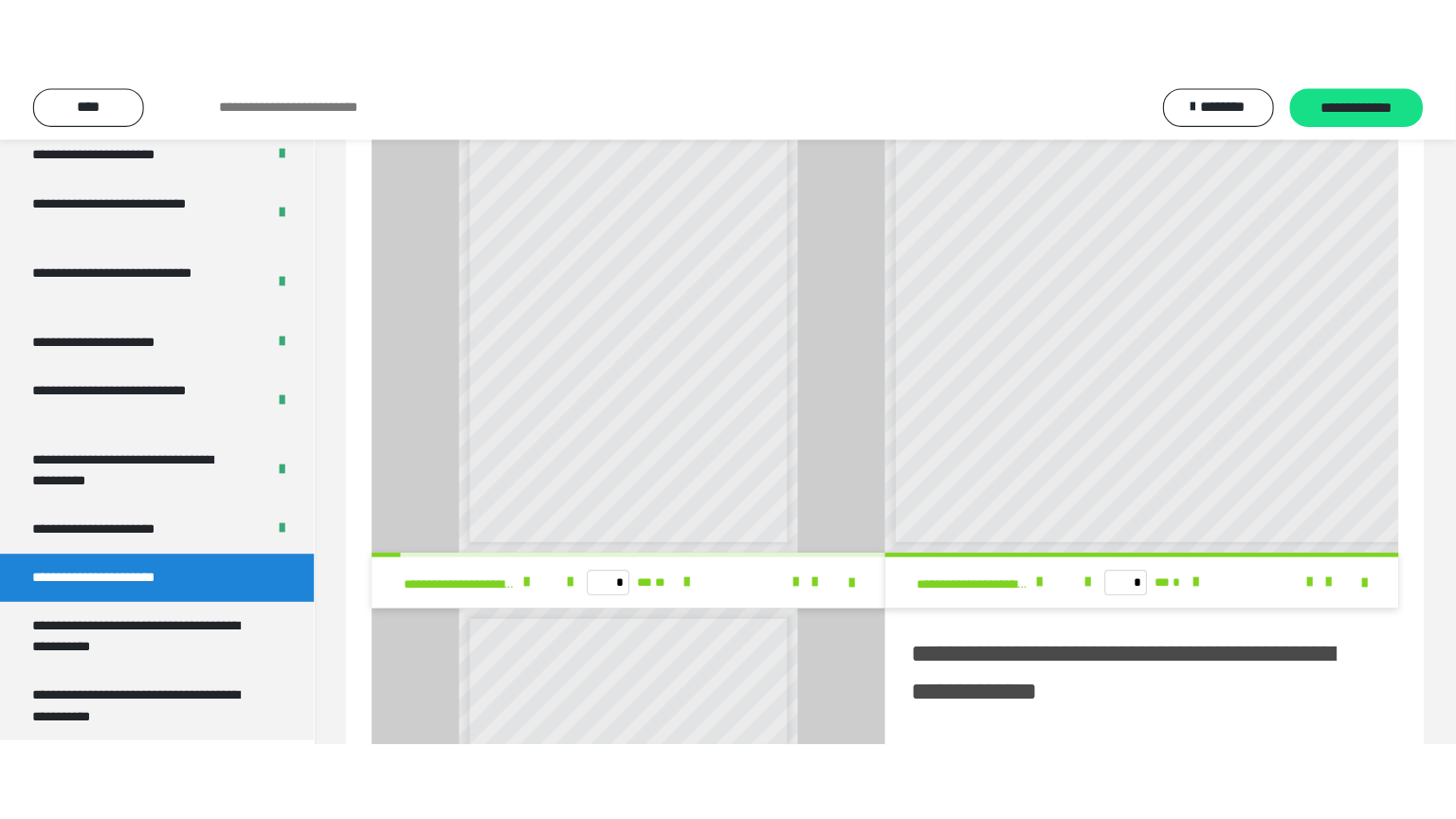 scroll, scrollTop: 1223, scrollLeft: 0, axis: vertical 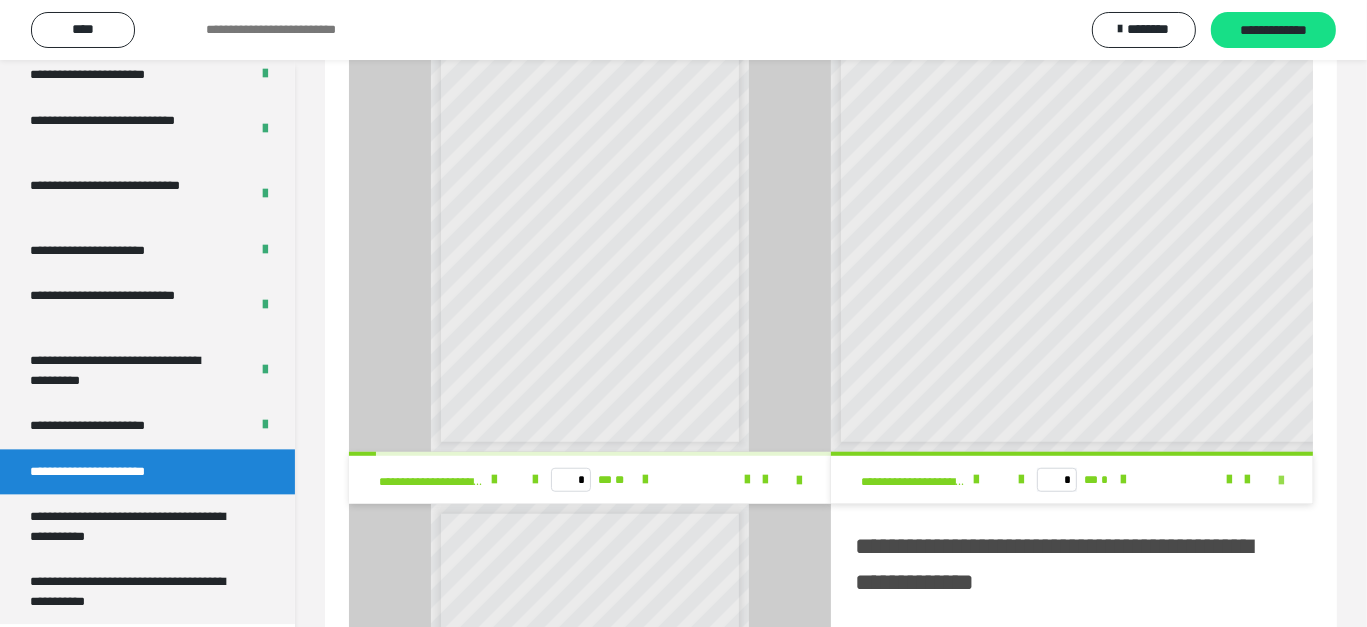 click at bounding box center (1281, 481) 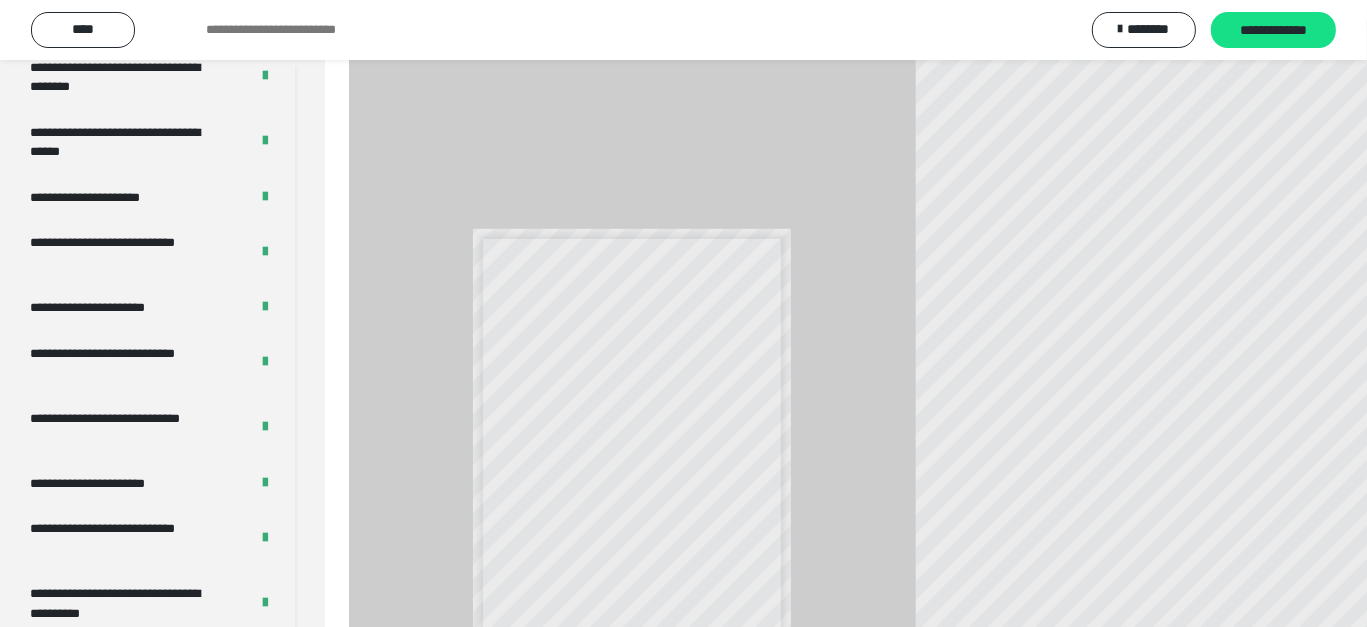 scroll, scrollTop: 3693, scrollLeft: 0, axis: vertical 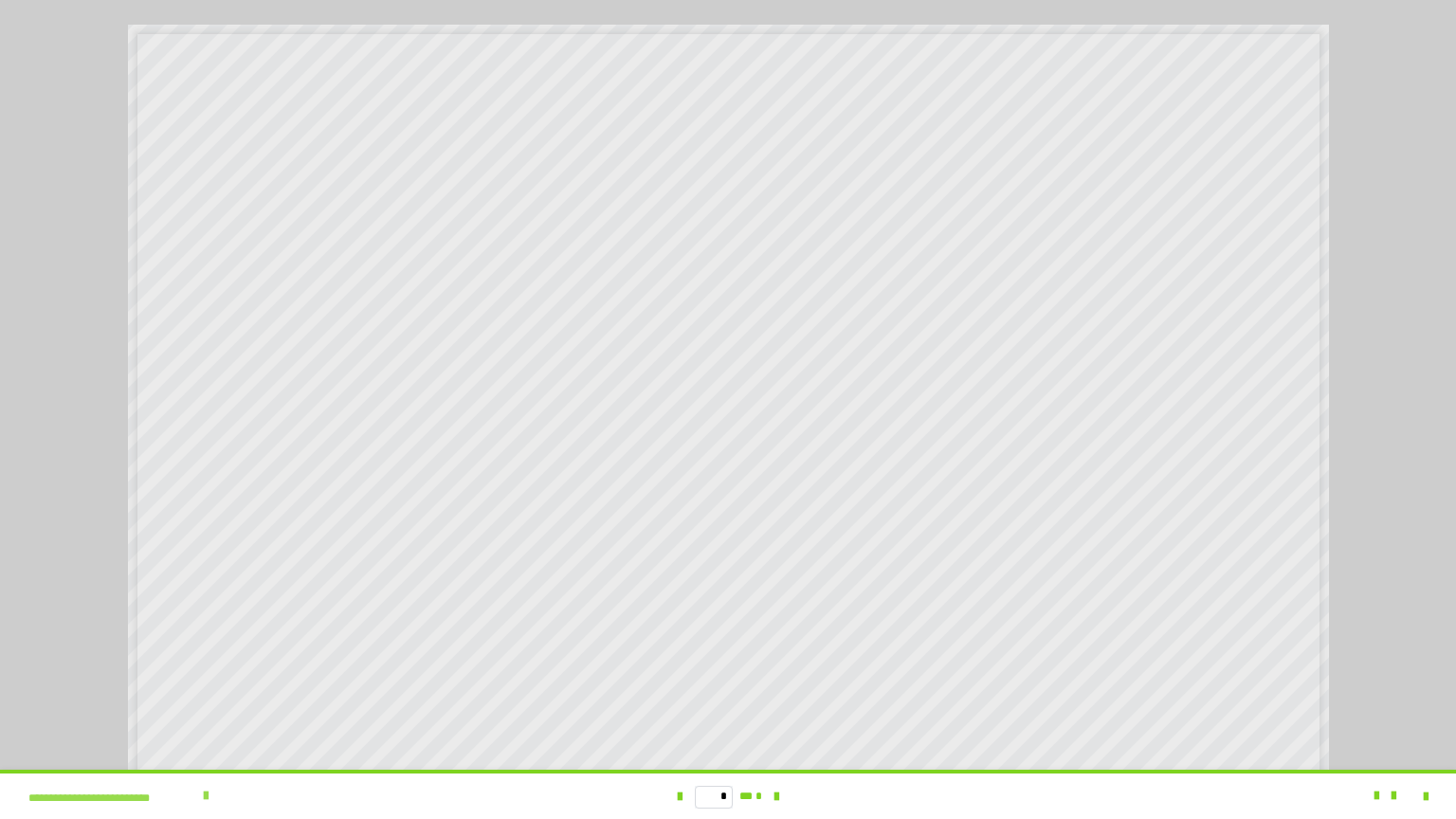 click at bounding box center [206, 796] 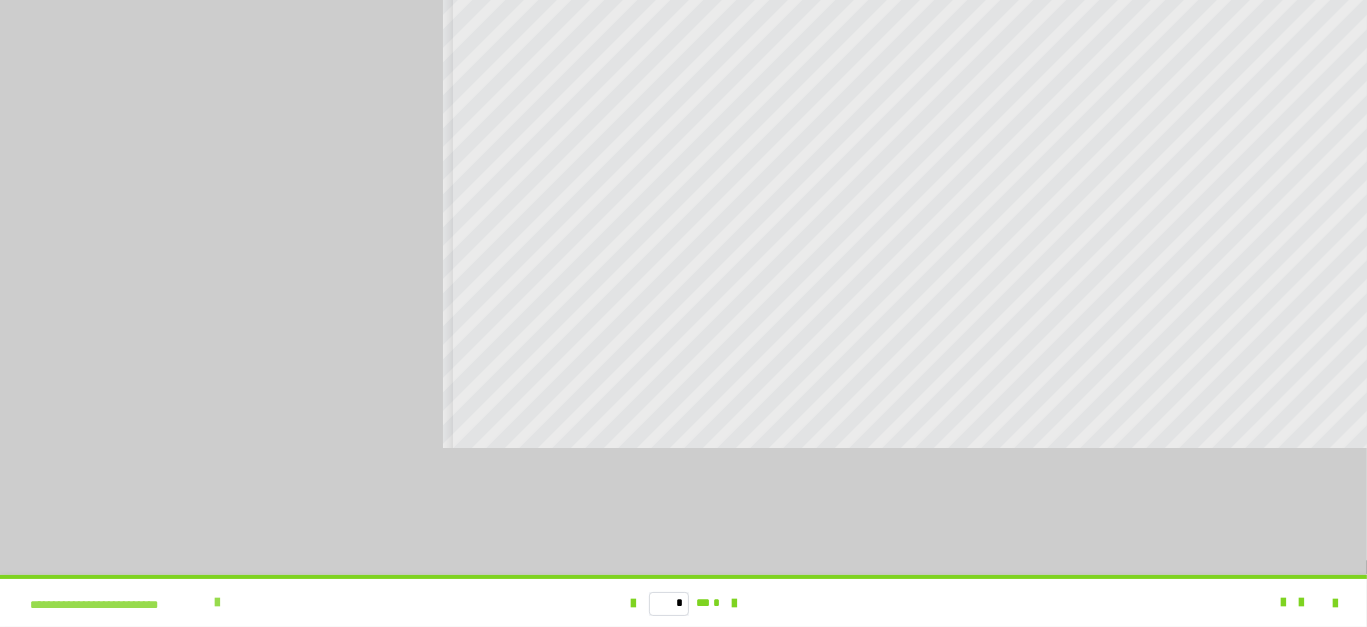 scroll, scrollTop: 3930, scrollLeft: 0, axis: vertical 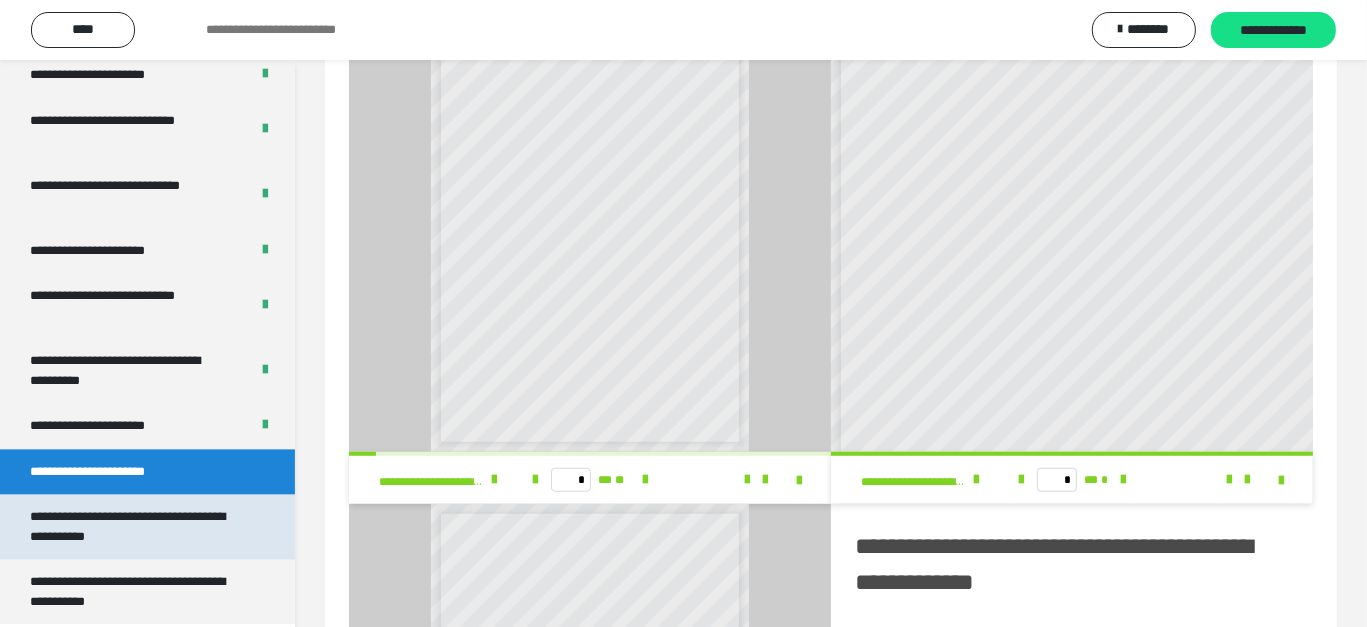 click on "**********" at bounding box center [132, 526] 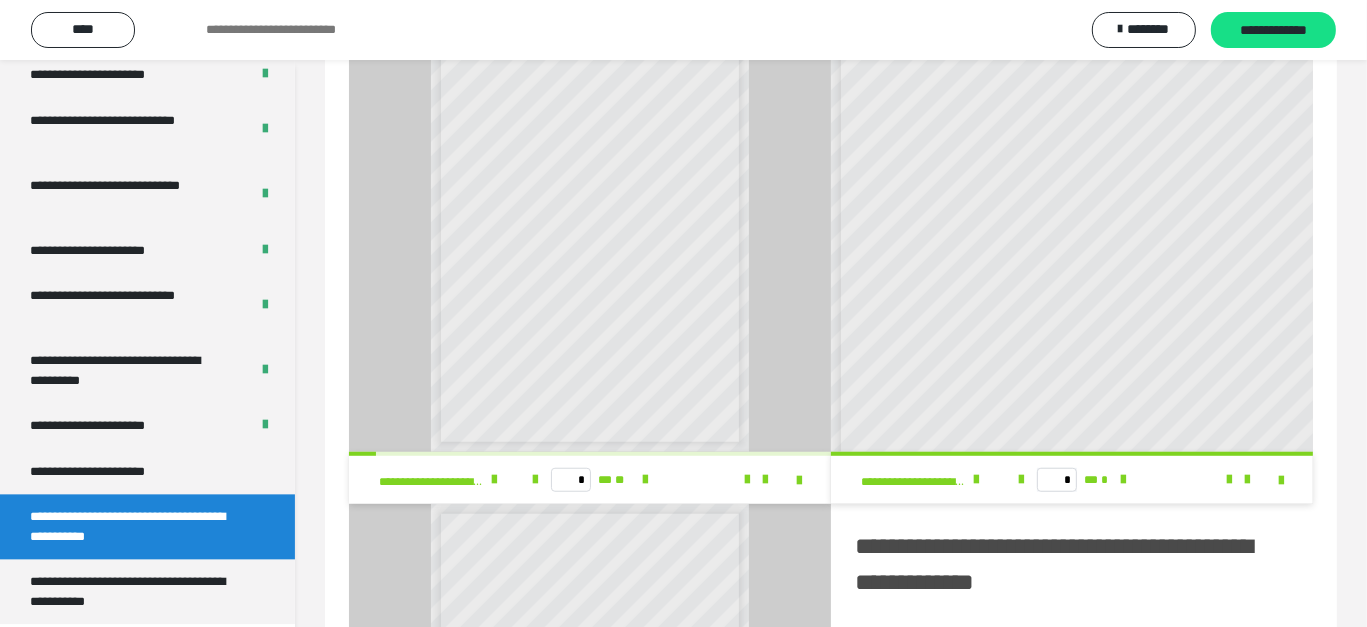 scroll, scrollTop: 273, scrollLeft: 0, axis: vertical 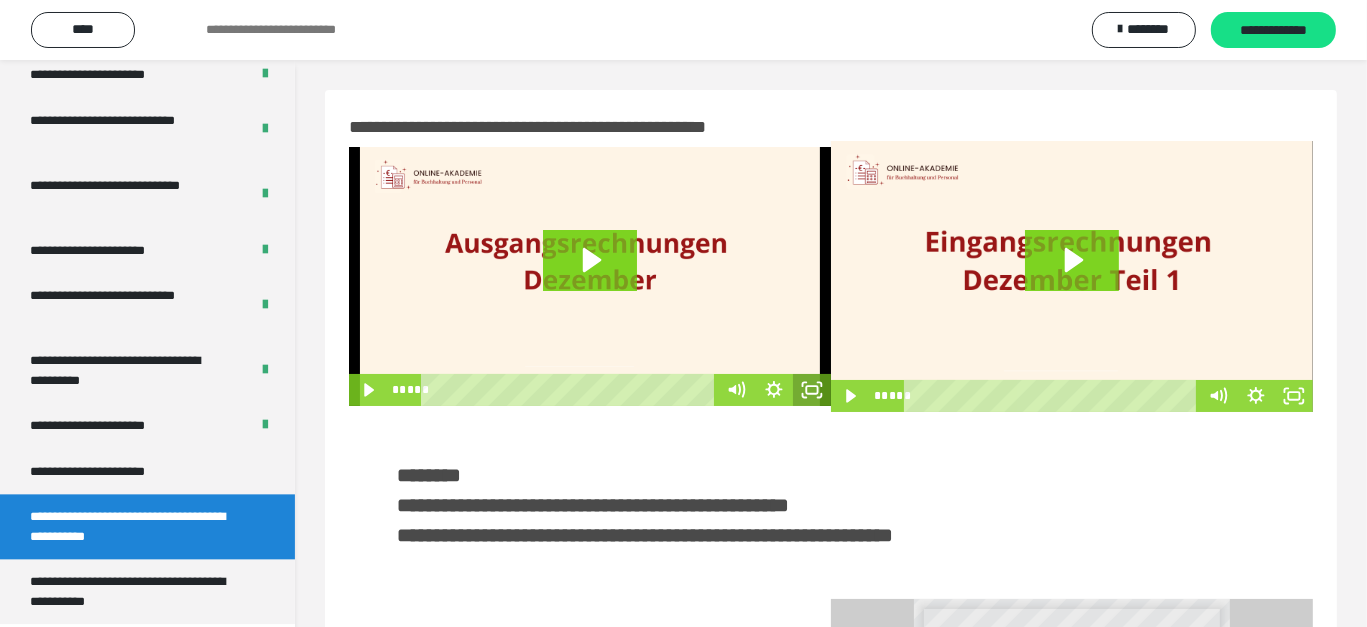 click 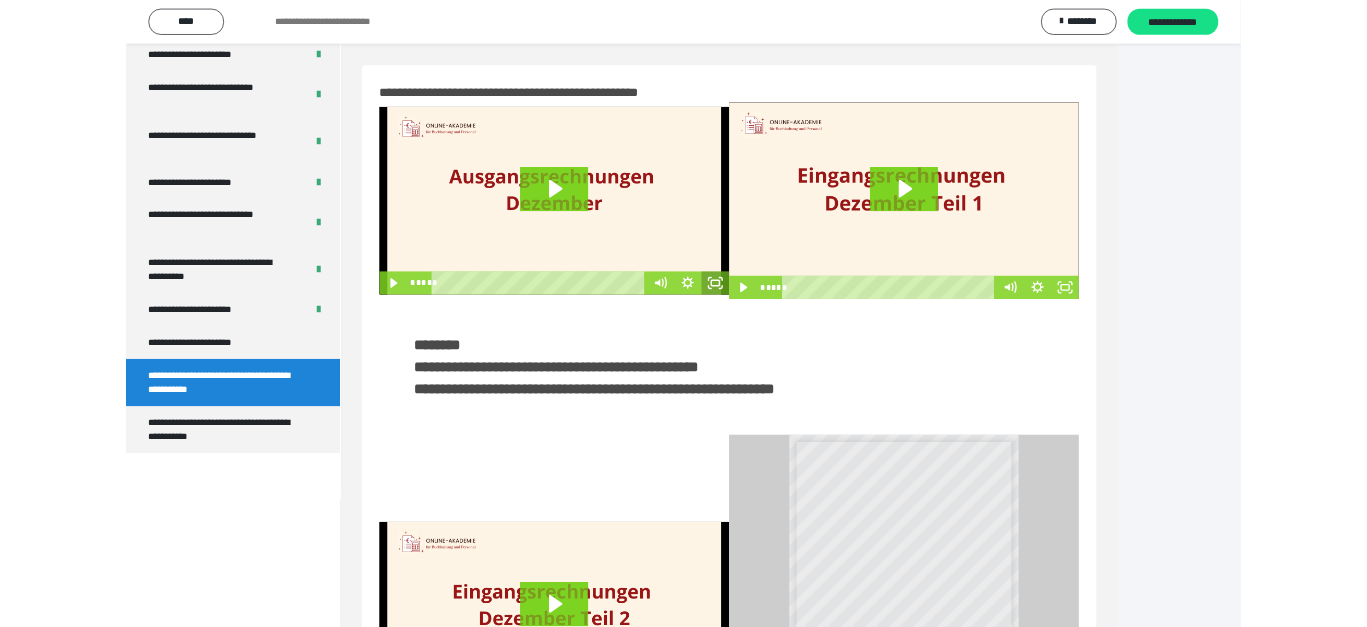 scroll, scrollTop: 3693, scrollLeft: 0, axis: vertical 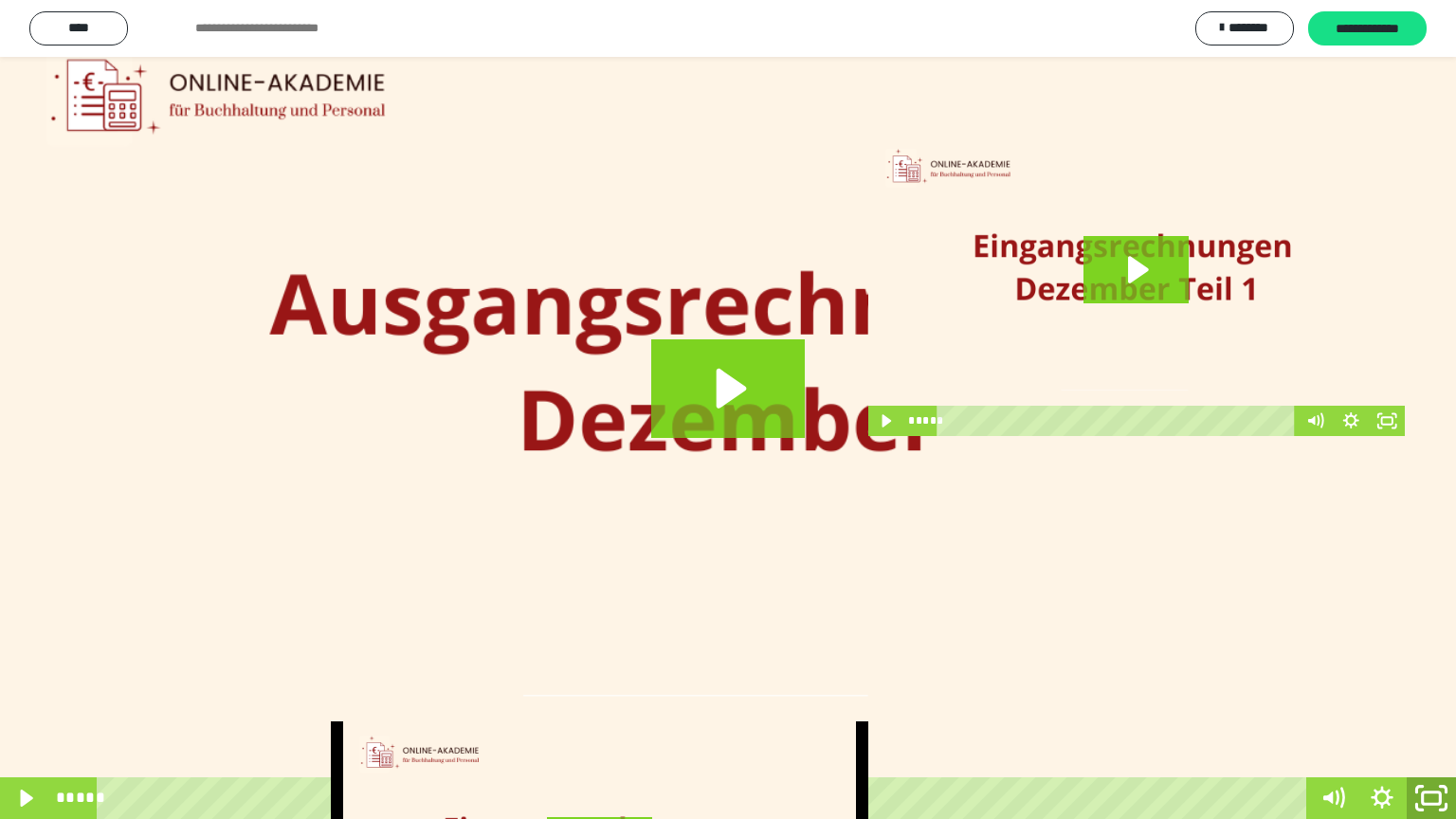 click 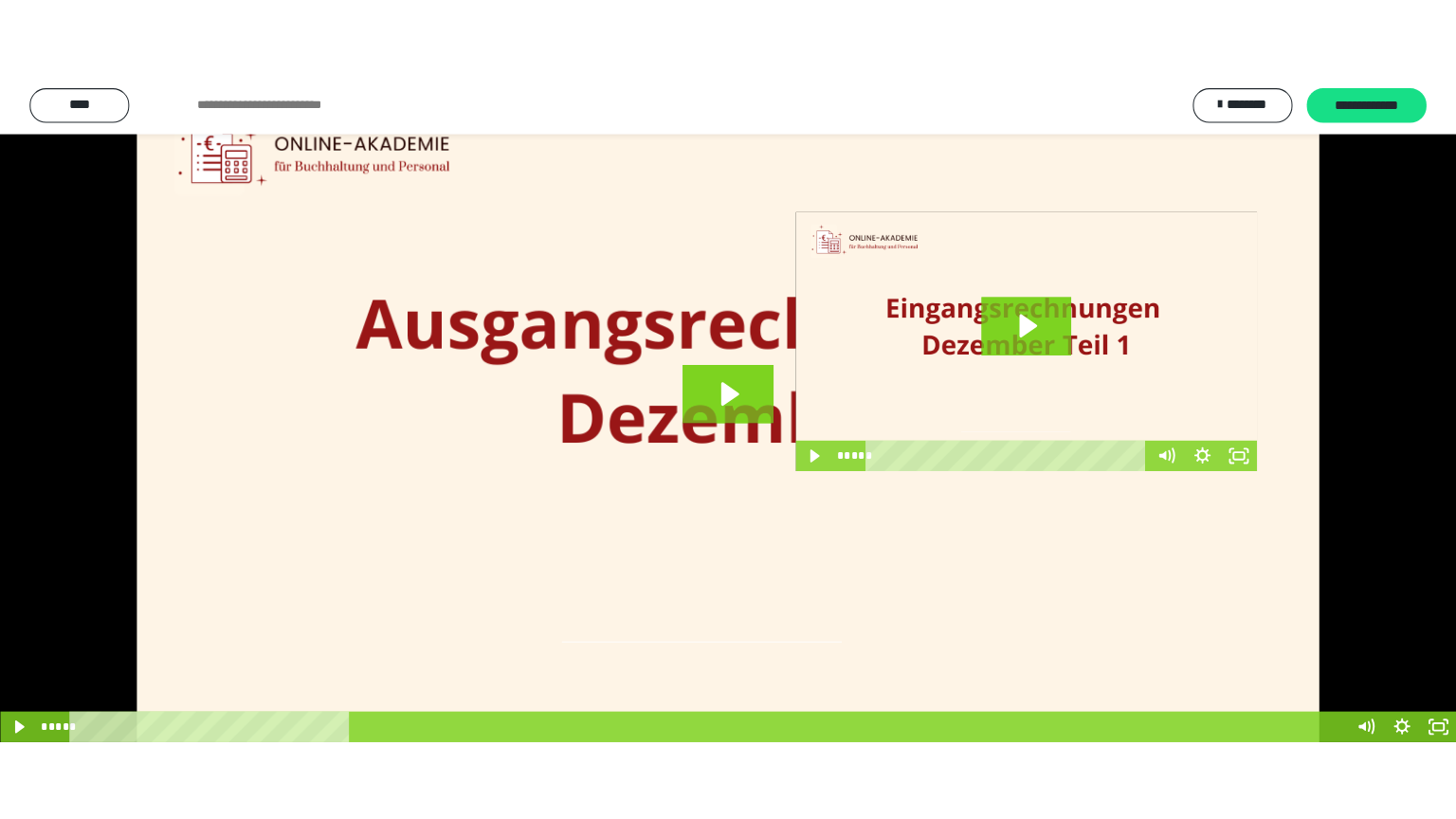 scroll, scrollTop: 3661, scrollLeft: 0, axis: vertical 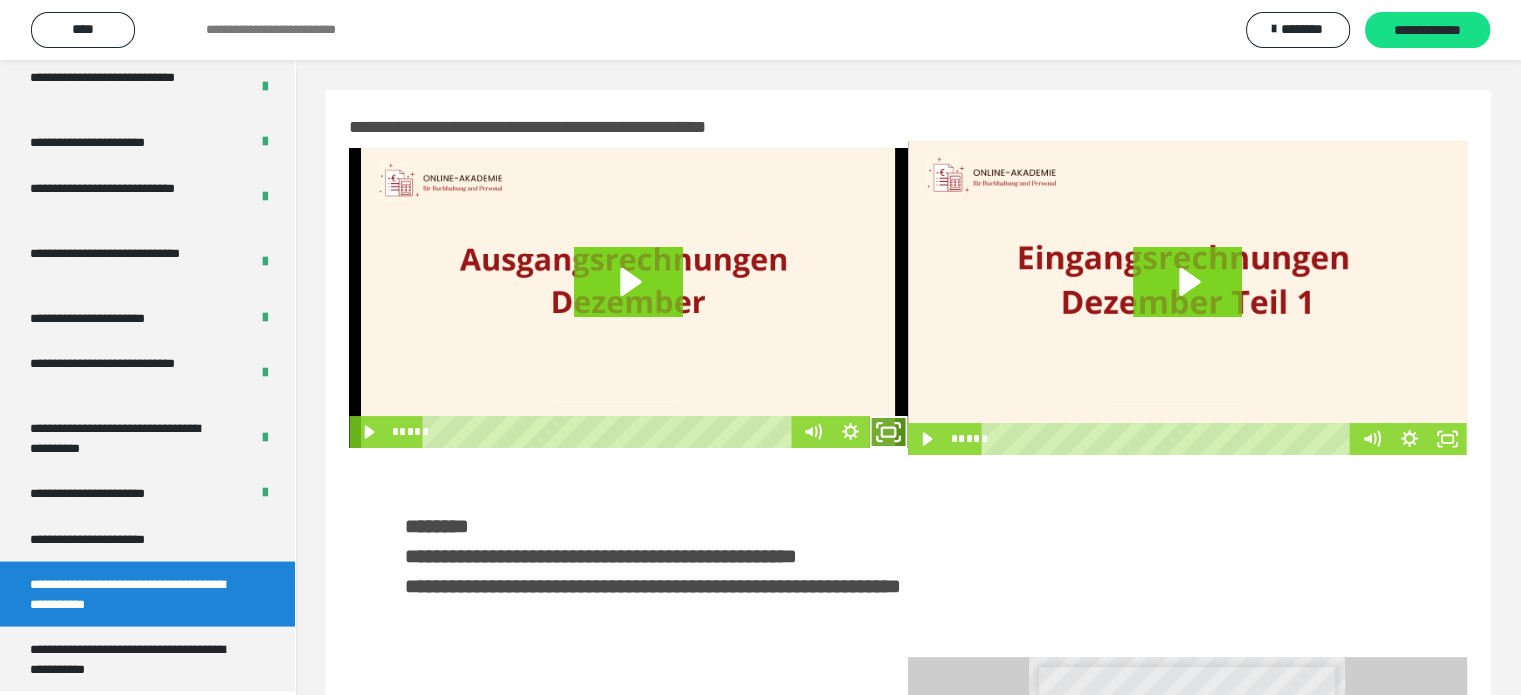 click 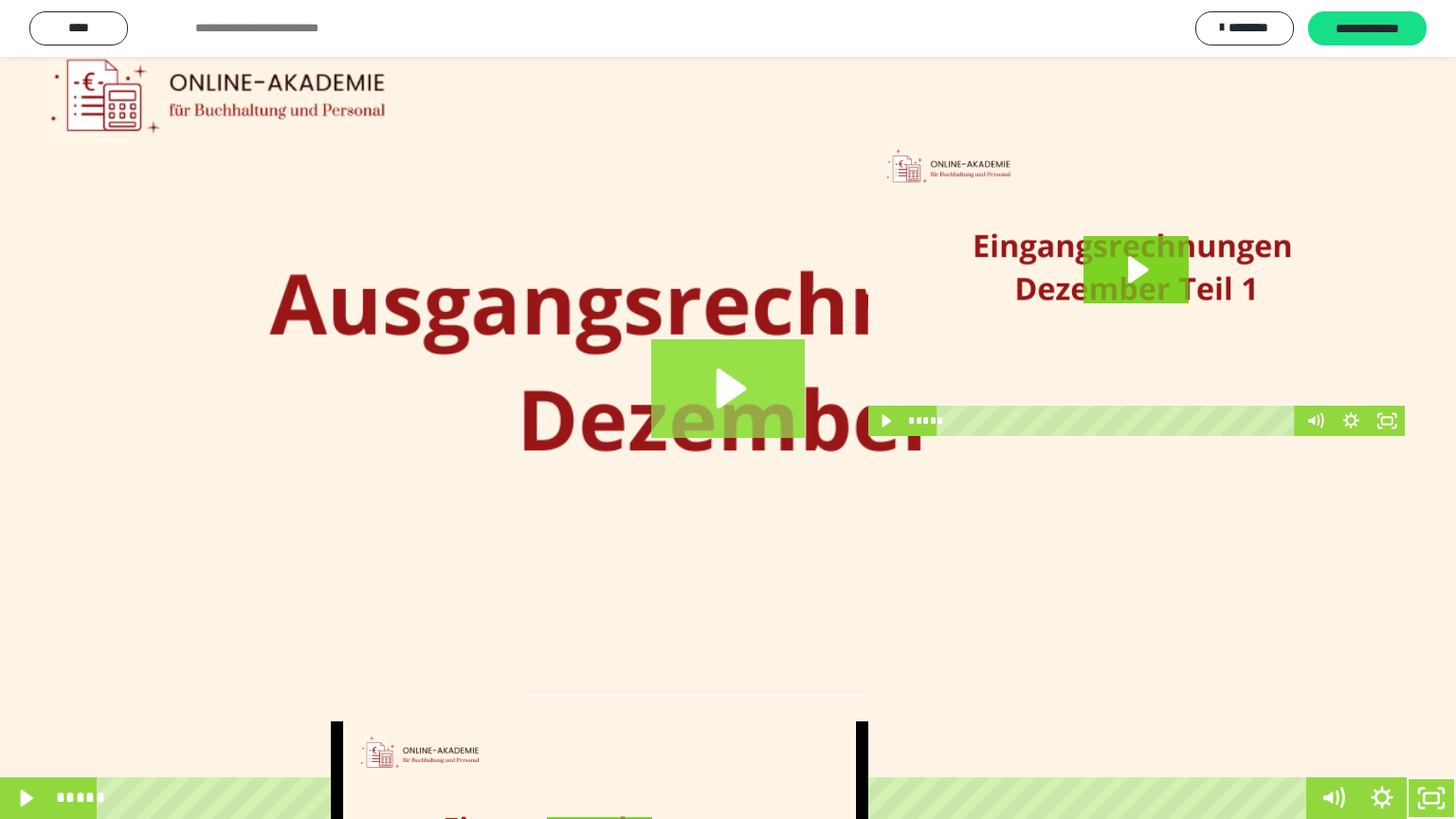click 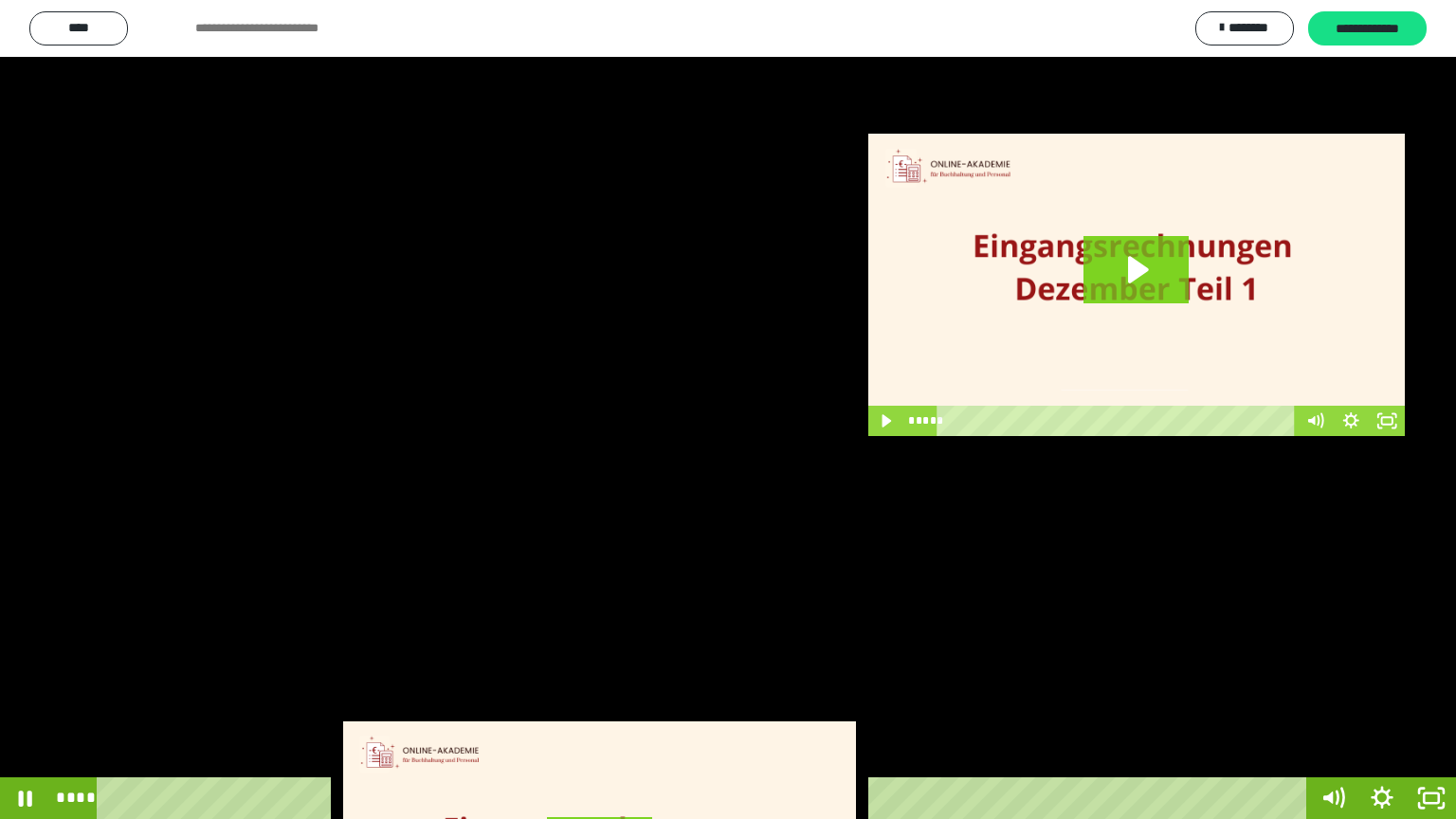 click at bounding box center [728, 410] 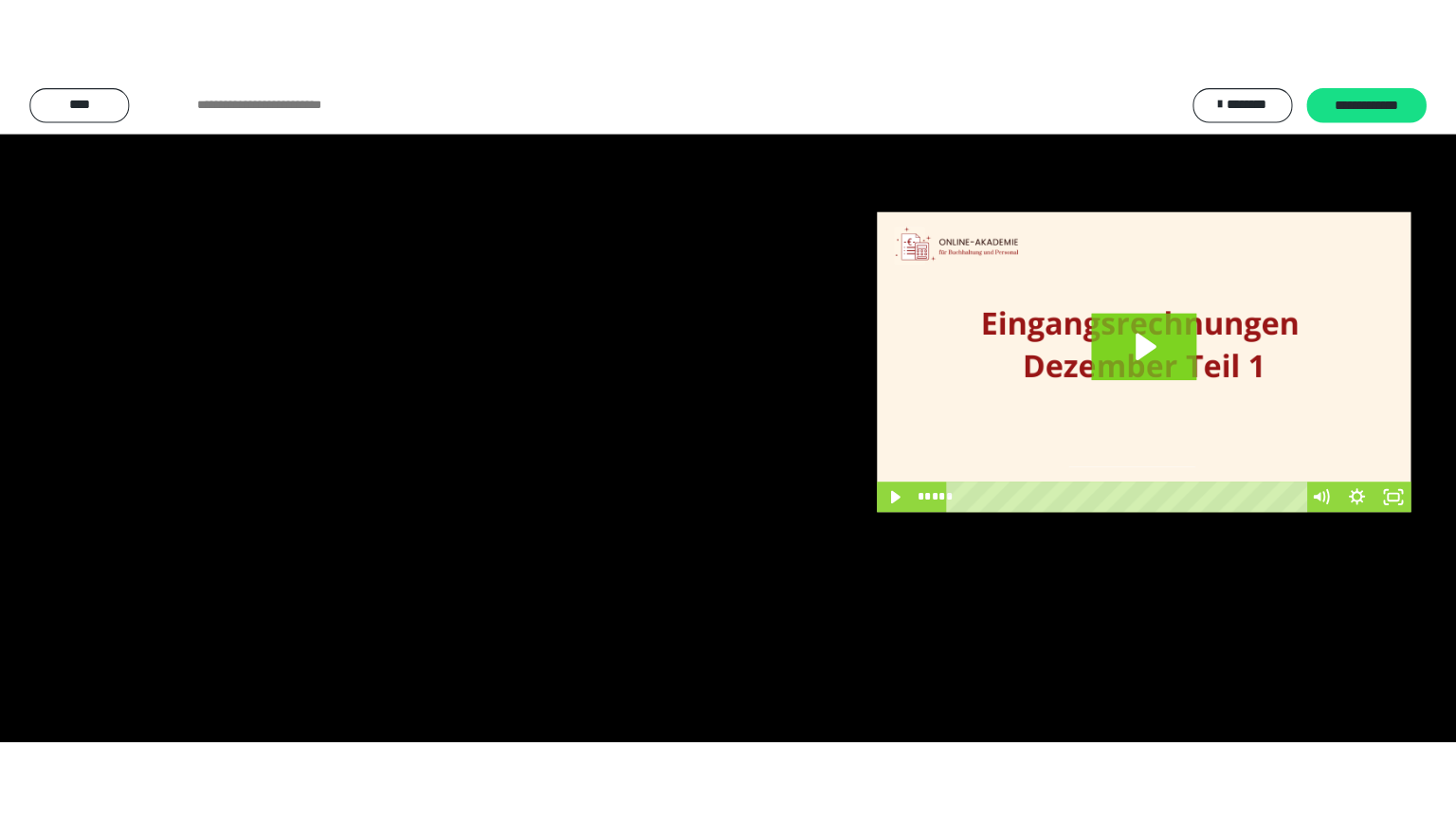 scroll, scrollTop: 3661, scrollLeft: 0, axis: vertical 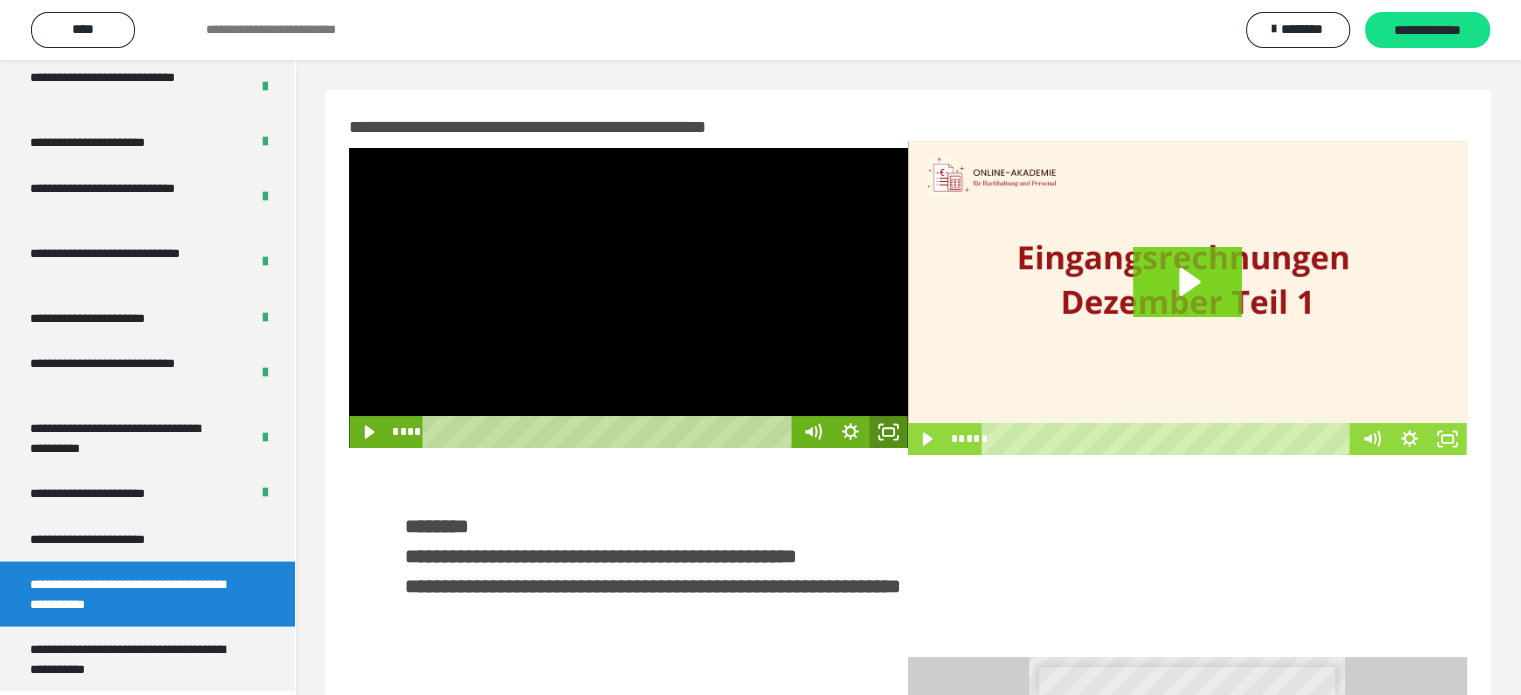 click 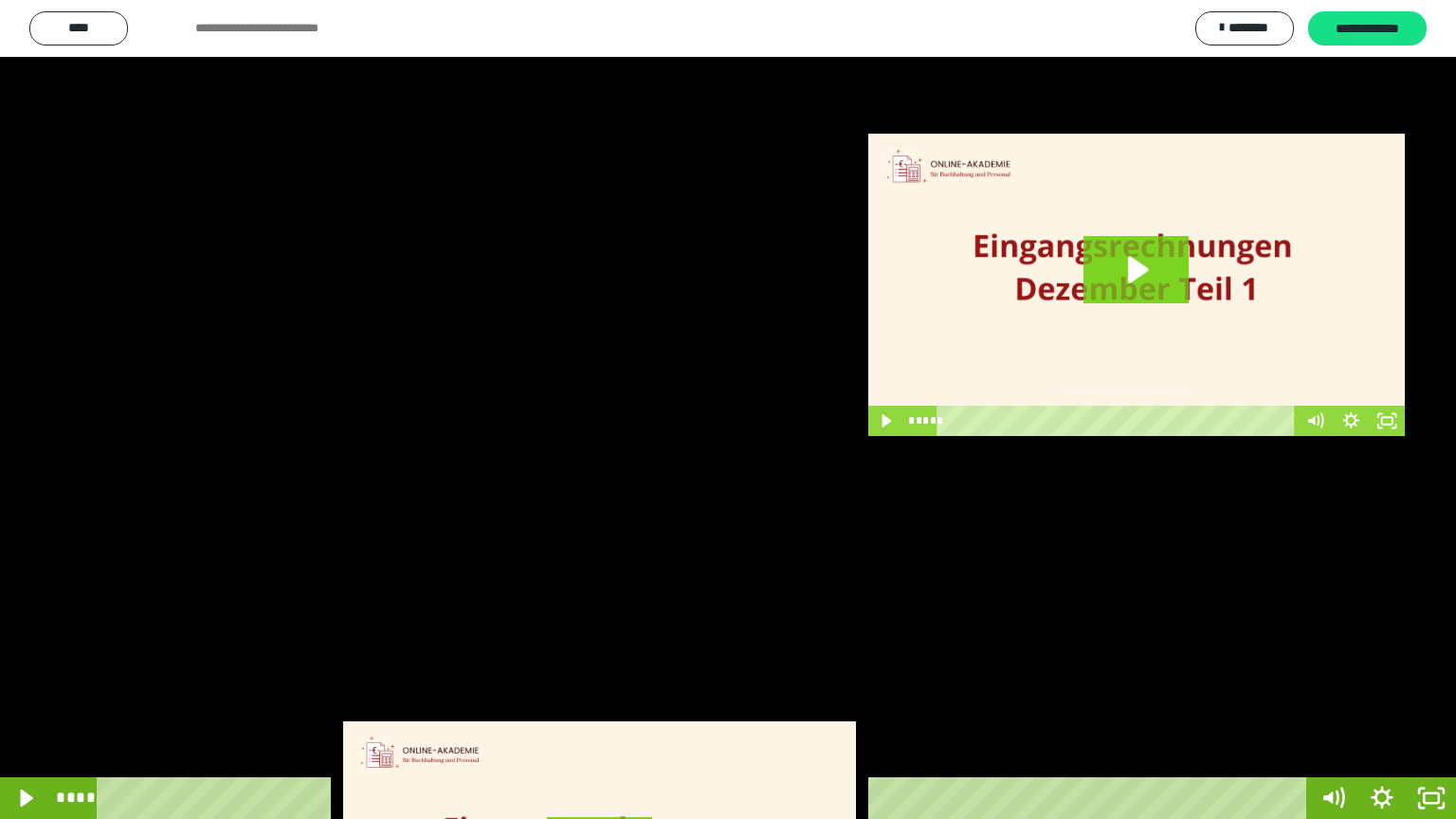 click at bounding box center [728, 410] 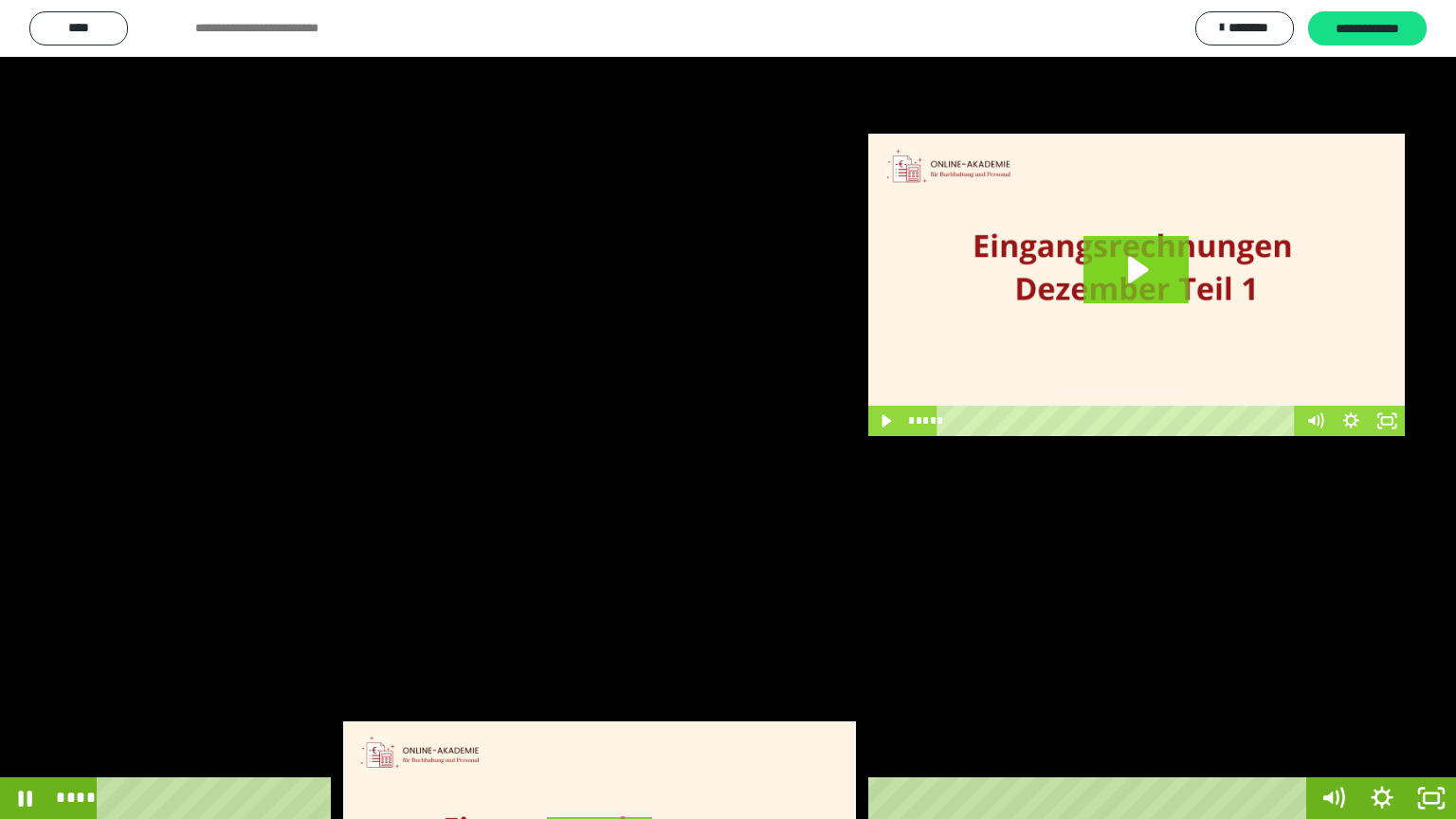 click at bounding box center (728, 410) 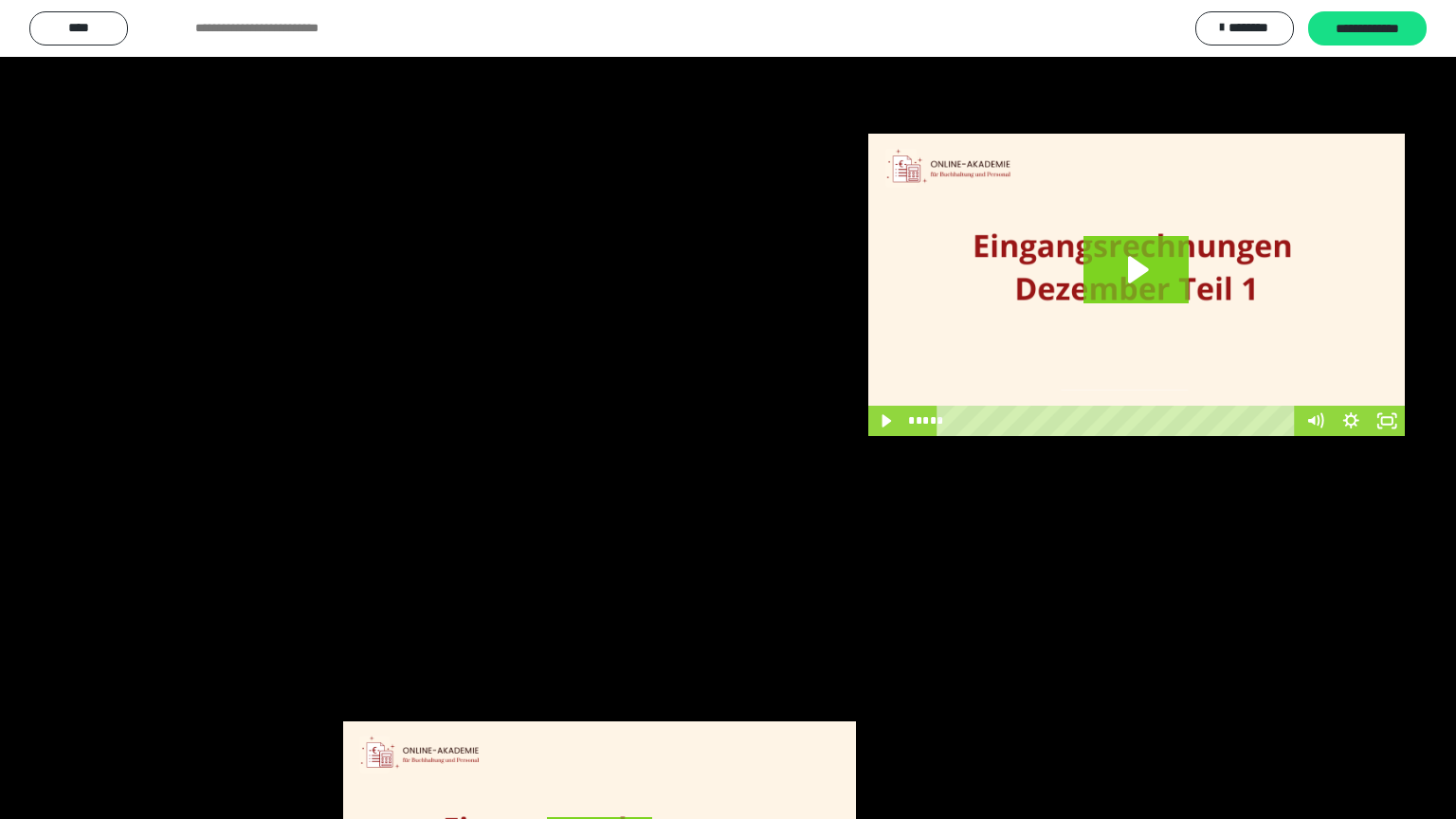 click at bounding box center (728, 410) 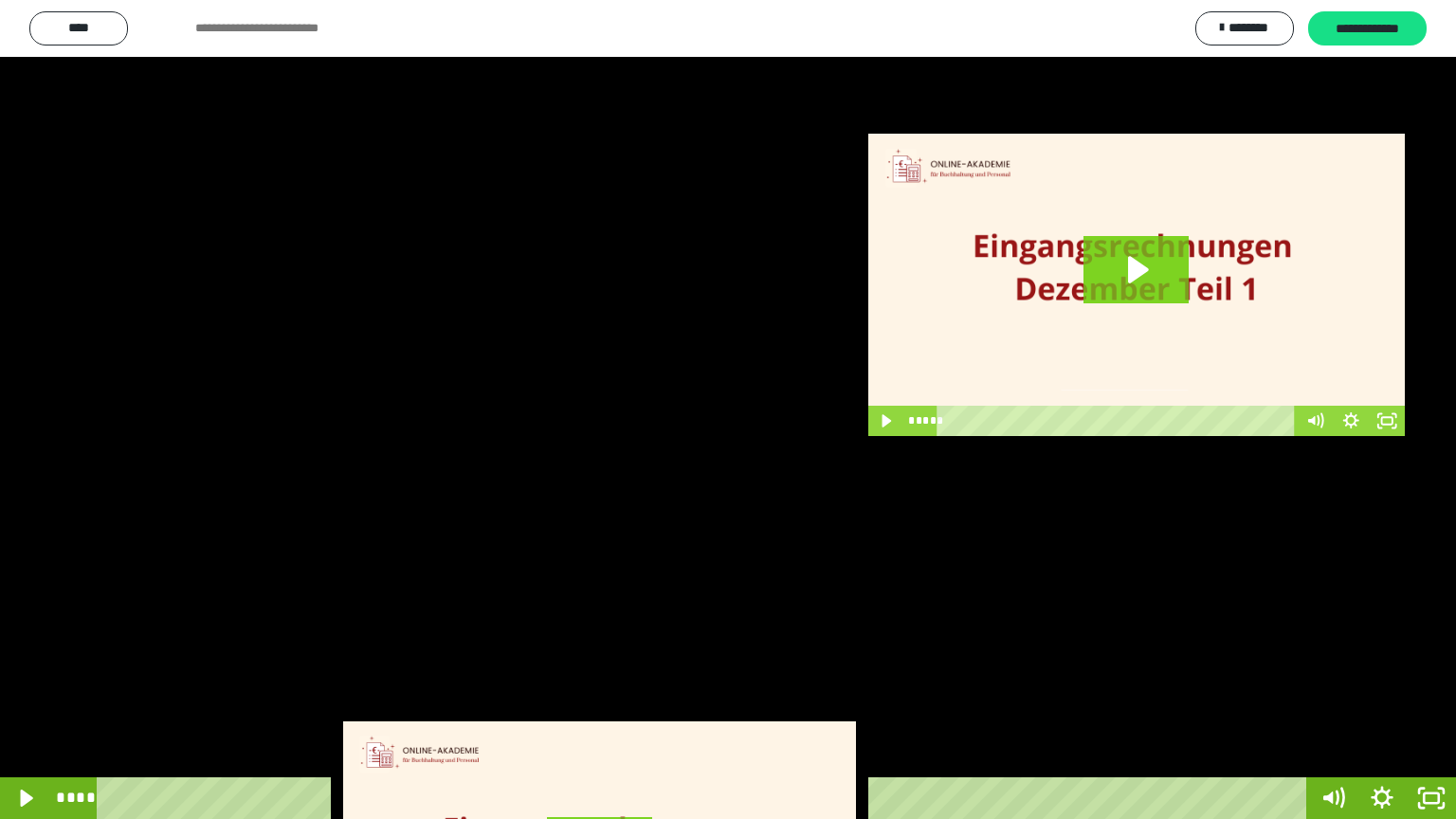 click at bounding box center [728, 410] 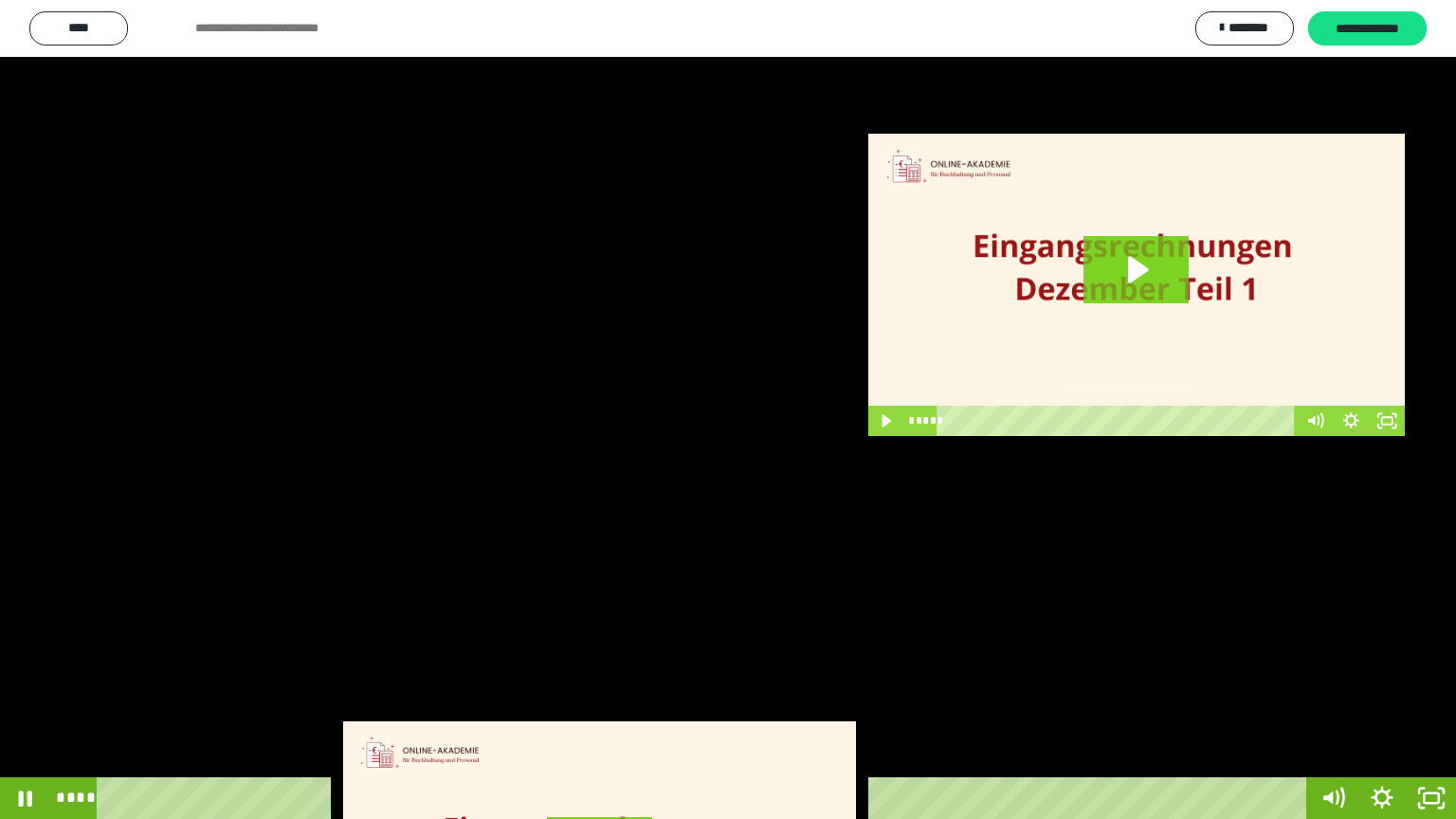 click at bounding box center [728, 410] 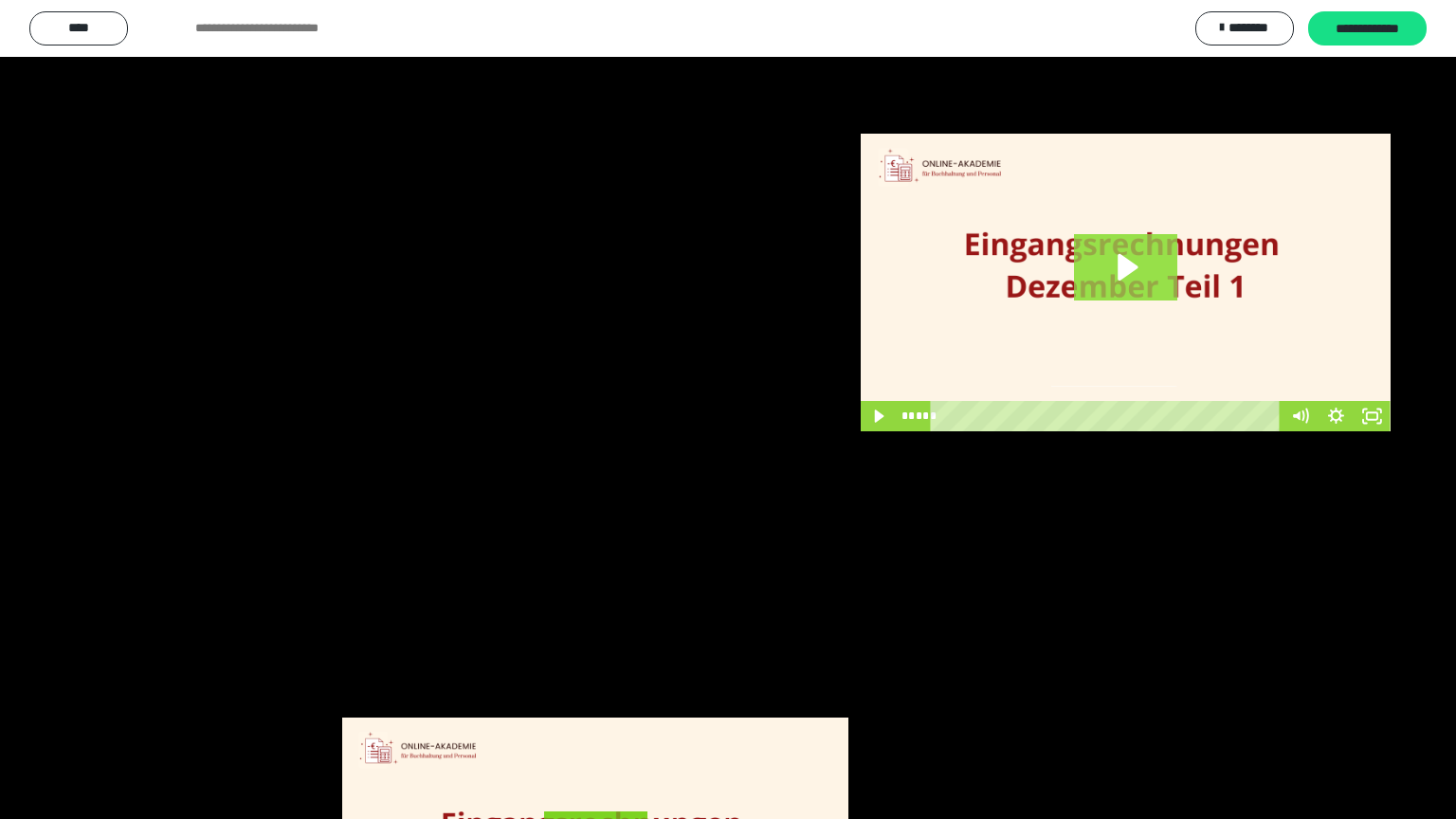 scroll, scrollTop: 3661, scrollLeft: 0, axis: vertical 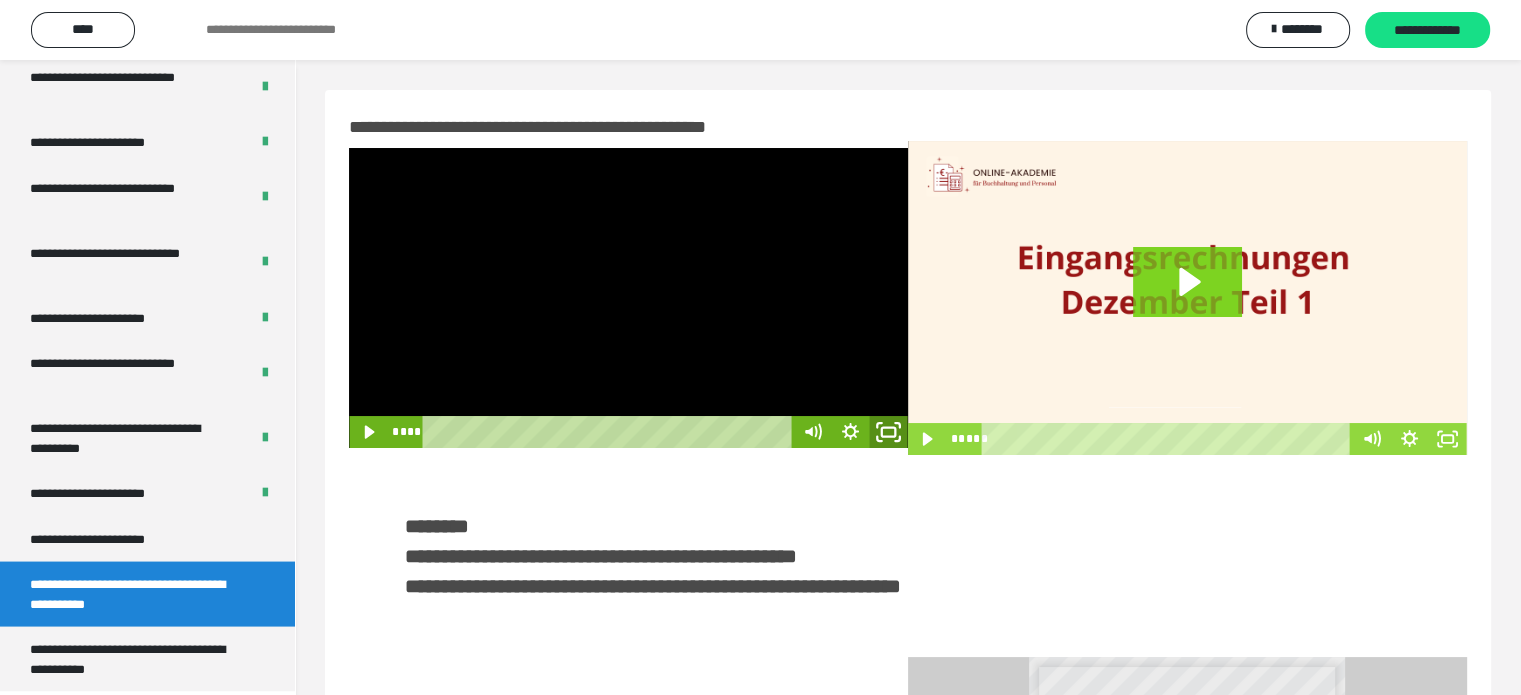 click 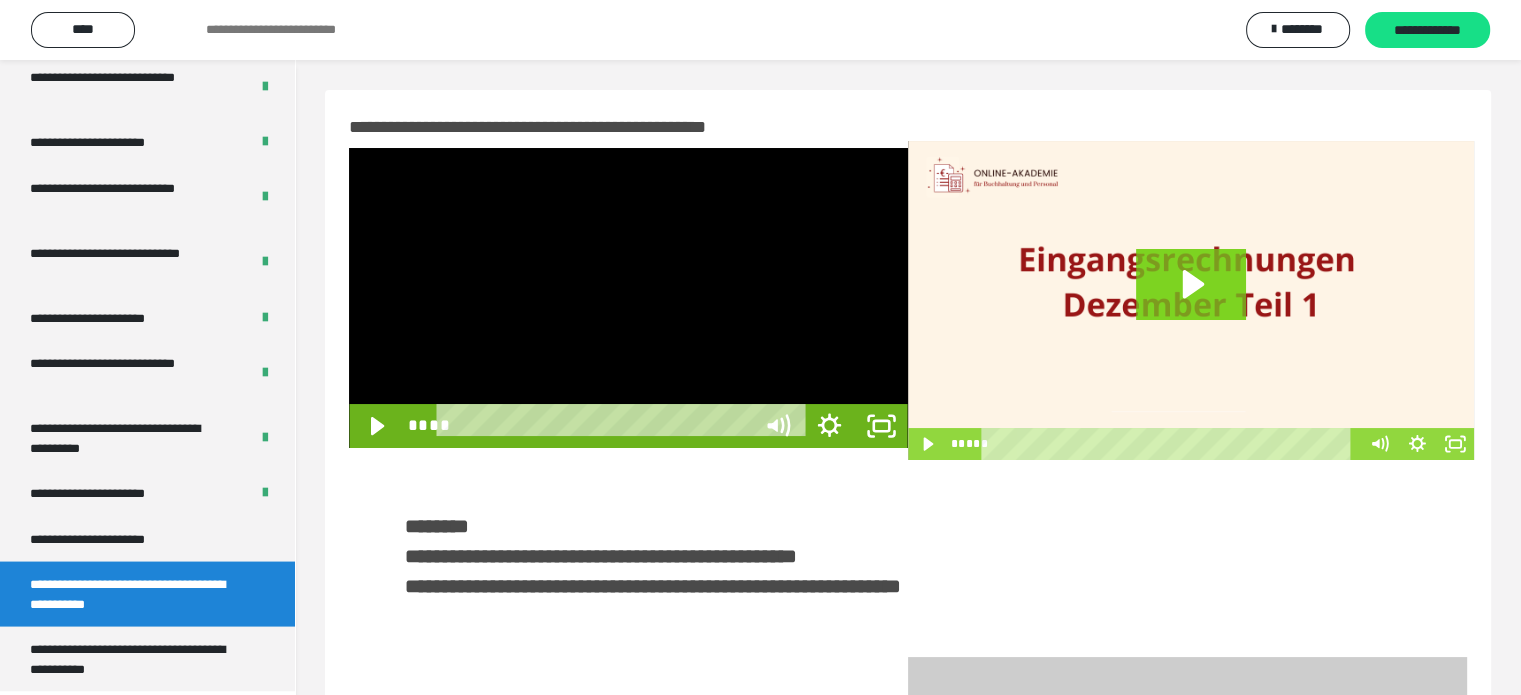 scroll, scrollTop: 3693, scrollLeft: 0, axis: vertical 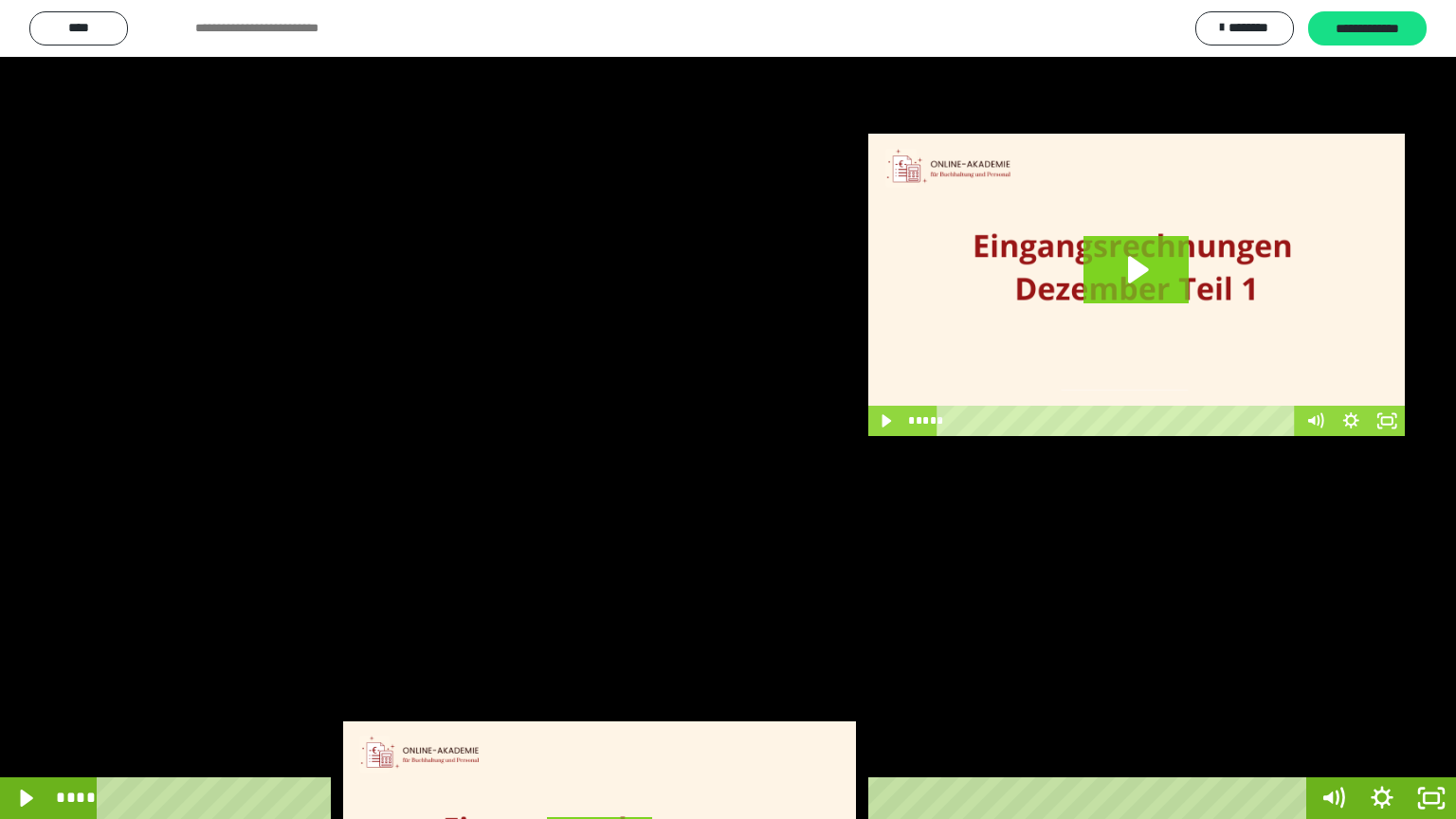 click at bounding box center [728, 410] 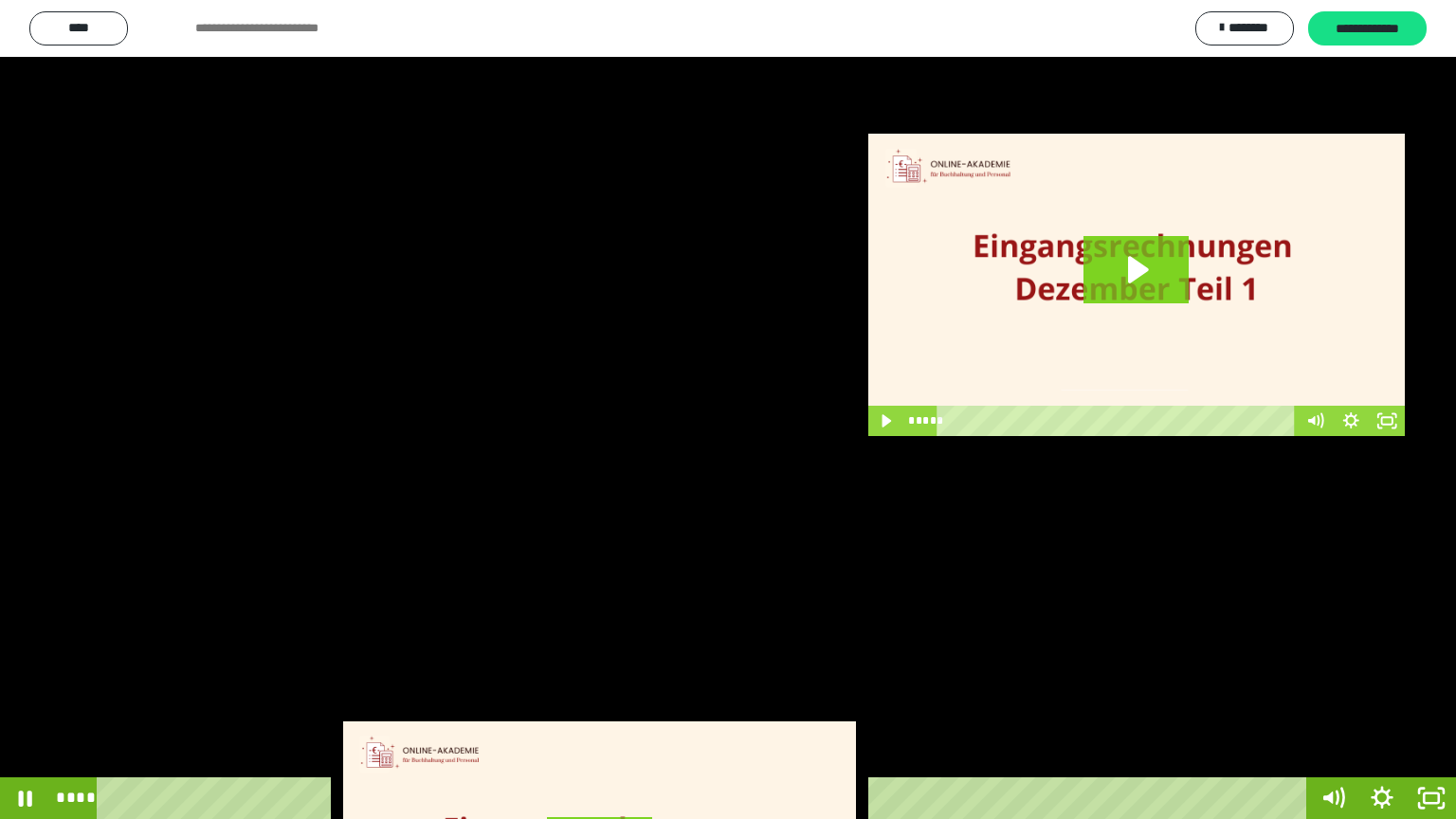 click at bounding box center (728, 410) 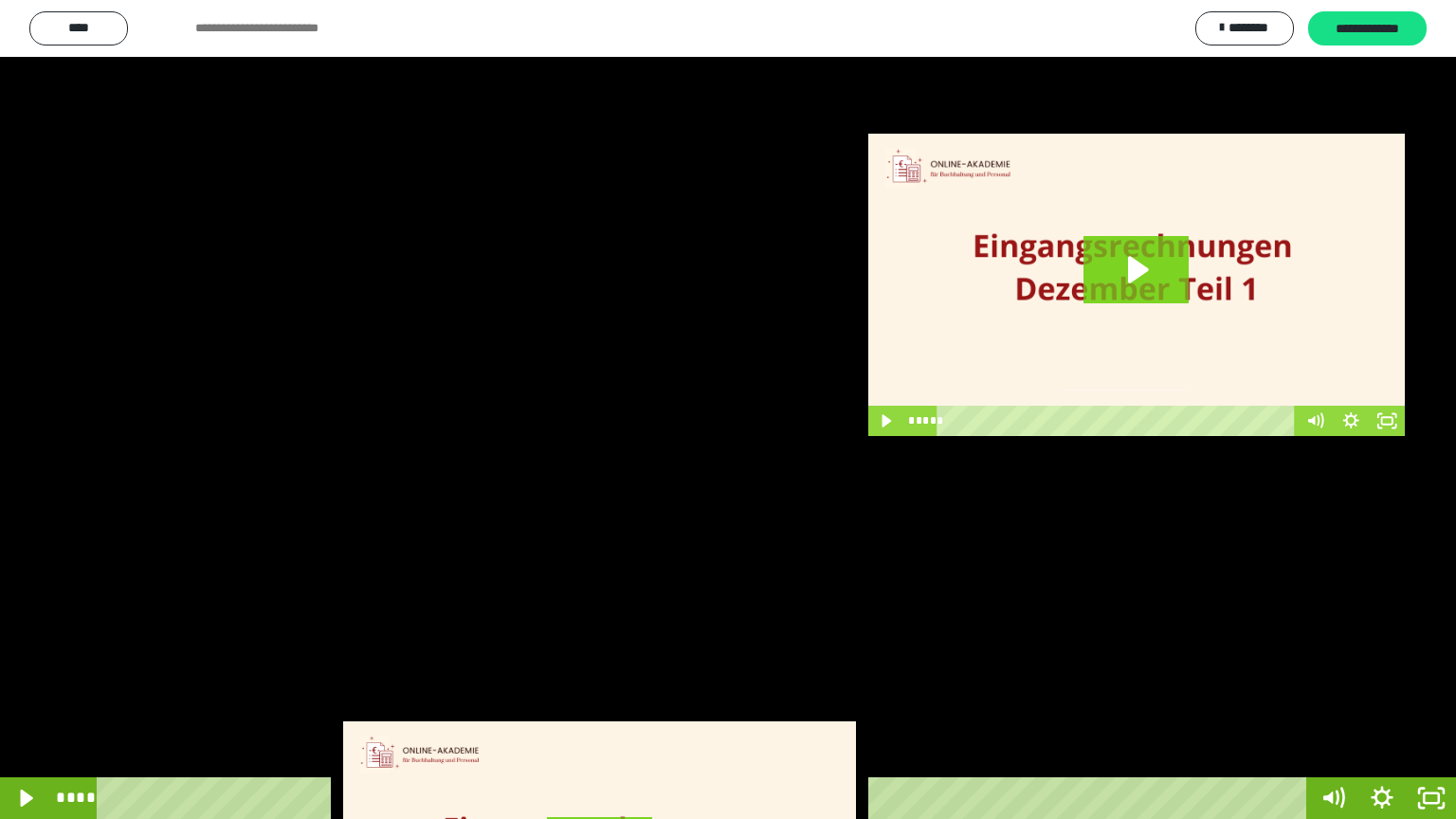 click at bounding box center [728, 410] 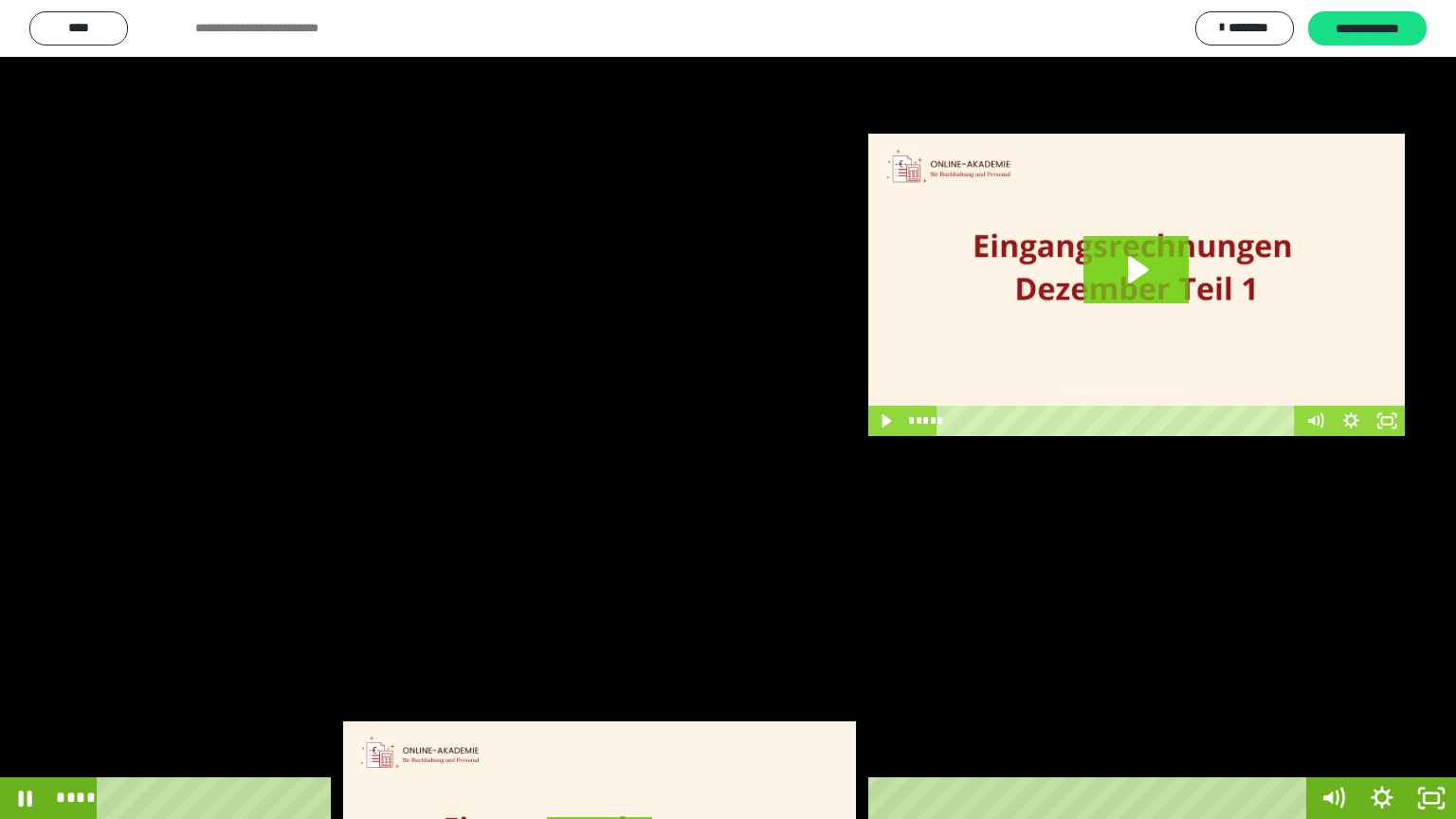click at bounding box center [728, 410] 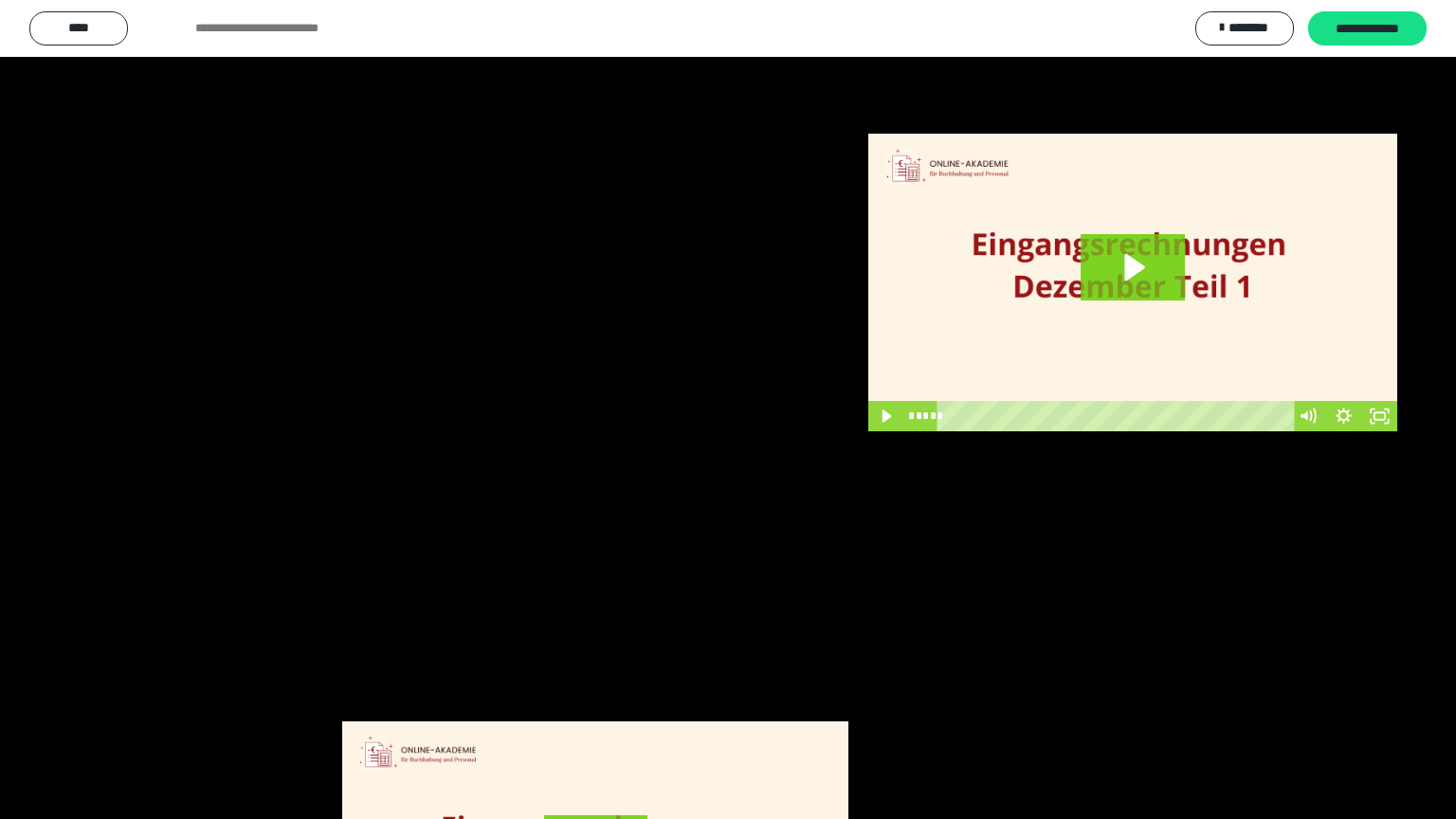scroll, scrollTop: 3661, scrollLeft: 0, axis: vertical 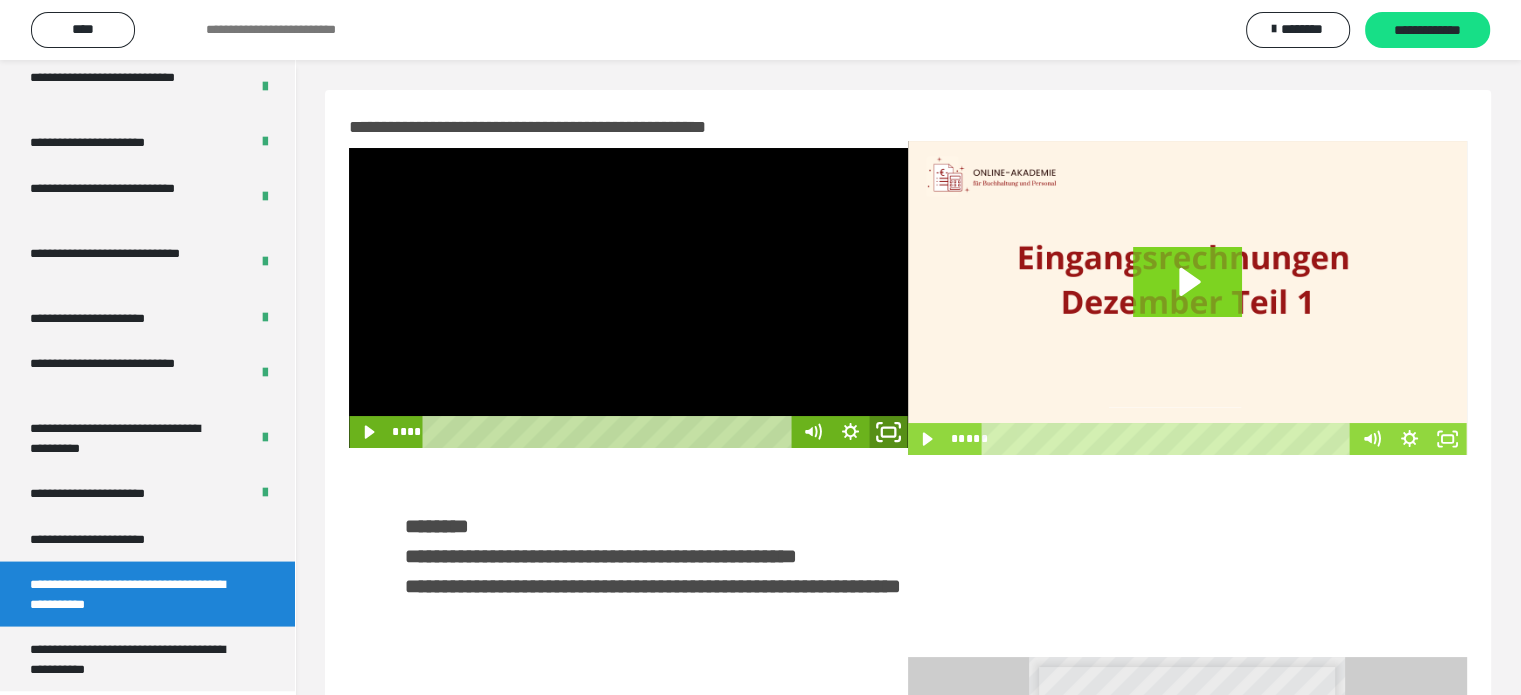 click 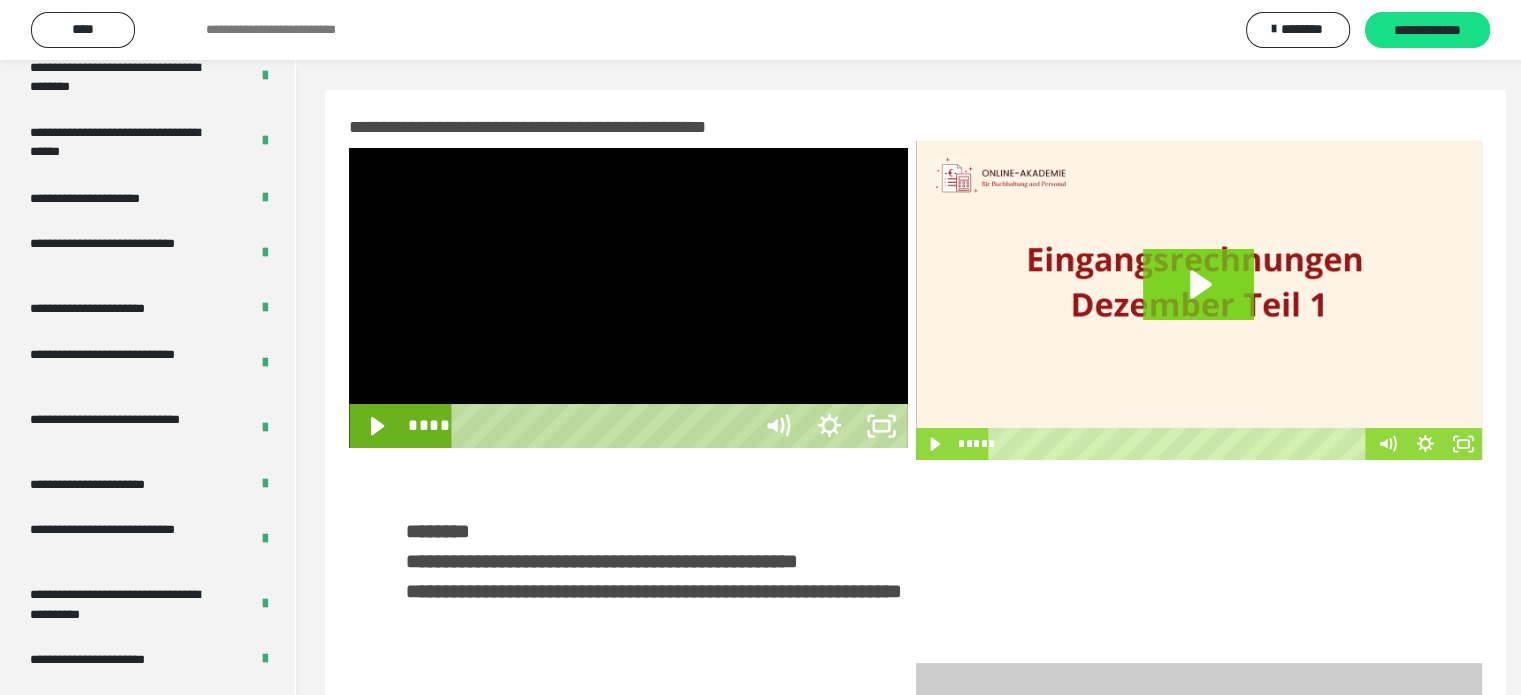 scroll, scrollTop: 3693, scrollLeft: 0, axis: vertical 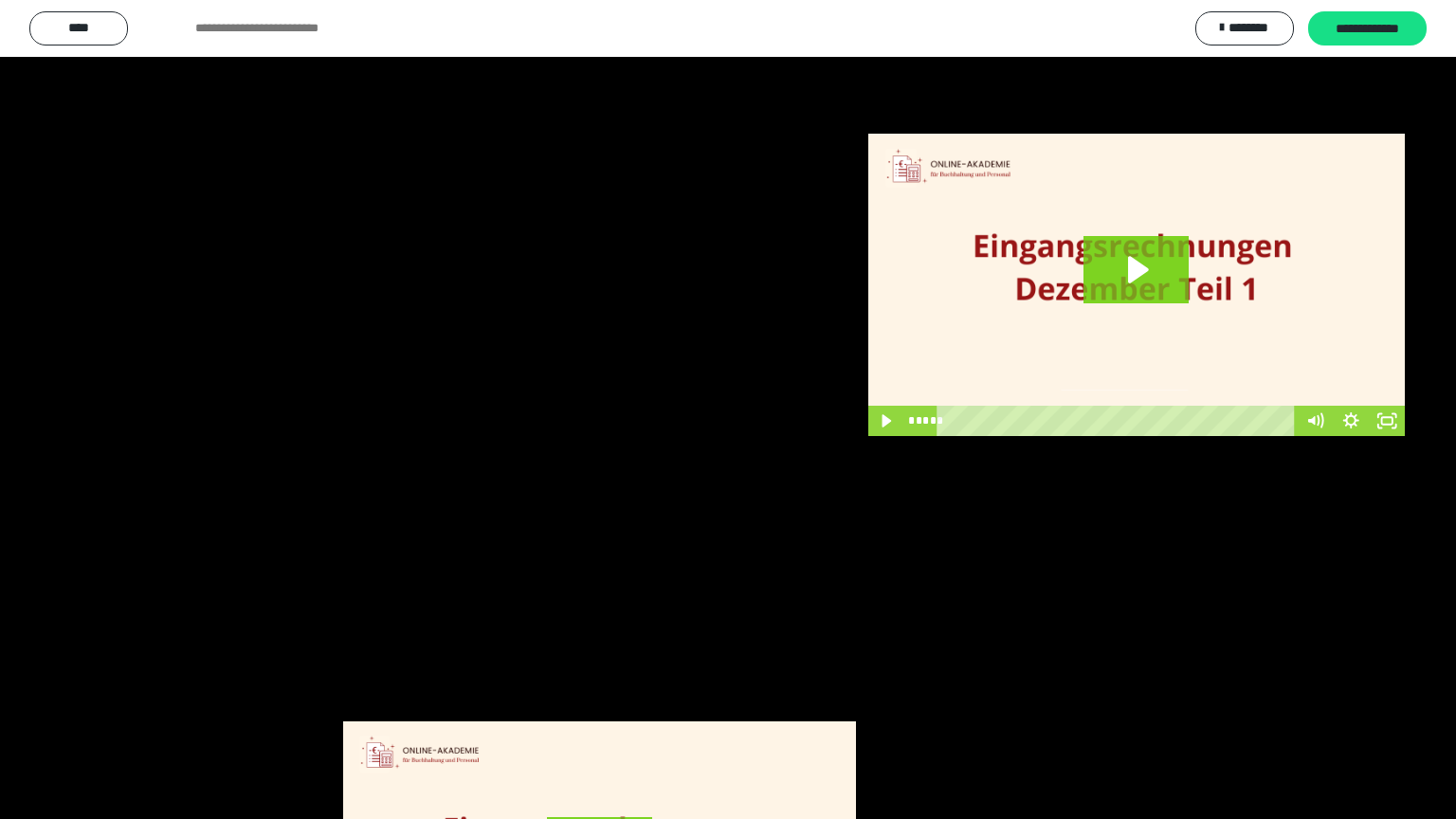 click at bounding box center [728, 410] 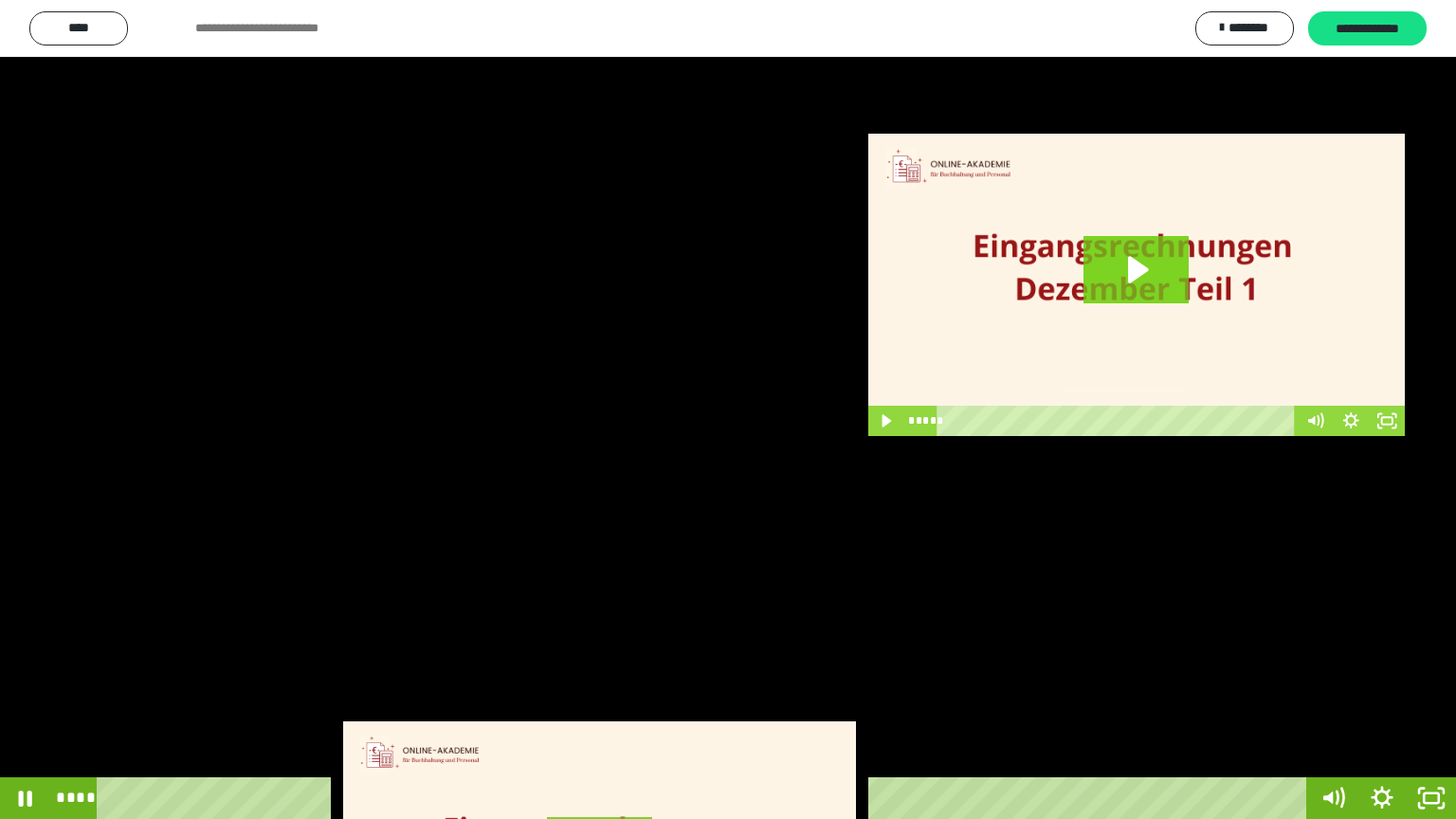 click at bounding box center [728, 410] 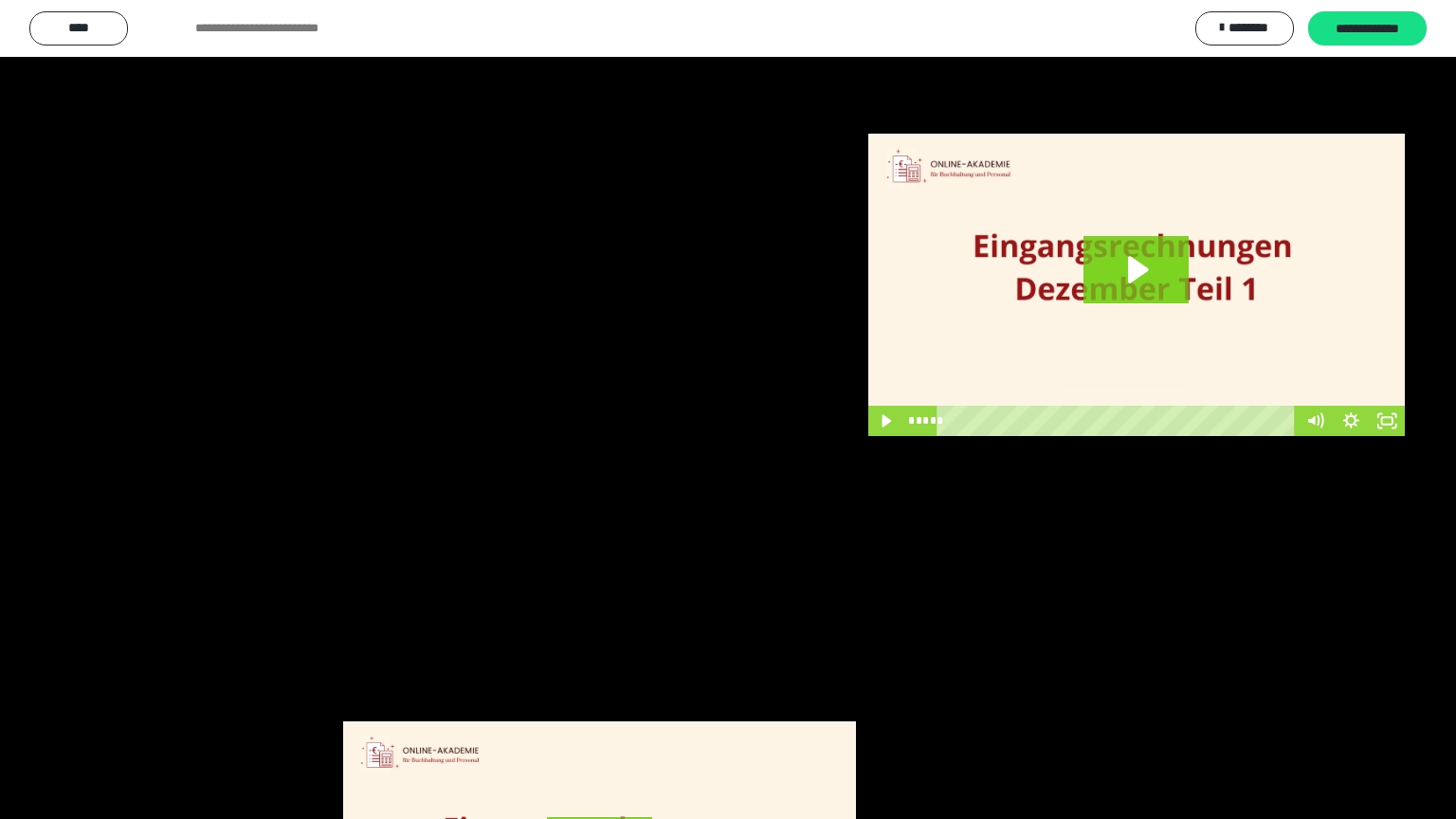 click at bounding box center (728, 410) 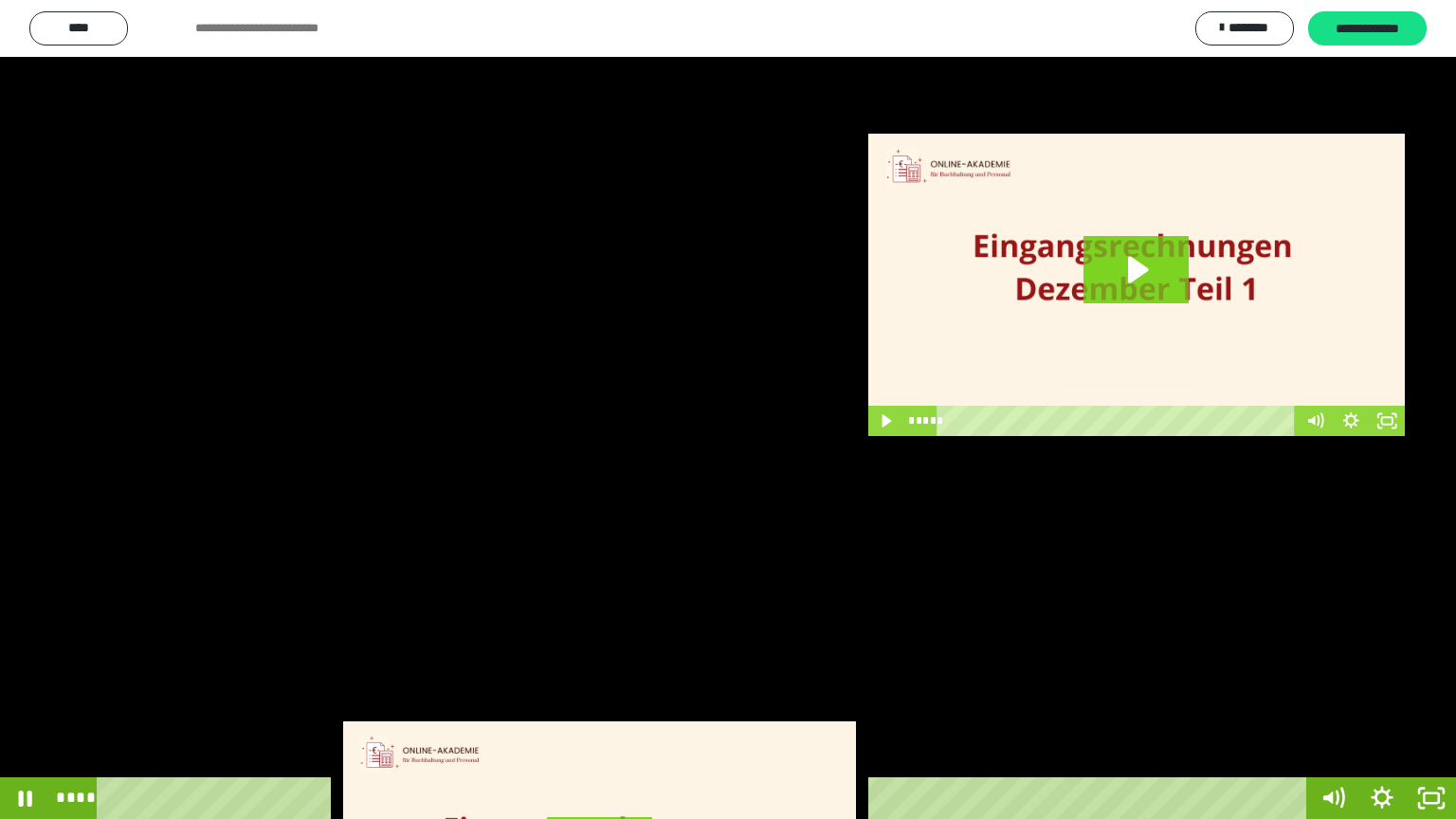 click at bounding box center [728, 410] 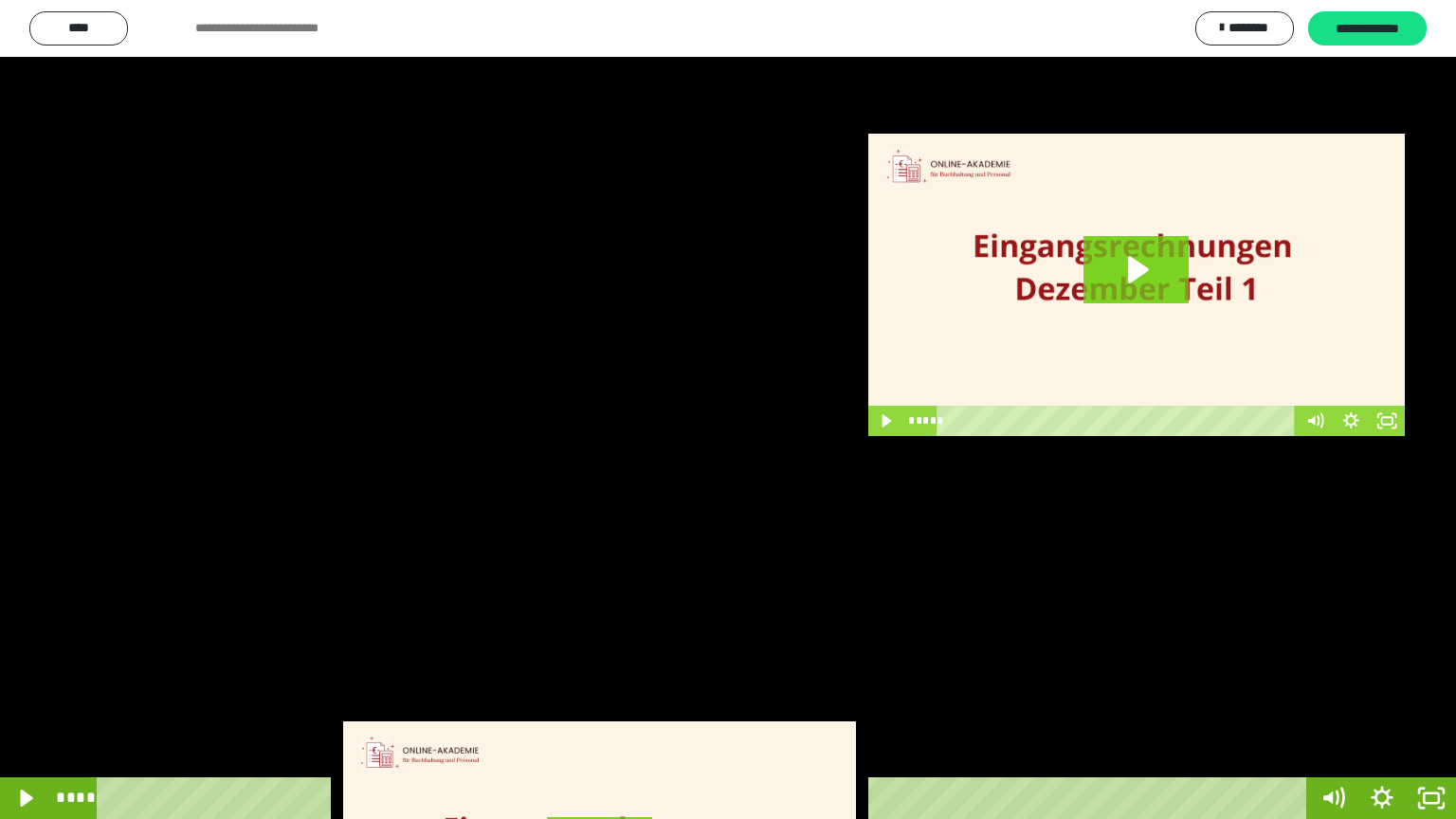click at bounding box center [728, 410] 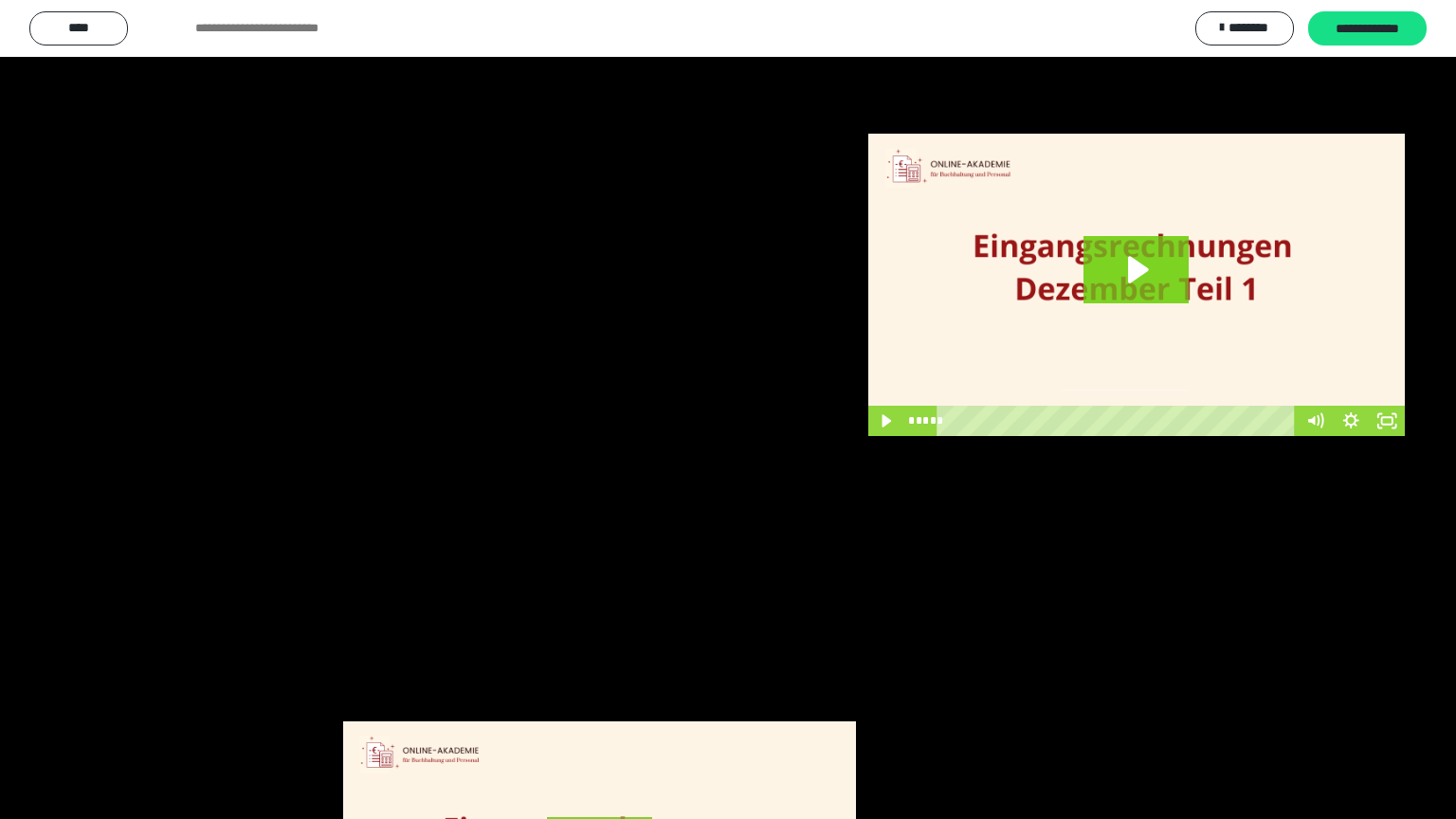 click at bounding box center [728, 410] 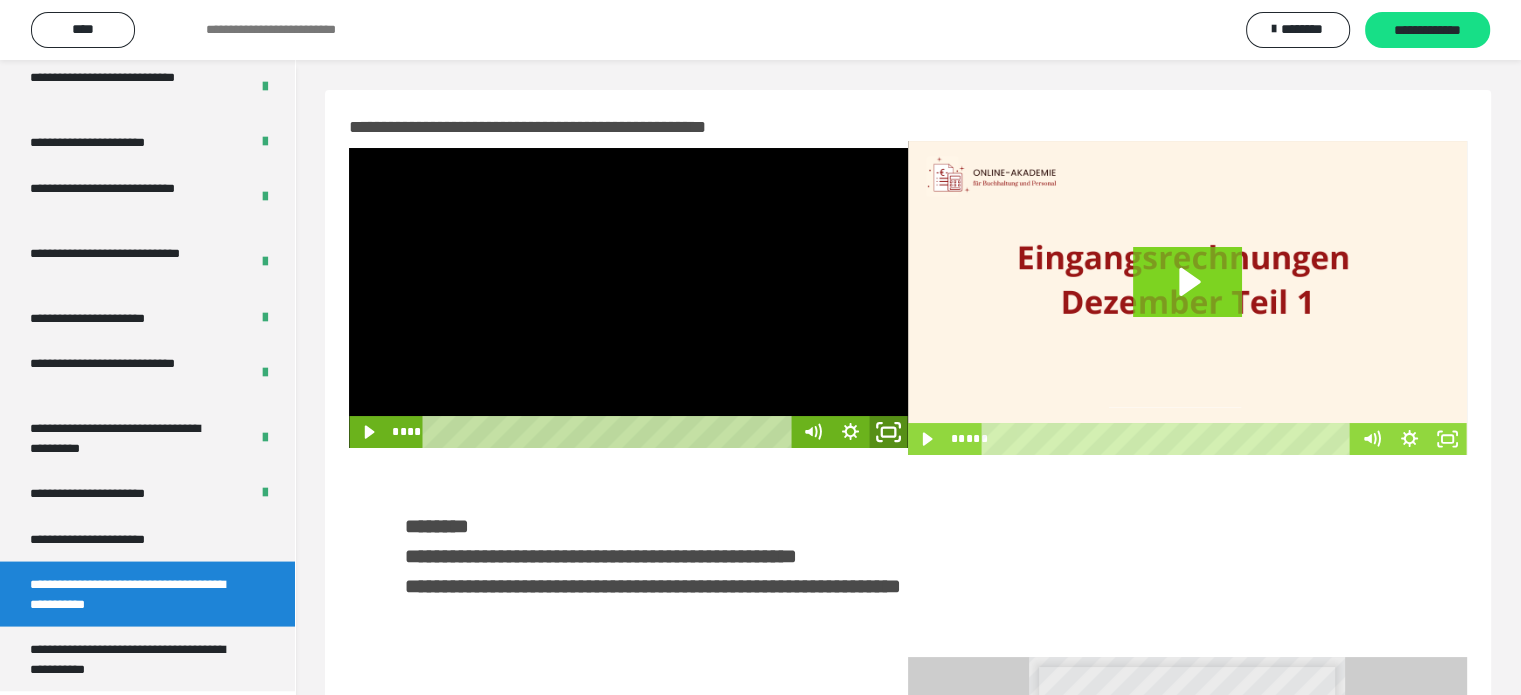 click 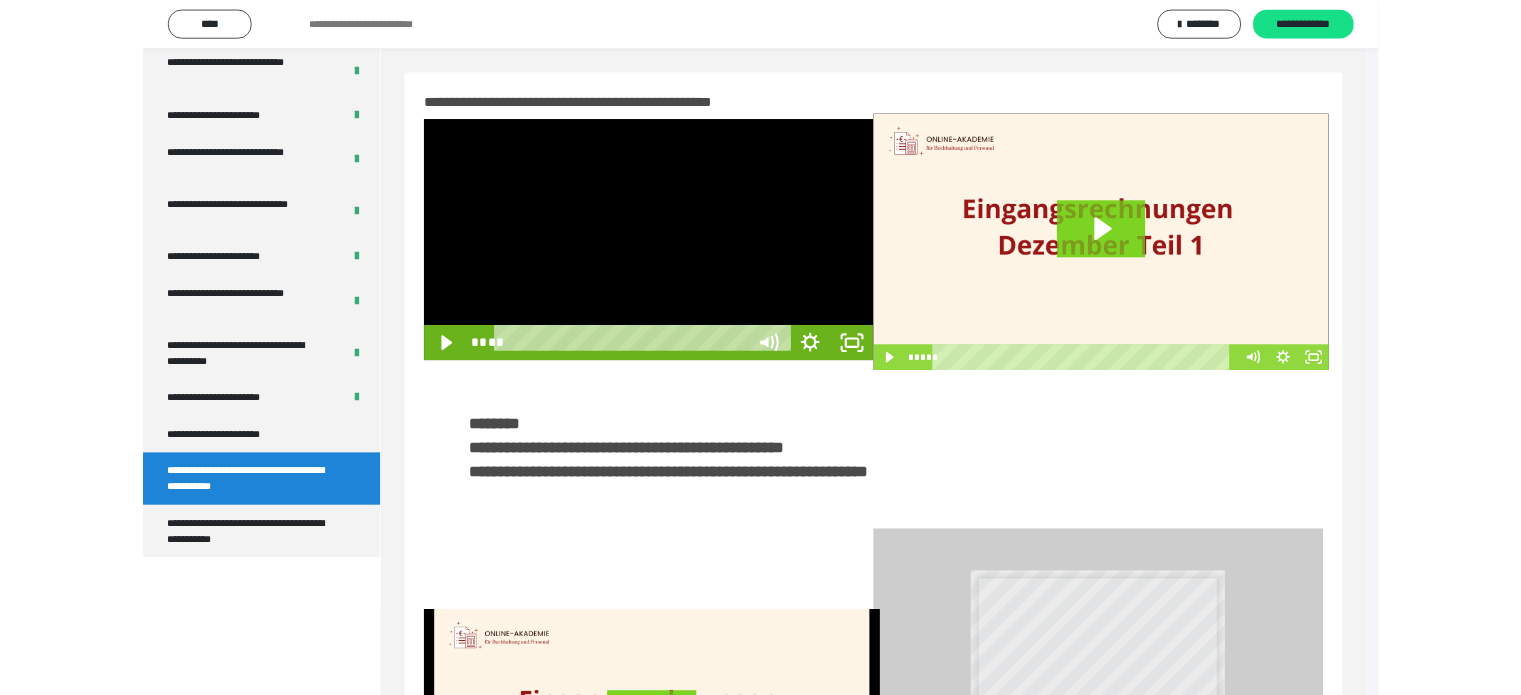 scroll, scrollTop: 3693, scrollLeft: 0, axis: vertical 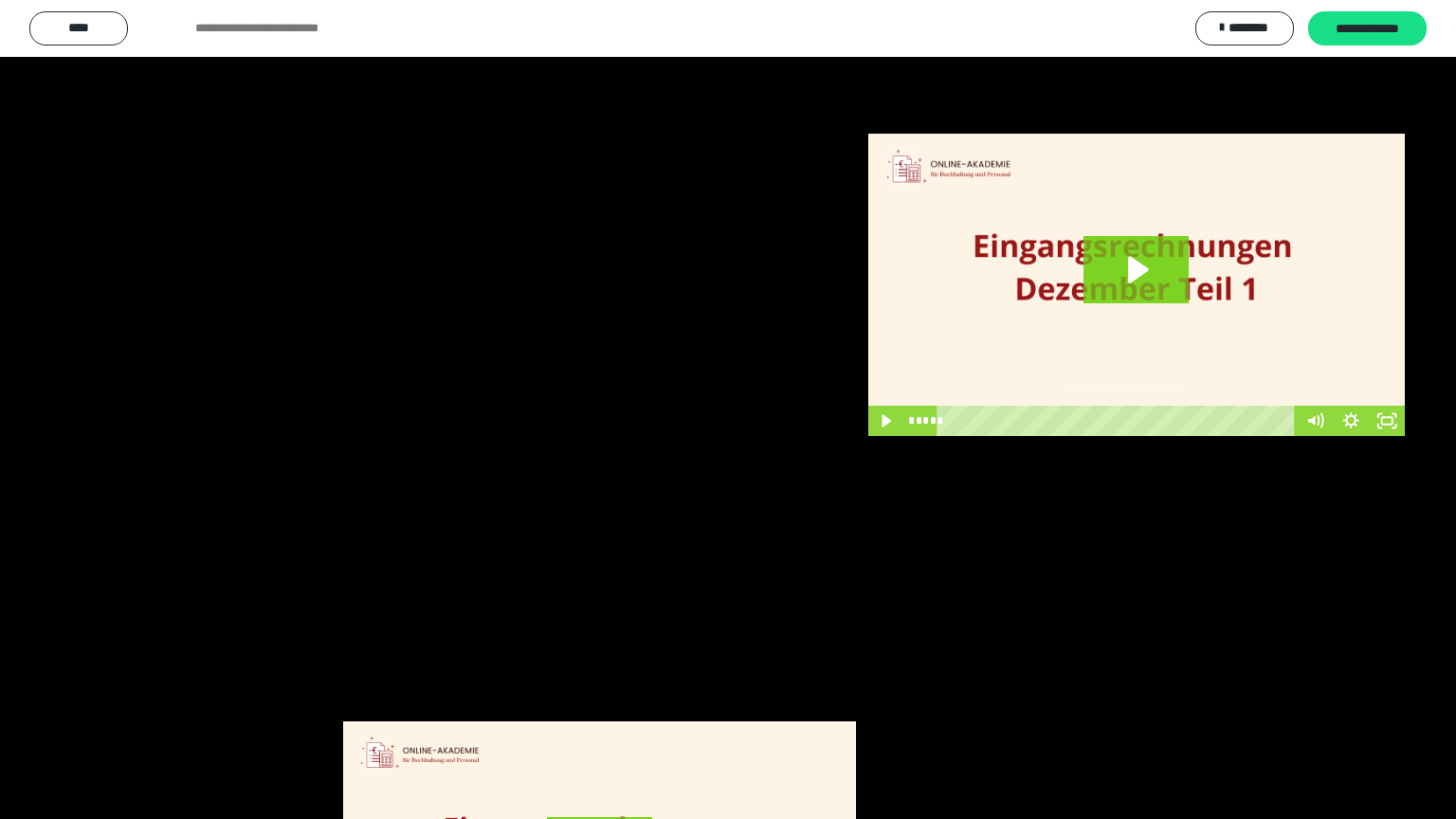 click at bounding box center [728, 410] 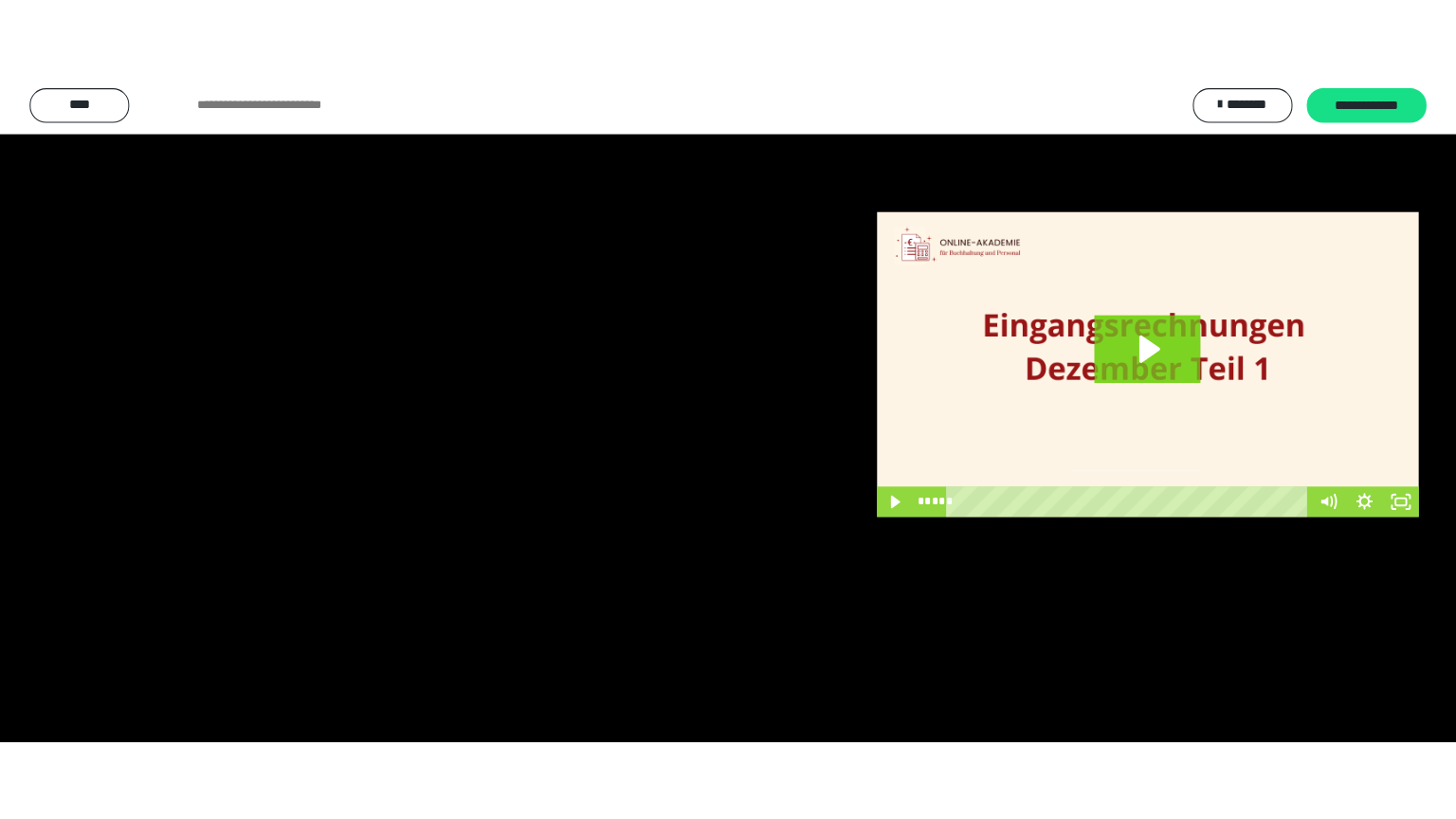 scroll, scrollTop: 3661, scrollLeft: 0, axis: vertical 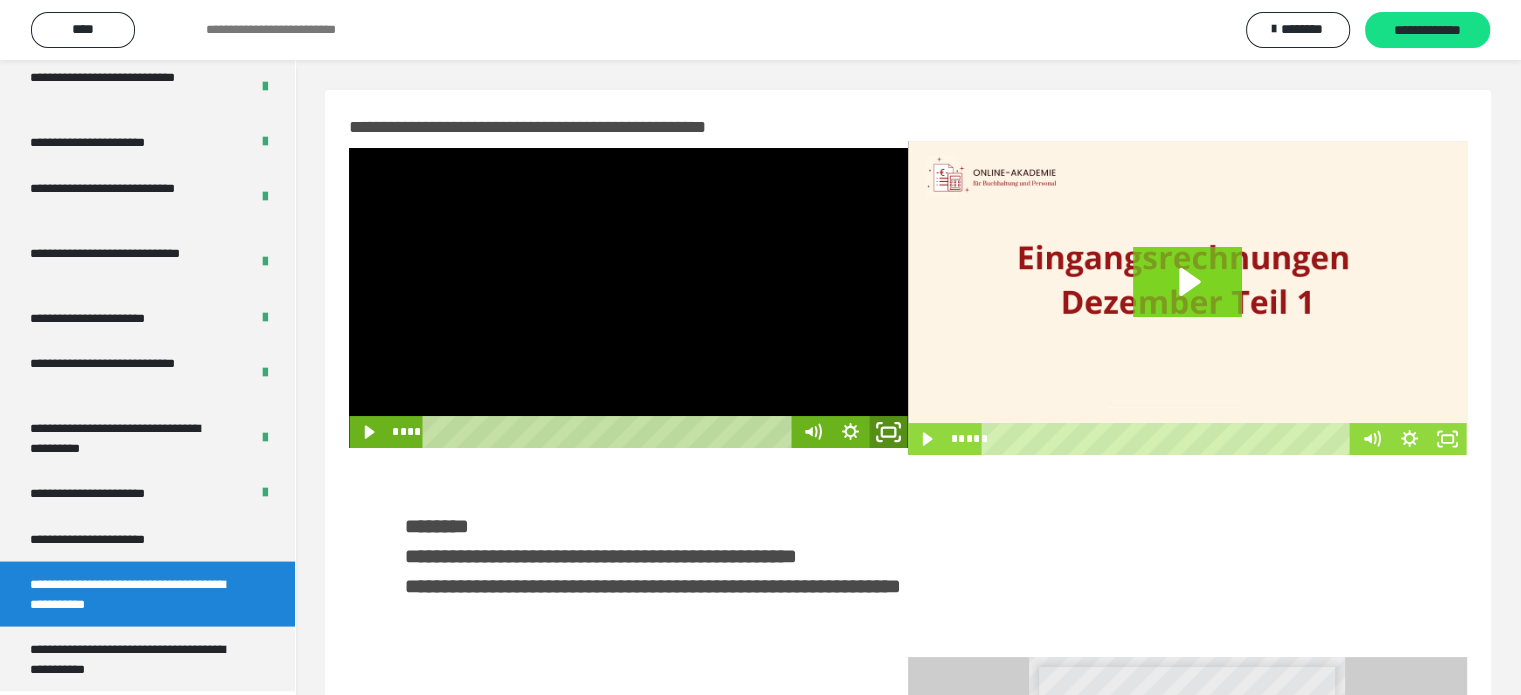 click 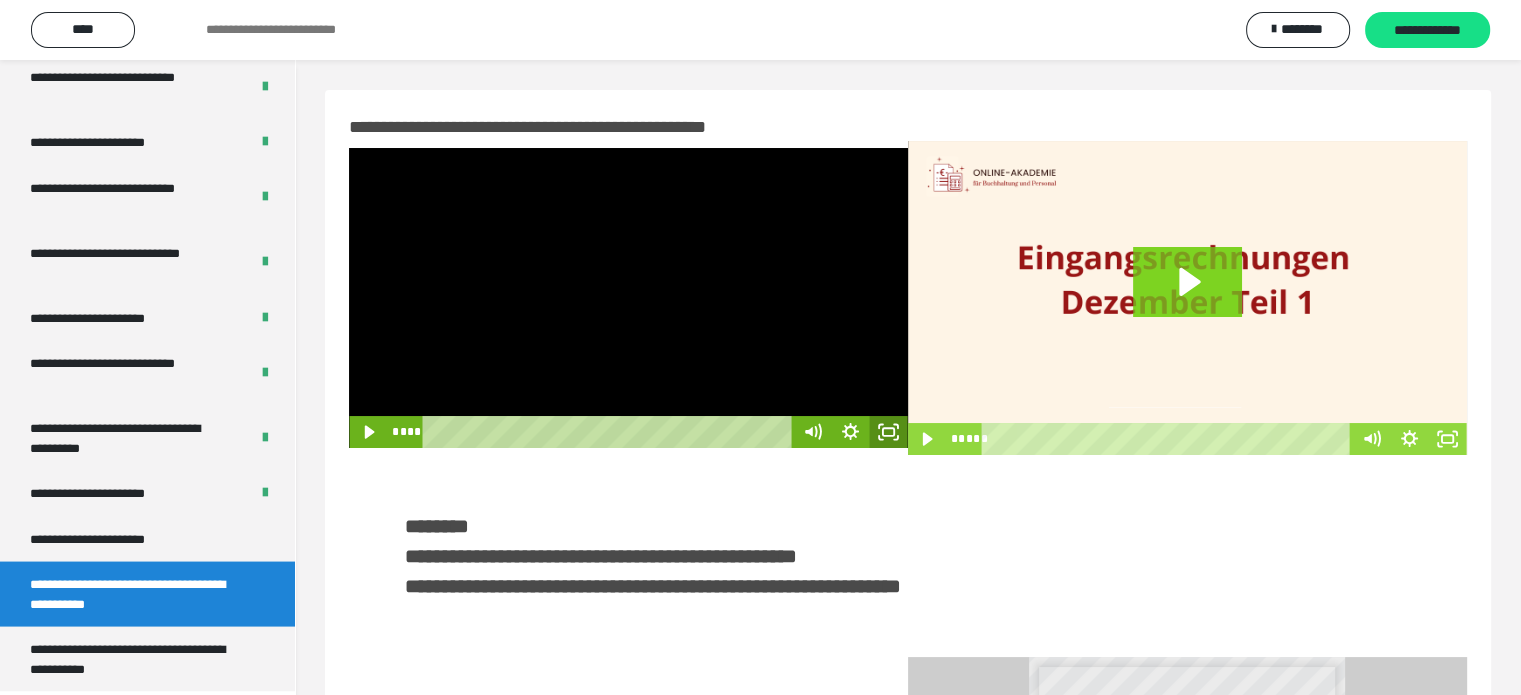 scroll, scrollTop: 3693, scrollLeft: 0, axis: vertical 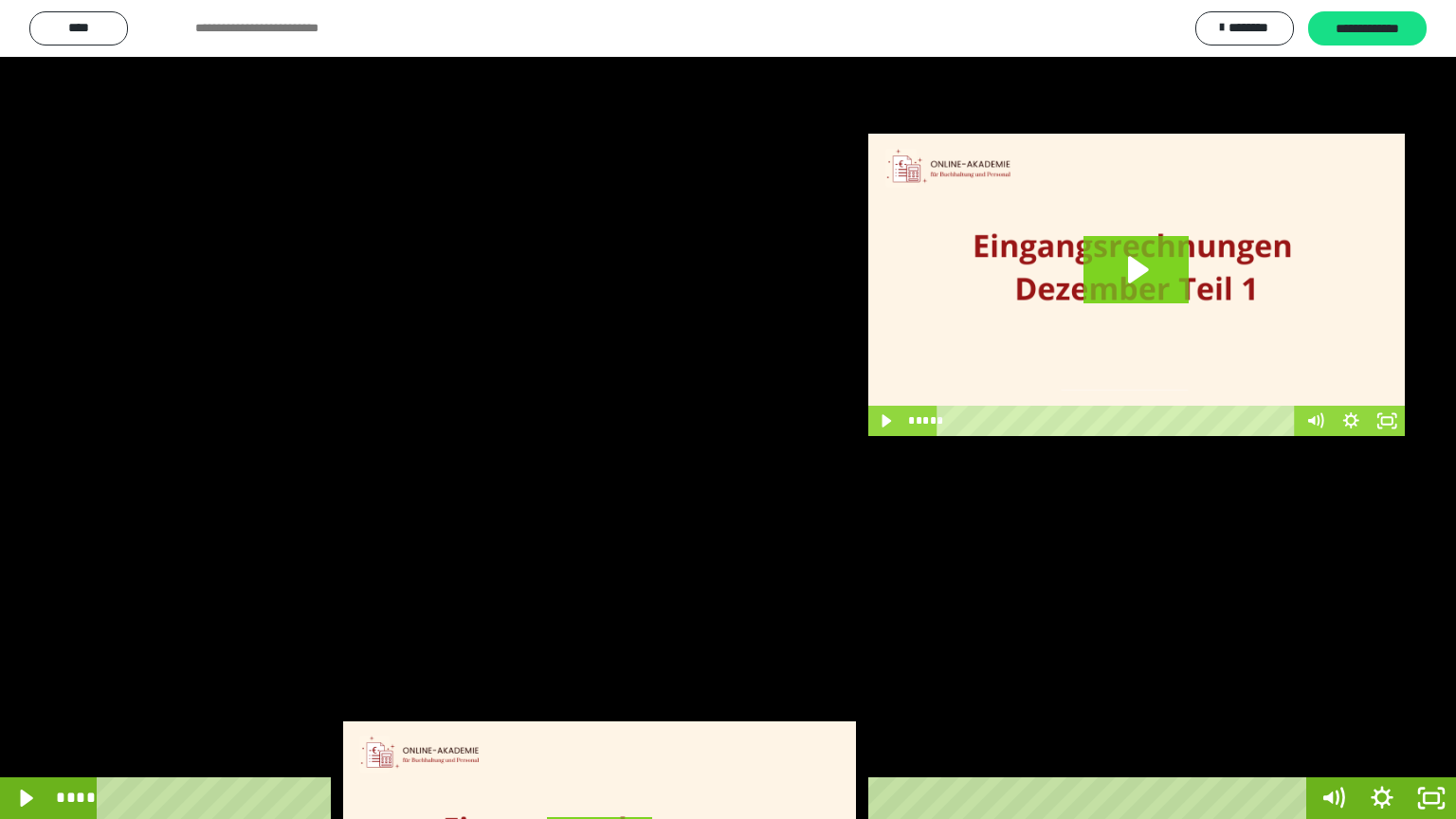 click at bounding box center (728, 410) 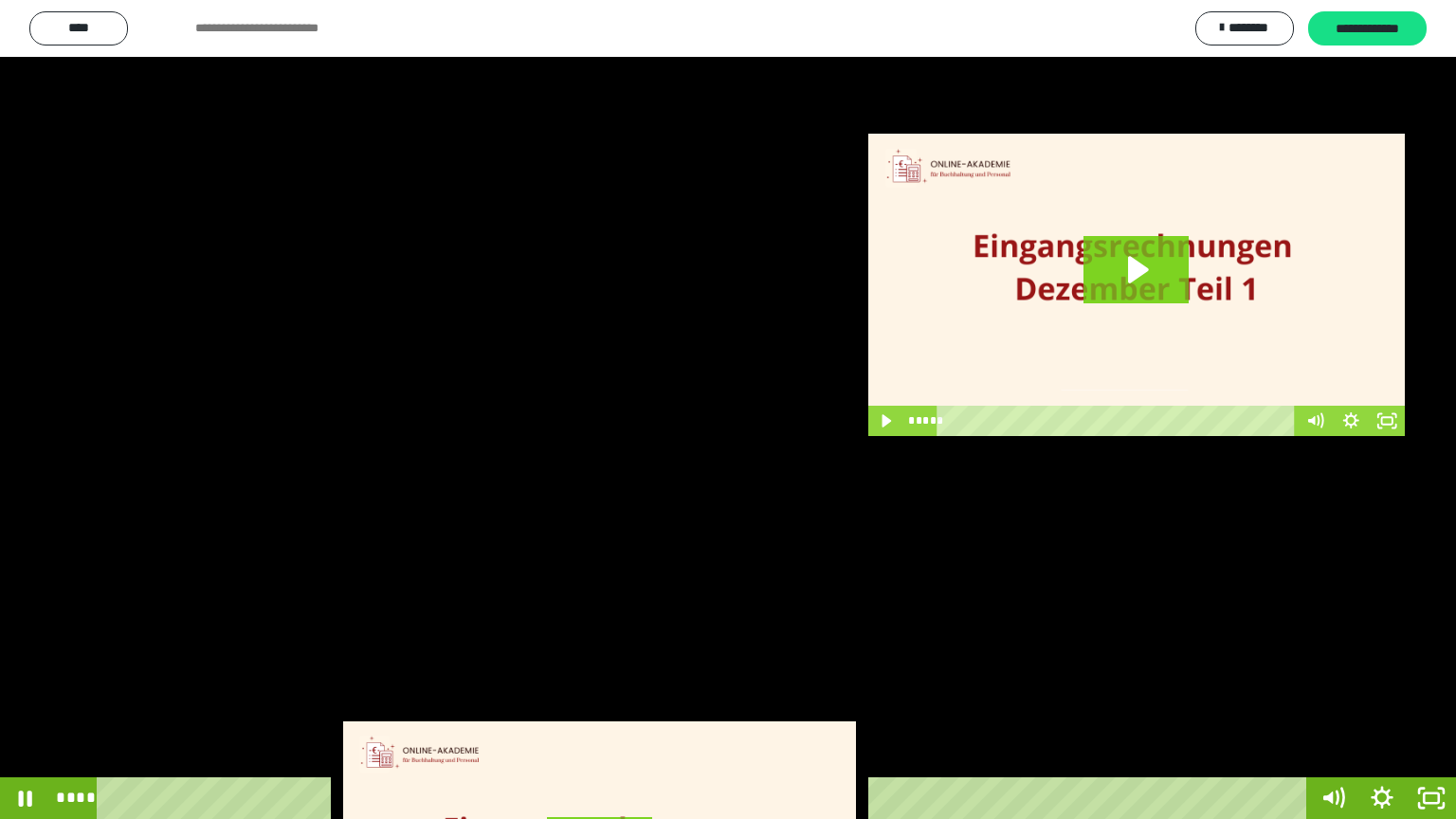 click at bounding box center [728, 410] 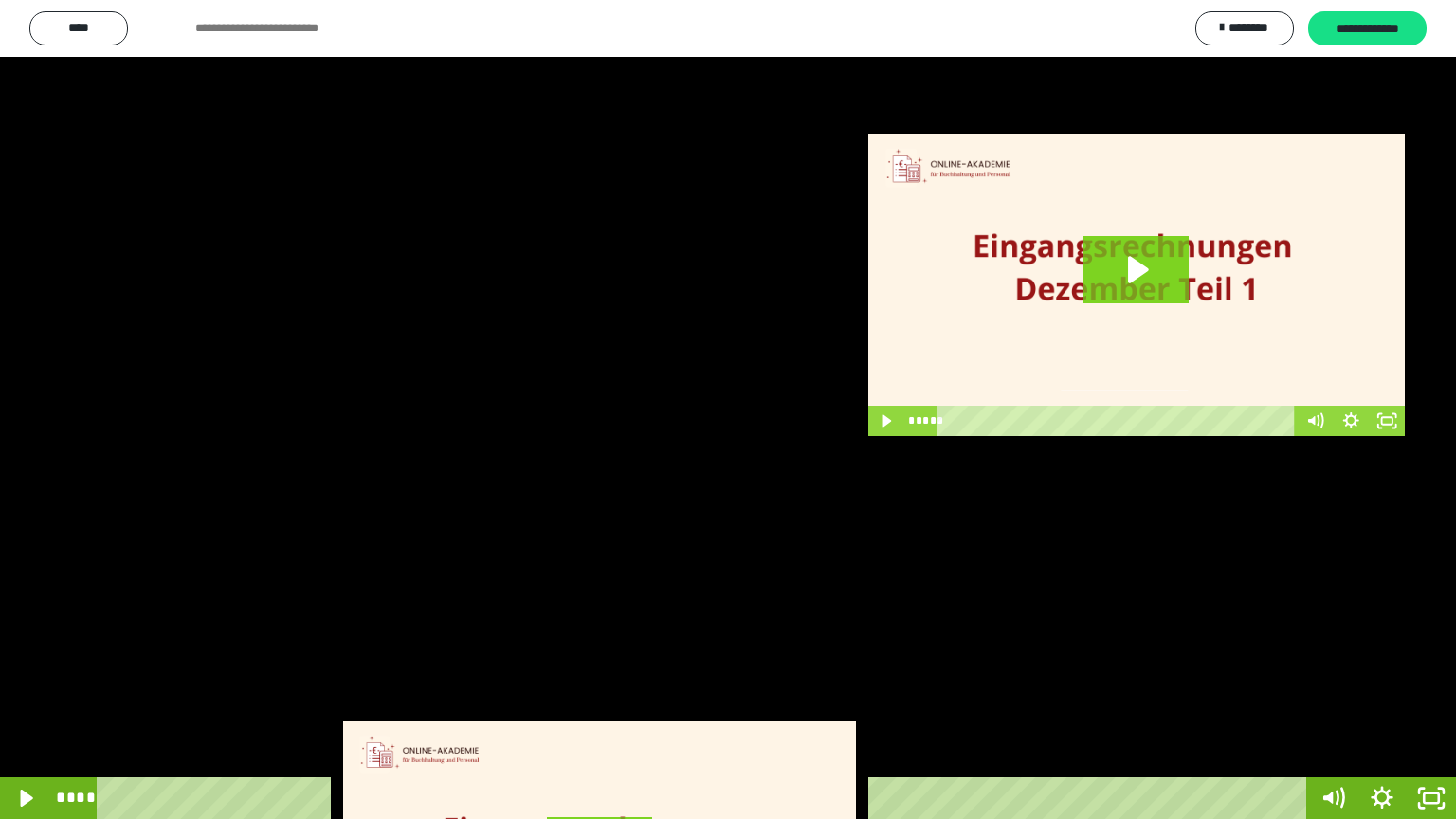 scroll, scrollTop: 3661, scrollLeft: 0, axis: vertical 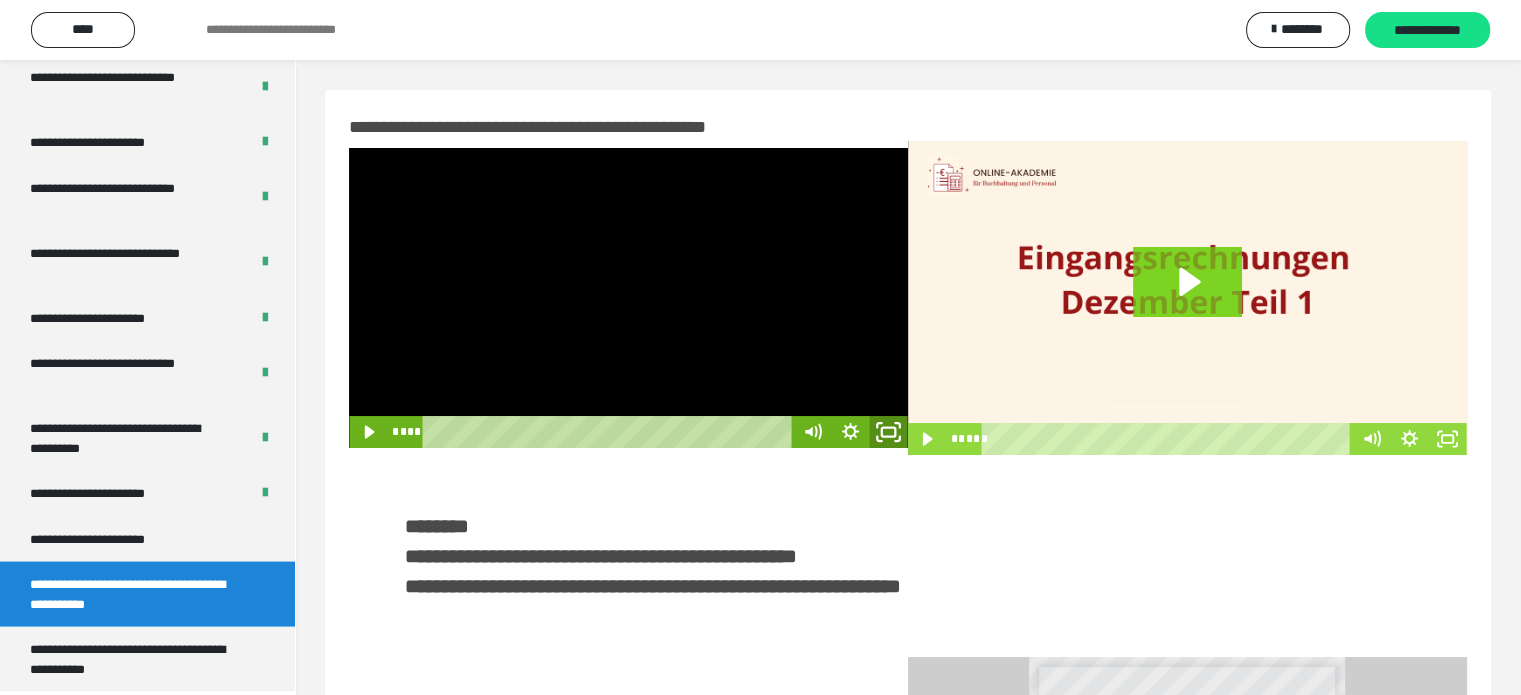 click 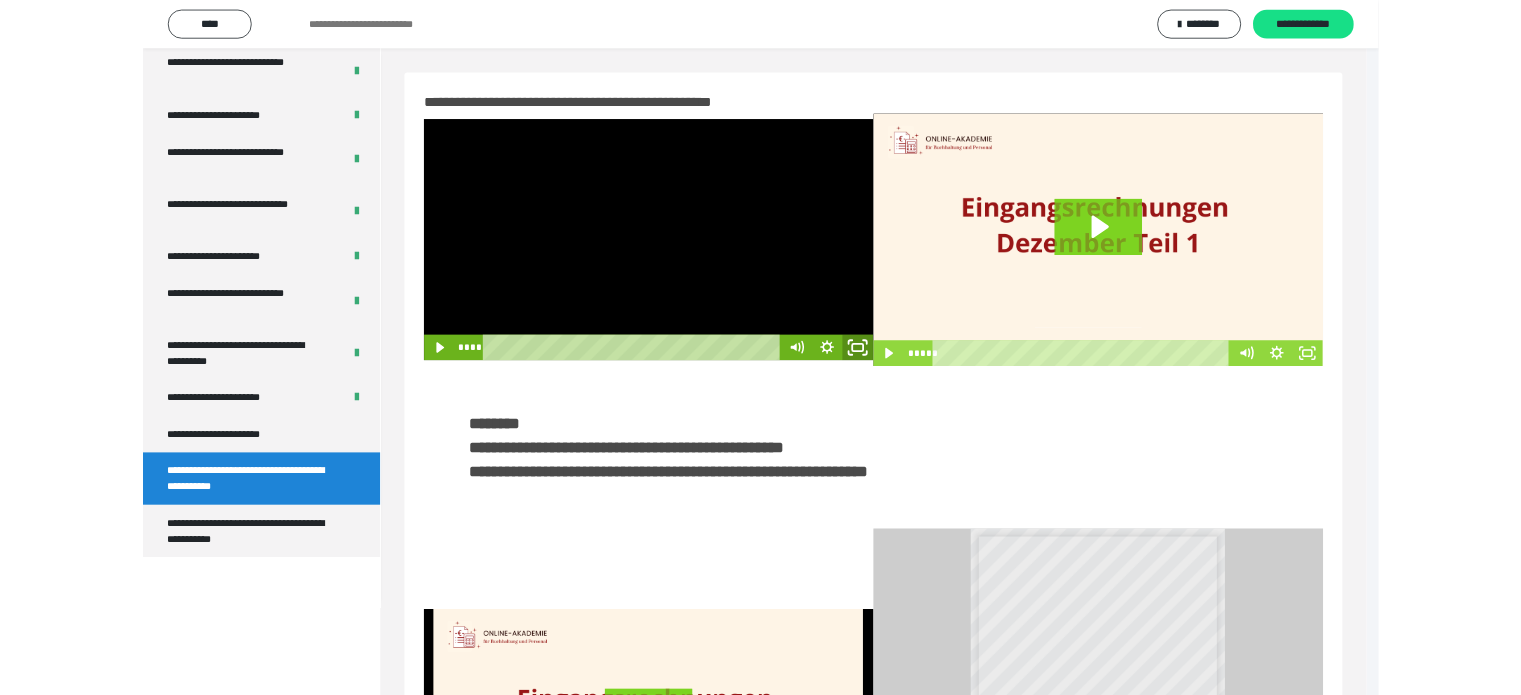 scroll, scrollTop: 3693, scrollLeft: 0, axis: vertical 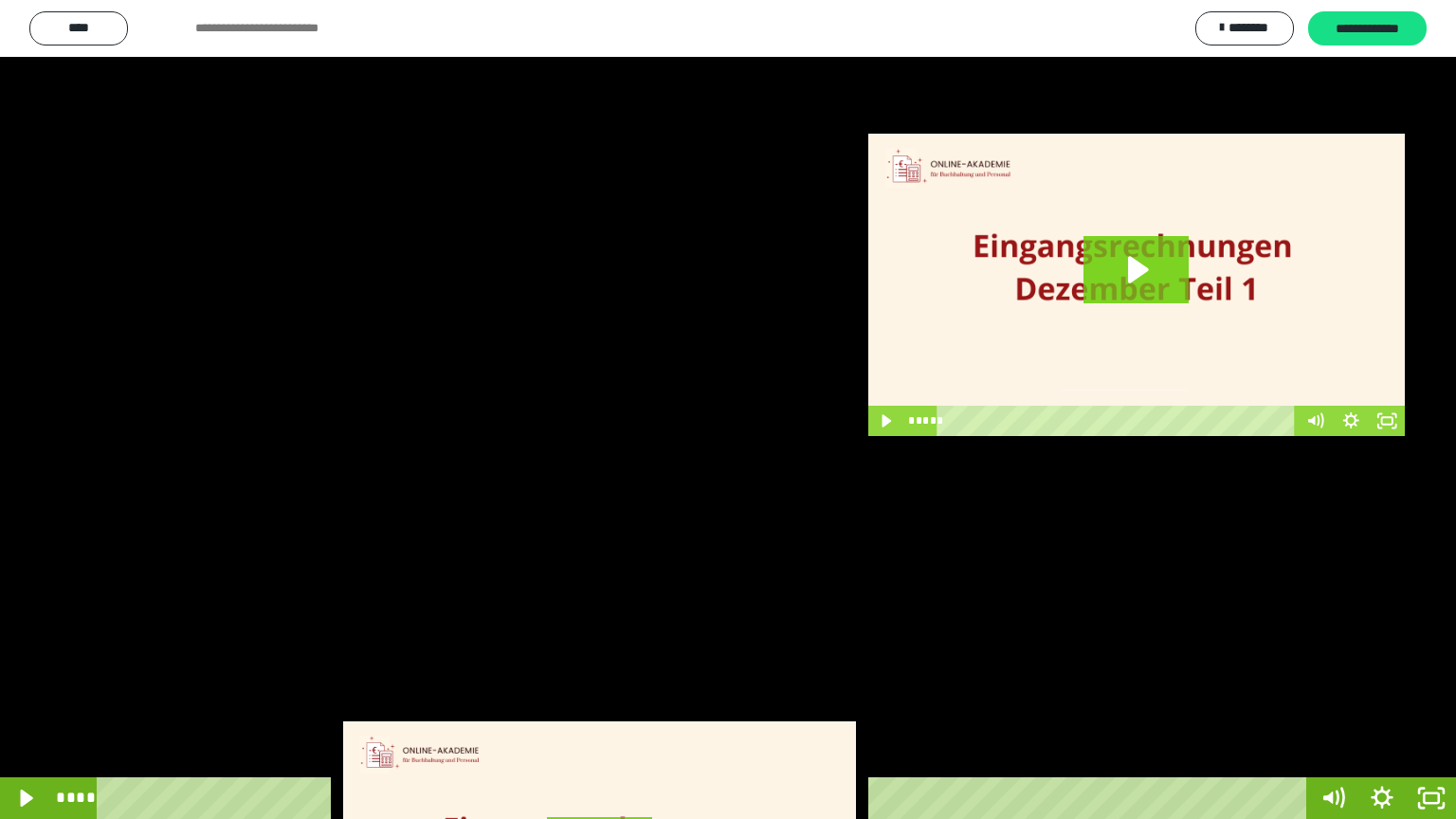 click at bounding box center [728, 410] 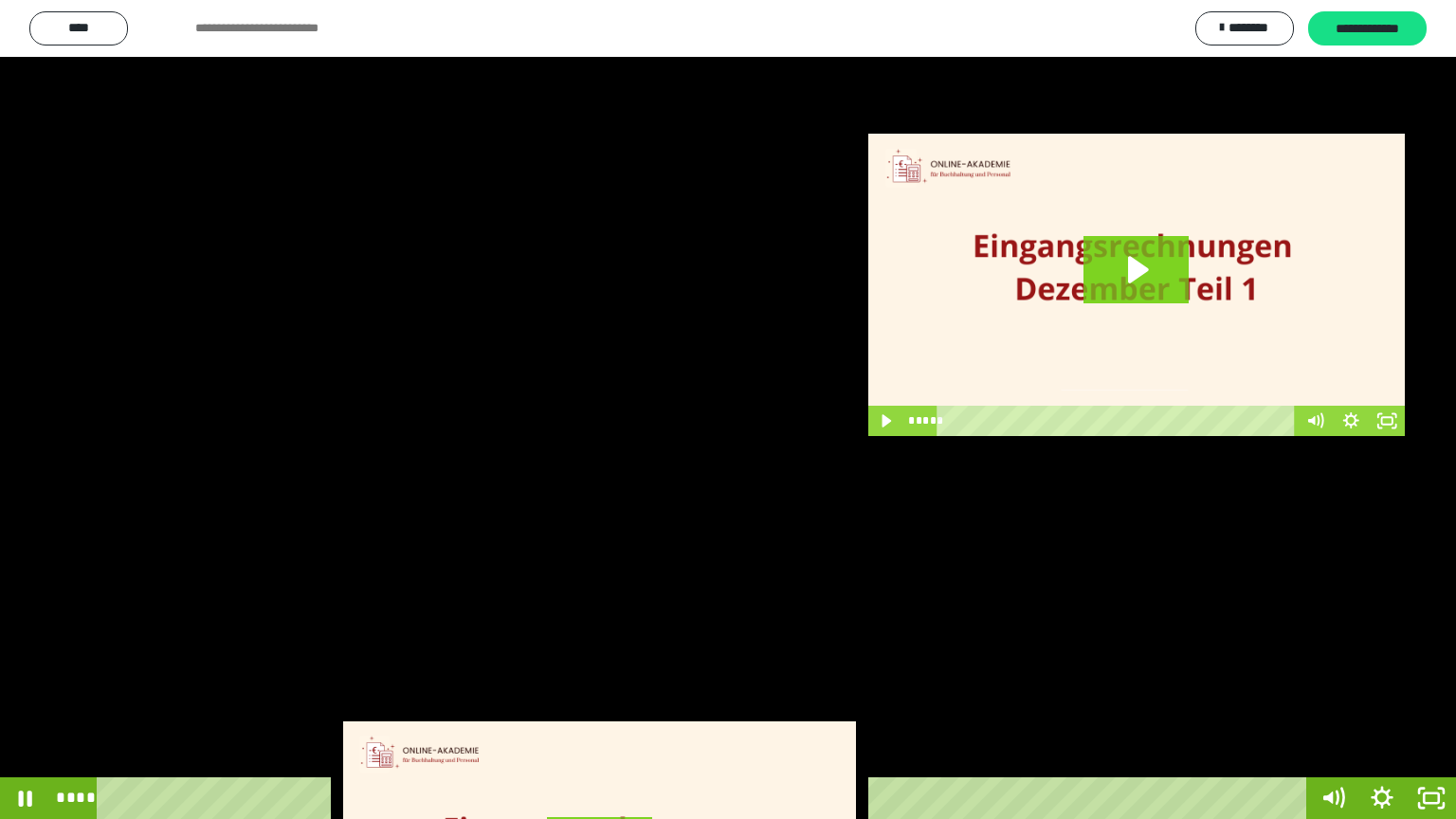 click at bounding box center [728, 410] 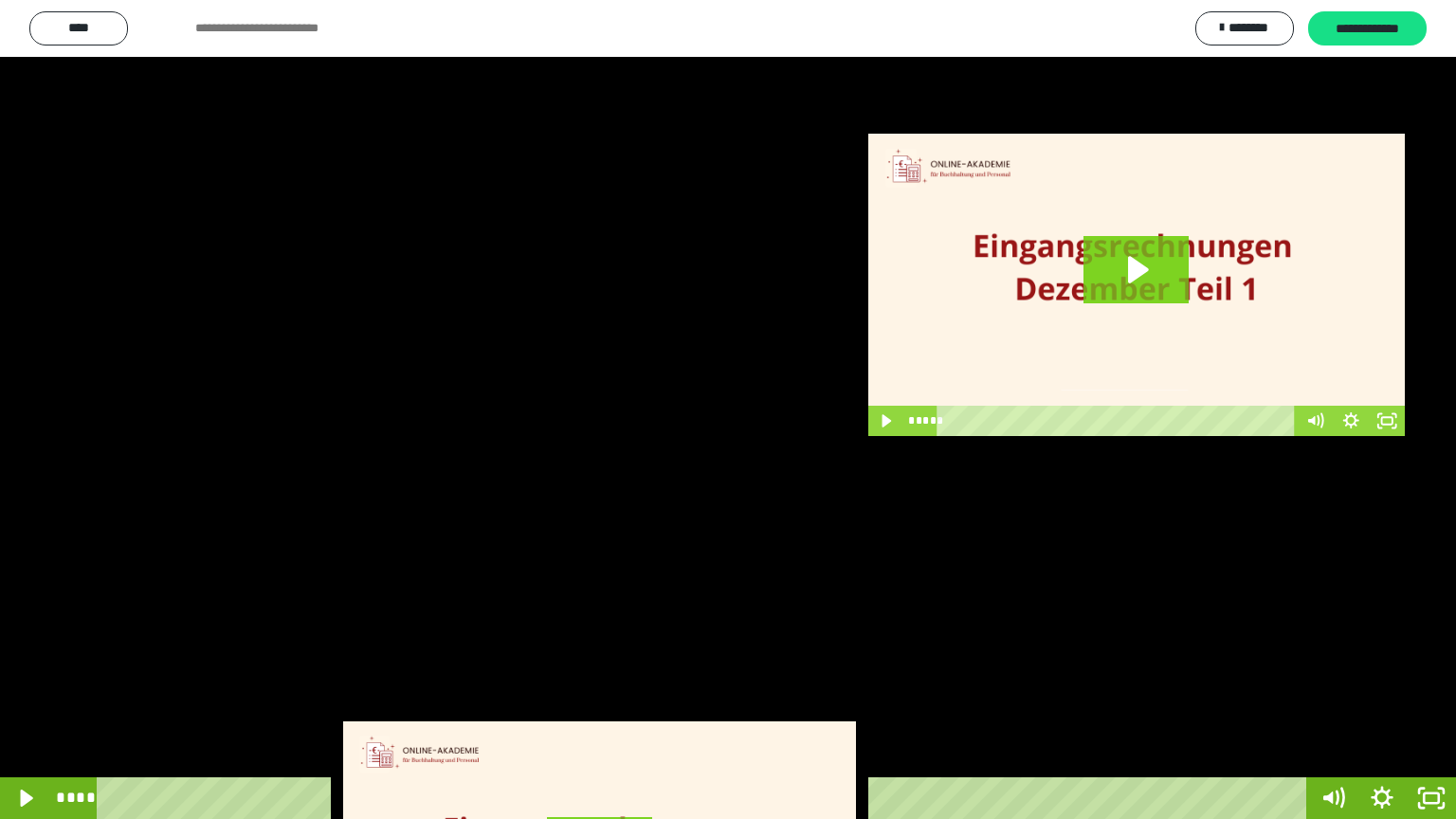 click at bounding box center [728, 410] 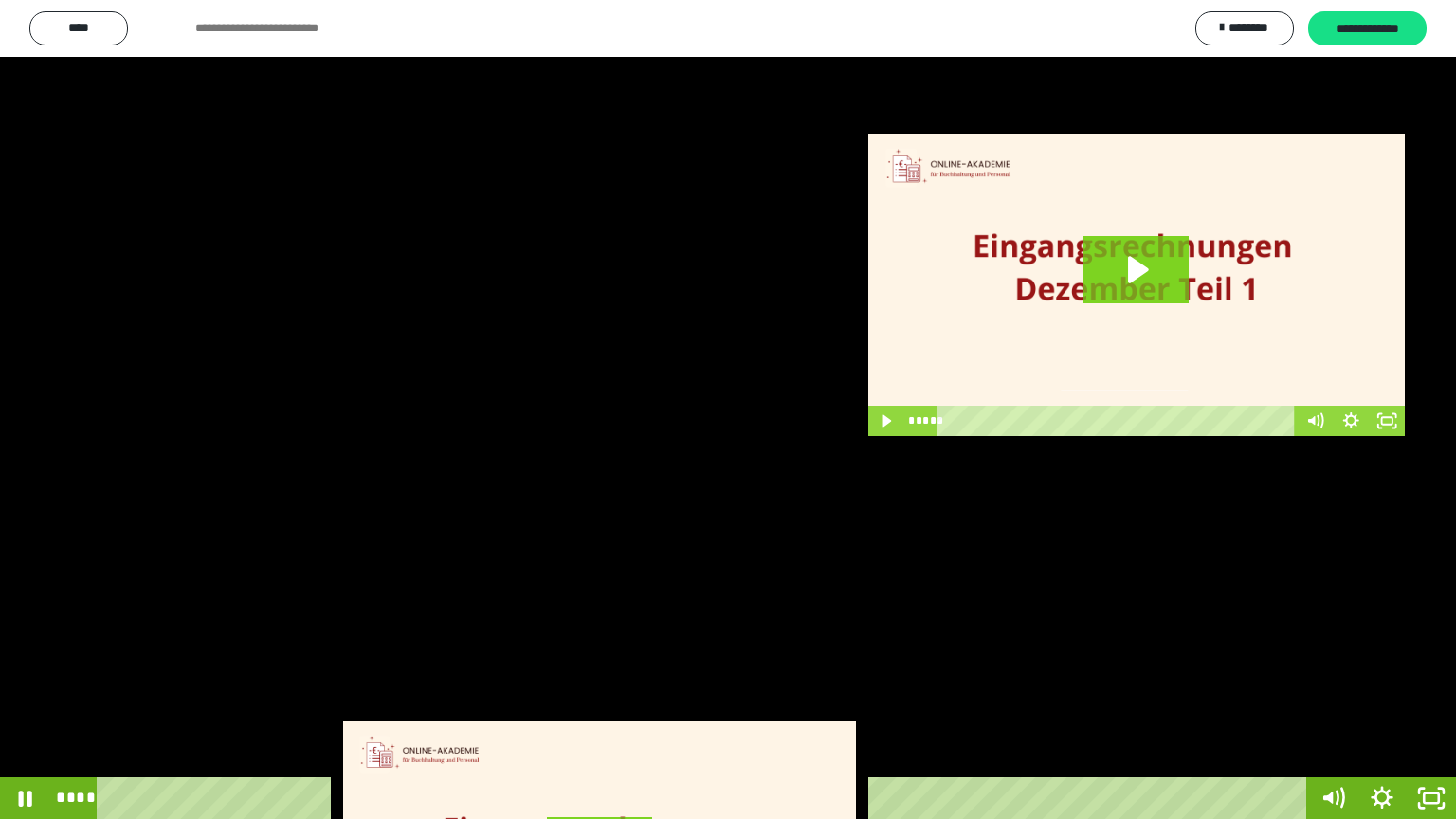 click at bounding box center (728, 410) 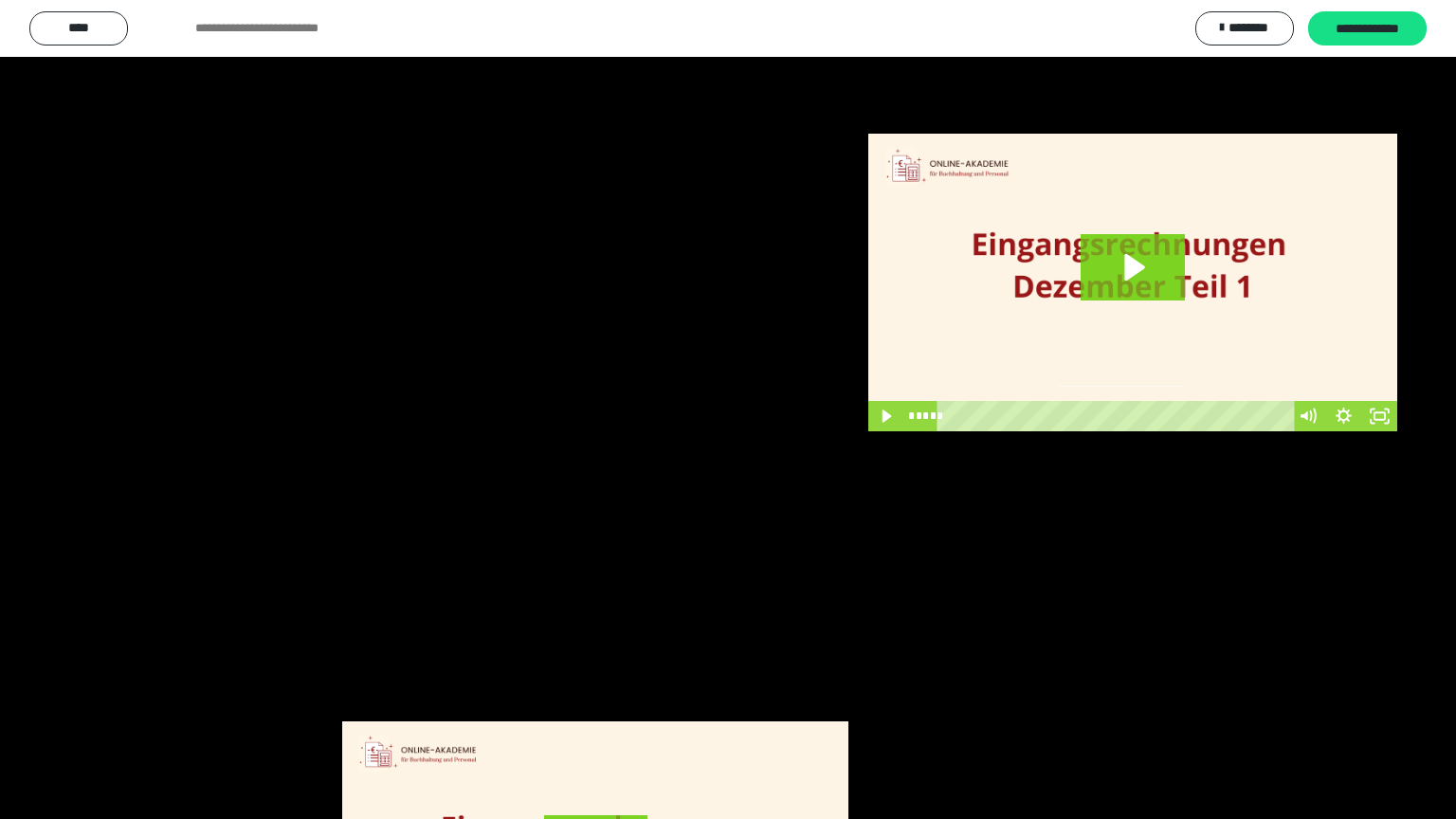 scroll, scrollTop: 3661, scrollLeft: 0, axis: vertical 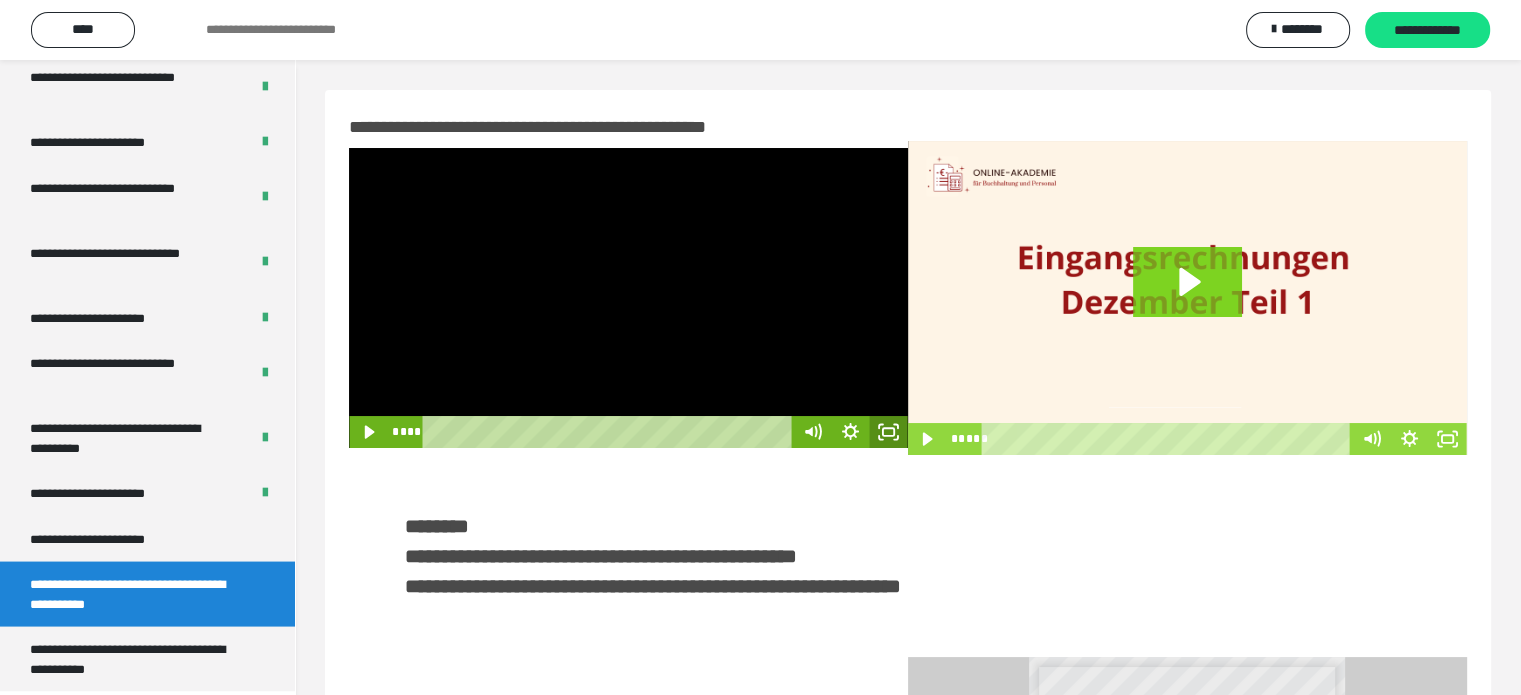 click 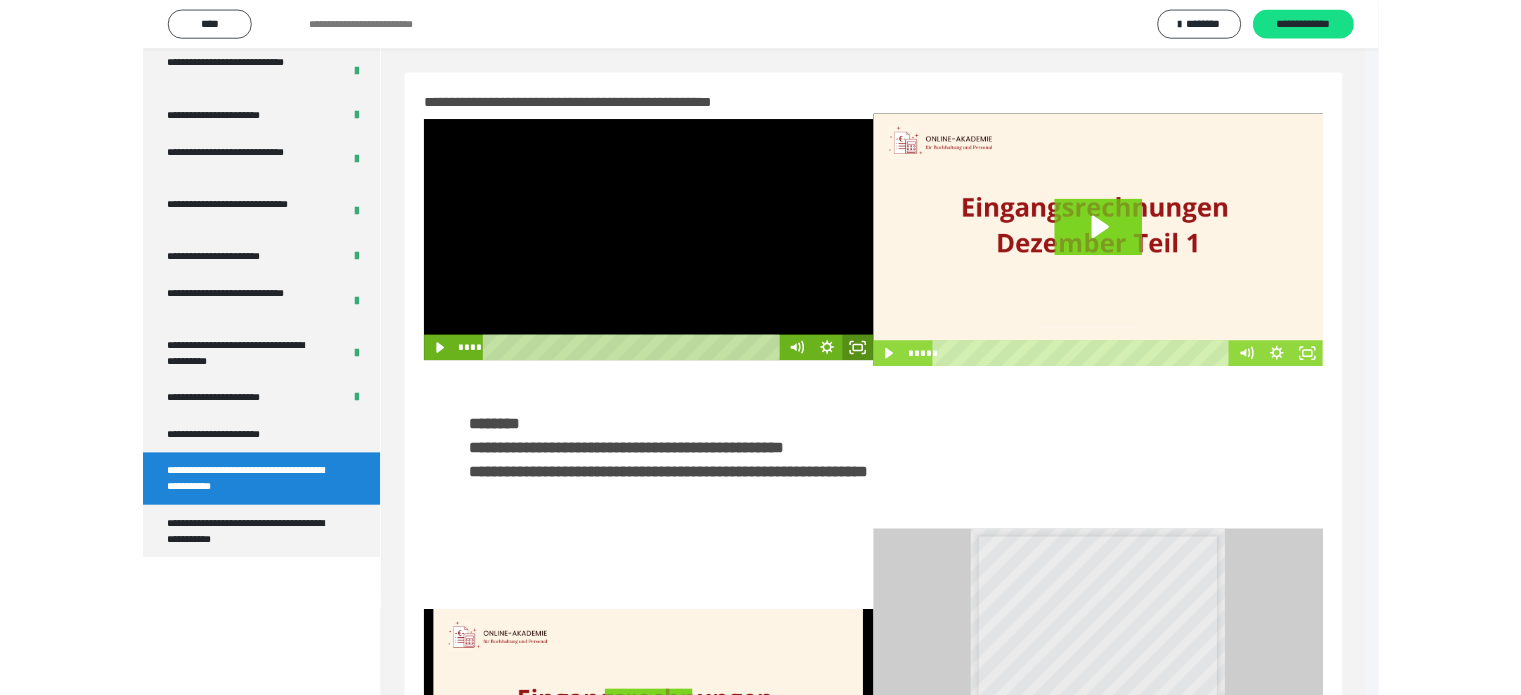 scroll, scrollTop: 3693, scrollLeft: 0, axis: vertical 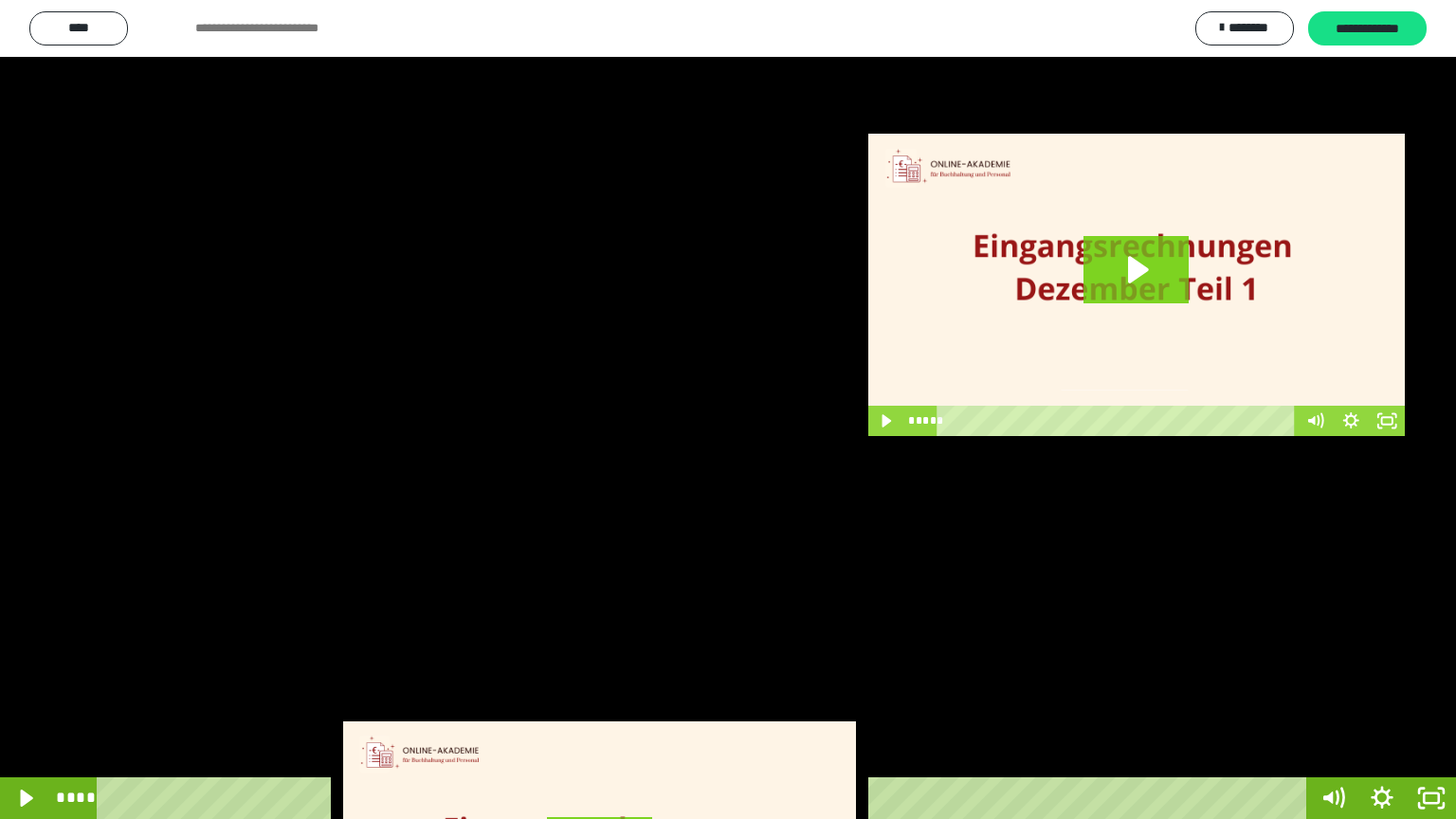 click at bounding box center [728, 410] 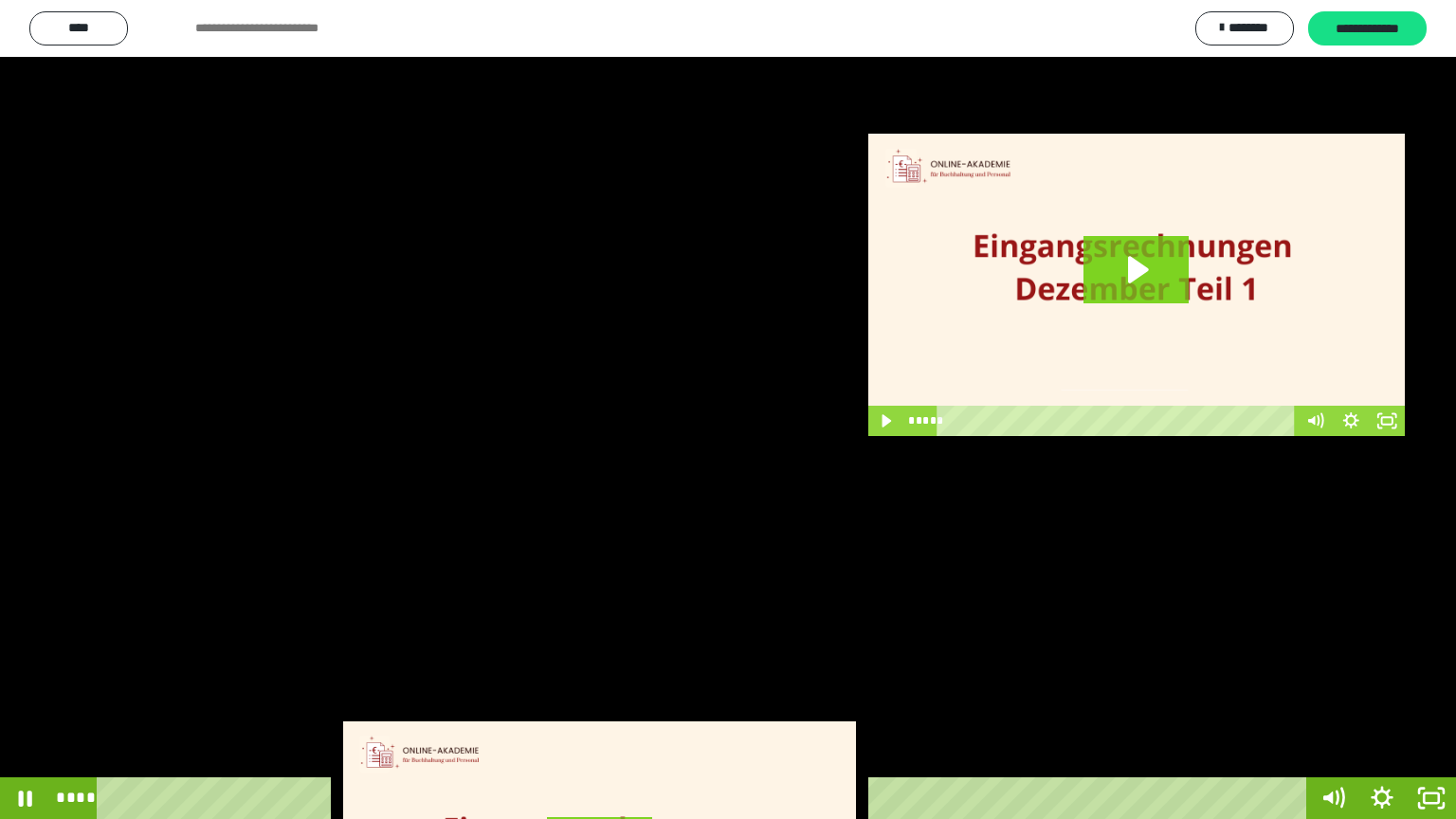 click at bounding box center (728, 410) 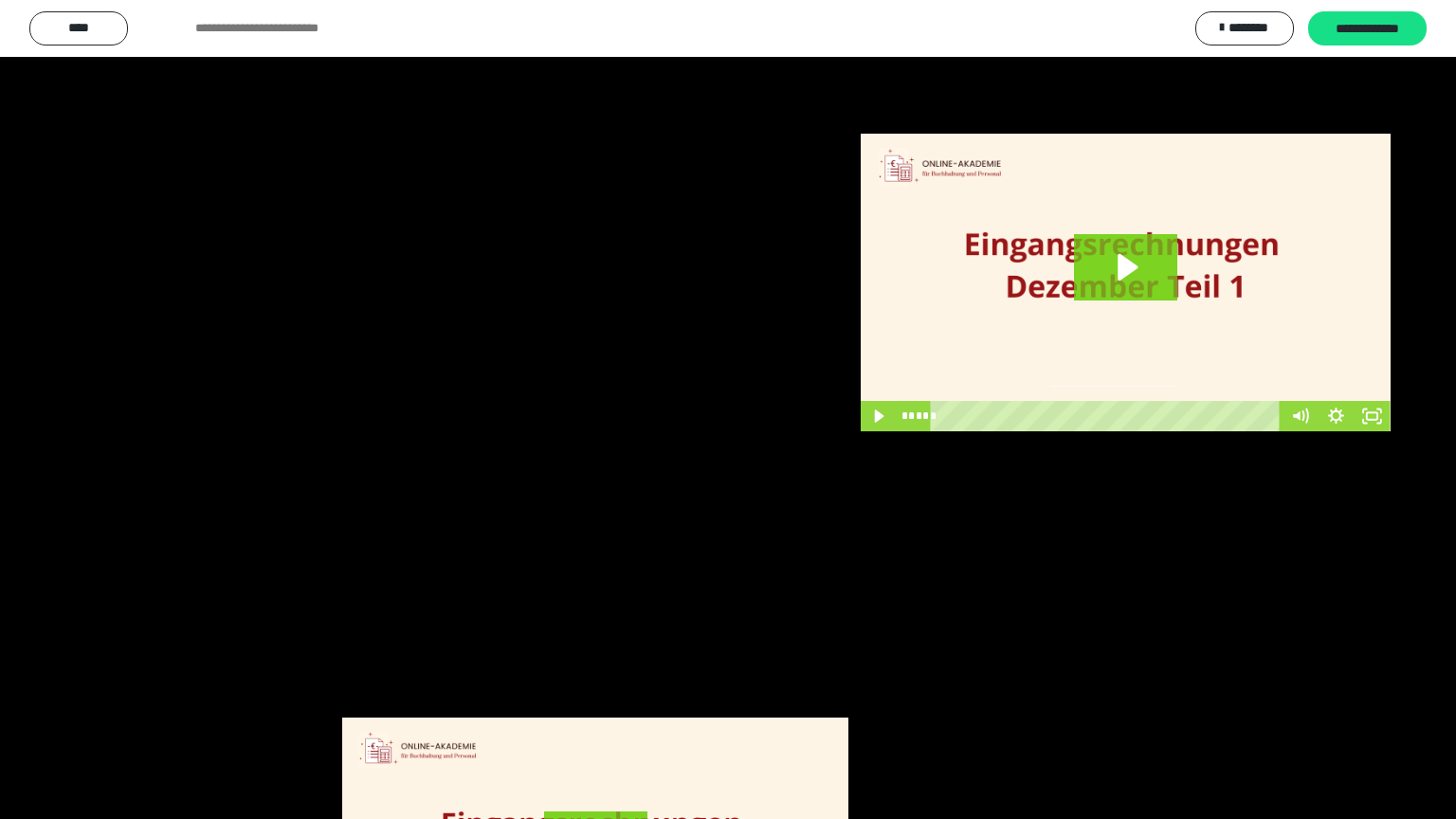 scroll, scrollTop: 3661, scrollLeft: 0, axis: vertical 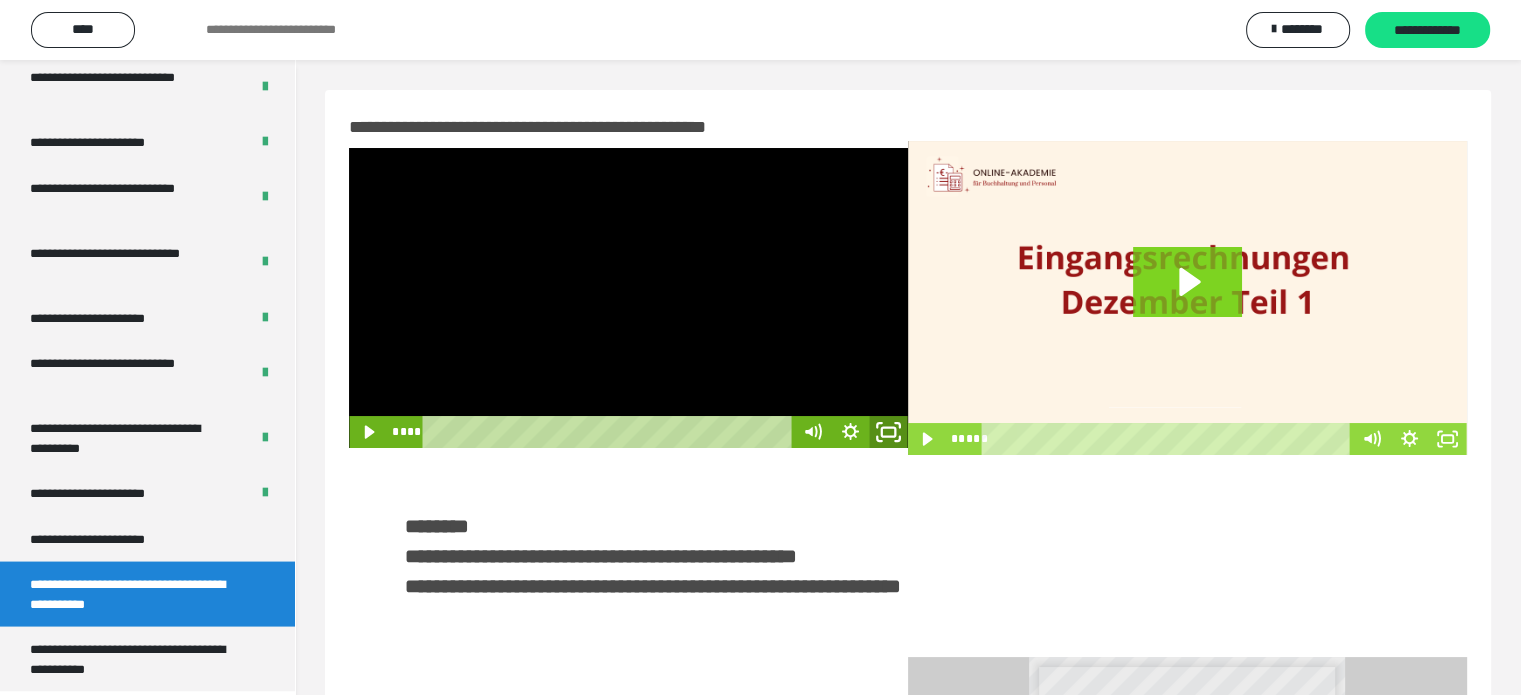 click 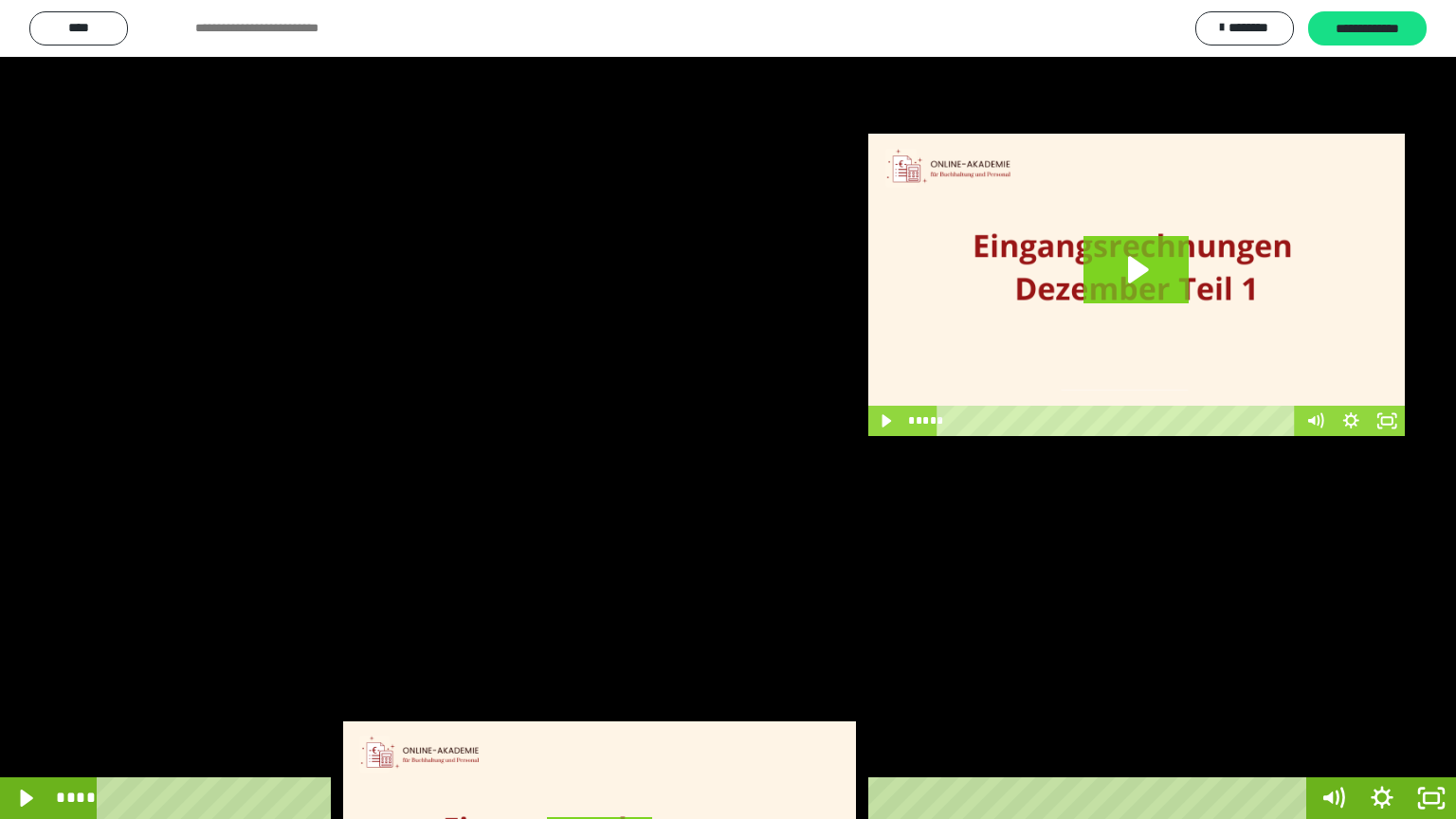 click at bounding box center [728, 410] 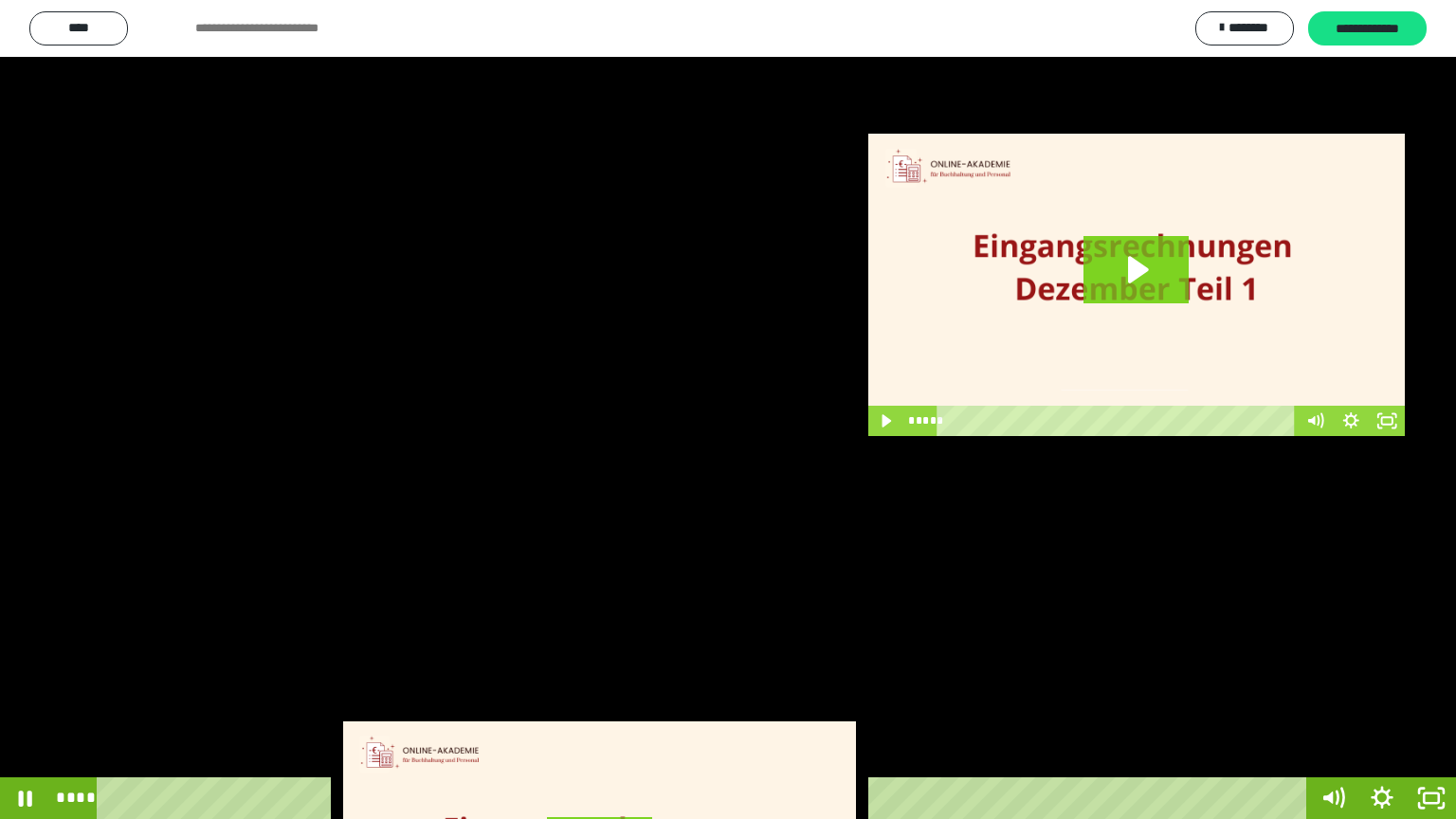 click at bounding box center (728, 410) 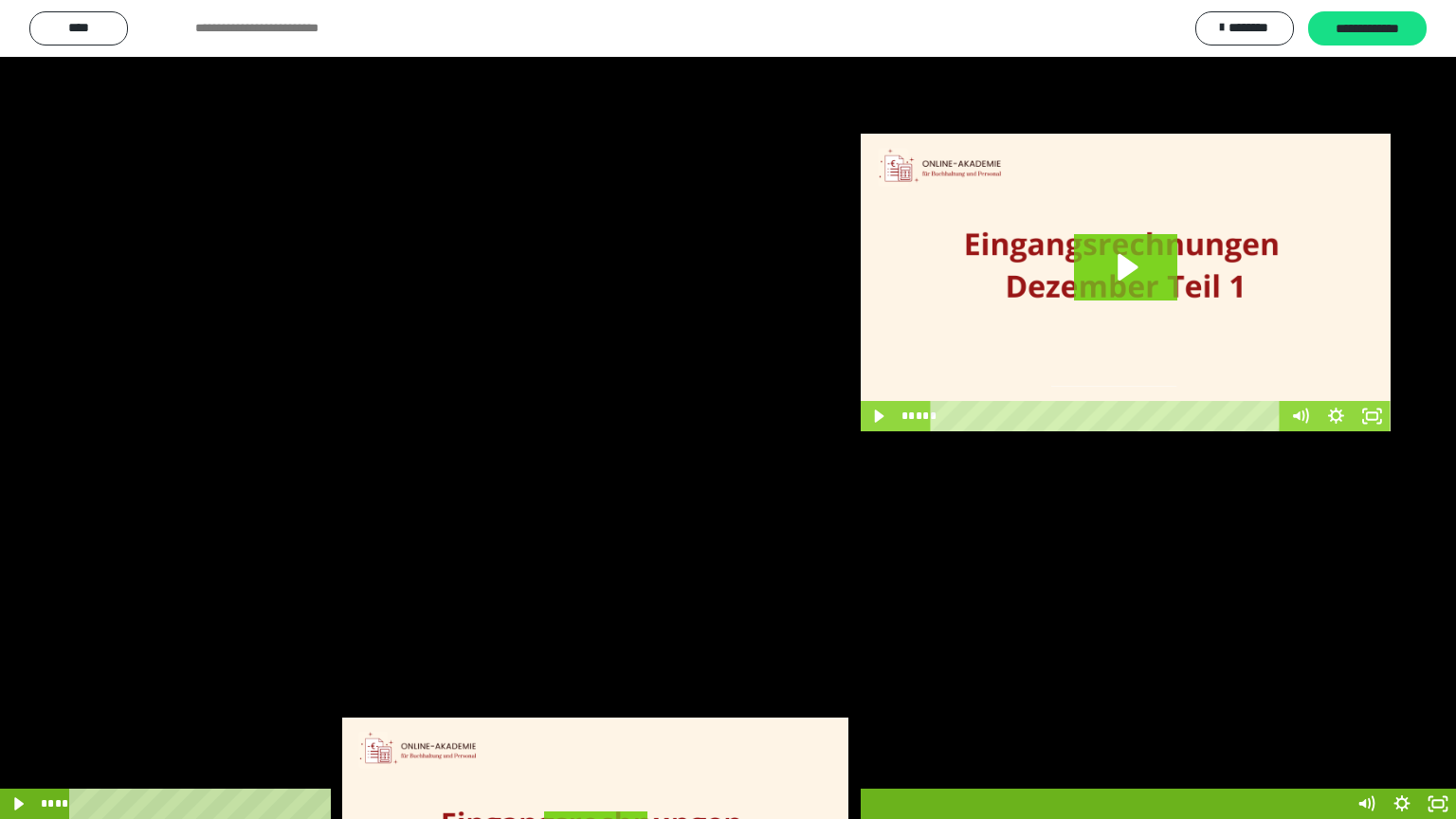 scroll, scrollTop: 3661, scrollLeft: 0, axis: vertical 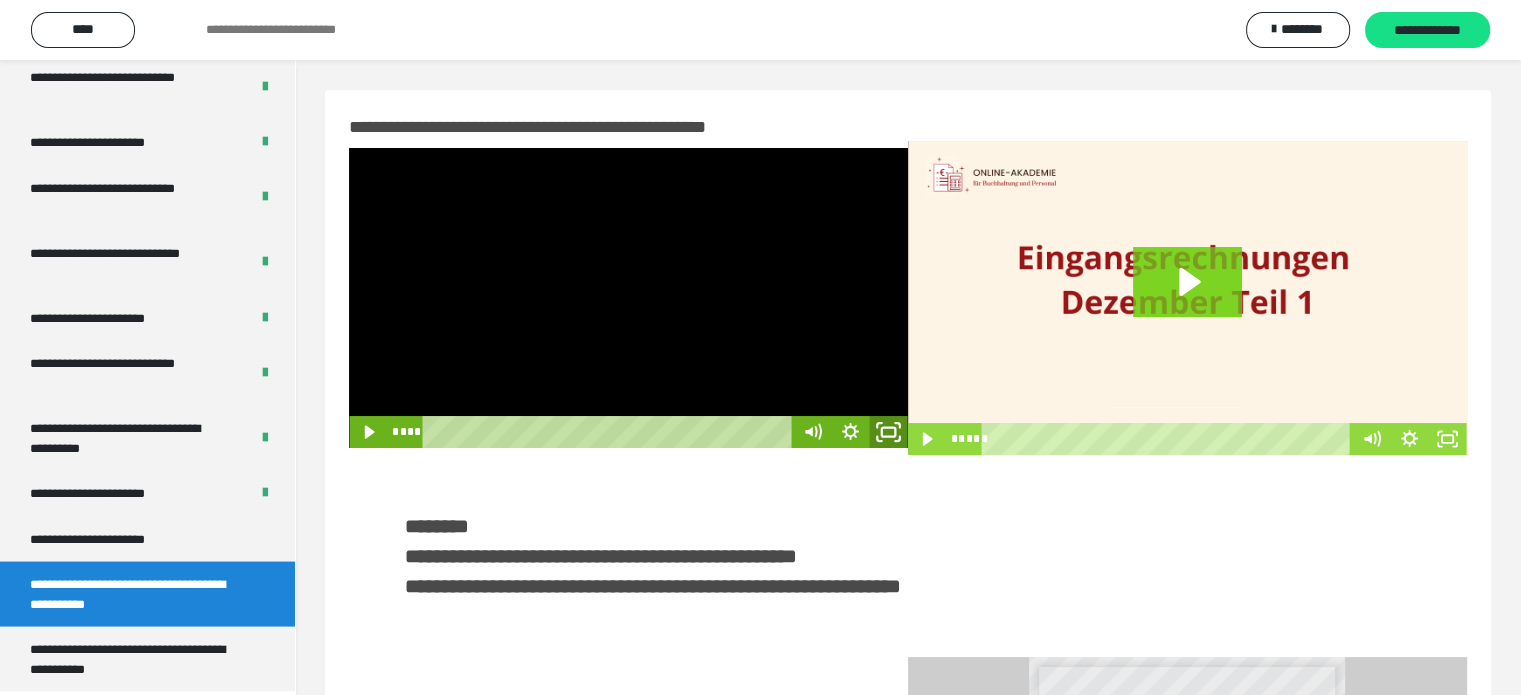 click 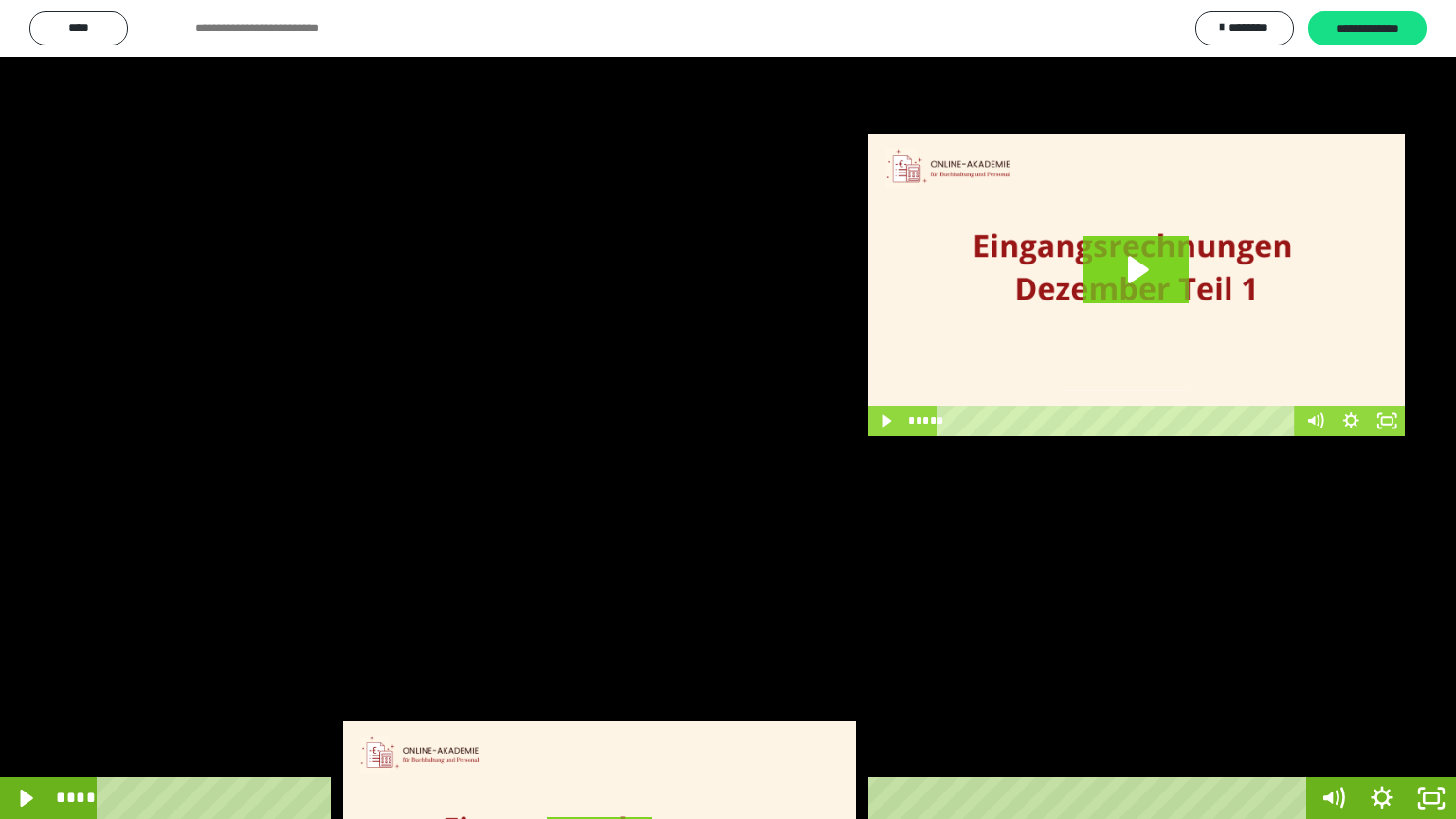 click at bounding box center [728, 410] 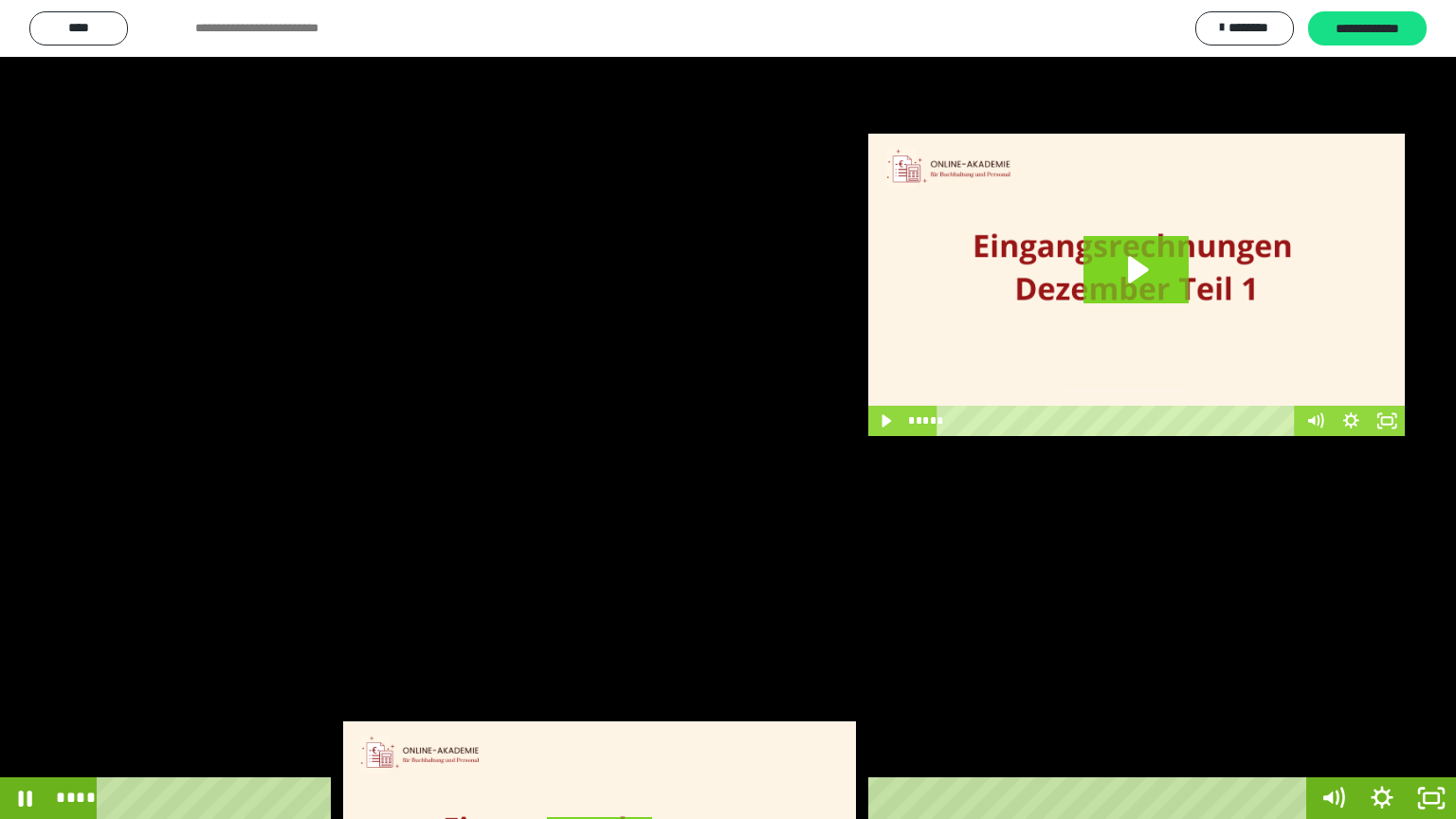 click at bounding box center [728, 410] 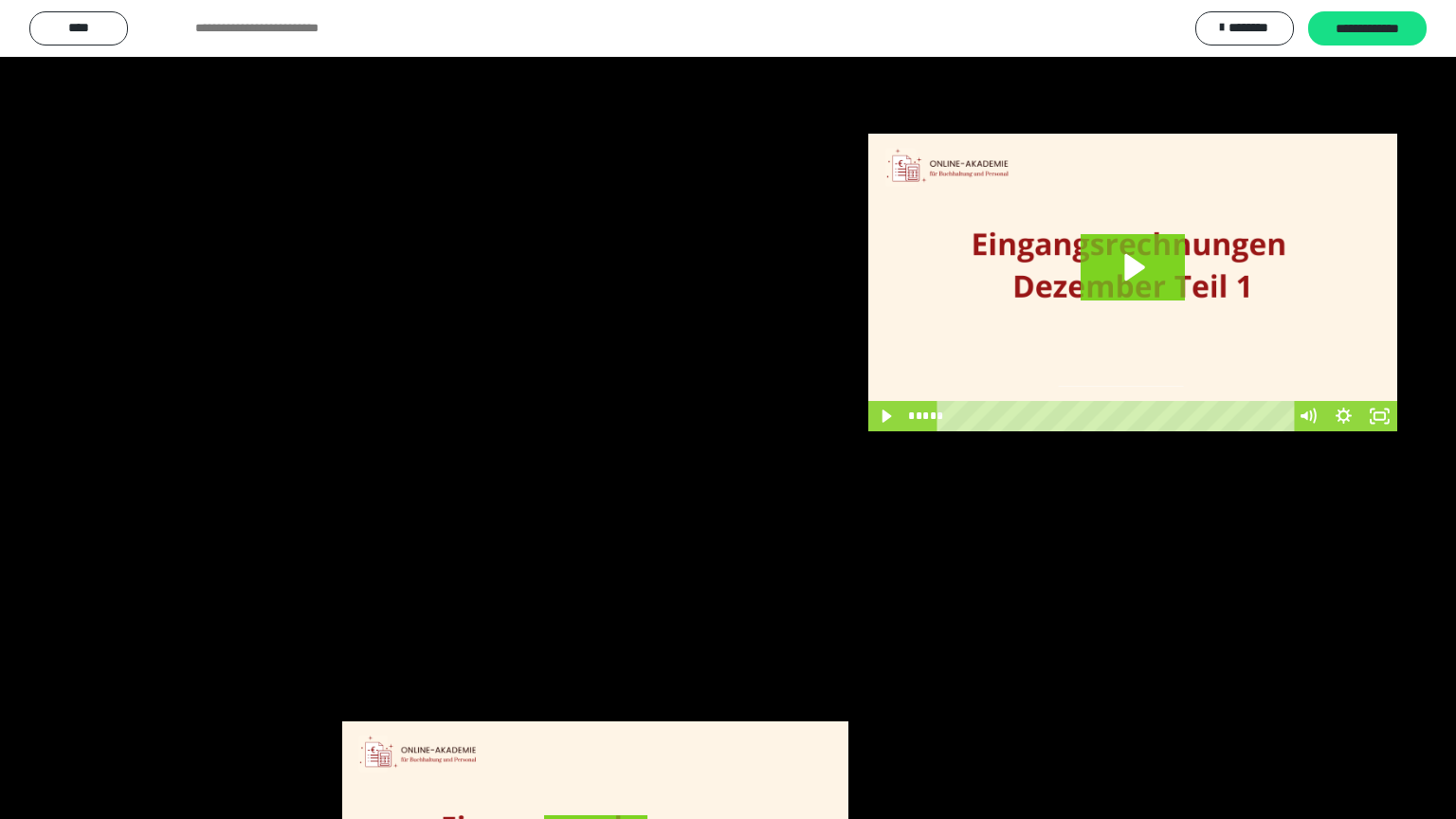 scroll, scrollTop: 3661, scrollLeft: 0, axis: vertical 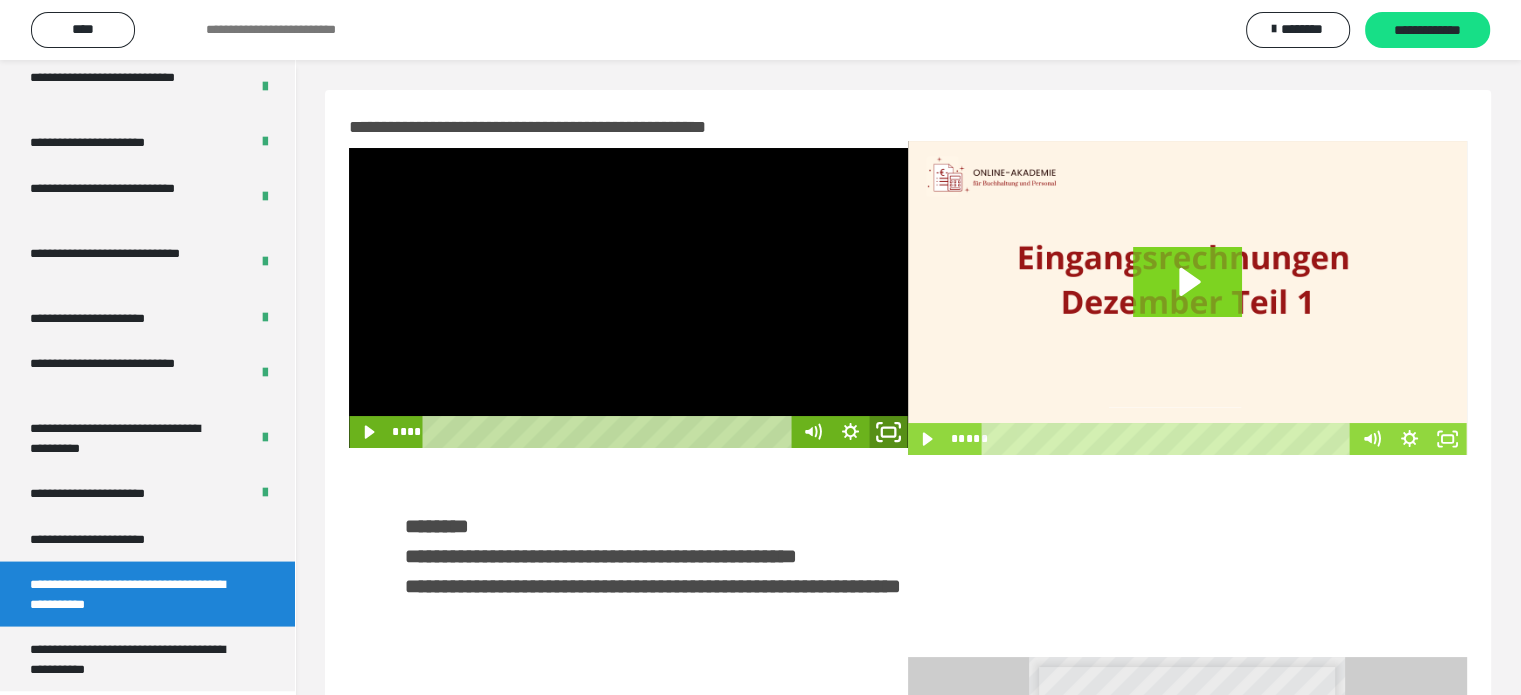 click 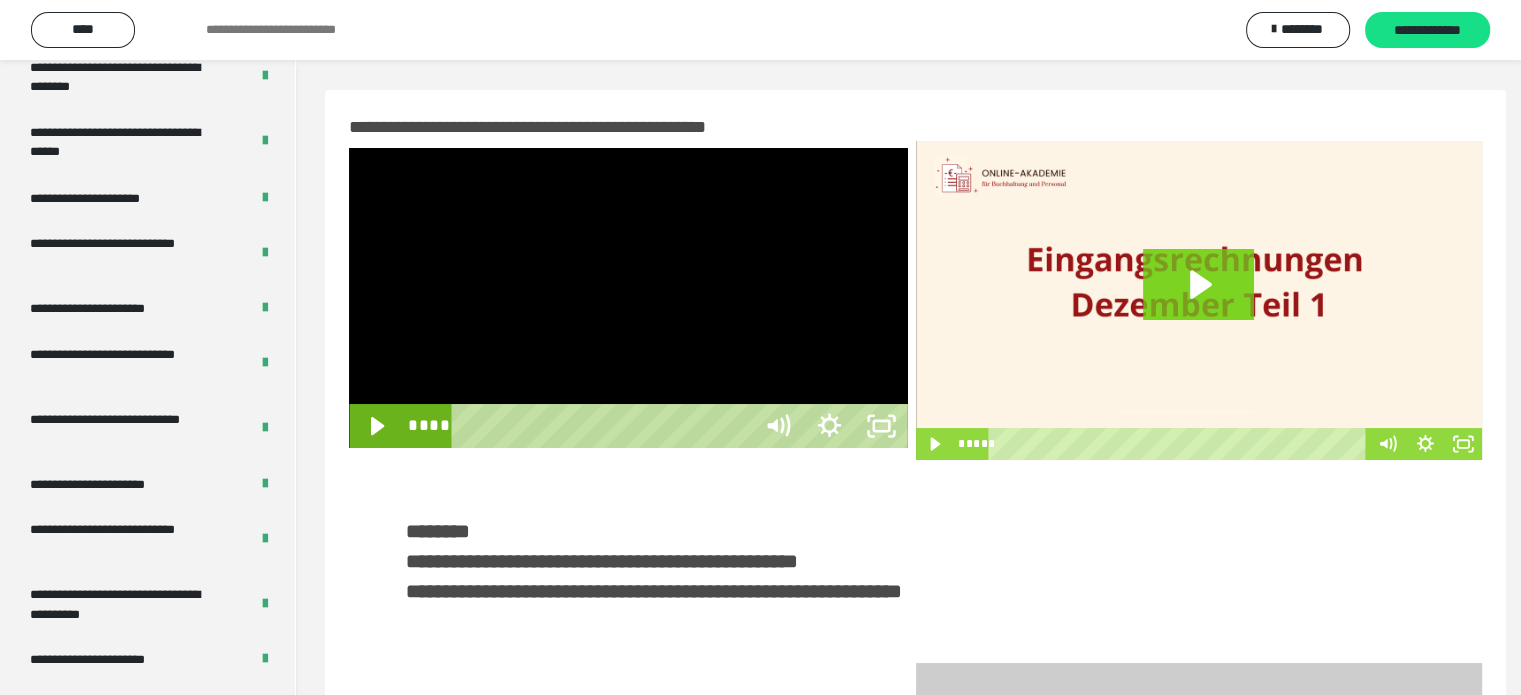 scroll, scrollTop: 3693, scrollLeft: 0, axis: vertical 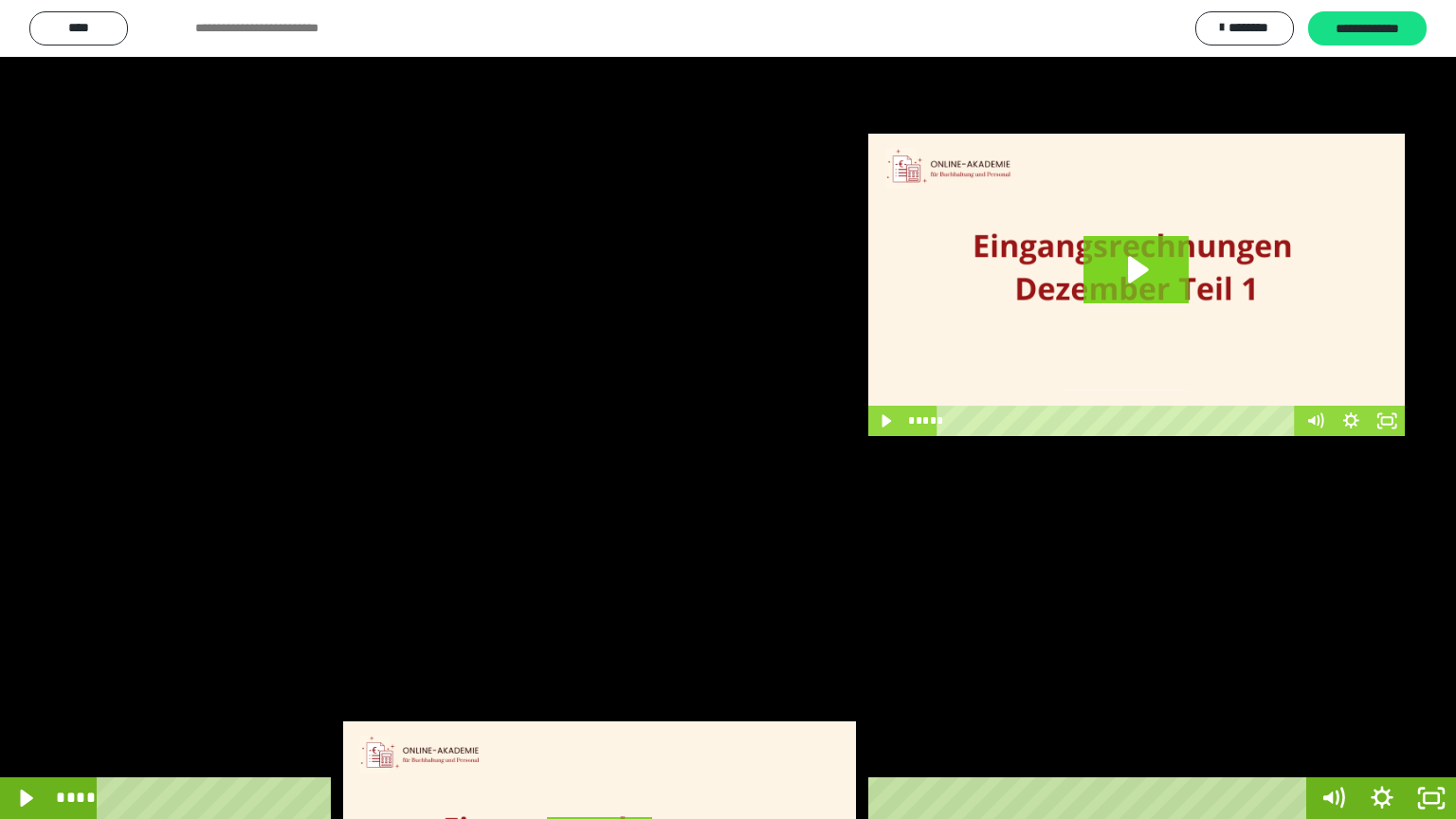 click at bounding box center [728, 410] 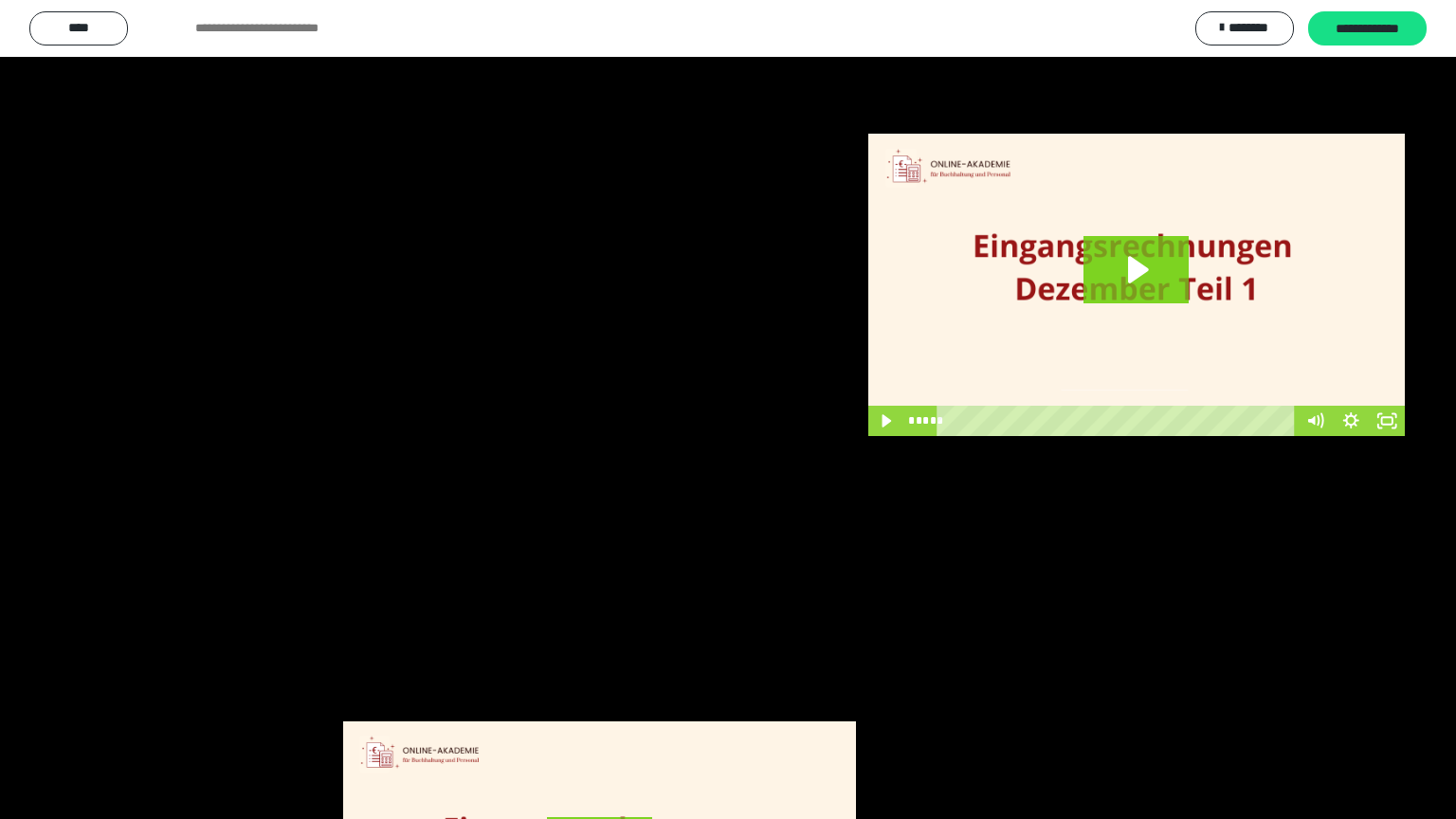 click at bounding box center (728, 410) 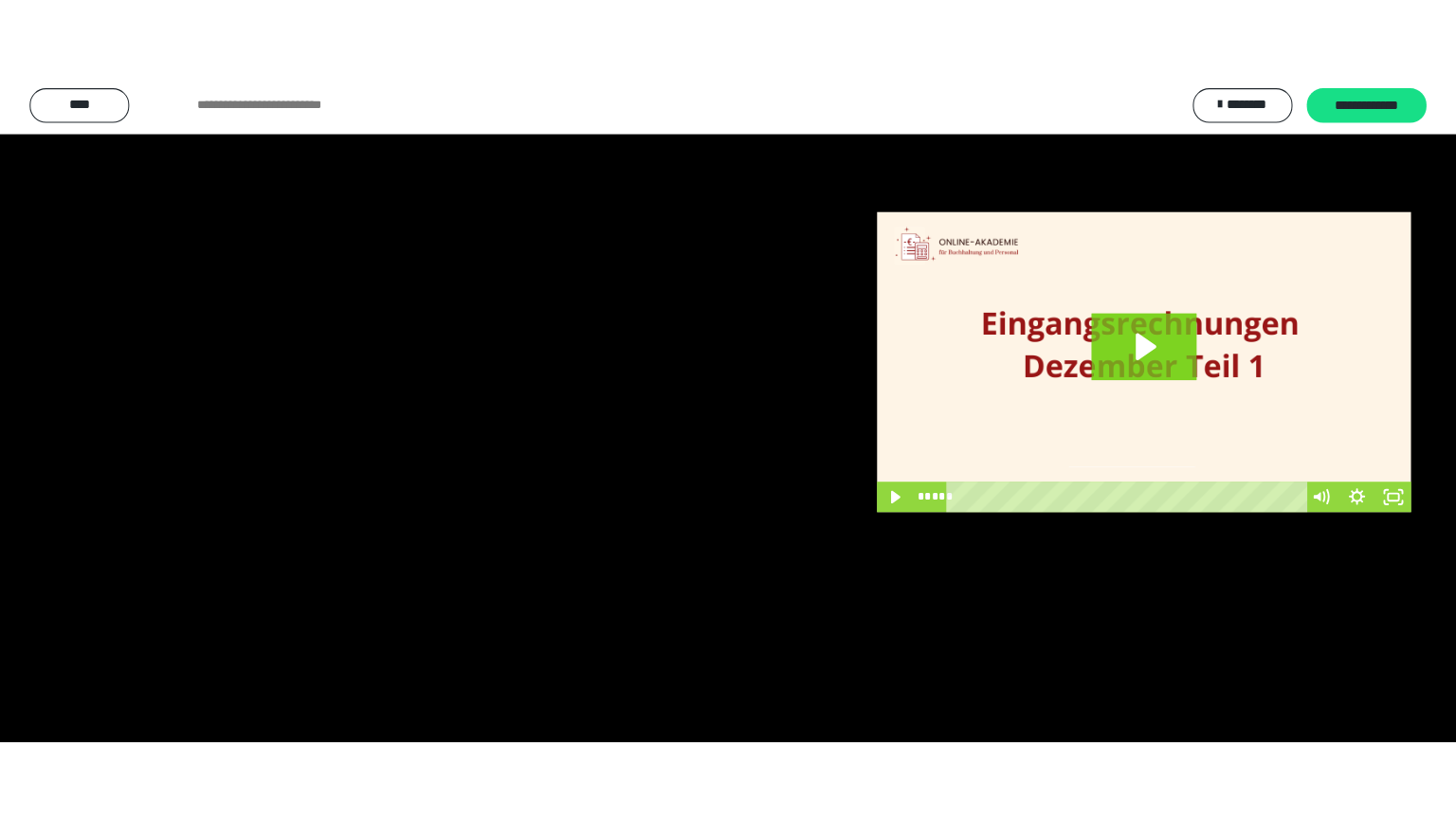 scroll, scrollTop: 3661, scrollLeft: 0, axis: vertical 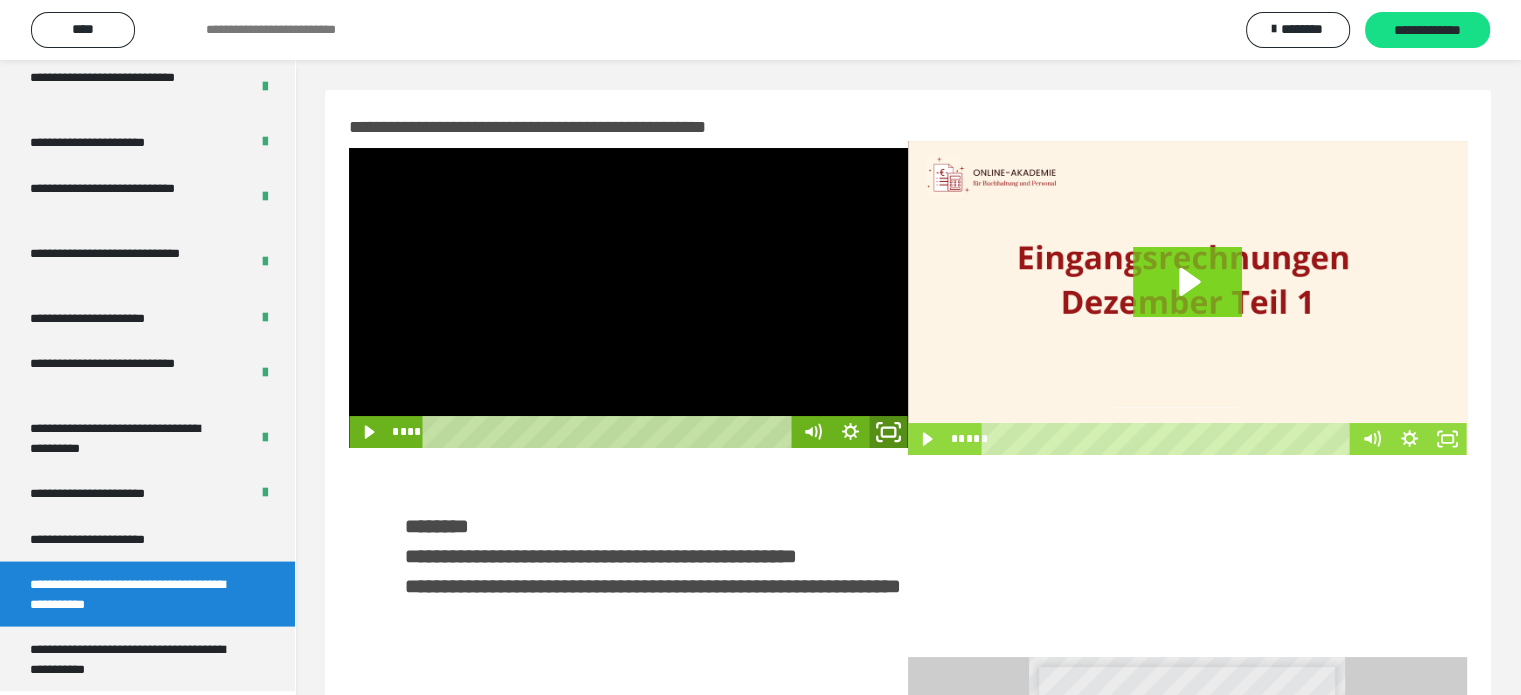 click 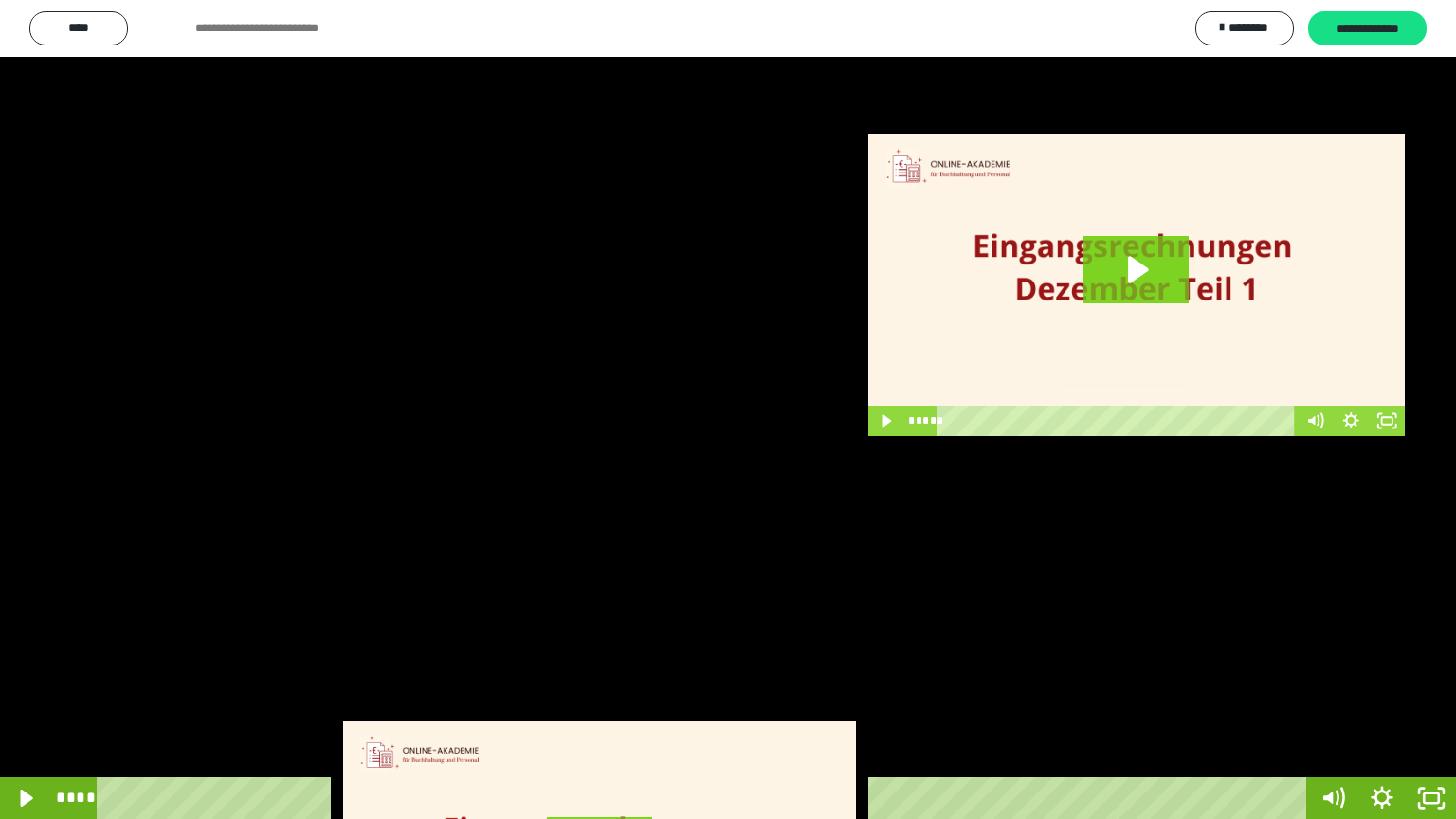 click at bounding box center (728, 410) 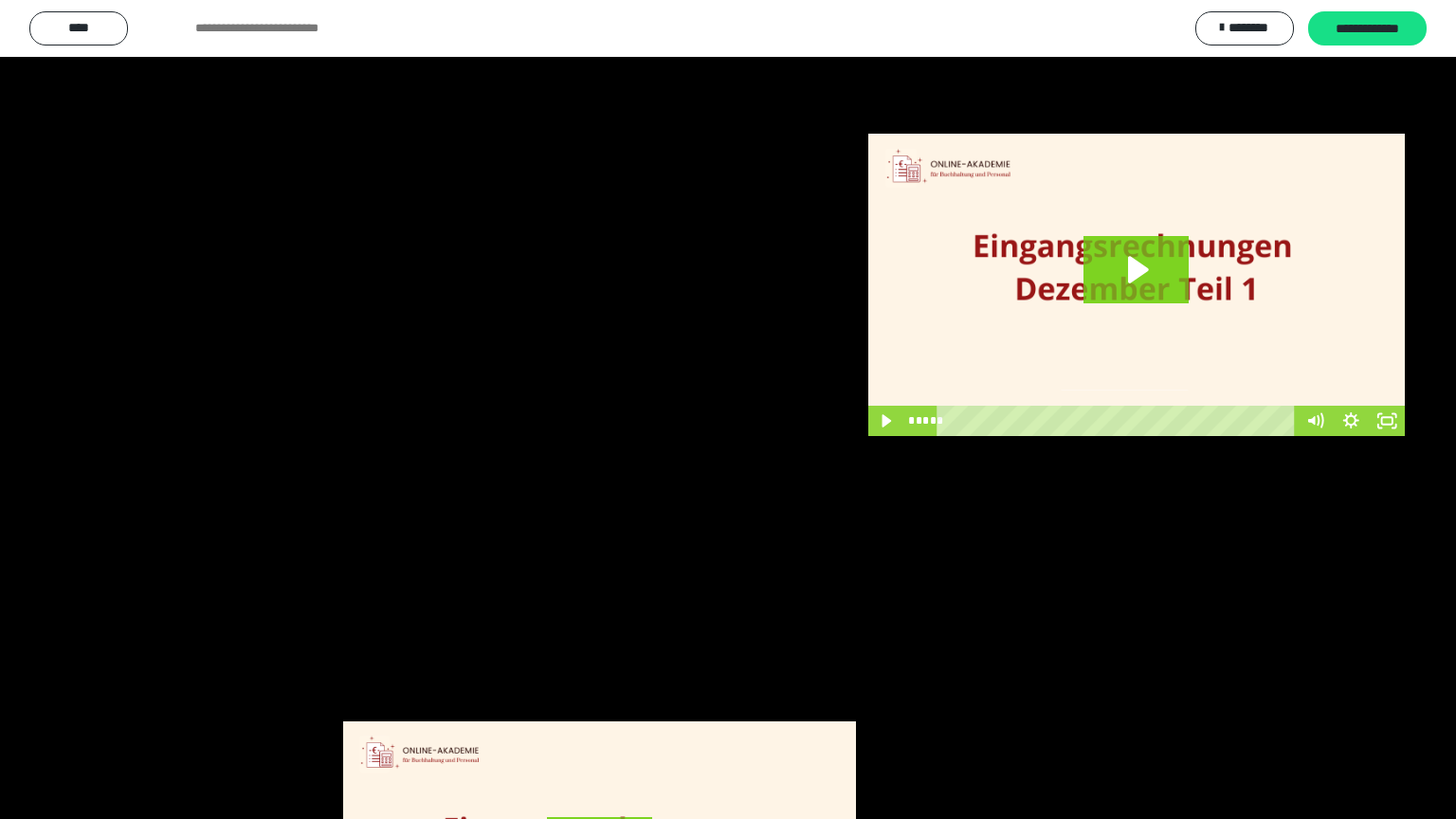 click at bounding box center [728, 410] 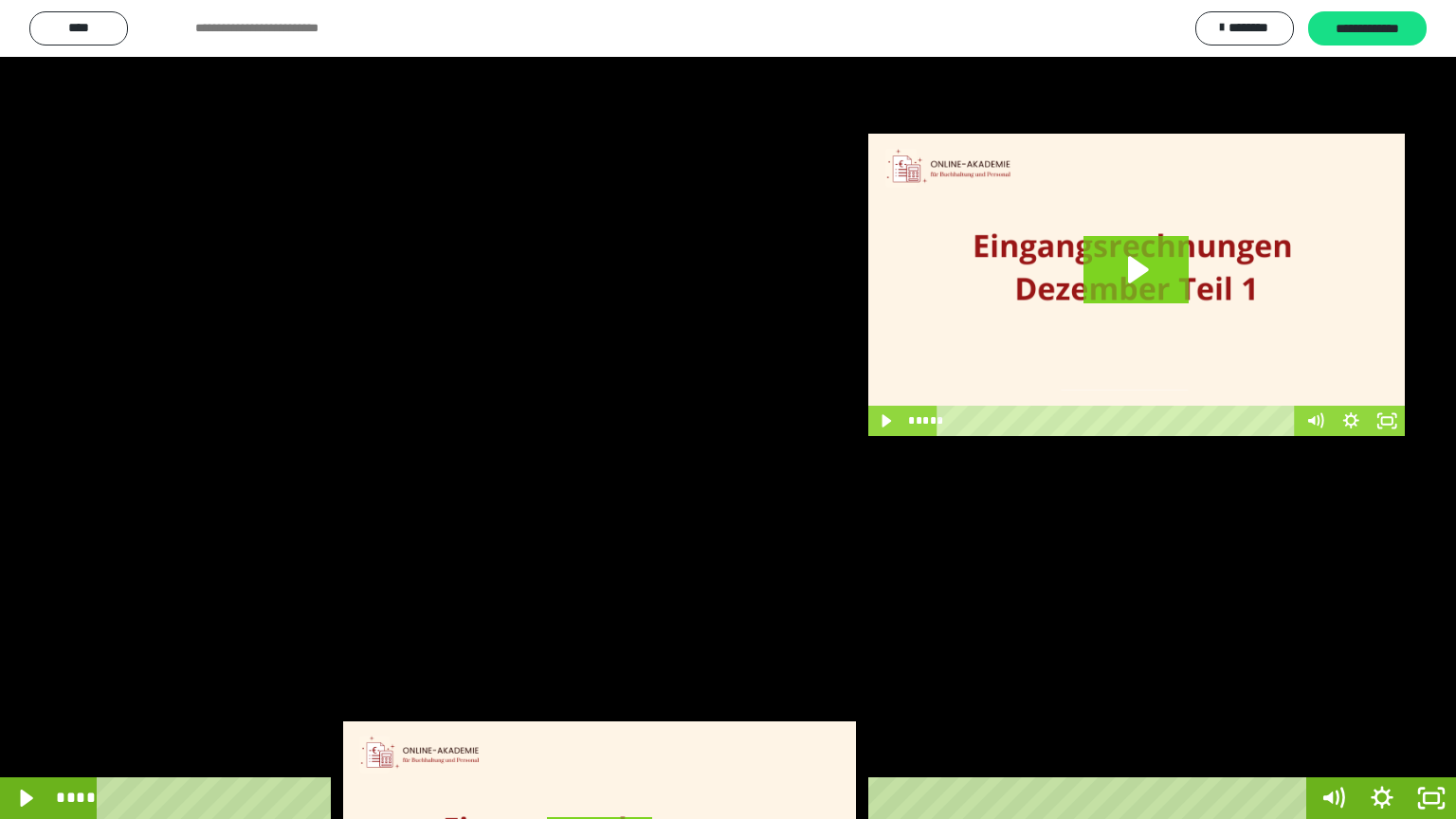 click at bounding box center [728, 410] 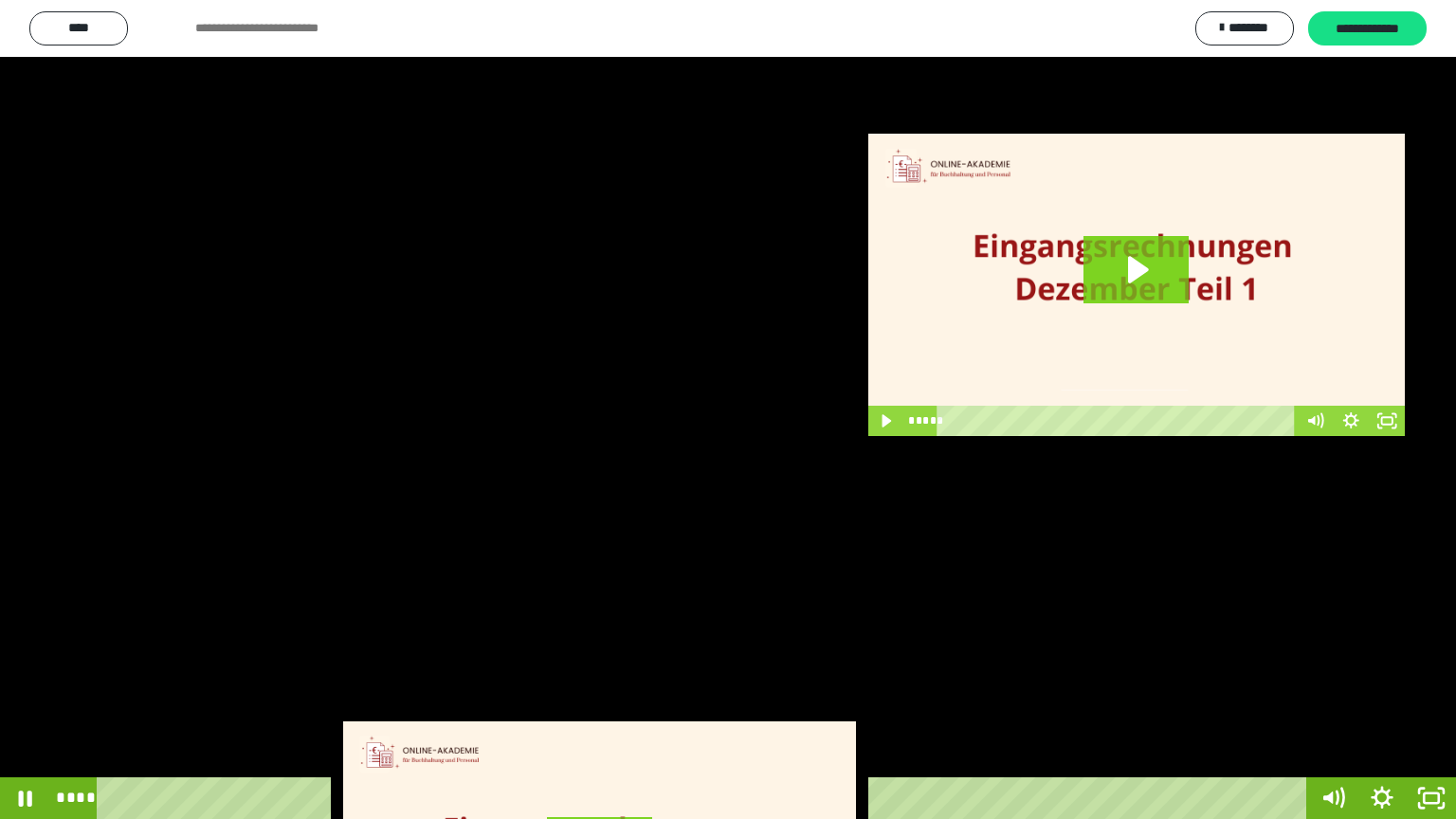 click at bounding box center (728, 410) 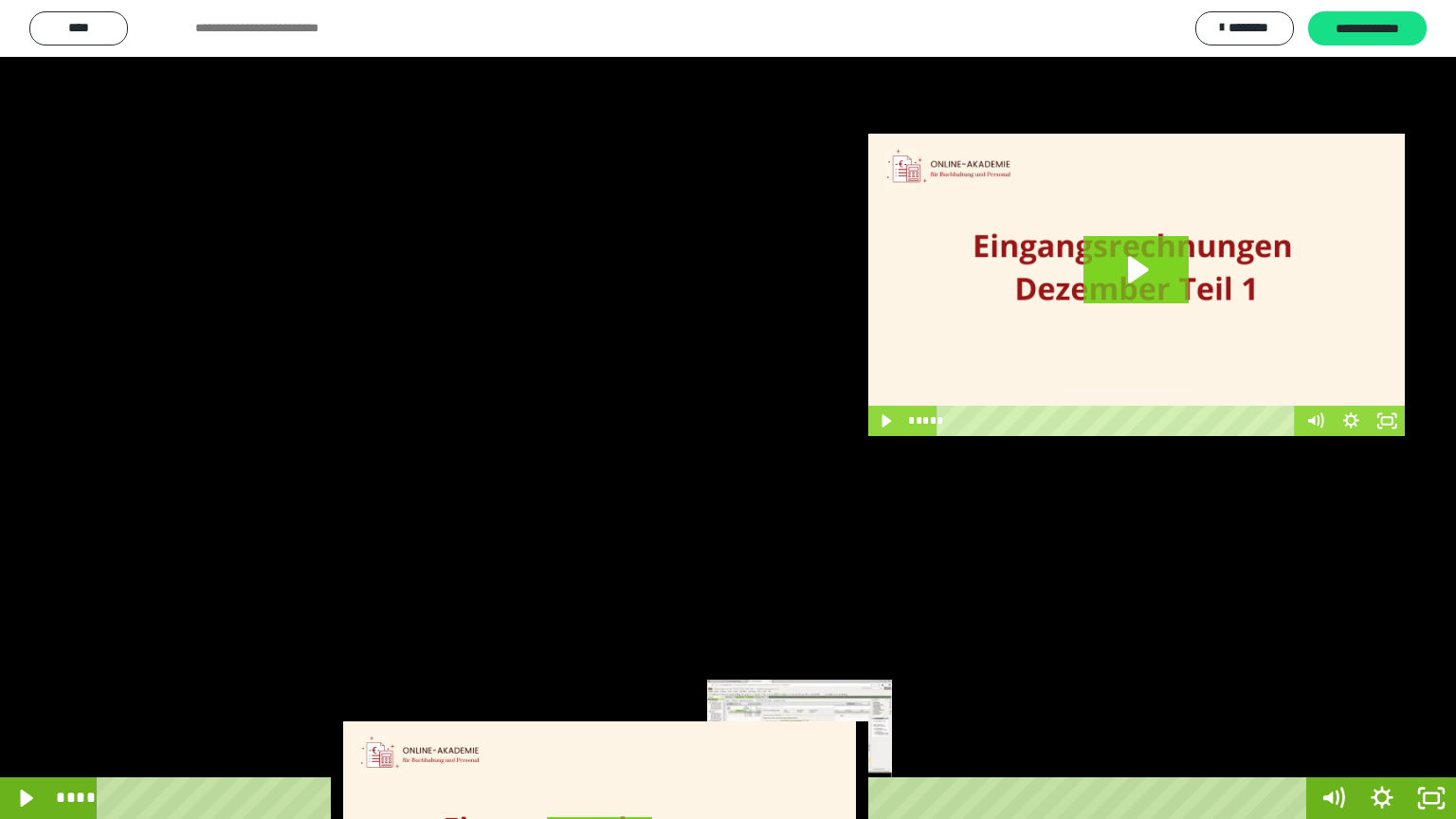 click at bounding box center (806, 798) 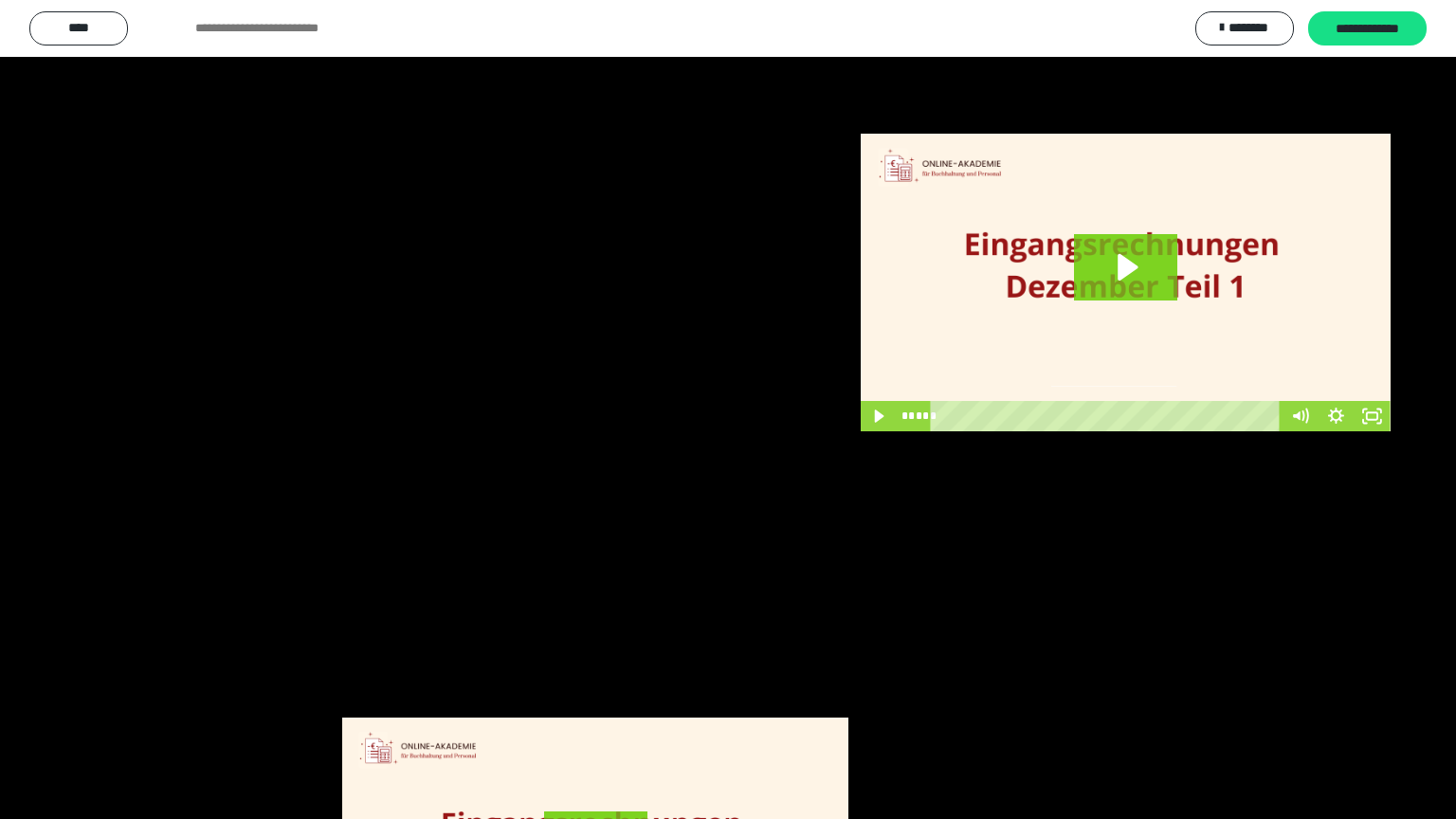 scroll, scrollTop: 3661, scrollLeft: 0, axis: vertical 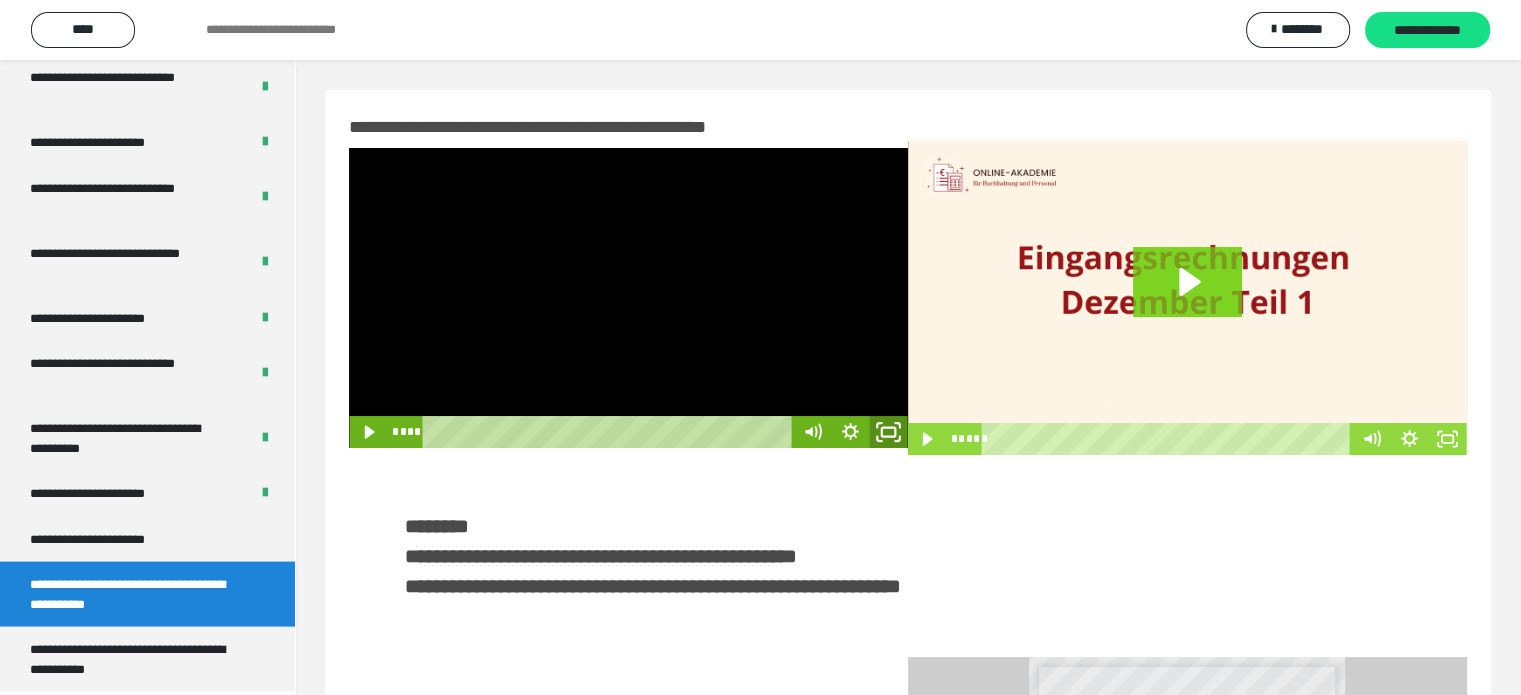 click 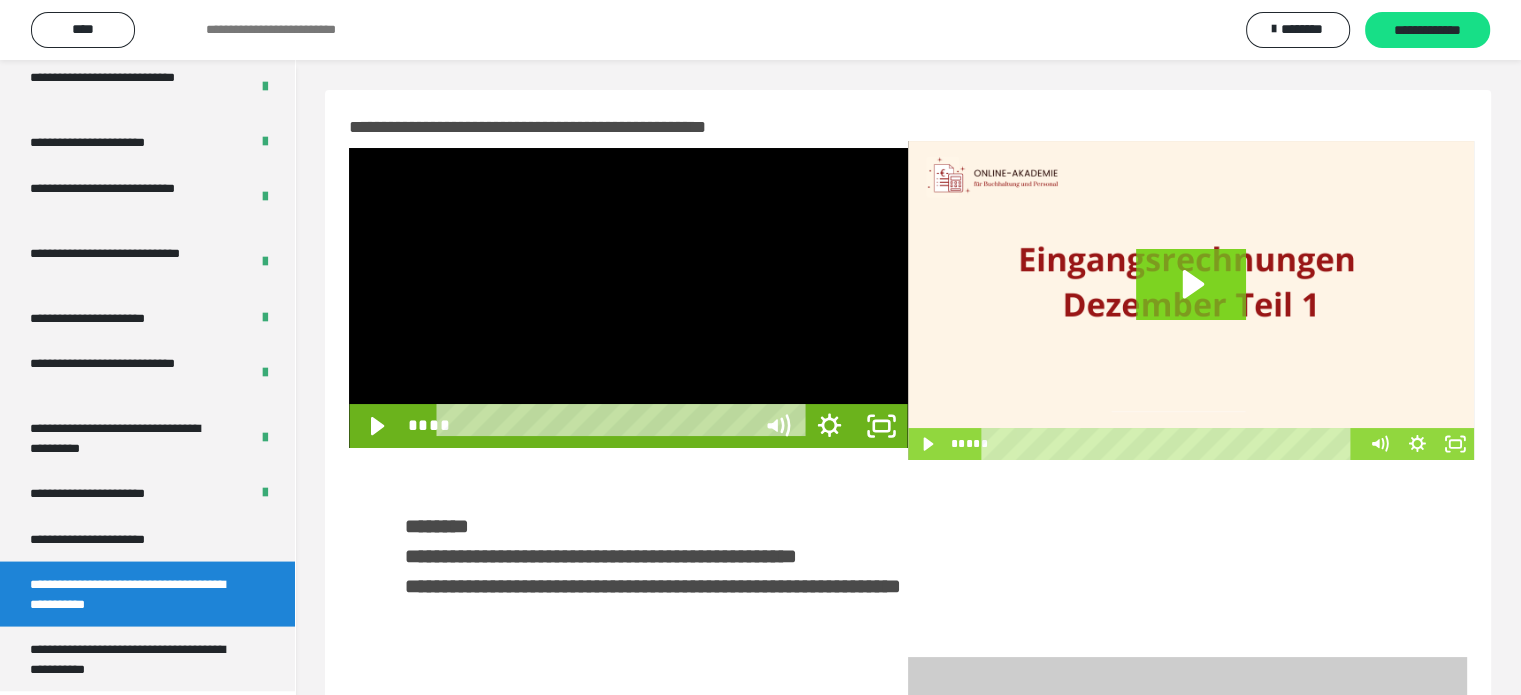 scroll, scrollTop: 3693, scrollLeft: 0, axis: vertical 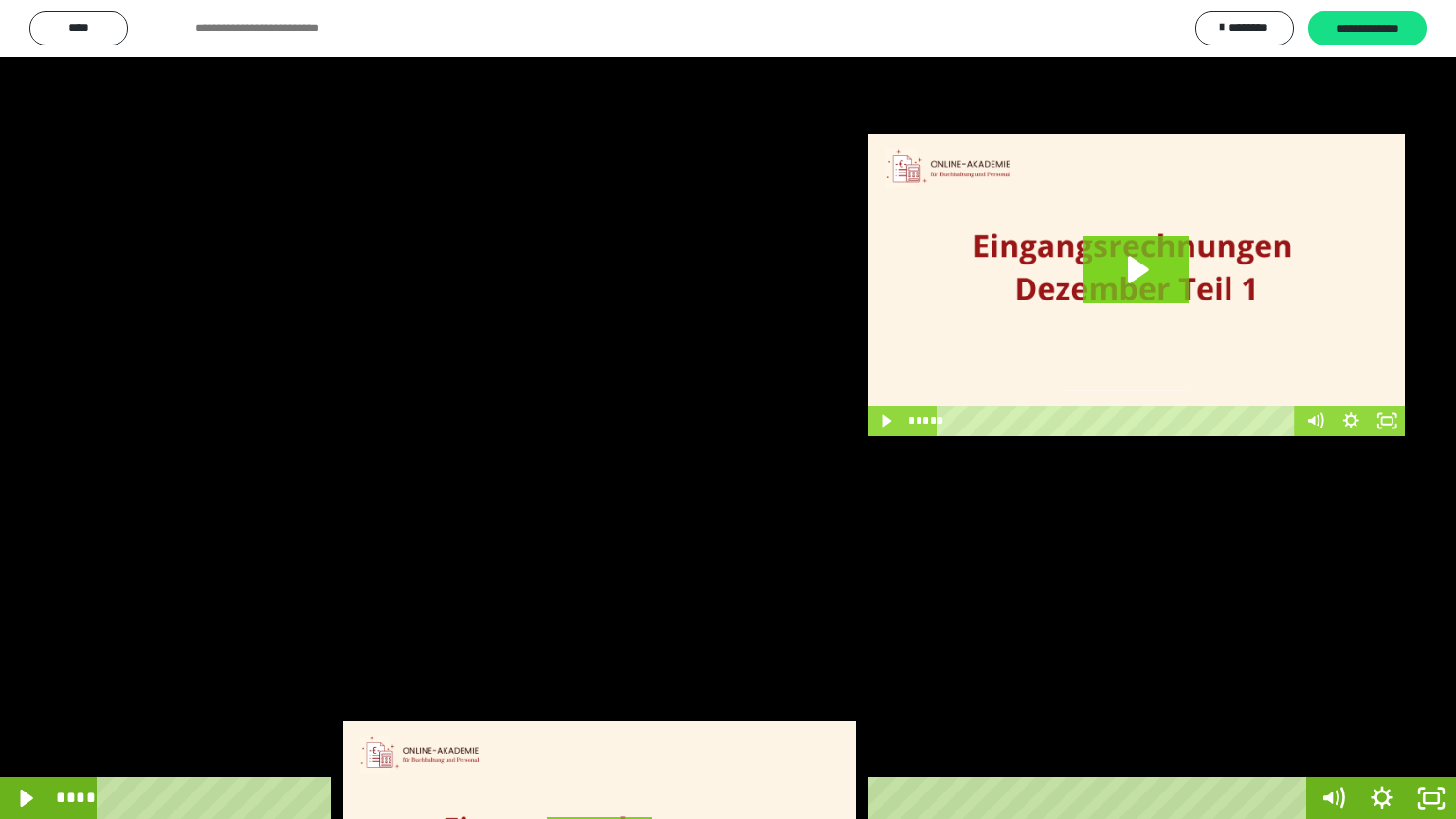 click at bounding box center (728, 410) 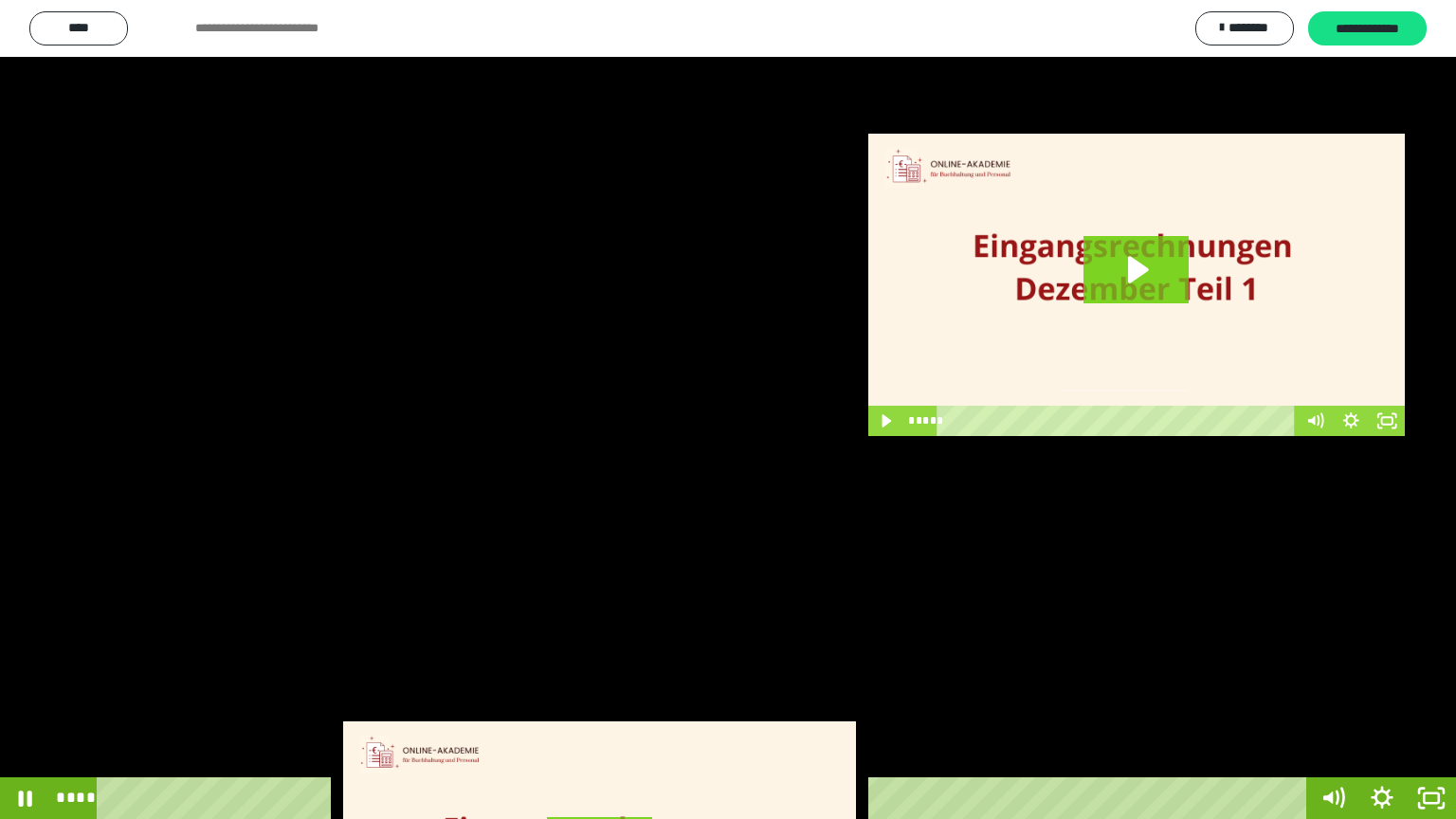 scroll, scrollTop: 3661, scrollLeft: 0, axis: vertical 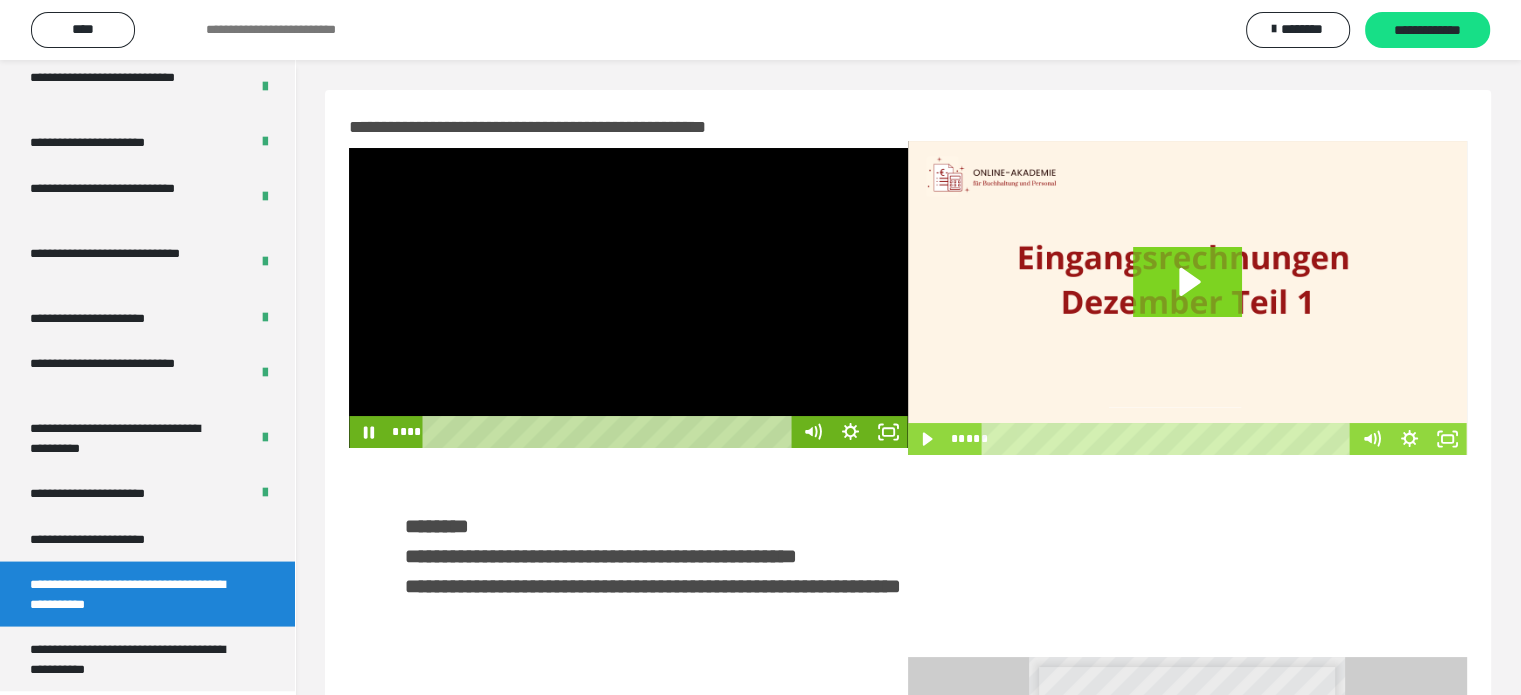click at bounding box center [628, 298] 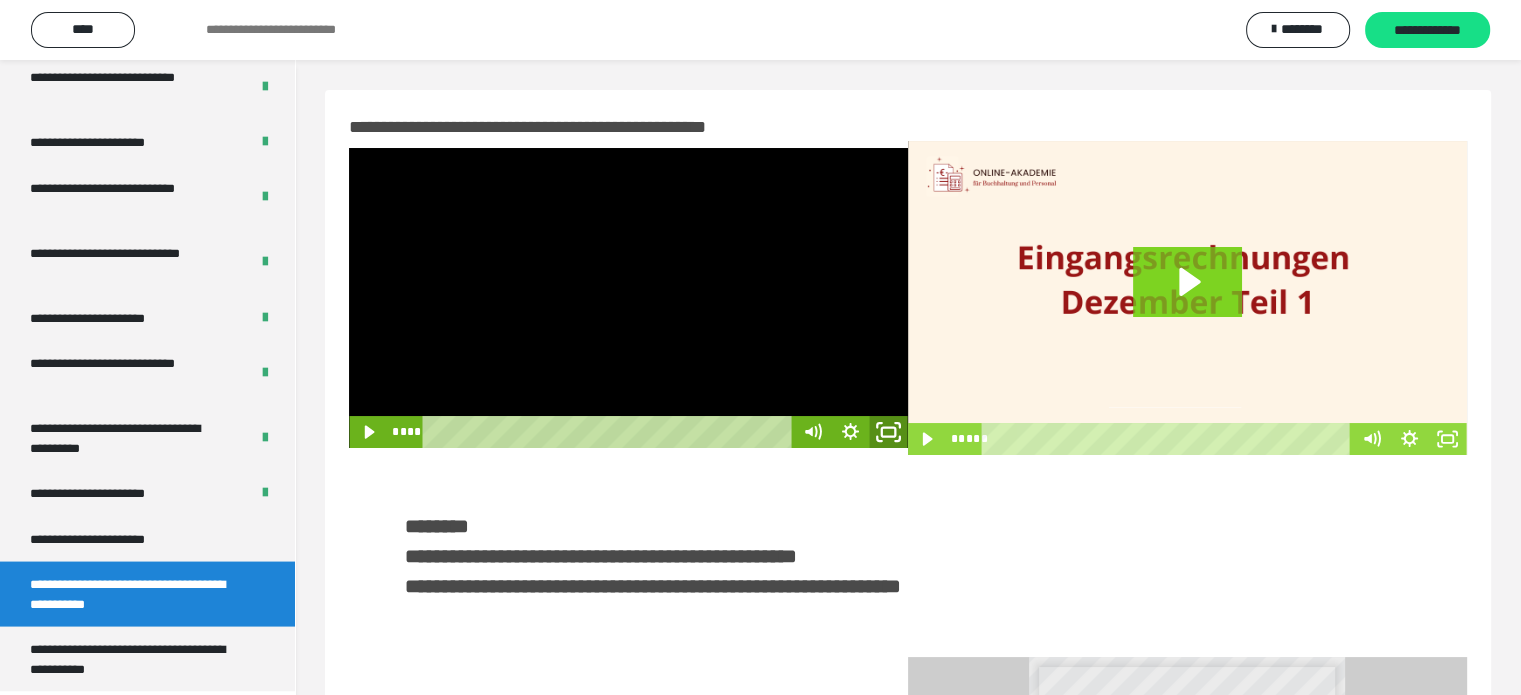click 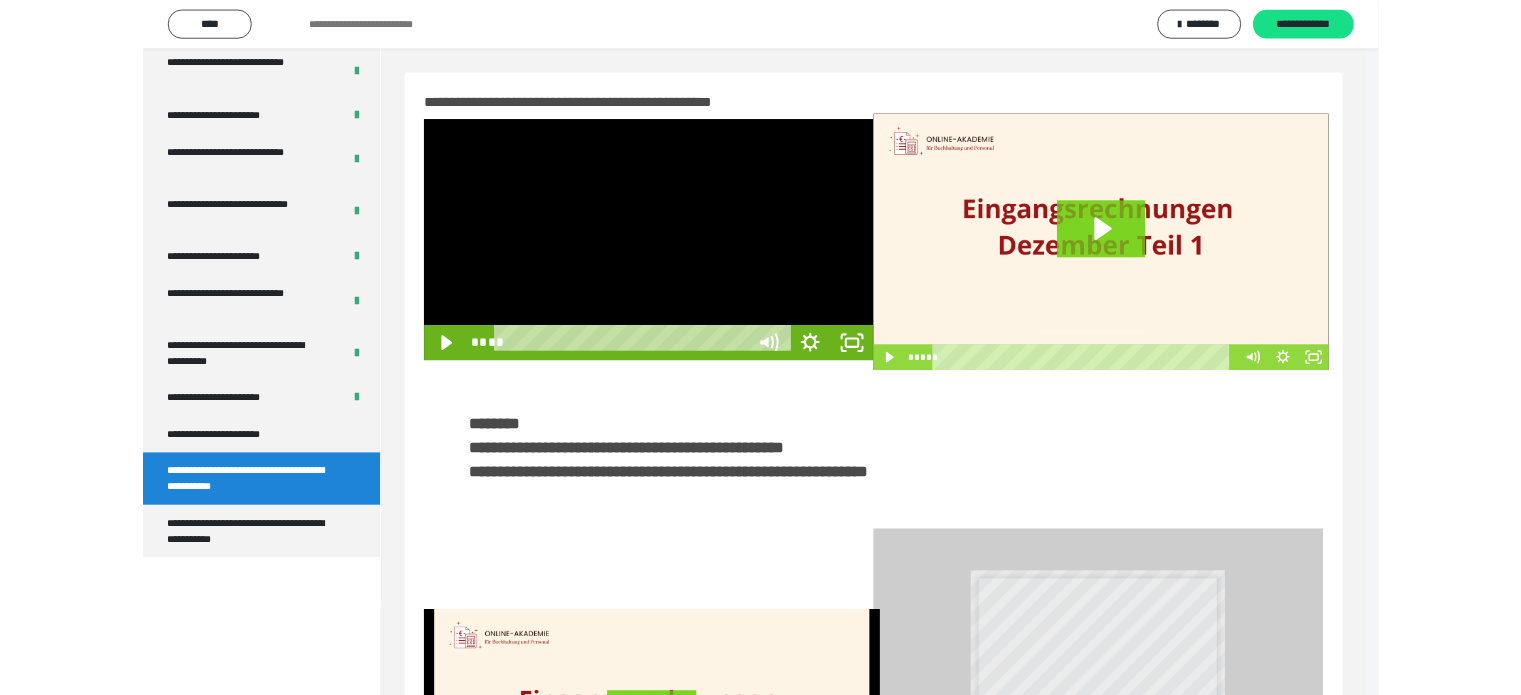 scroll, scrollTop: 3693, scrollLeft: 0, axis: vertical 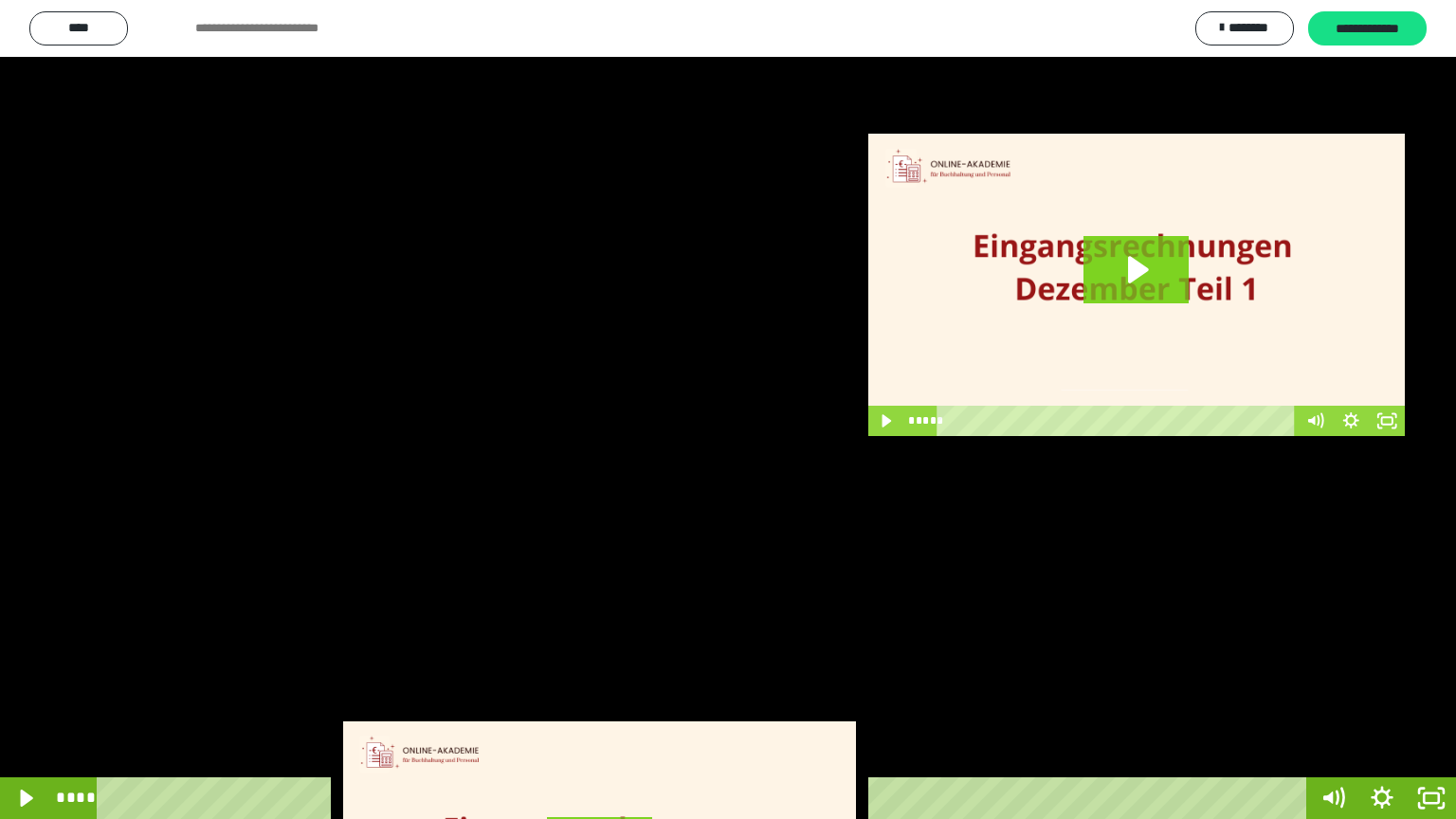 click at bounding box center [728, 410] 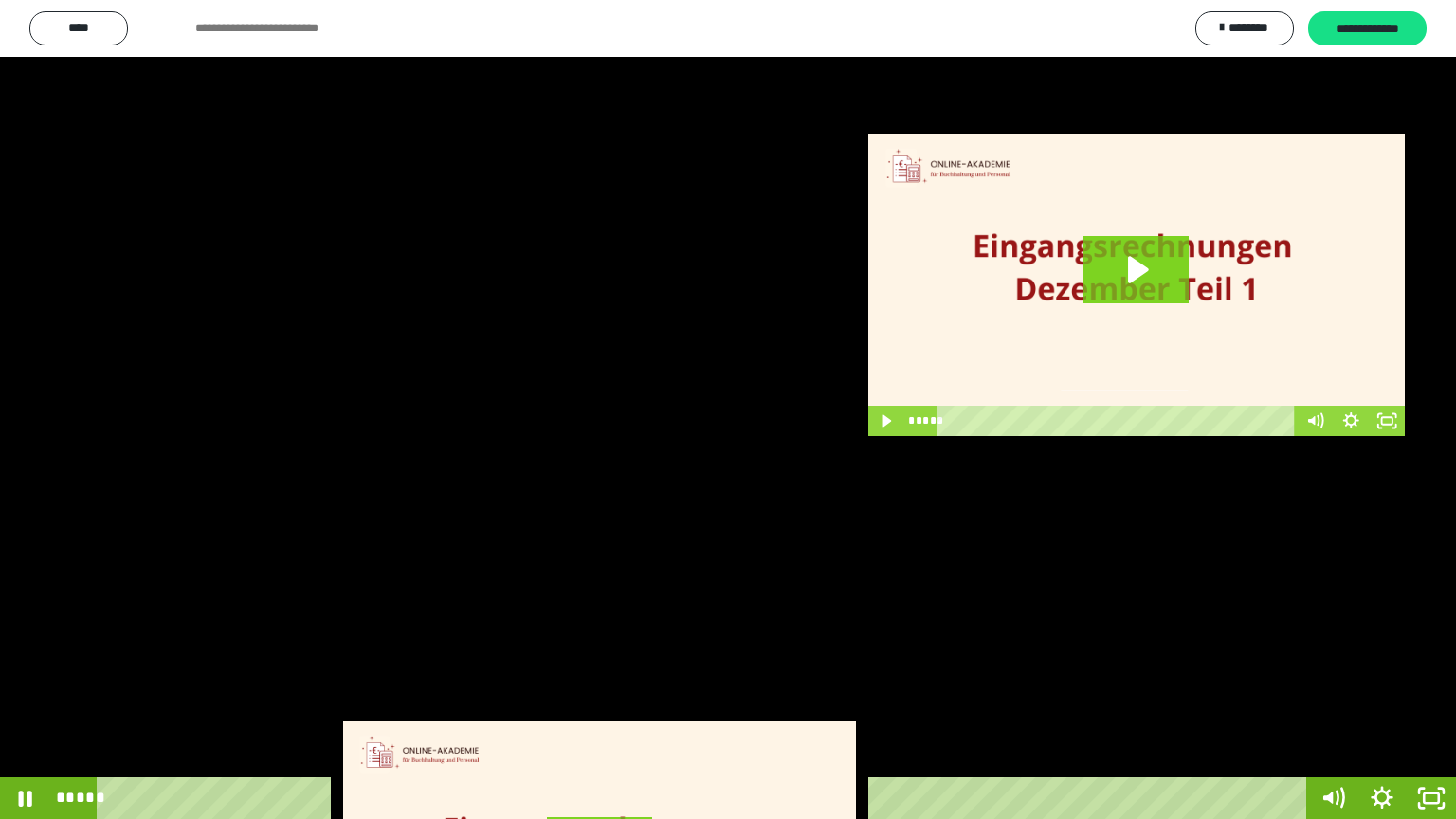 click at bounding box center (728, 410) 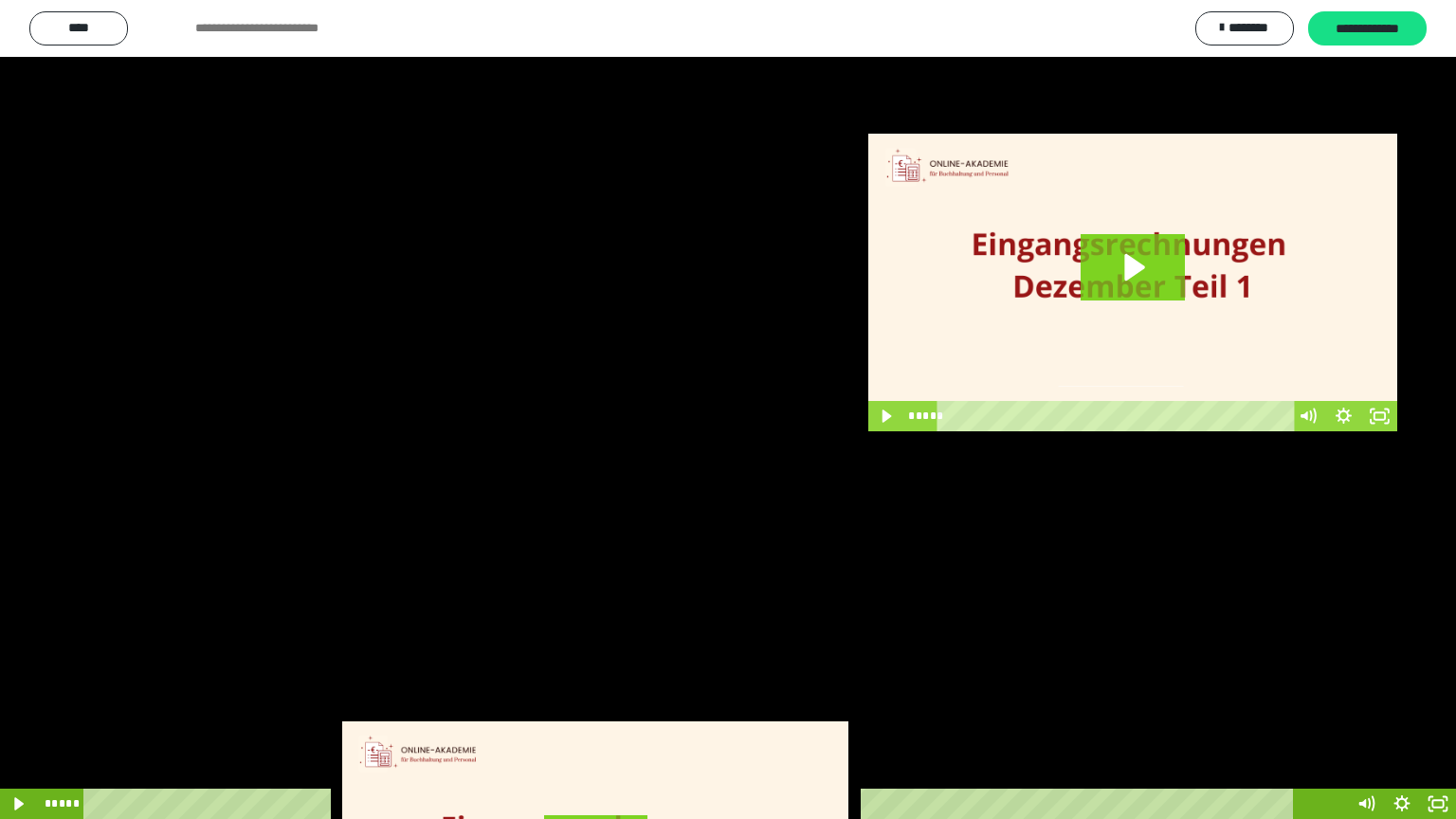 scroll, scrollTop: 3661, scrollLeft: 0, axis: vertical 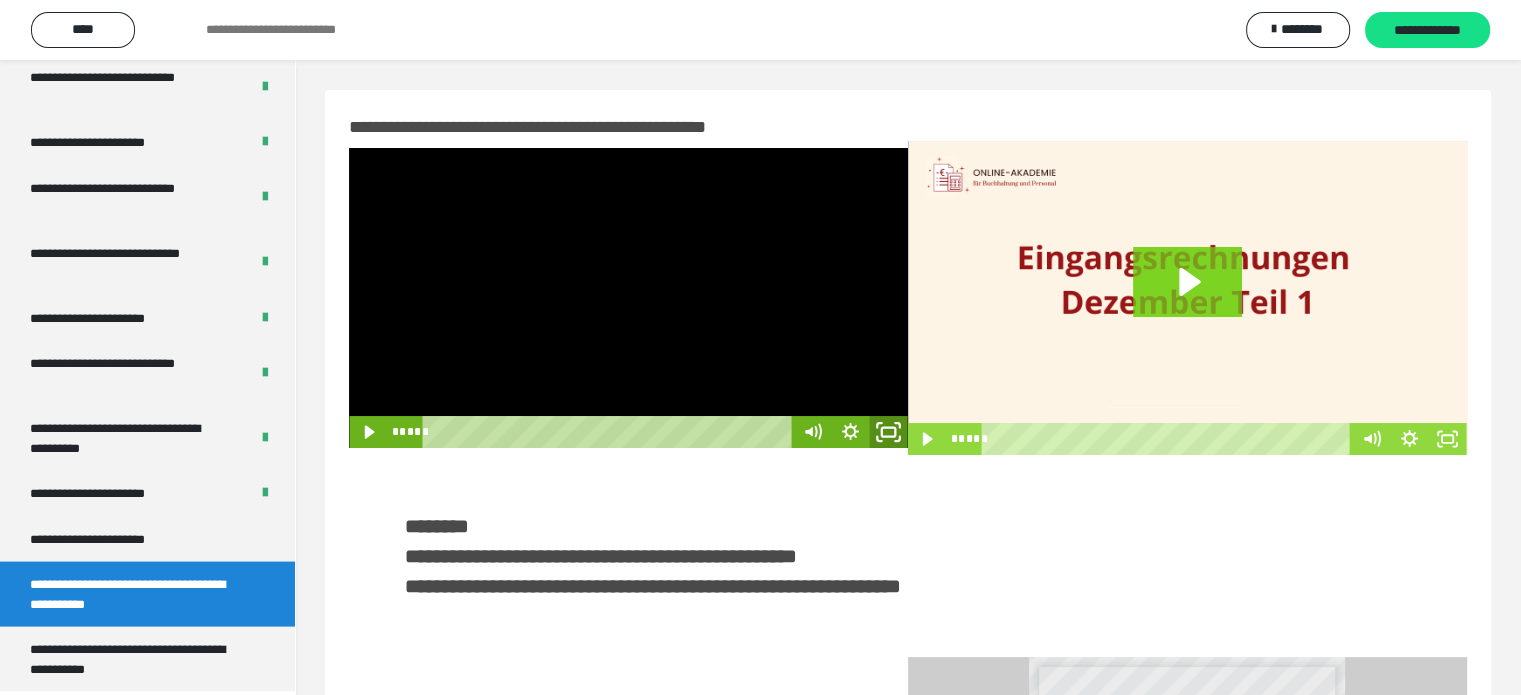 click 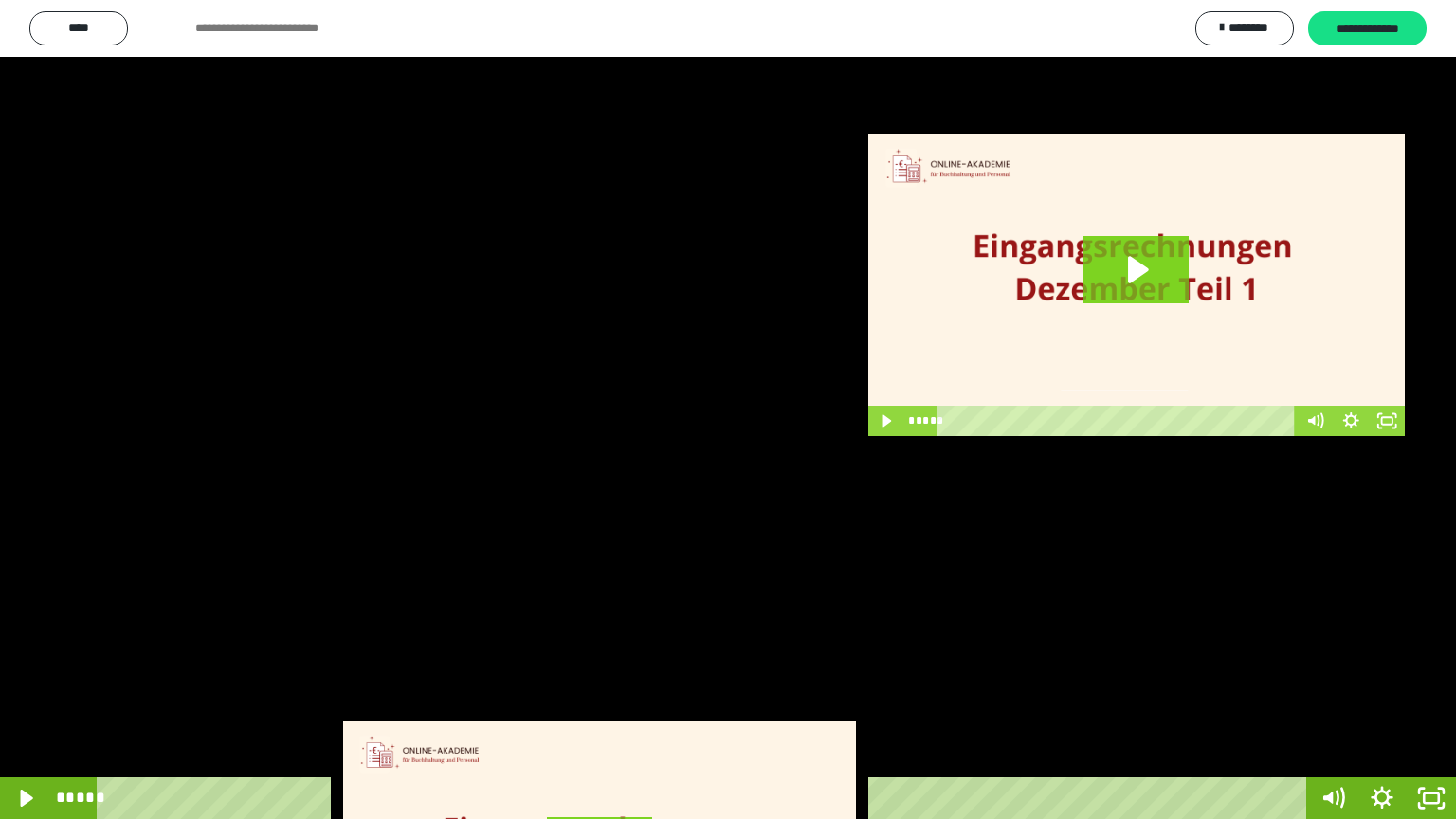 click at bounding box center [728, 410] 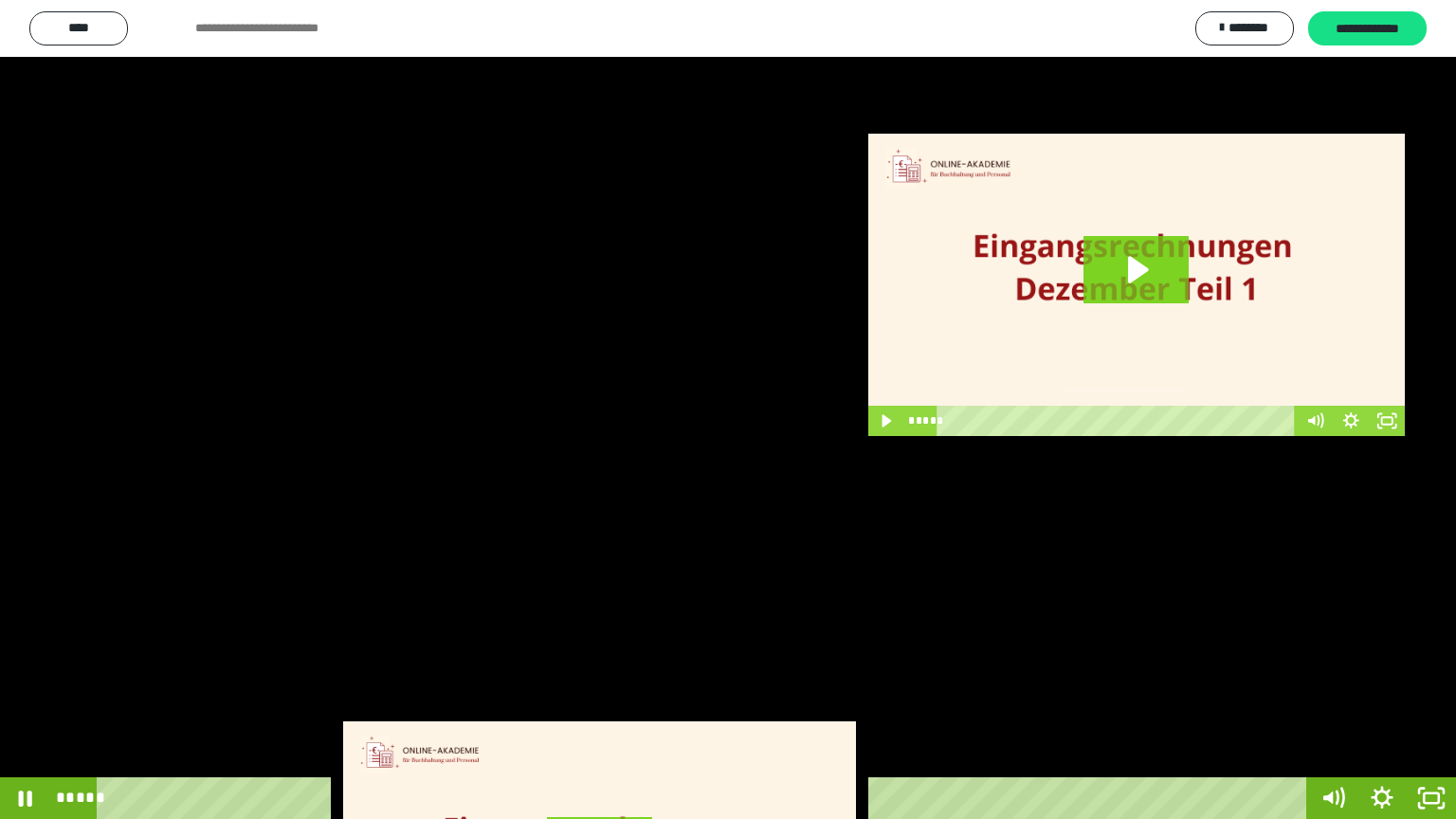 click at bounding box center (728, 410) 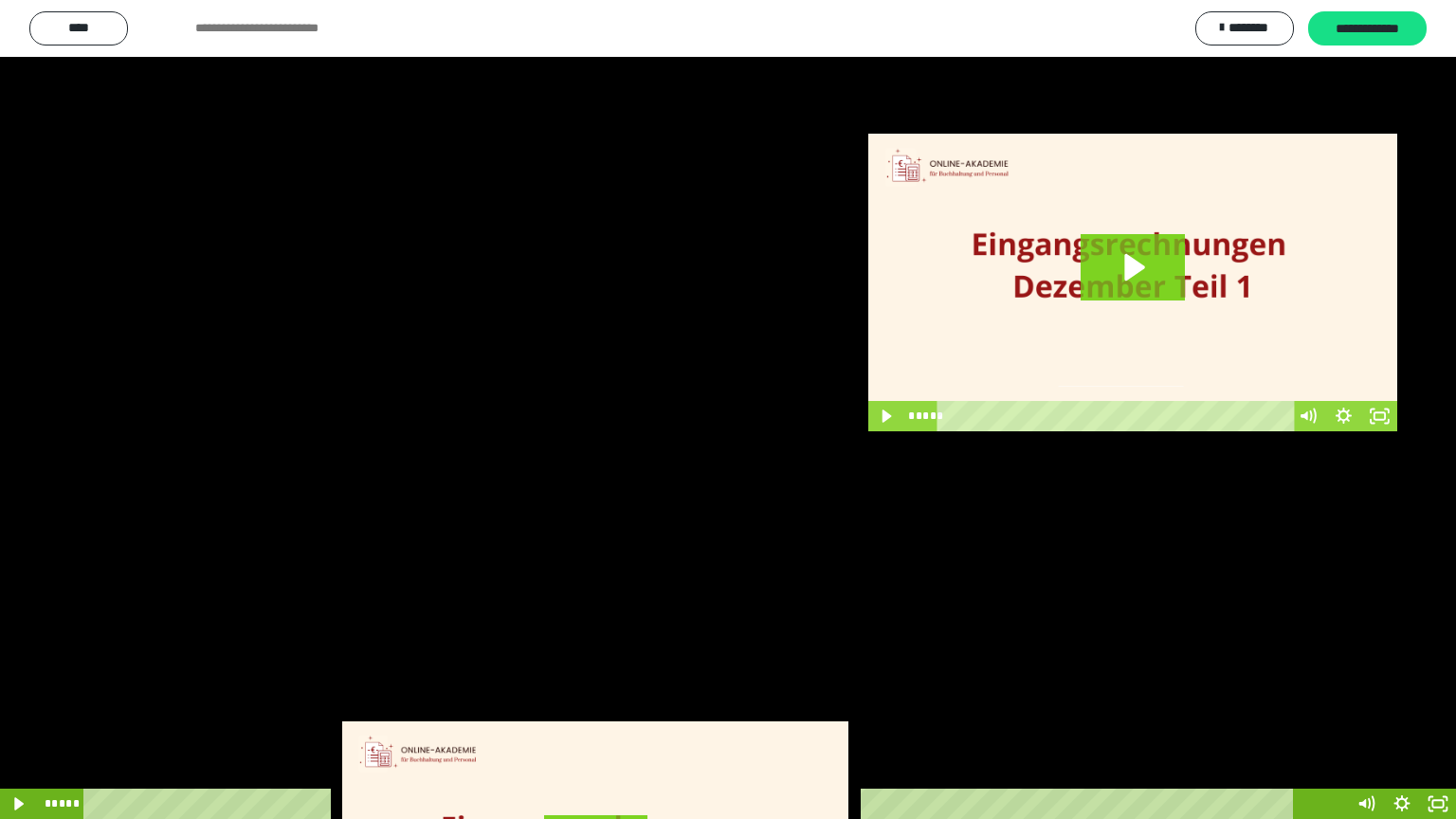 scroll, scrollTop: 3661, scrollLeft: 0, axis: vertical 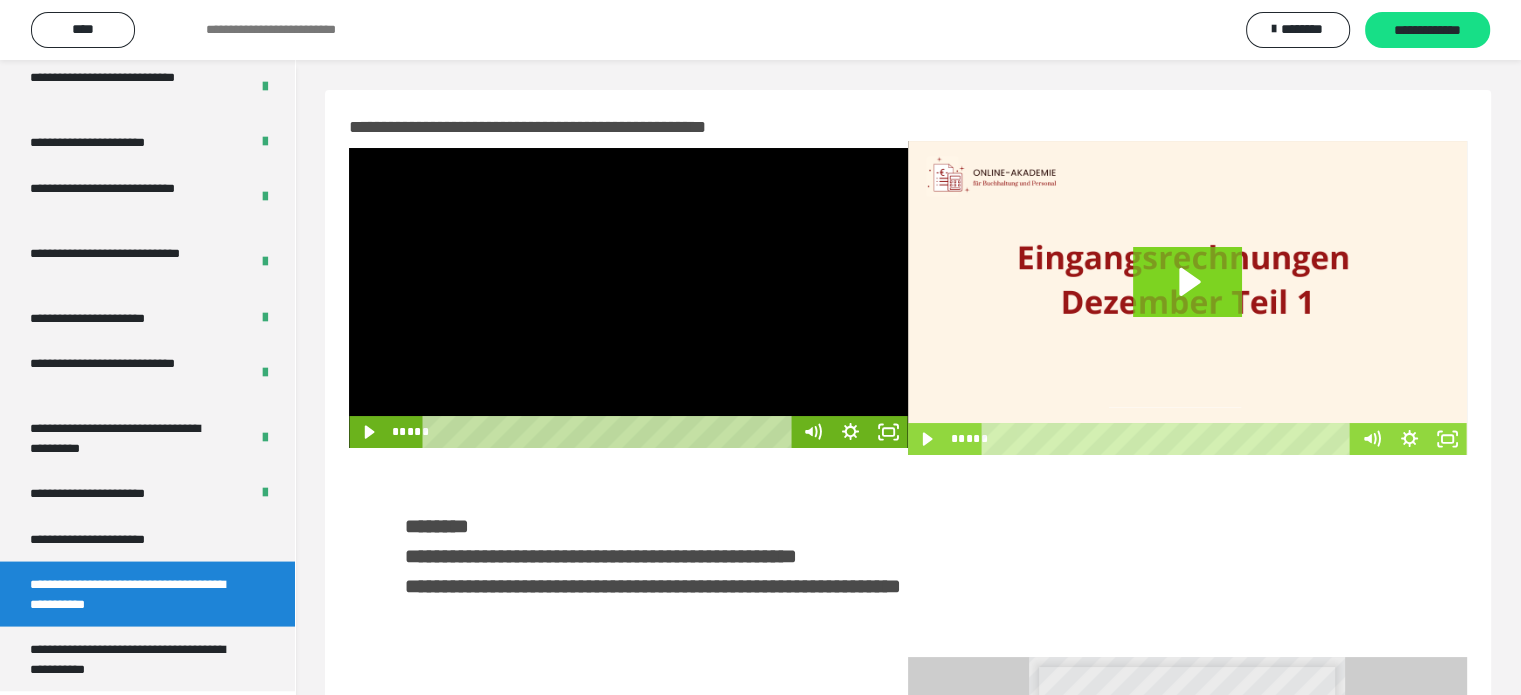 click at bounding box center [628, 298] 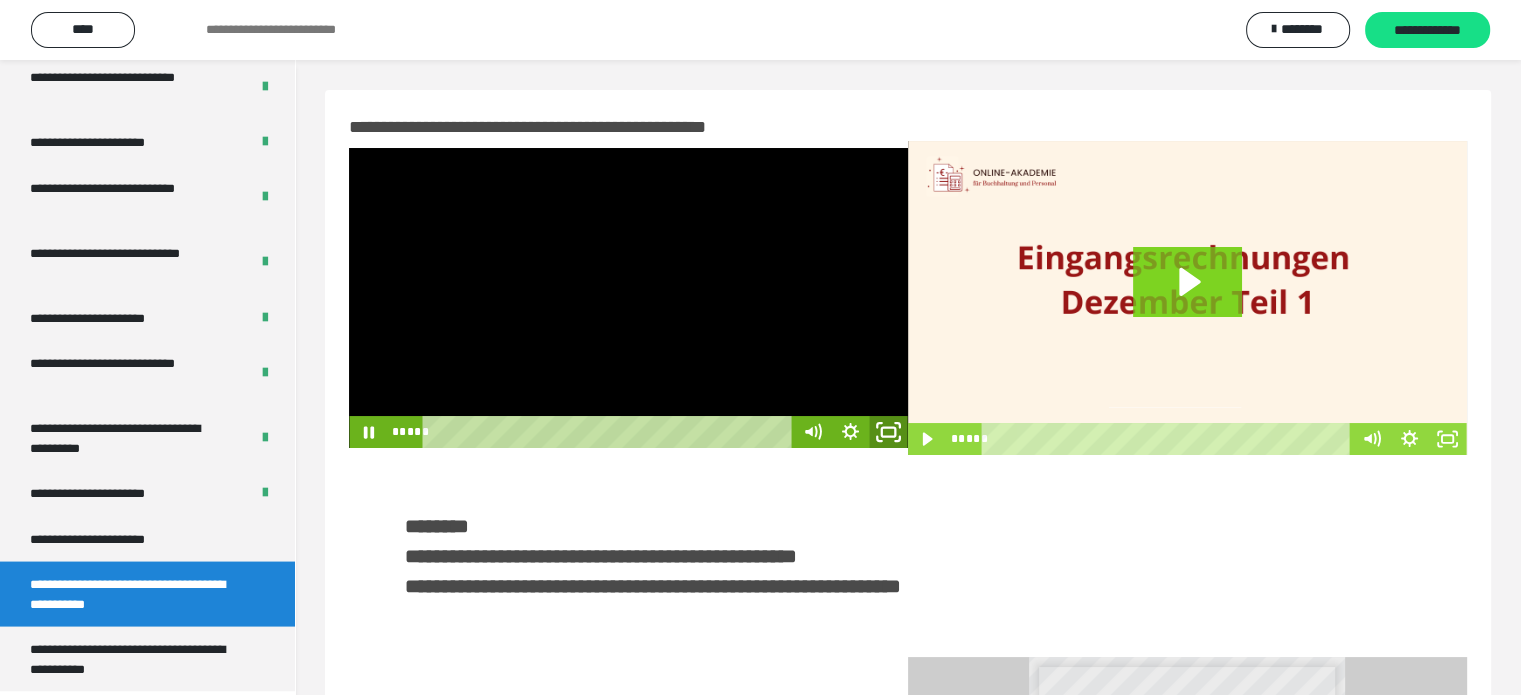 click 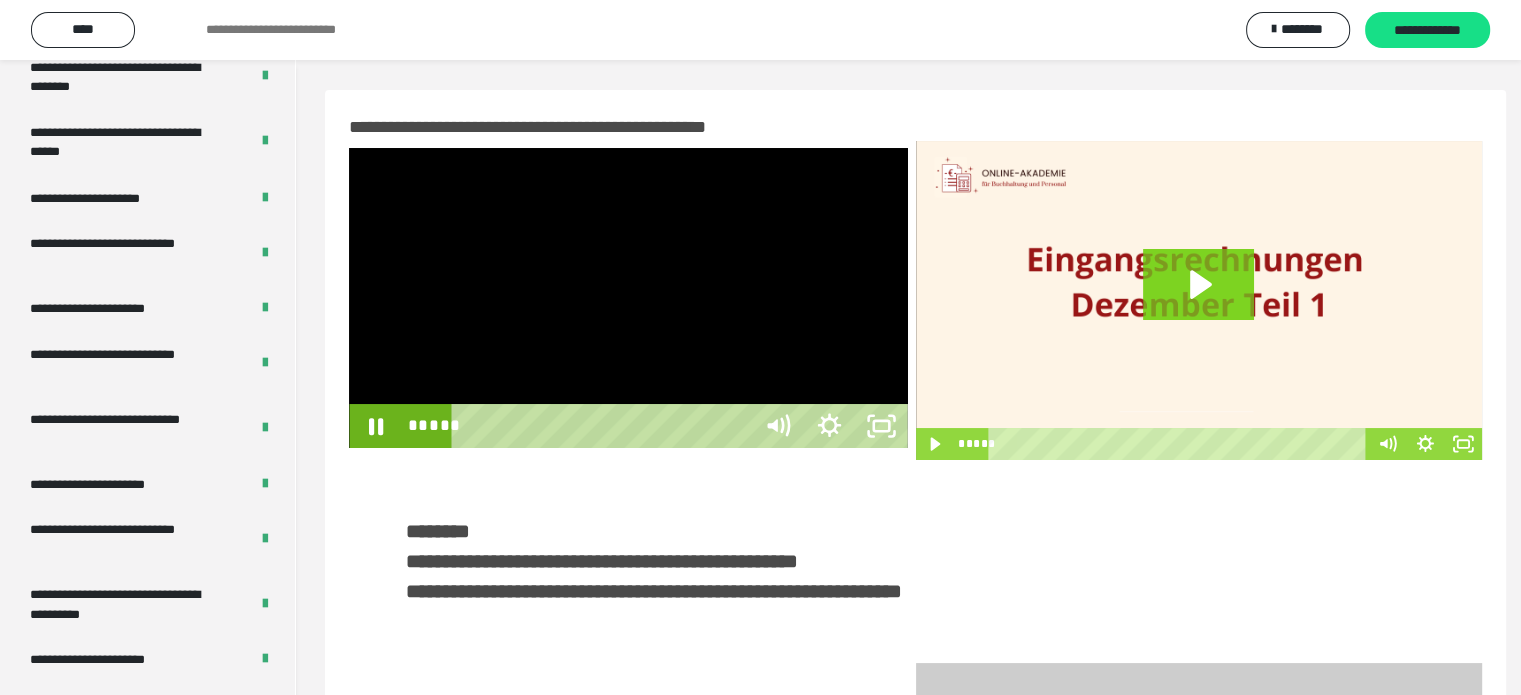 scroll, scrollTop: 3693, scrollLeft: 0, axis: vertical 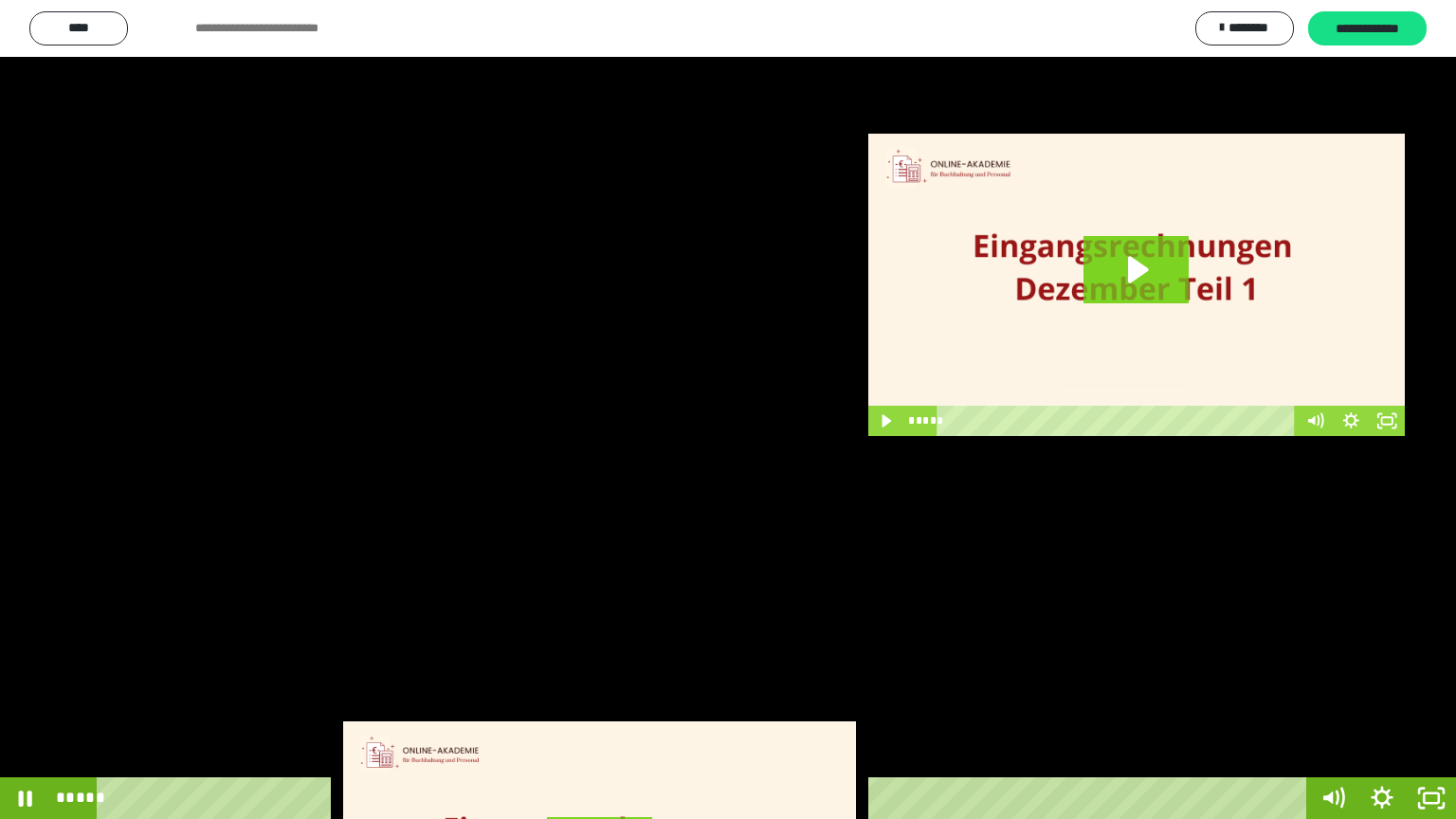 click at bounding box center (728, 410) 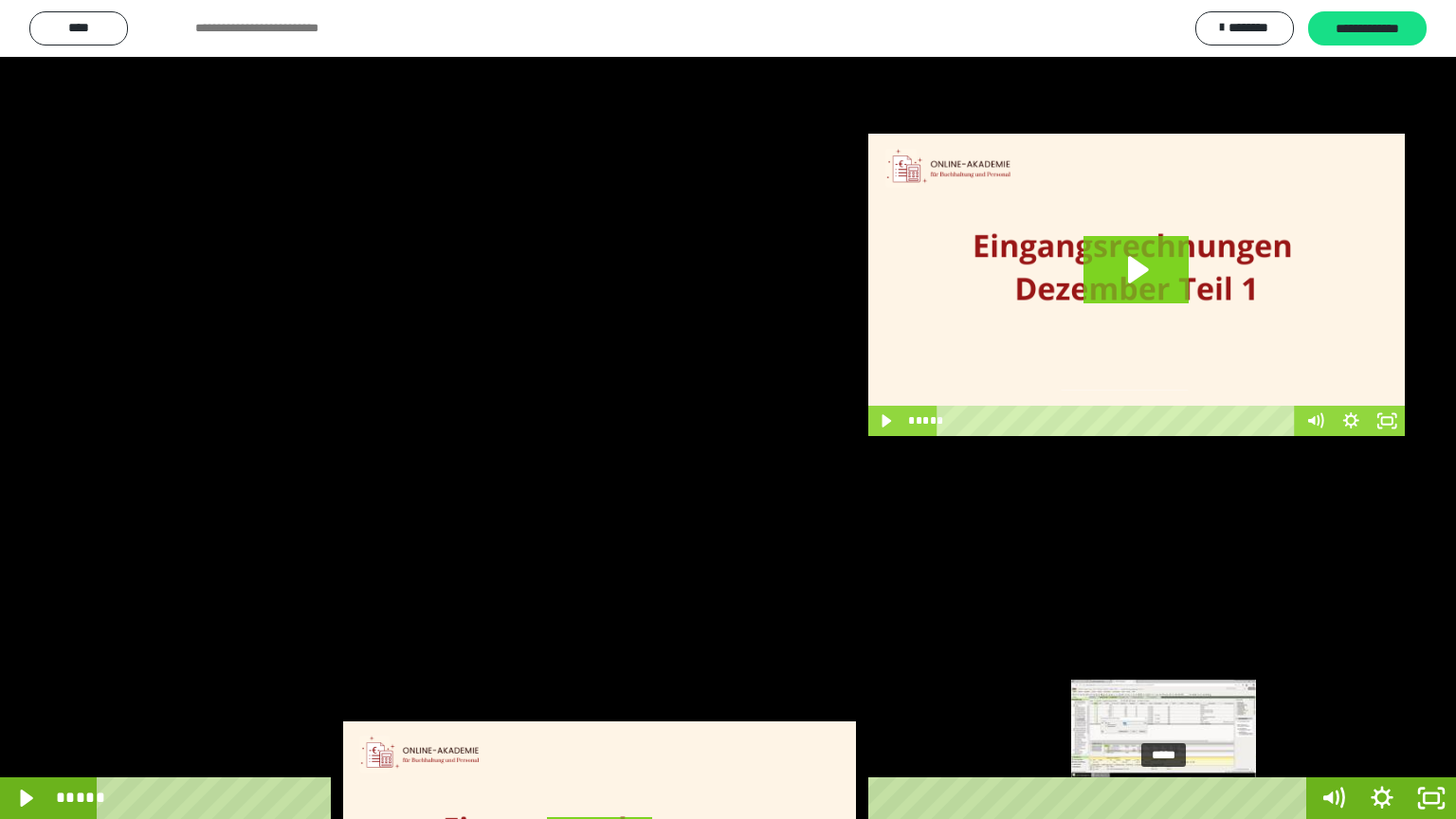 click on "*****" at bounding box center (705, 798) 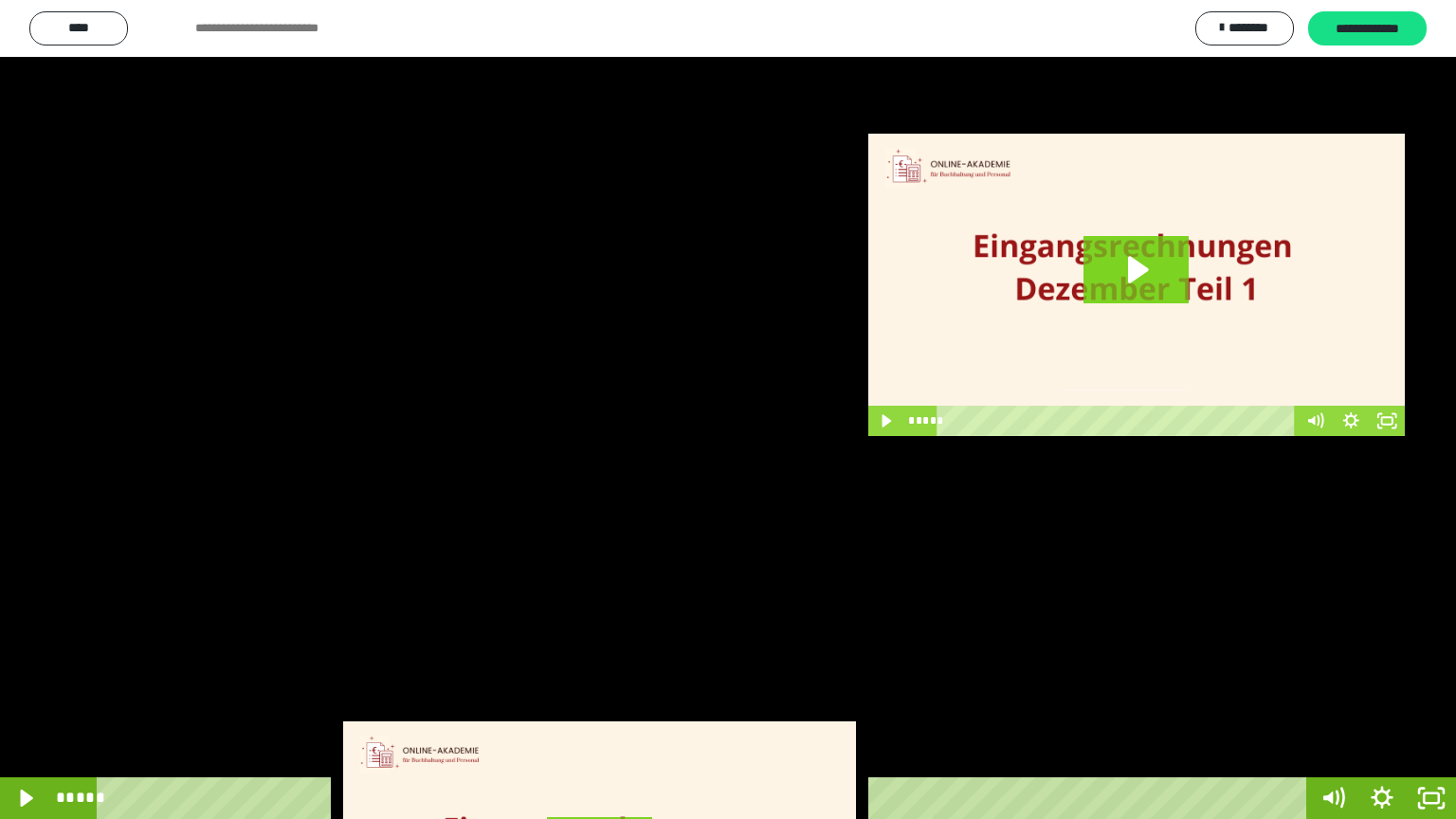 click at bounding box center [728, 410] 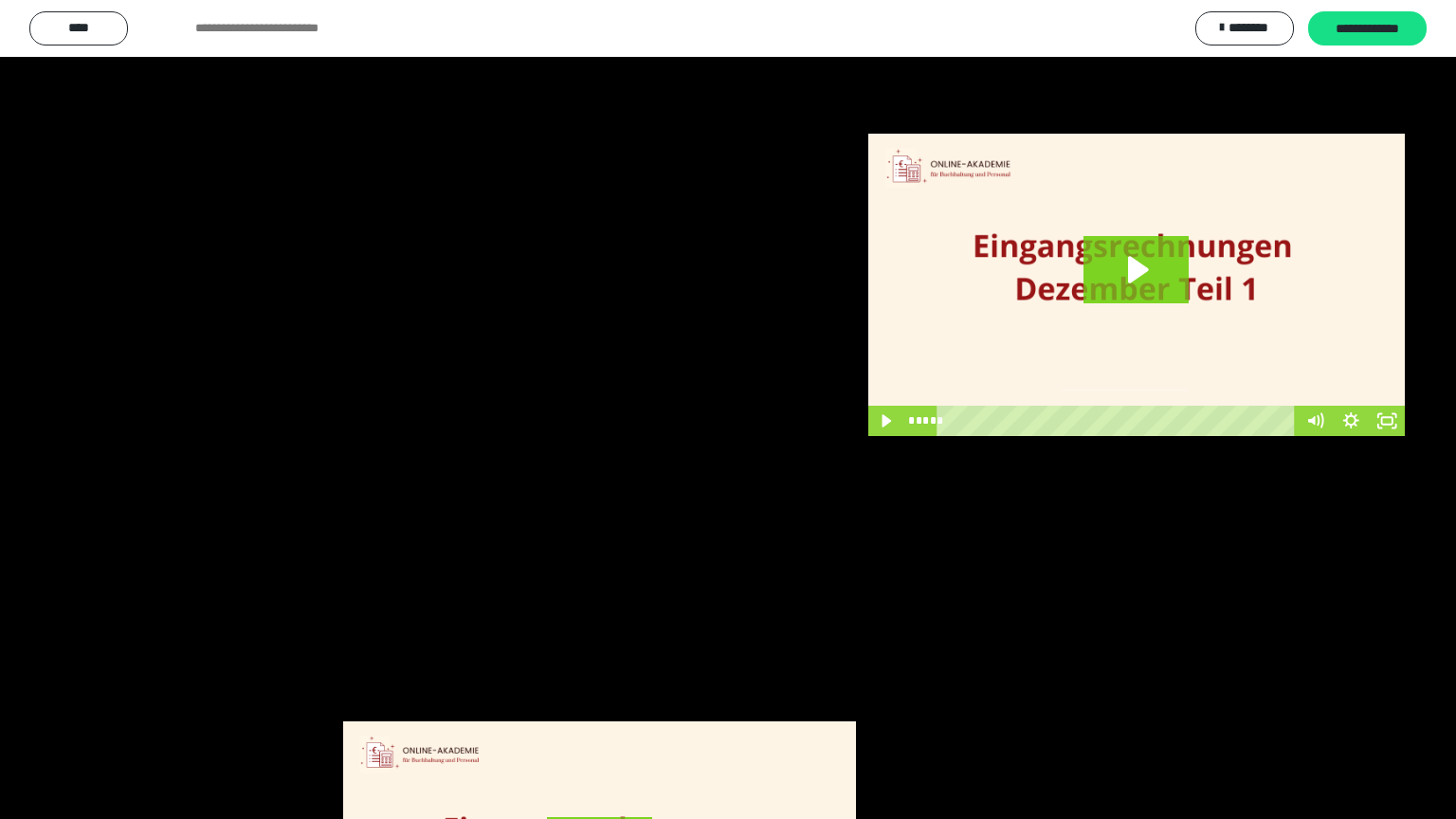 click at bounding box center [728, 410] 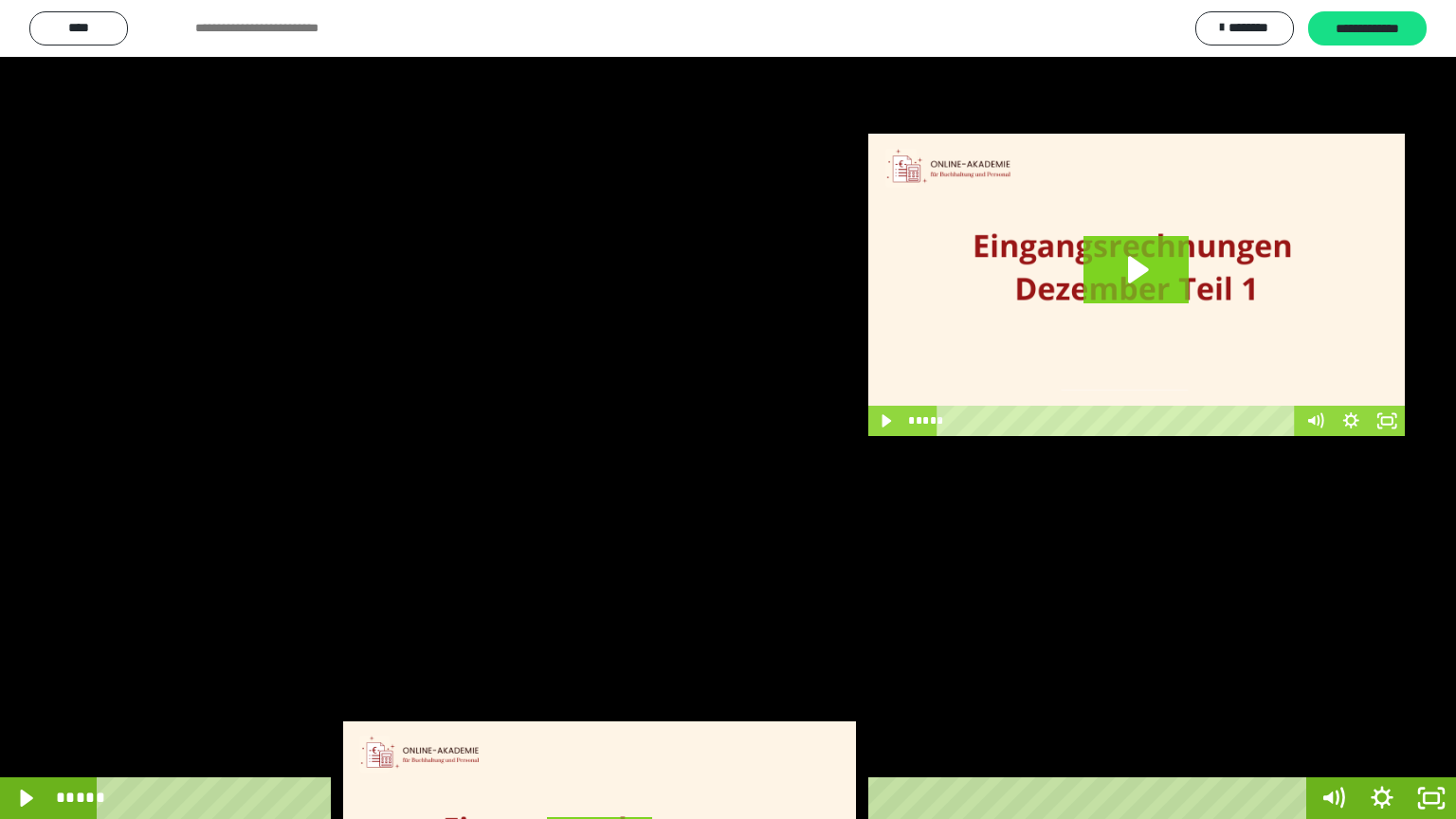 click at bounding box center (728, 410) 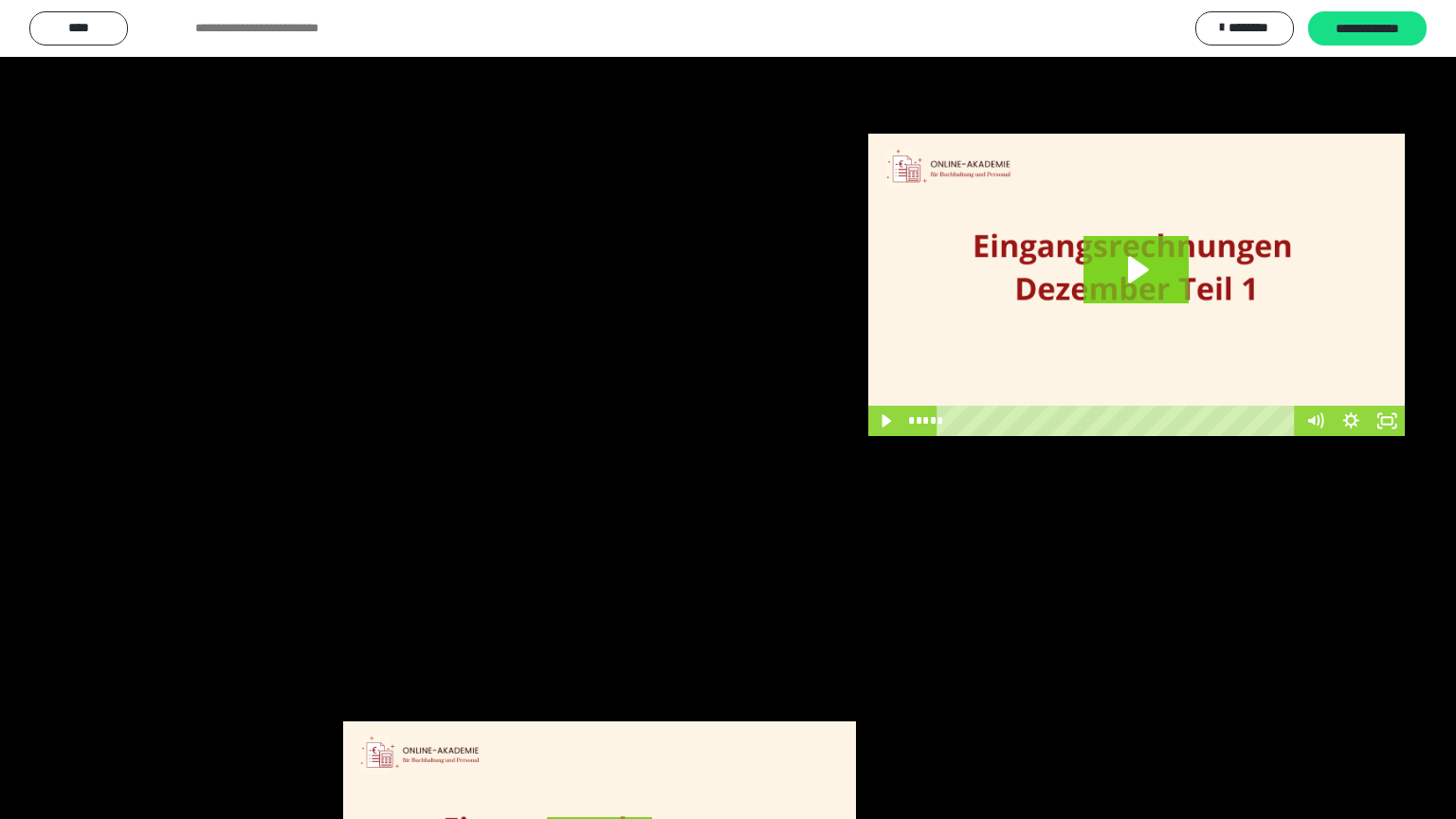 click at bounding box center [728, 410] 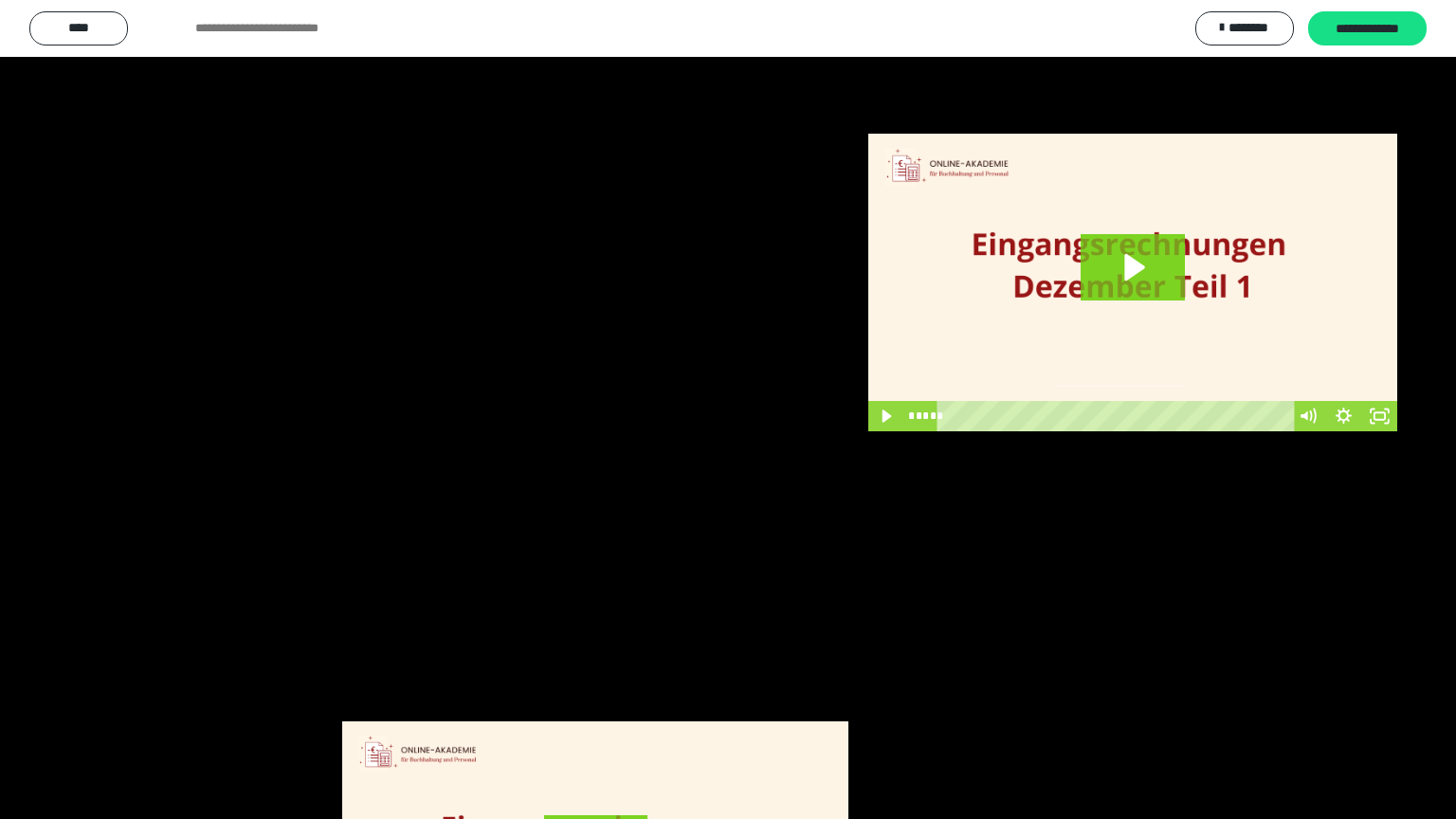 scroll, scrollTop: 3661, scrollLeft: 0, axis: vertical 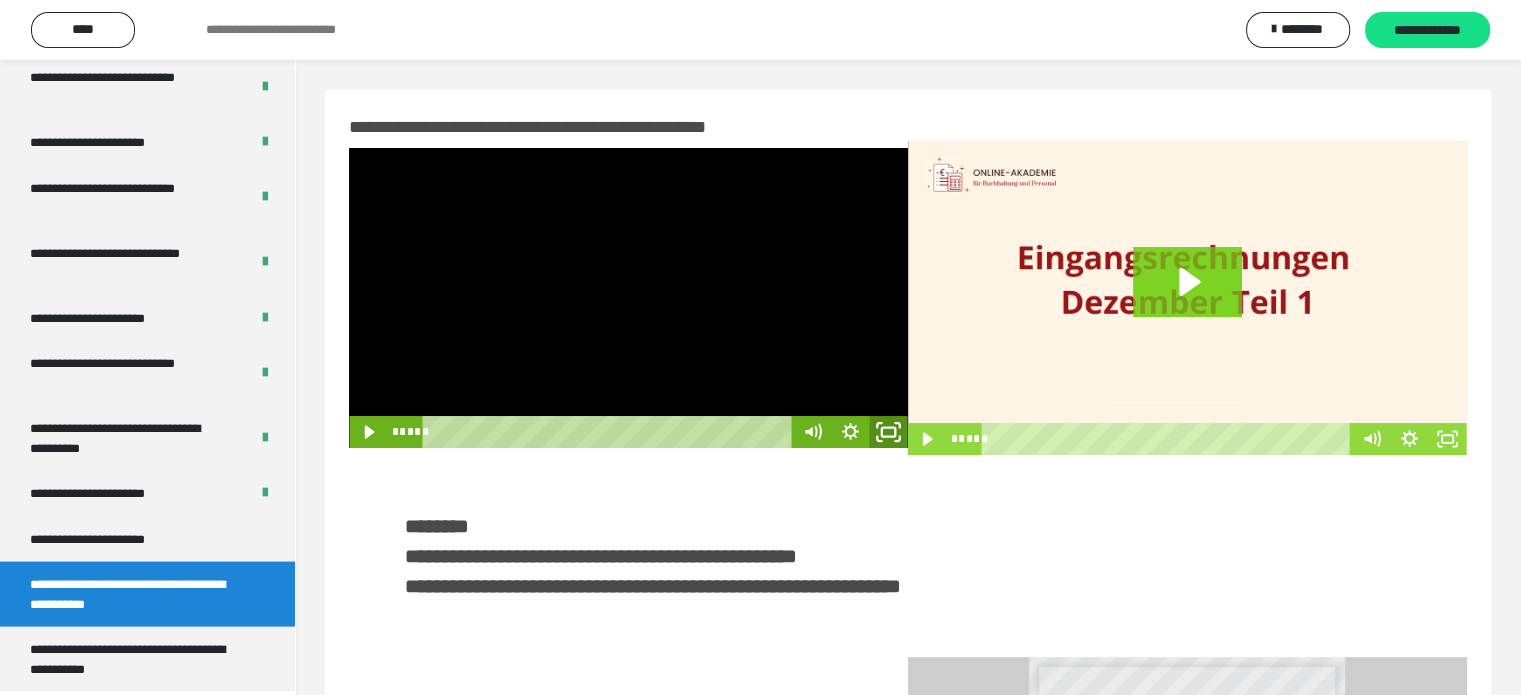 click 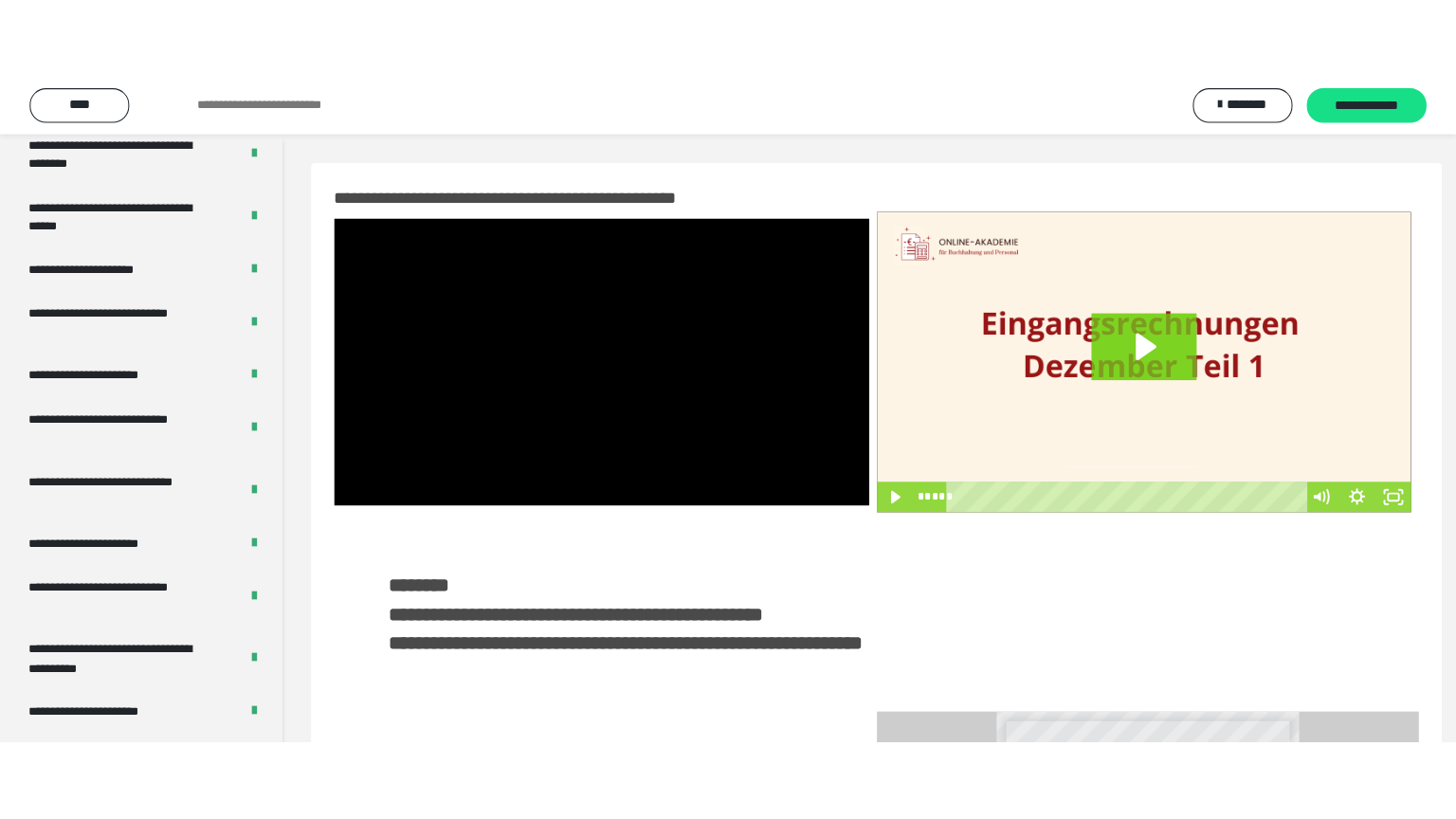 scroll, scrollTop: 3661, scrollLeft: 0, axis: vertical 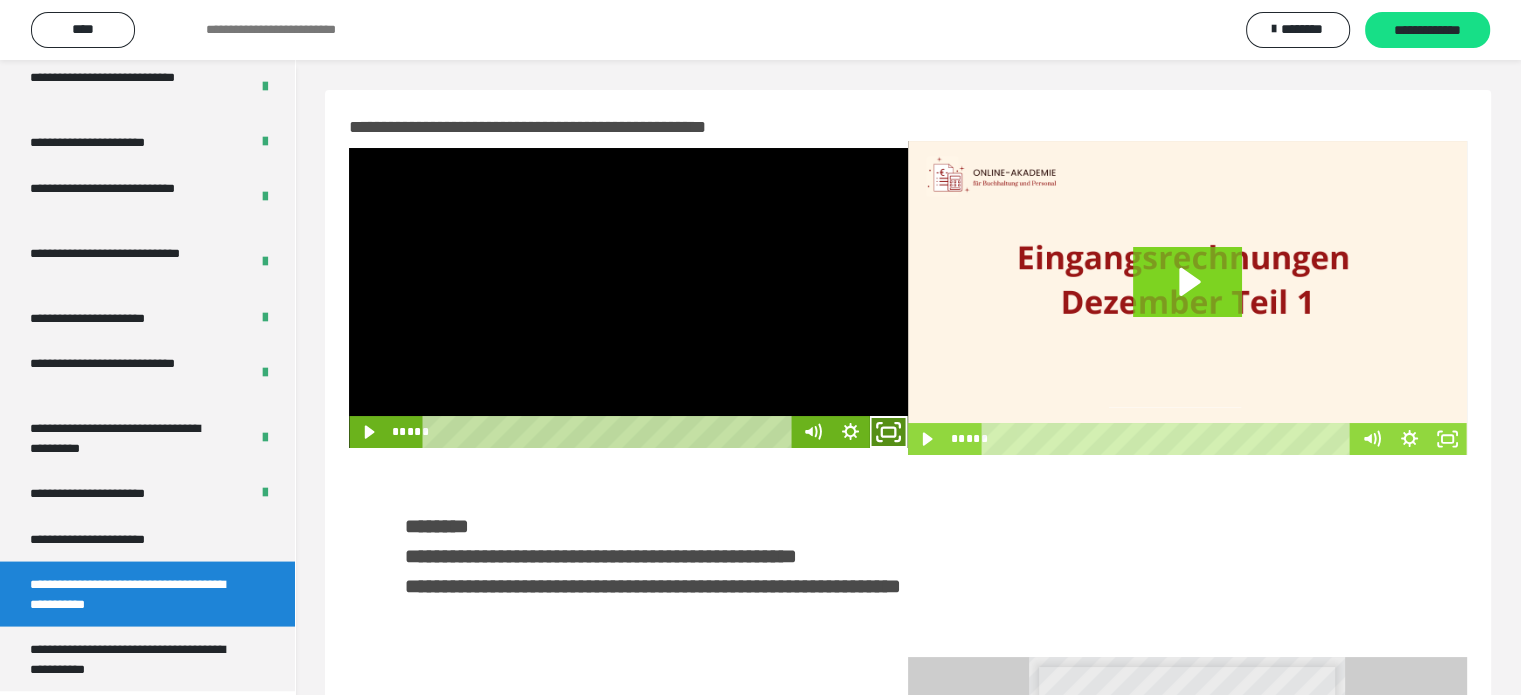 click 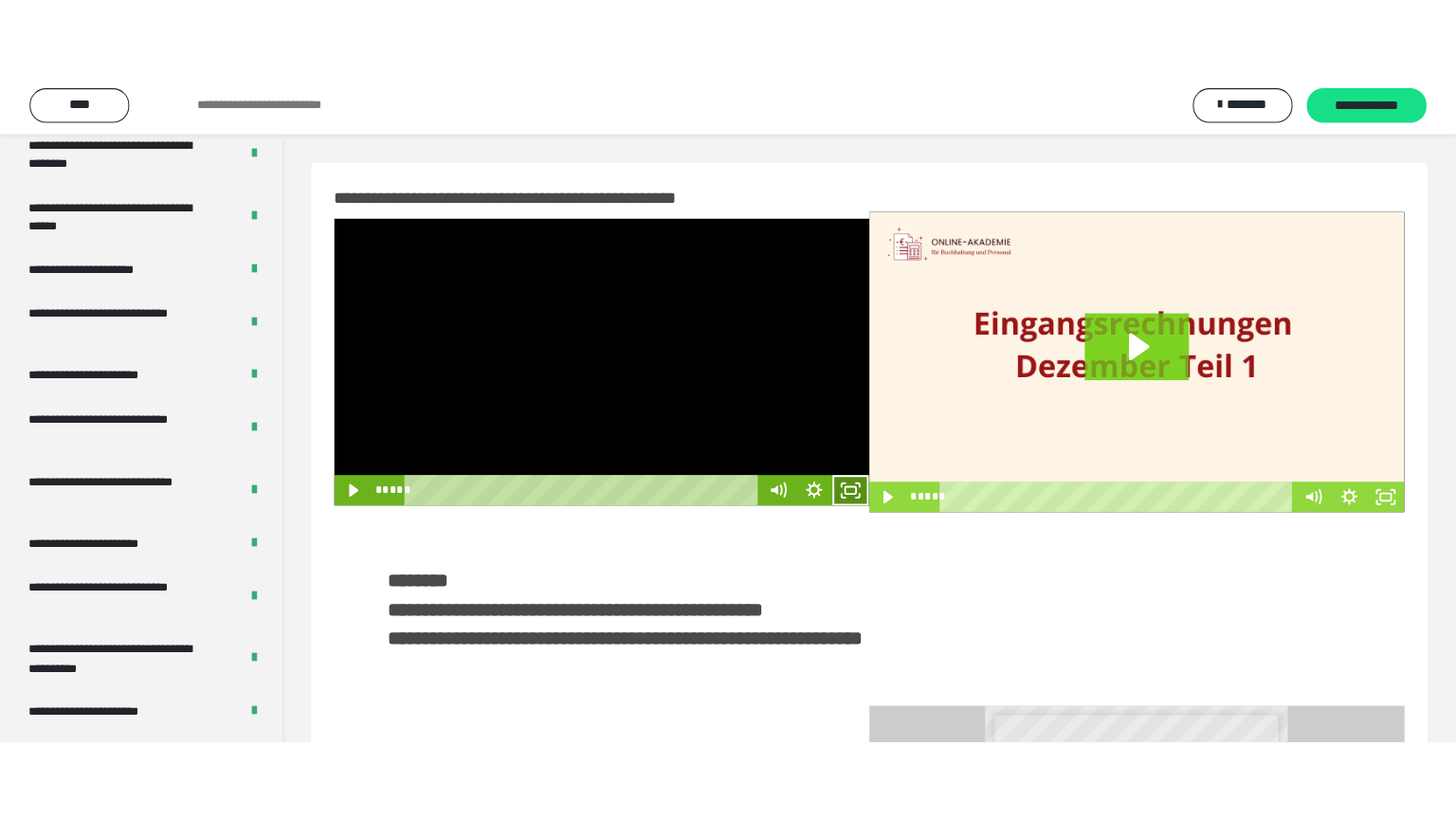 scroll, scrollTop: 3661, scrollLeft: 0, axis: vertical 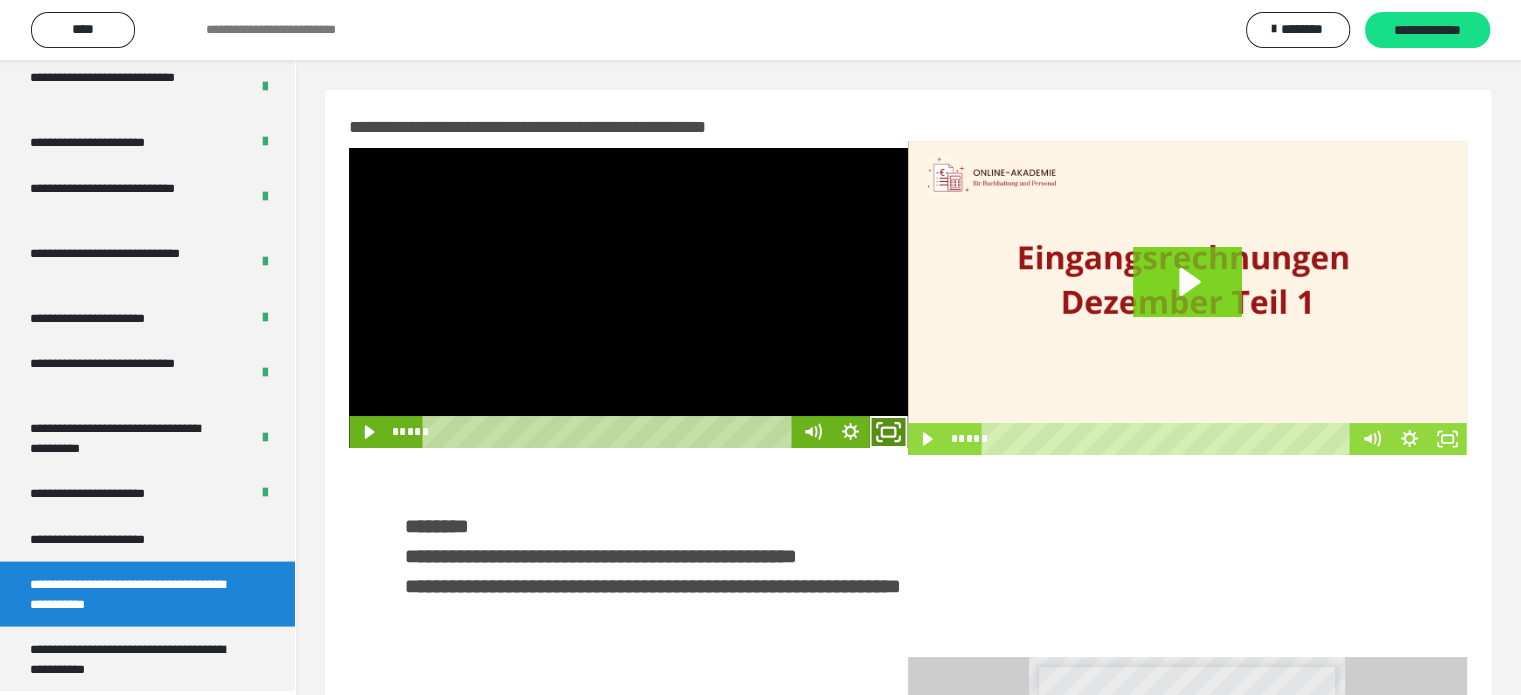 click 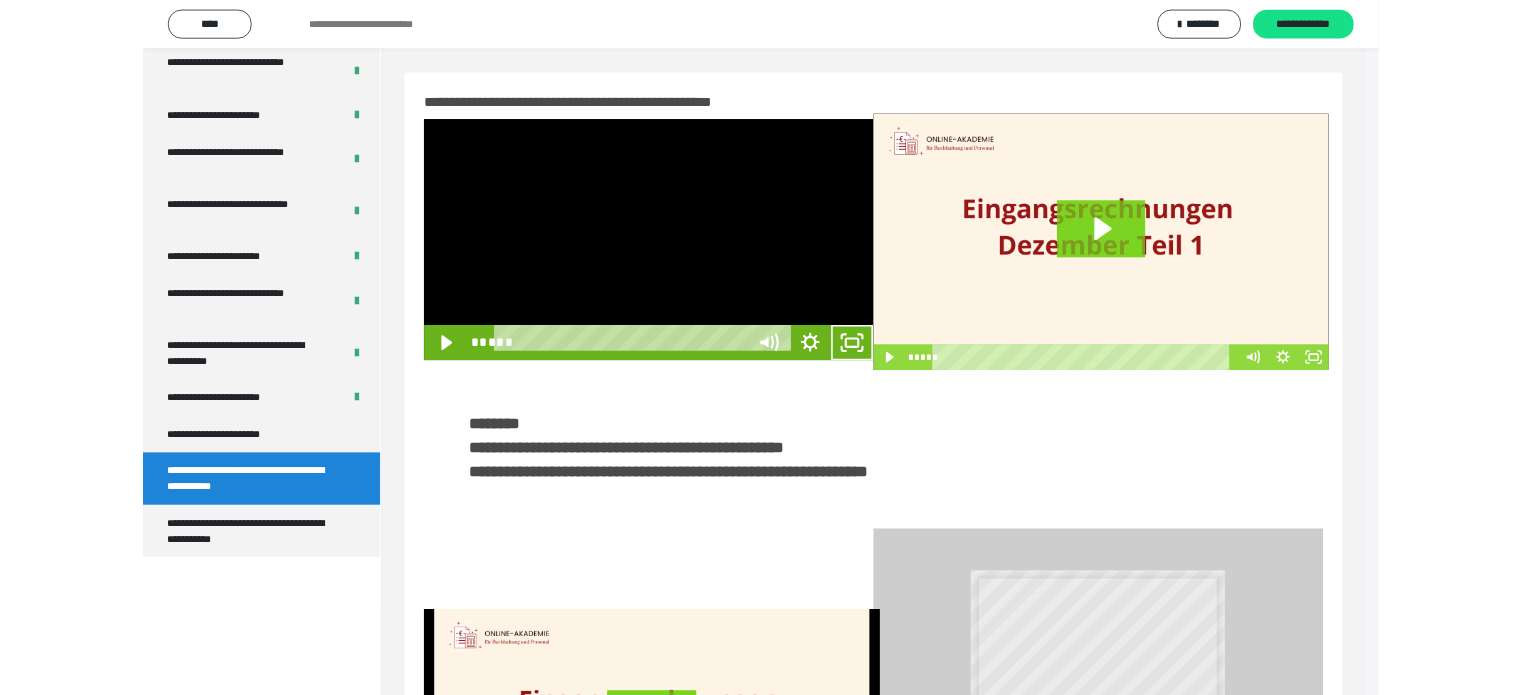 scroll, scrollTop: 3693, scrollLeft: 0, axis: vertical 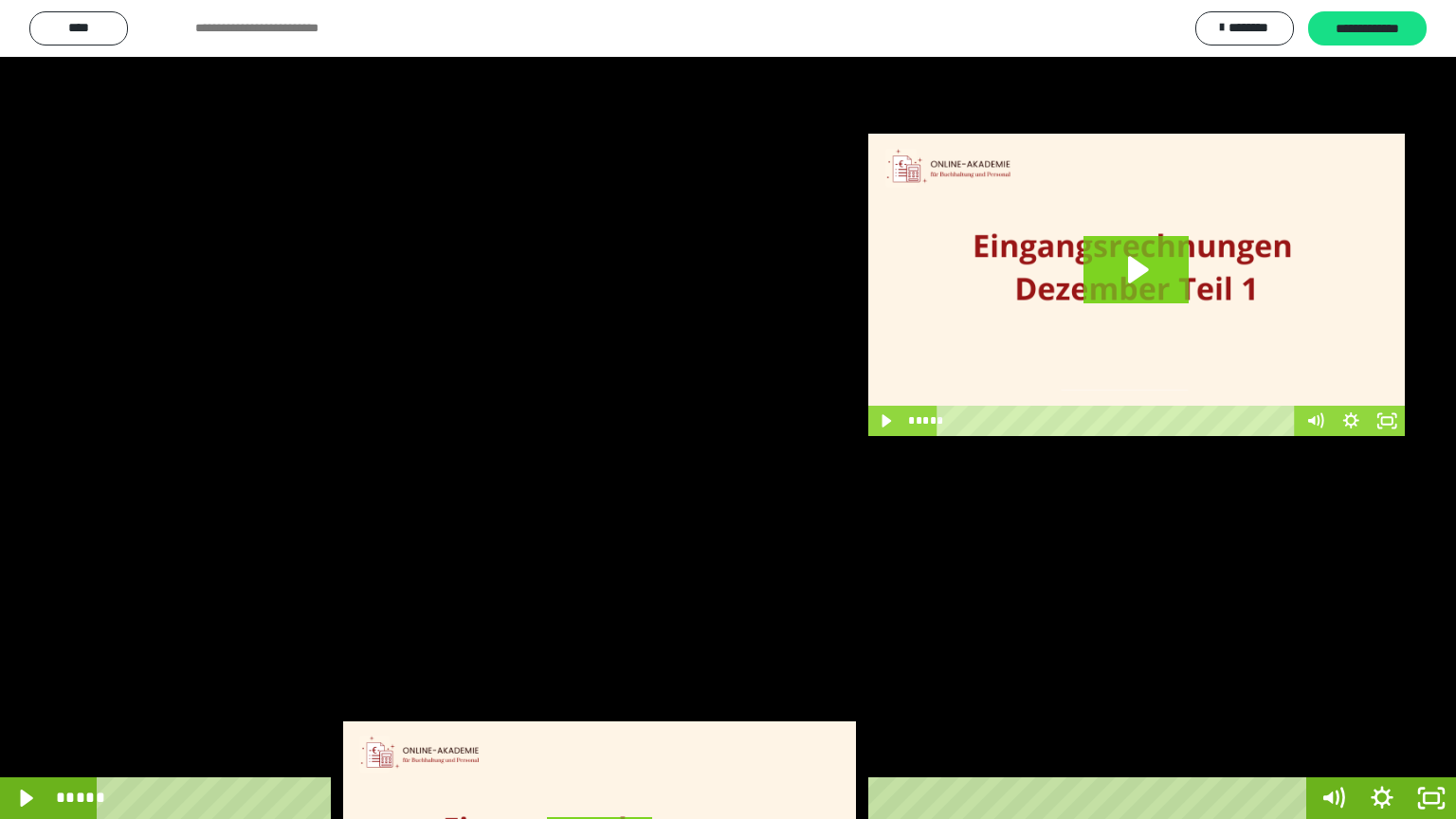 click at bounding box center [728, 410] 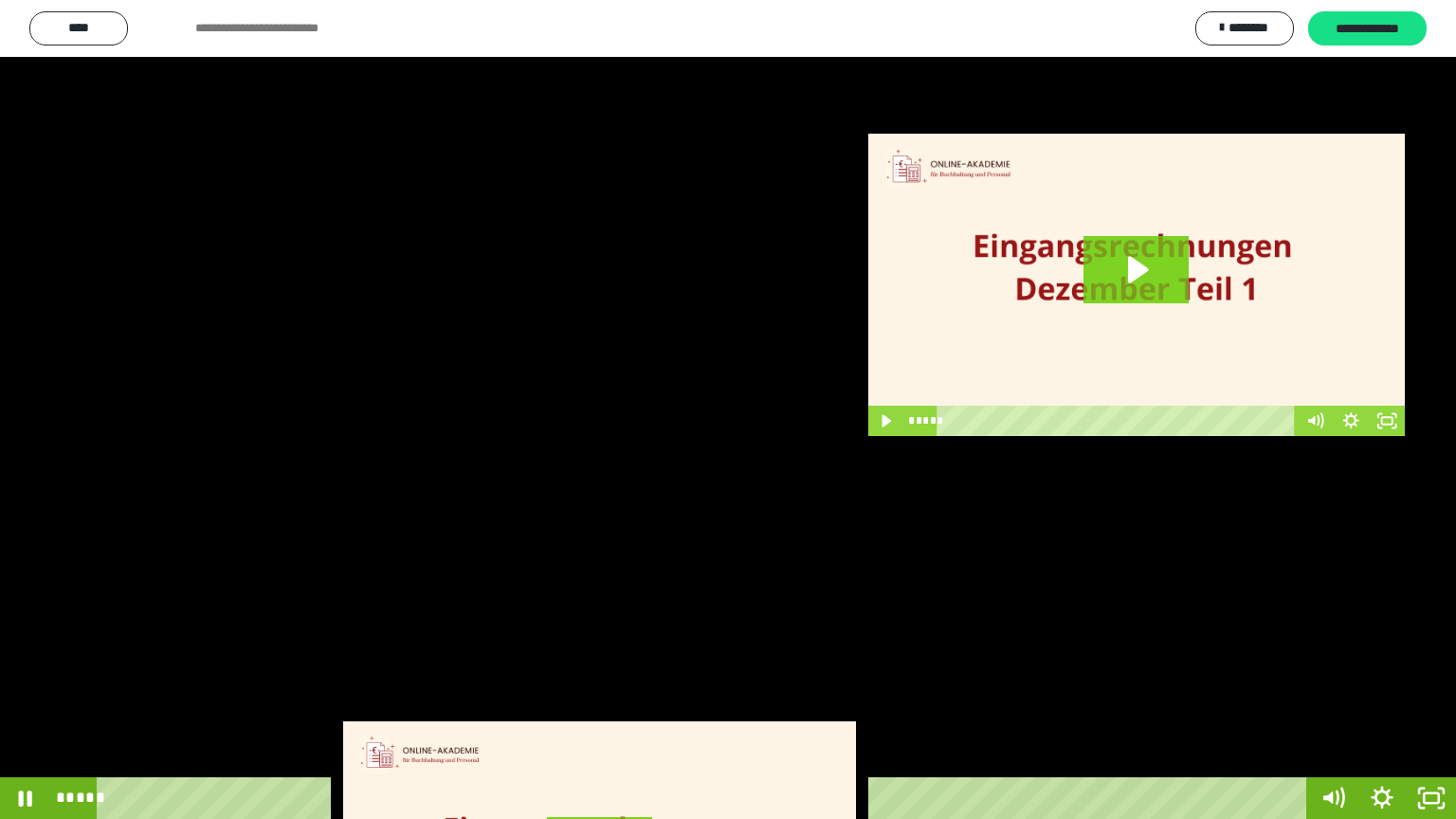 click at bounding box center (728, 410) 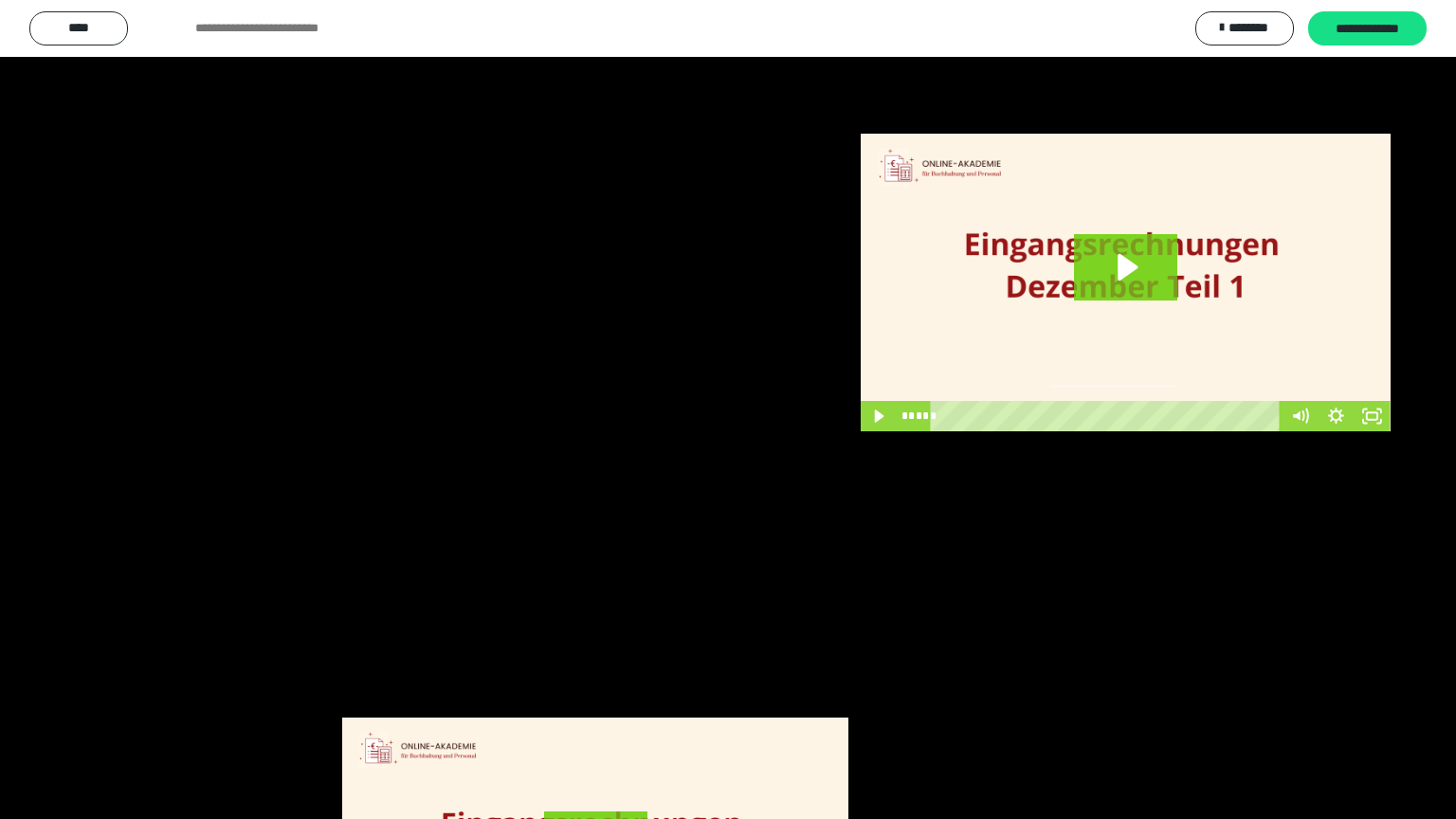 scroll, scrollTop: 3661, scrollLeft: 0, axis: vertical 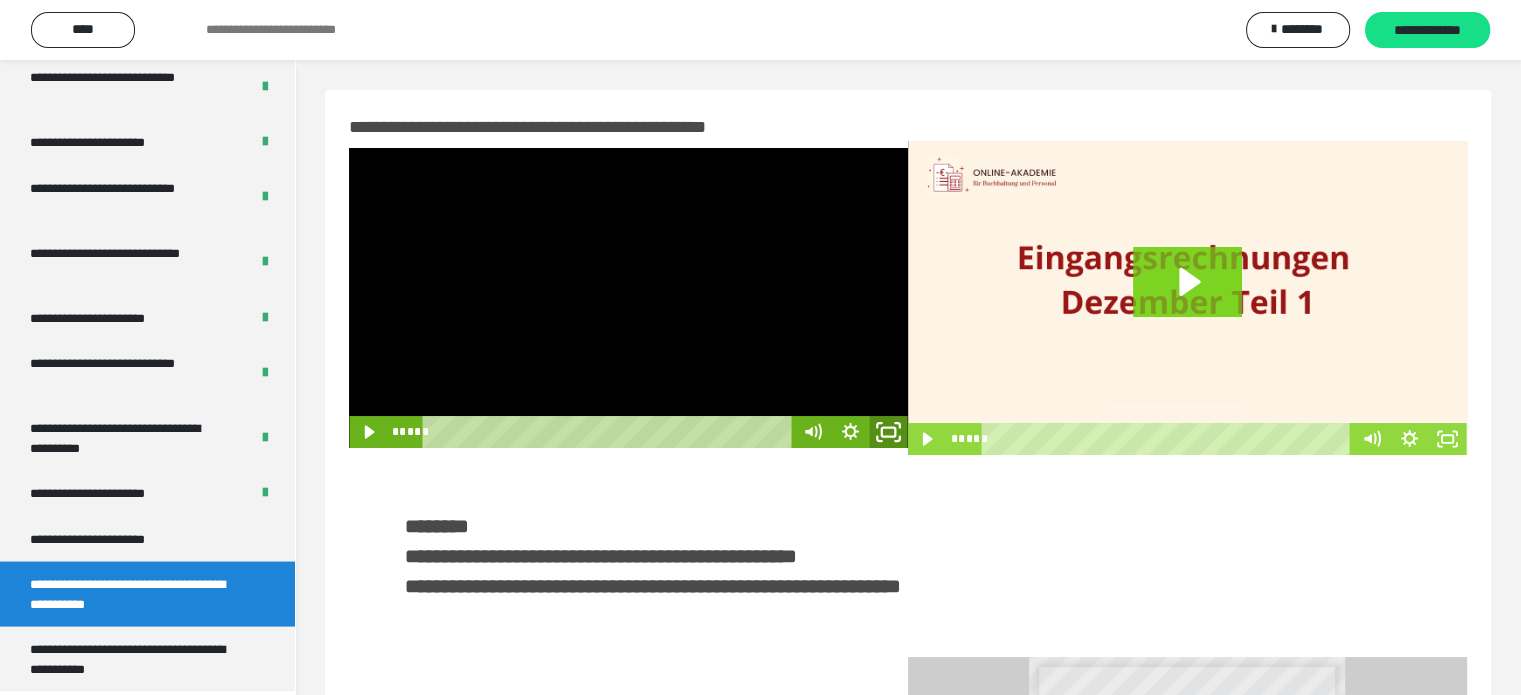 click 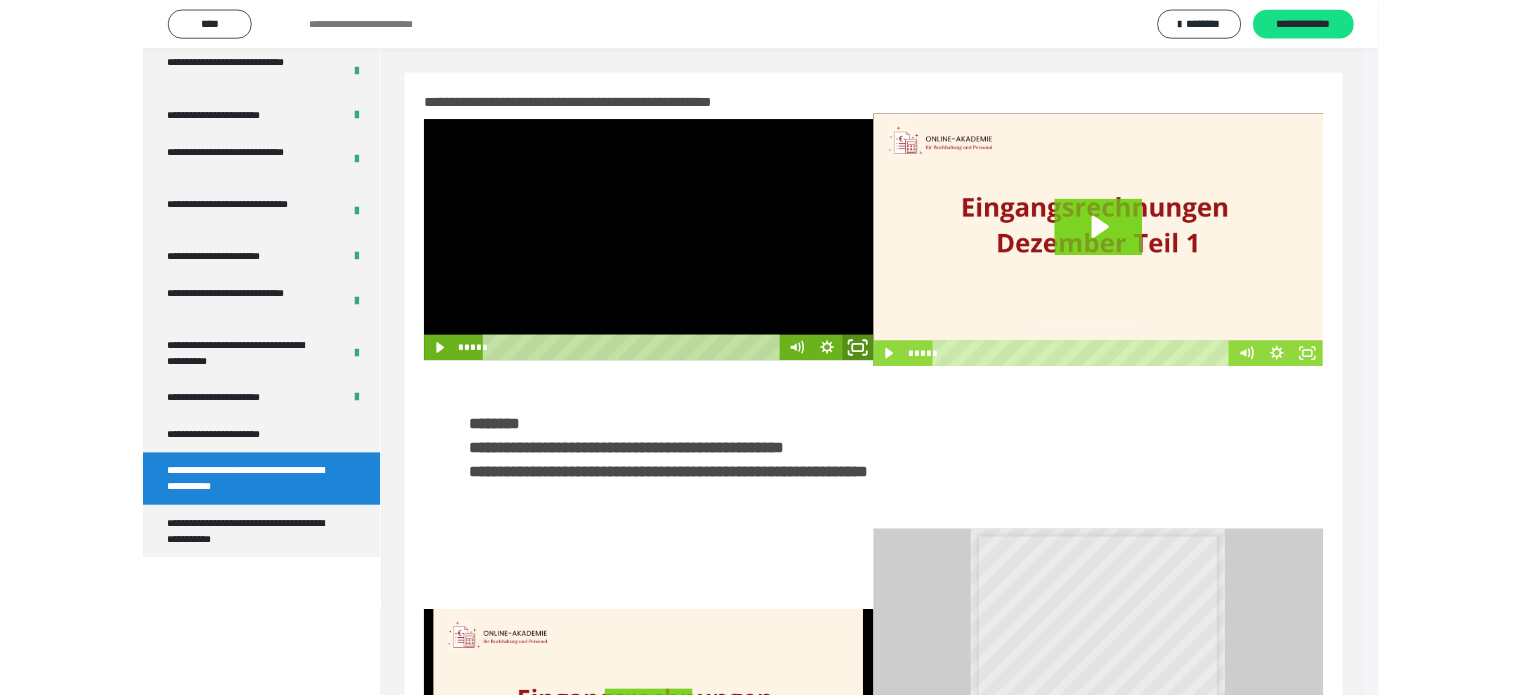 scroll, scrollTop: 3693, scrollLeft: 0, axis: vertical 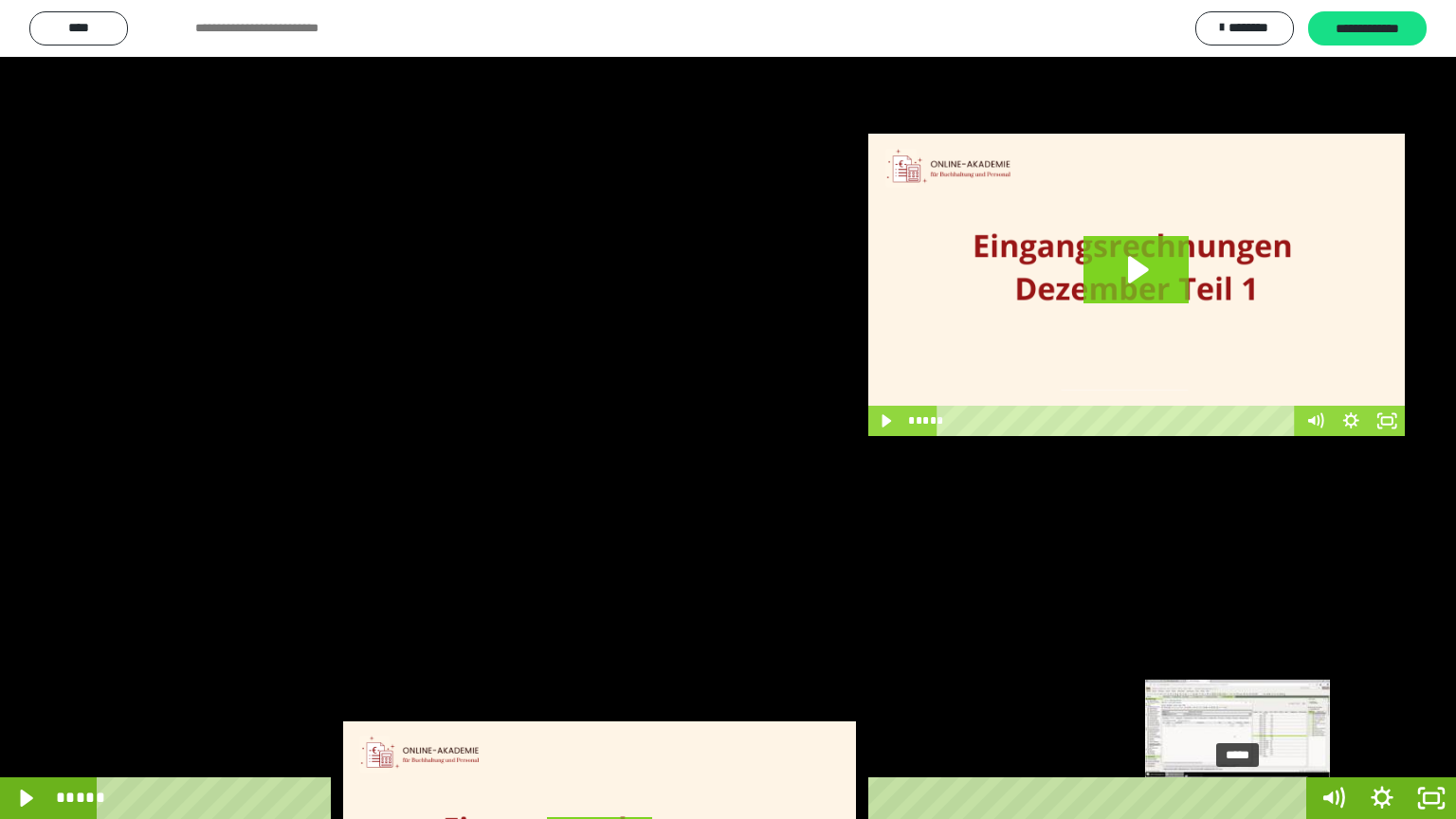 click on "*****" at bounding box center [705, 798] 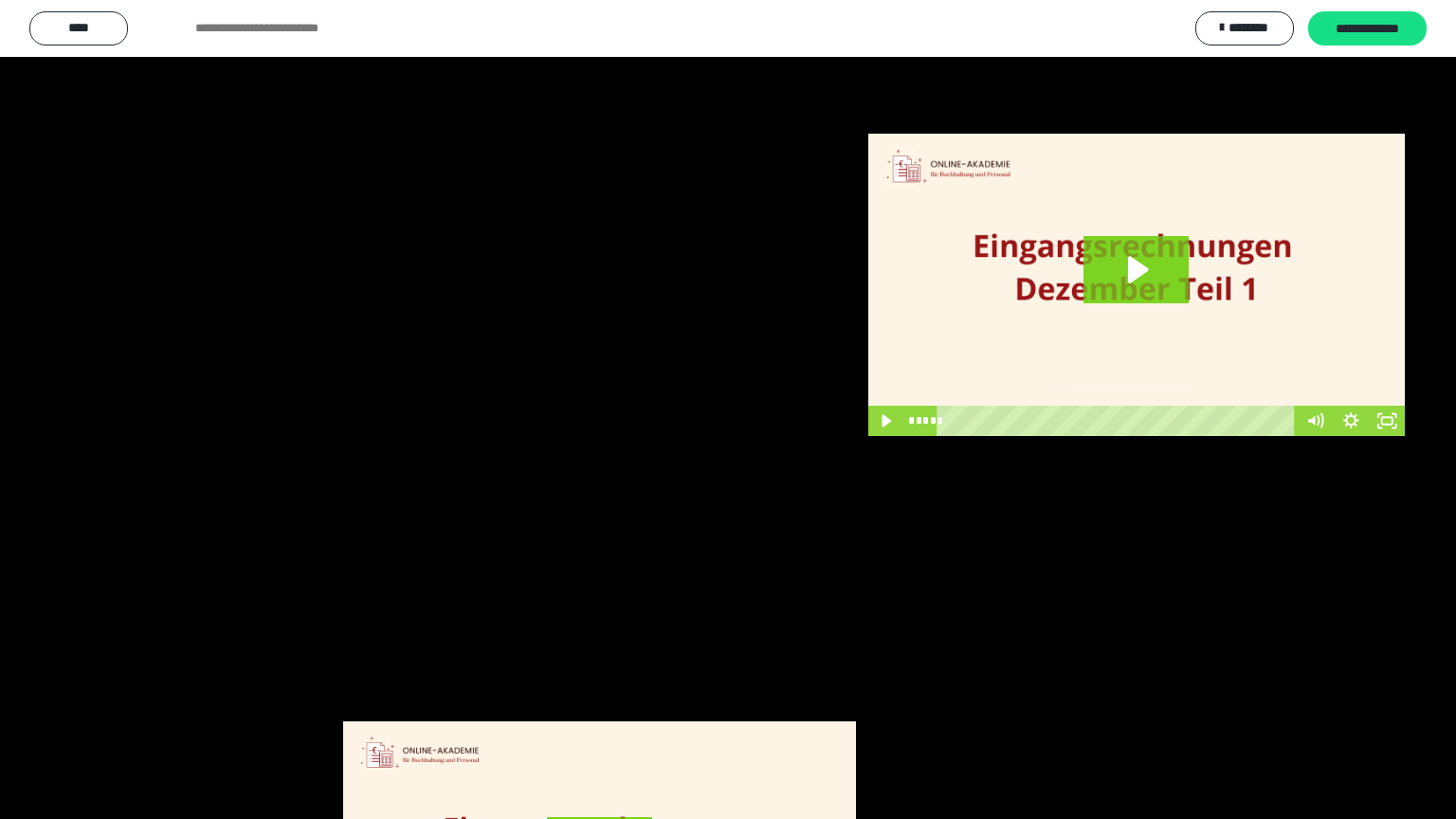 click at bounding box center (728, 410) 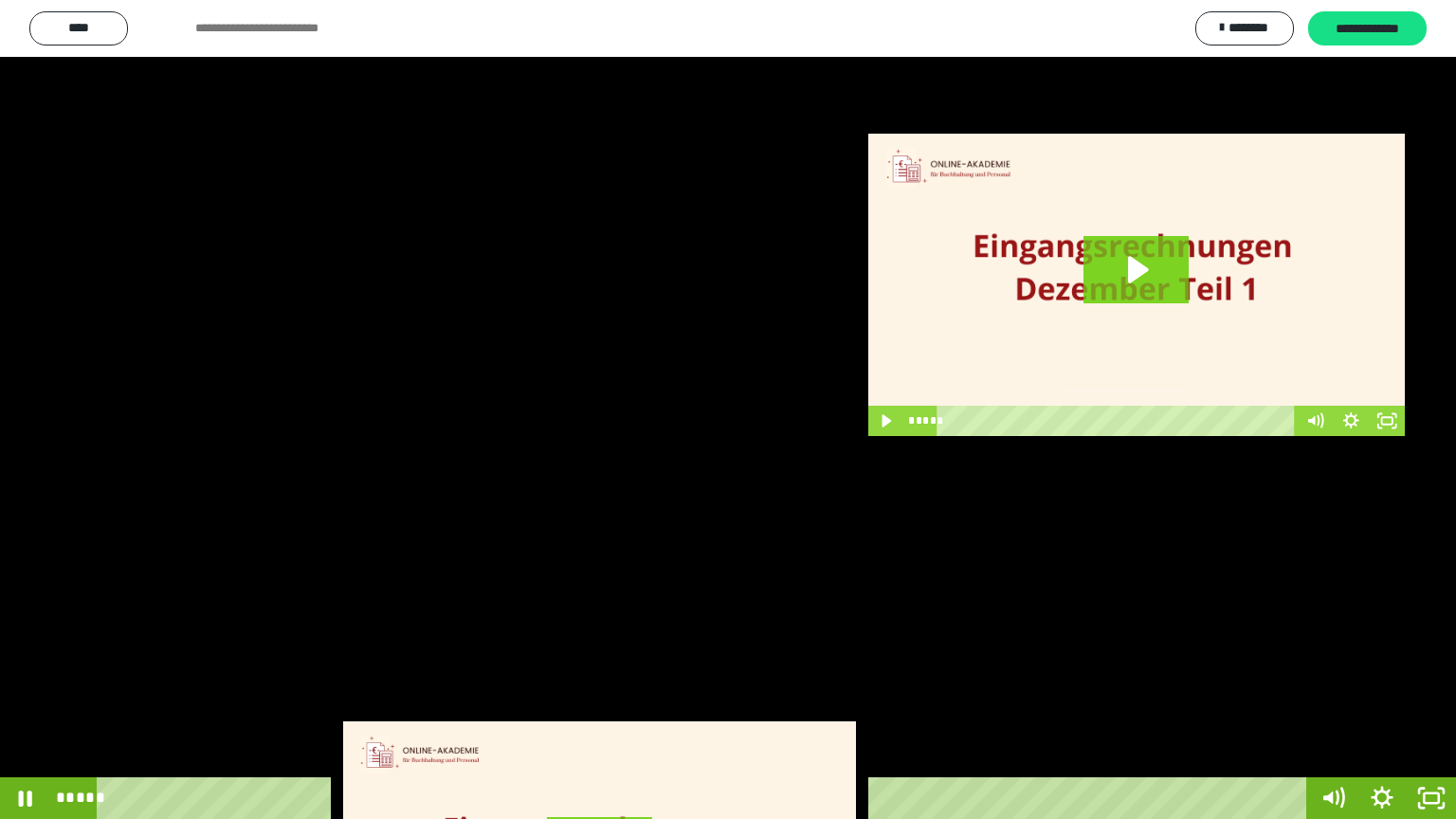 click at bounding box center (728, 410) 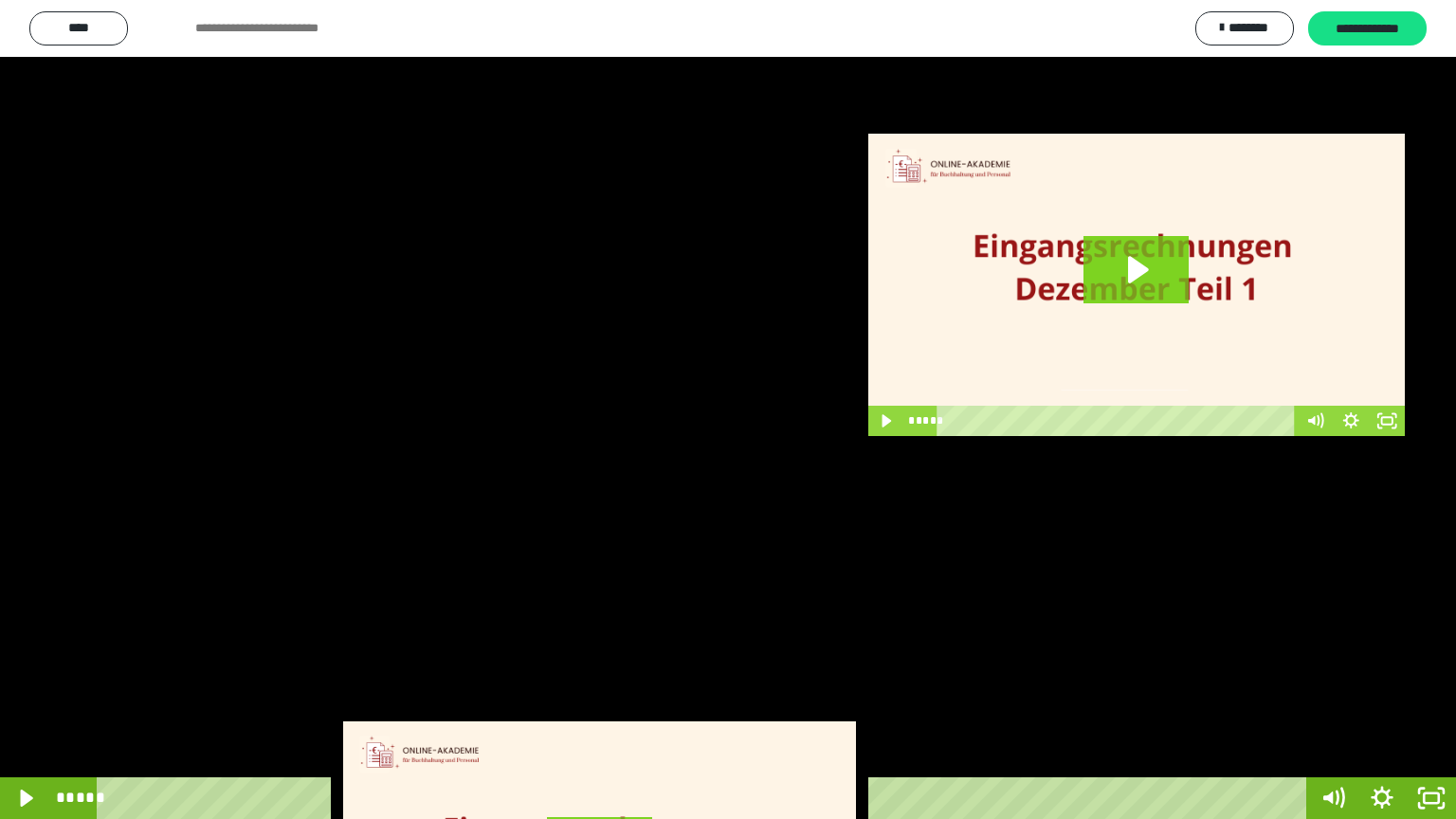 click at bounding box center [728, 410] 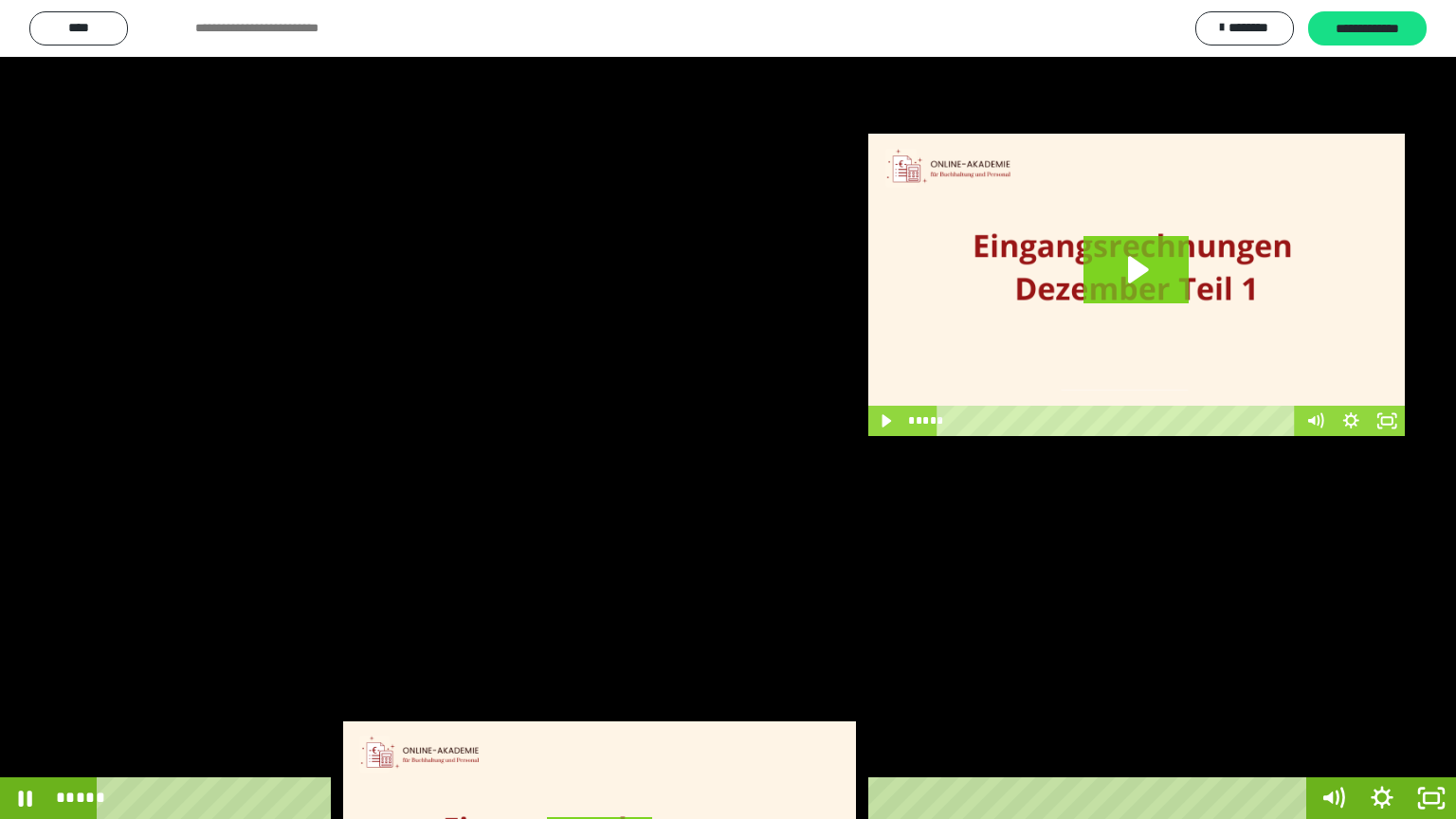 click at bounding box center (728, 410) 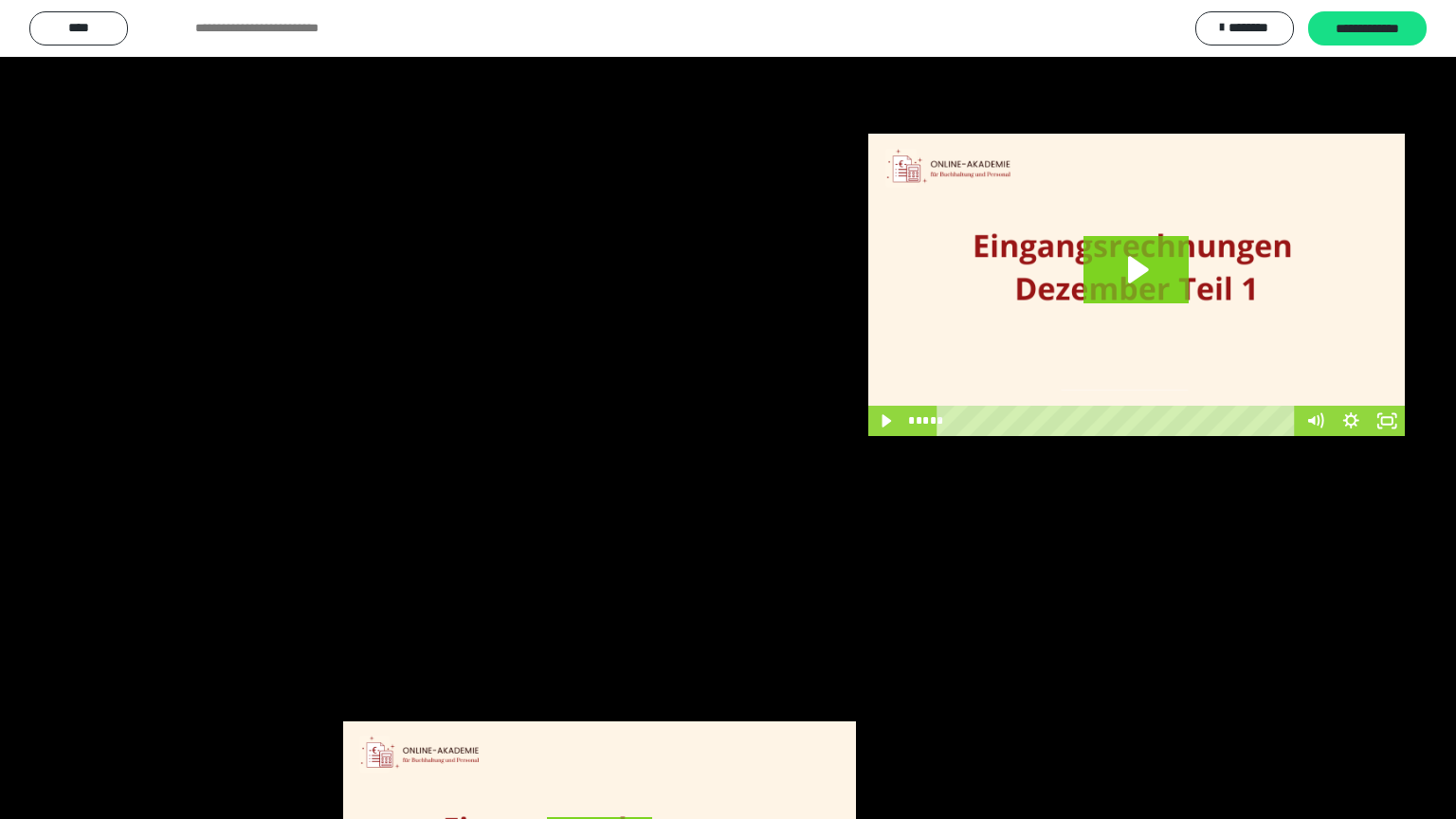 click at bounding box center (728, 410) 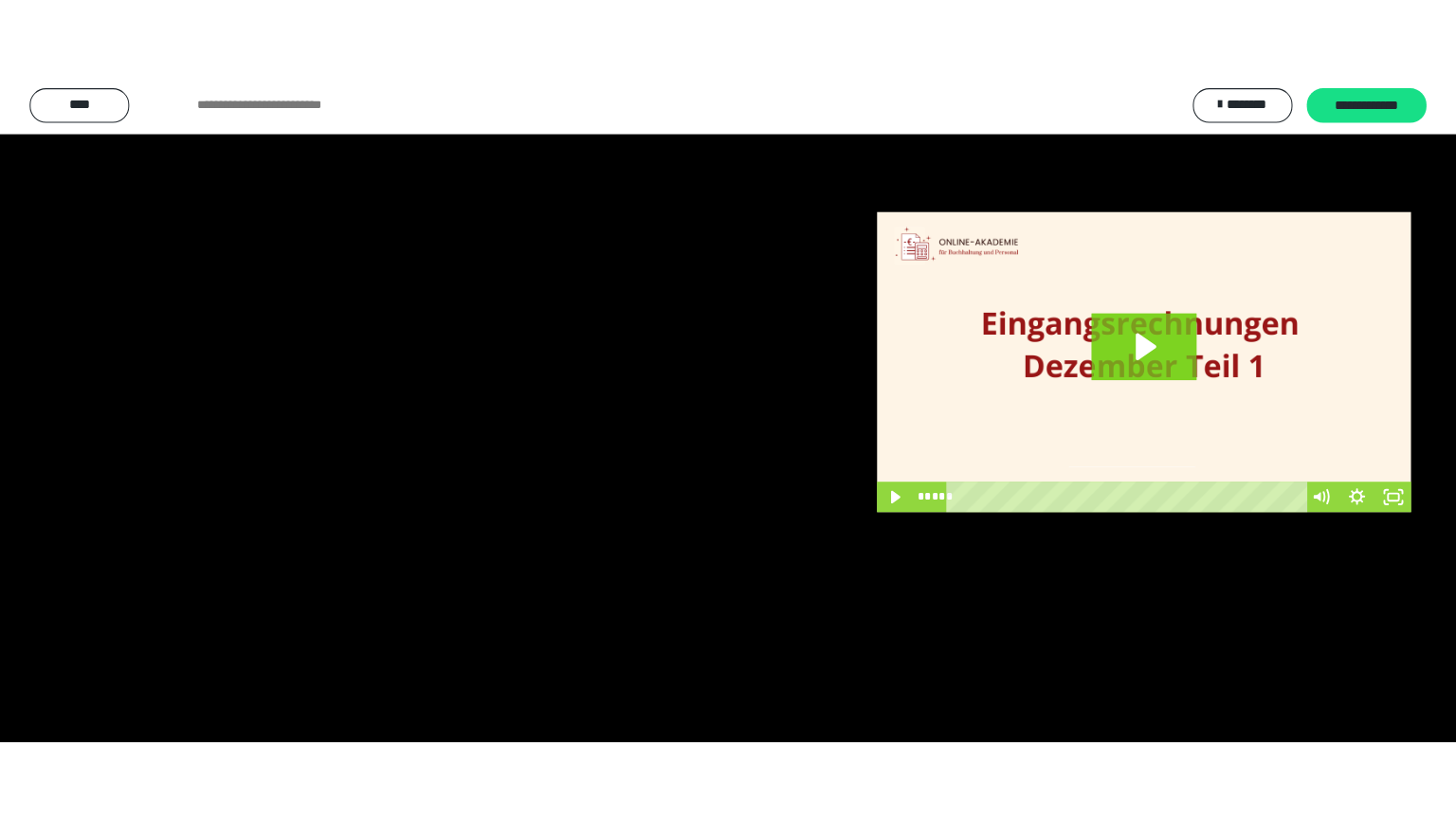 scroll, scrollTop: 3661, scrollLeft: 0, axis: vertical 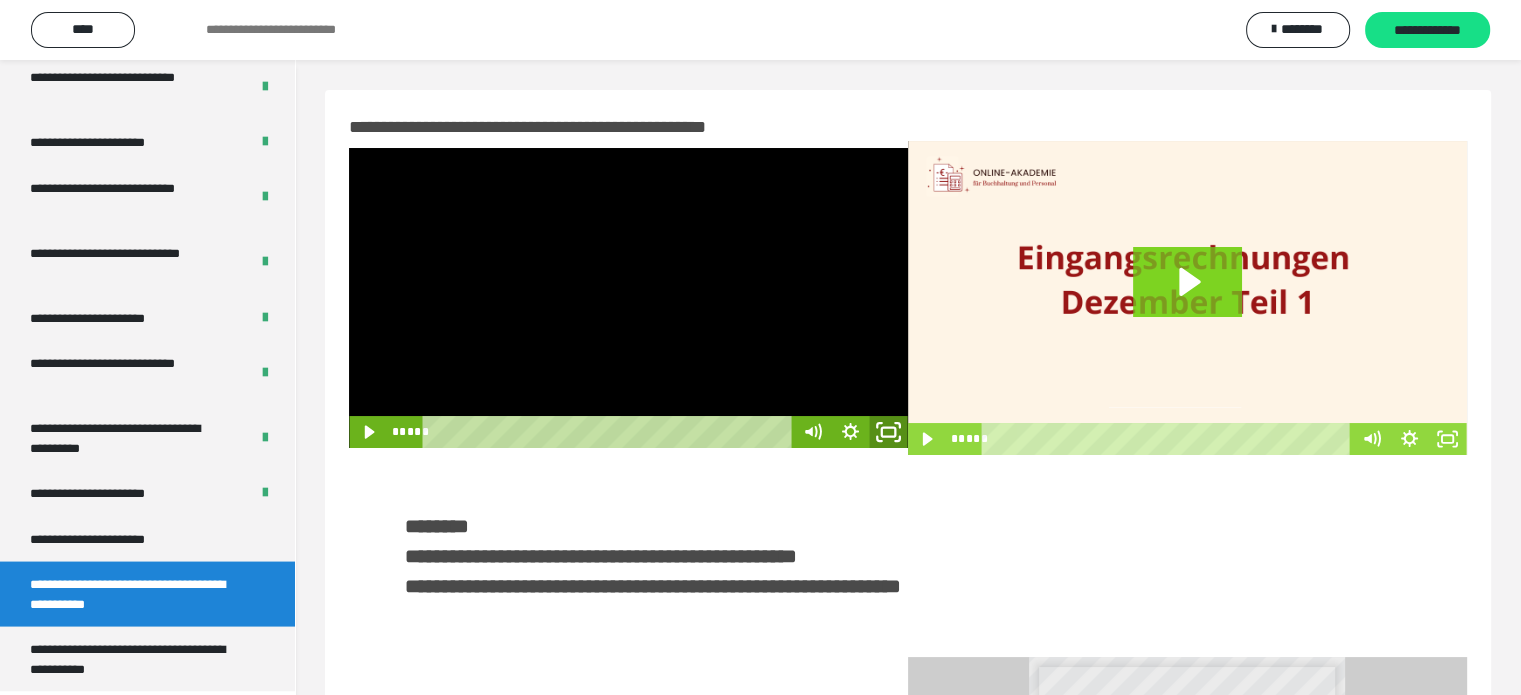 click 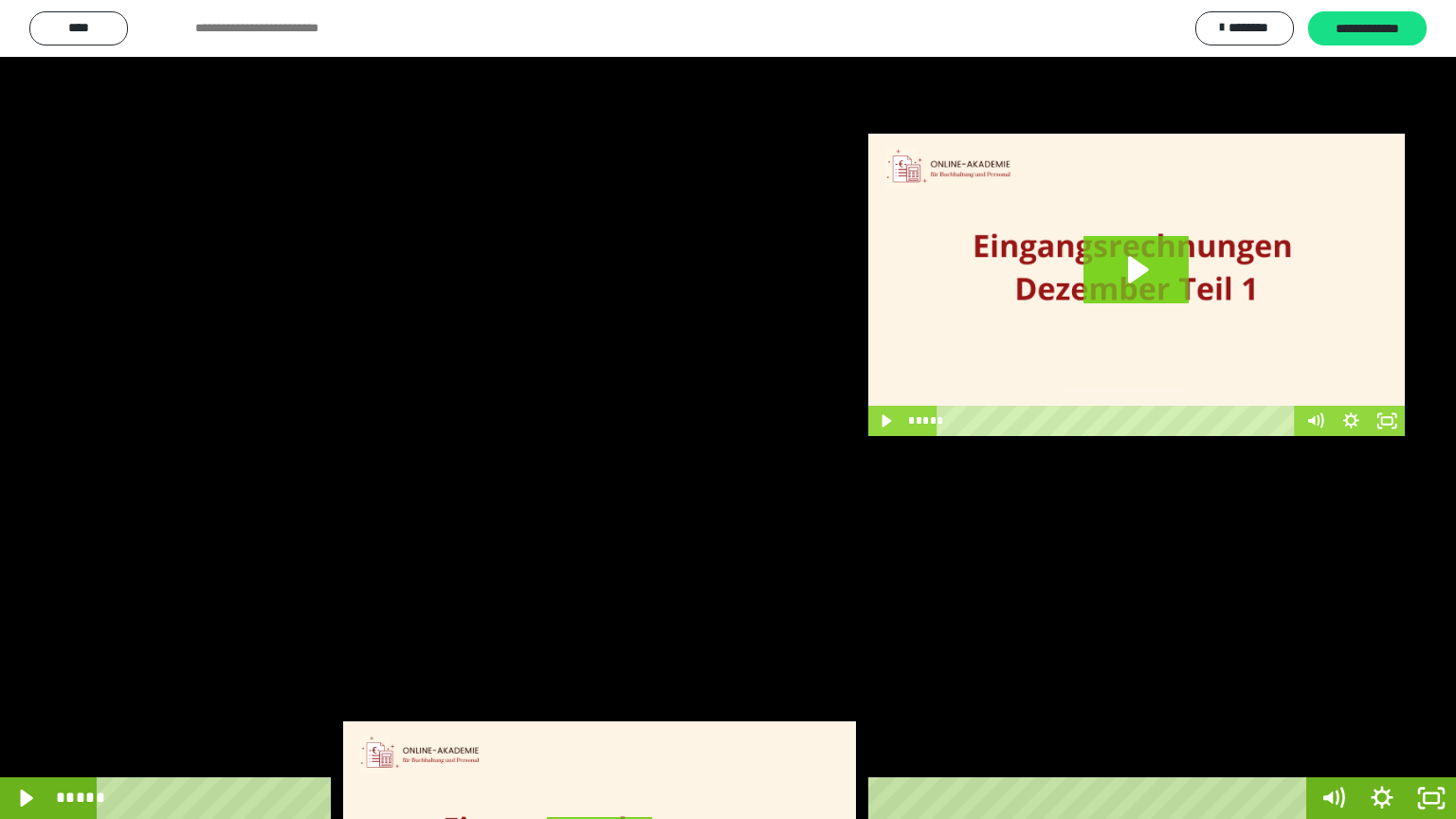 click at bounding box center [728, 410] 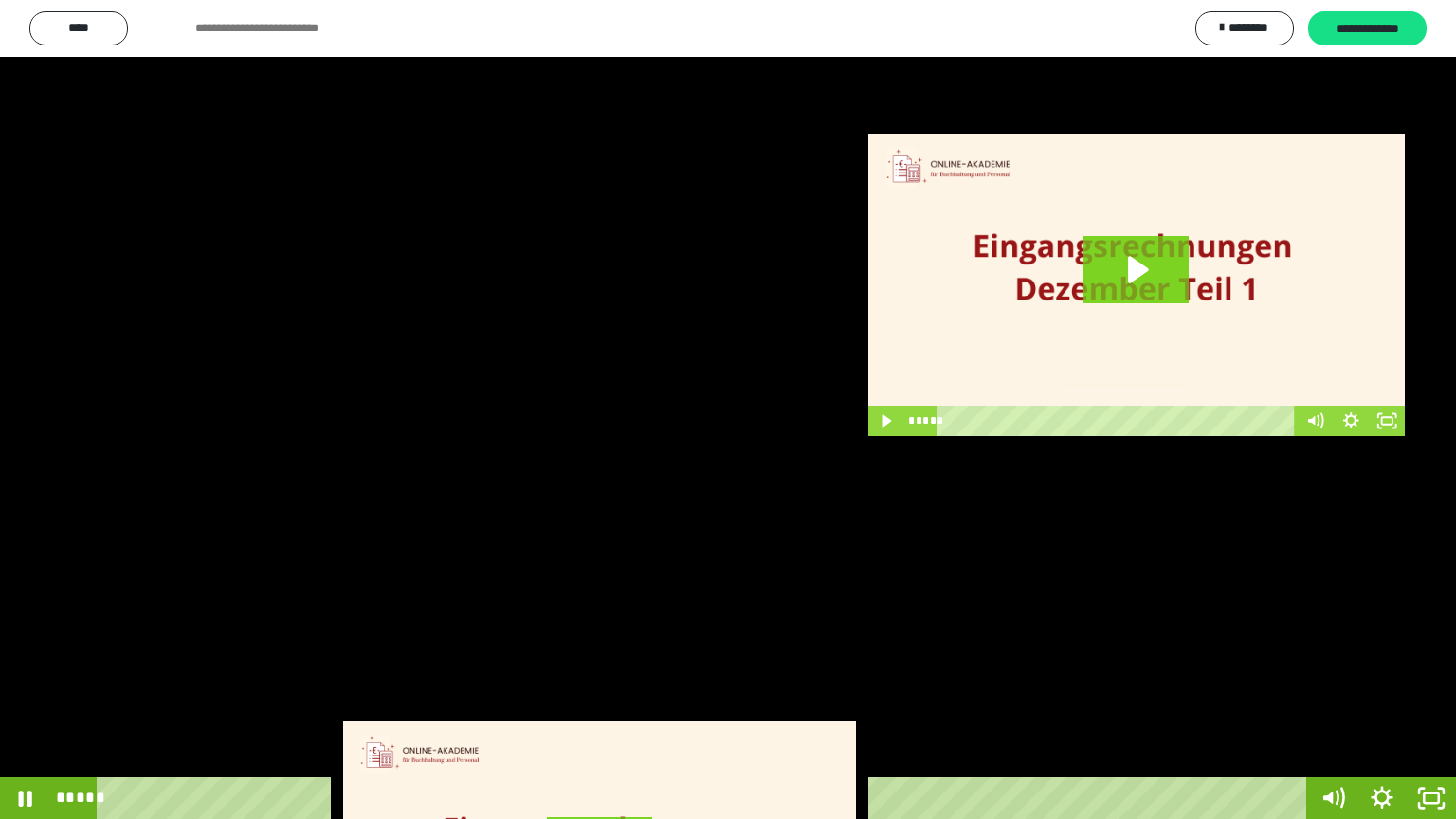 click at bounding box center (728, 410) 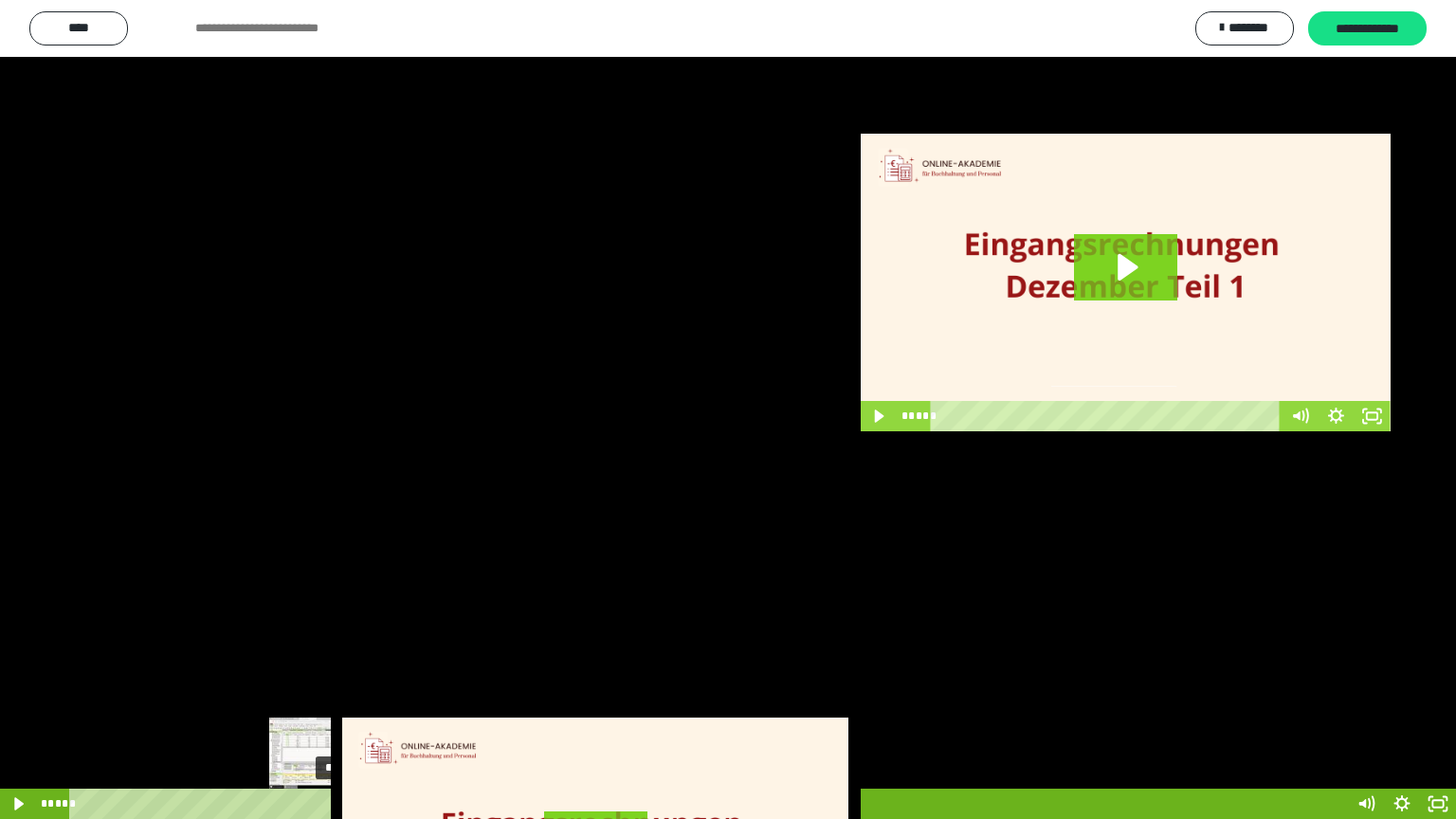 scroll, scrollTop: 3661, scrollLeft: 0, axis: vertical 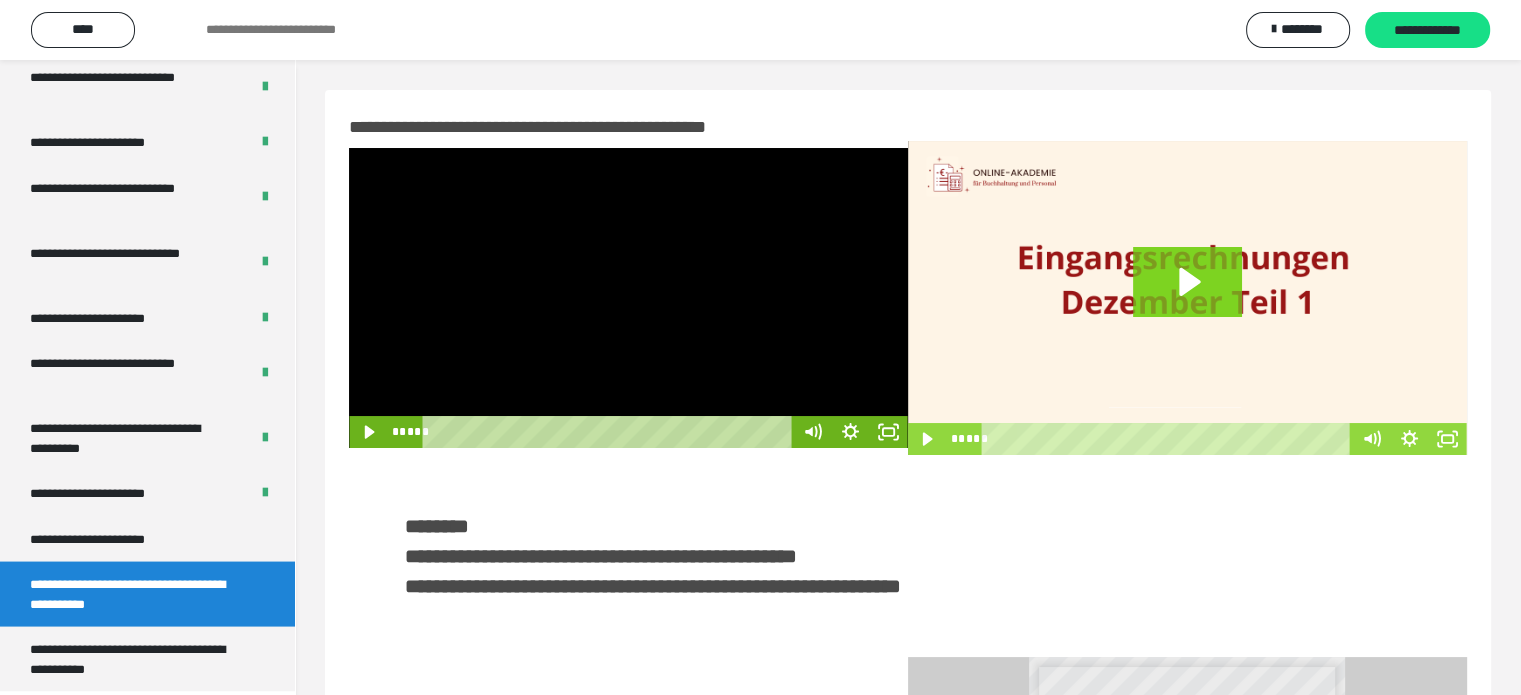 click at bounding box center [628, 298] 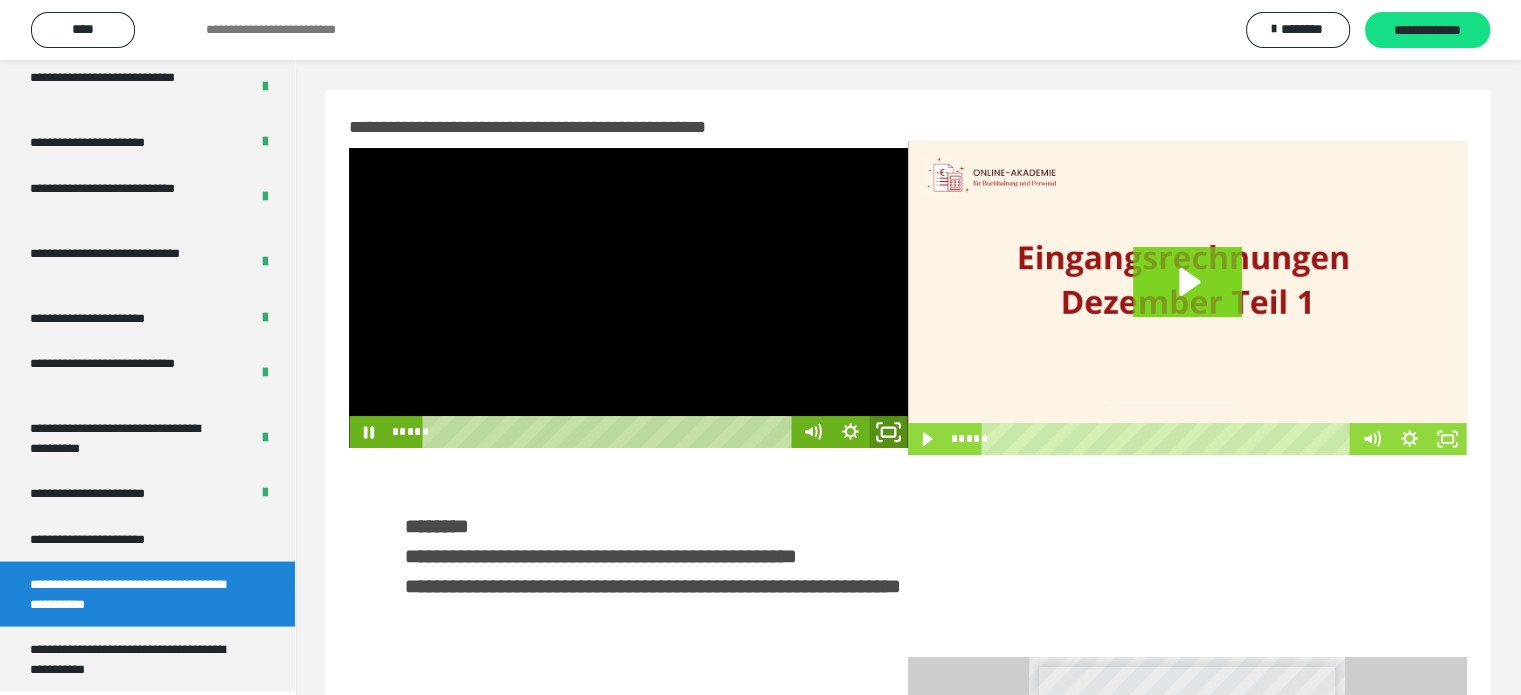 click 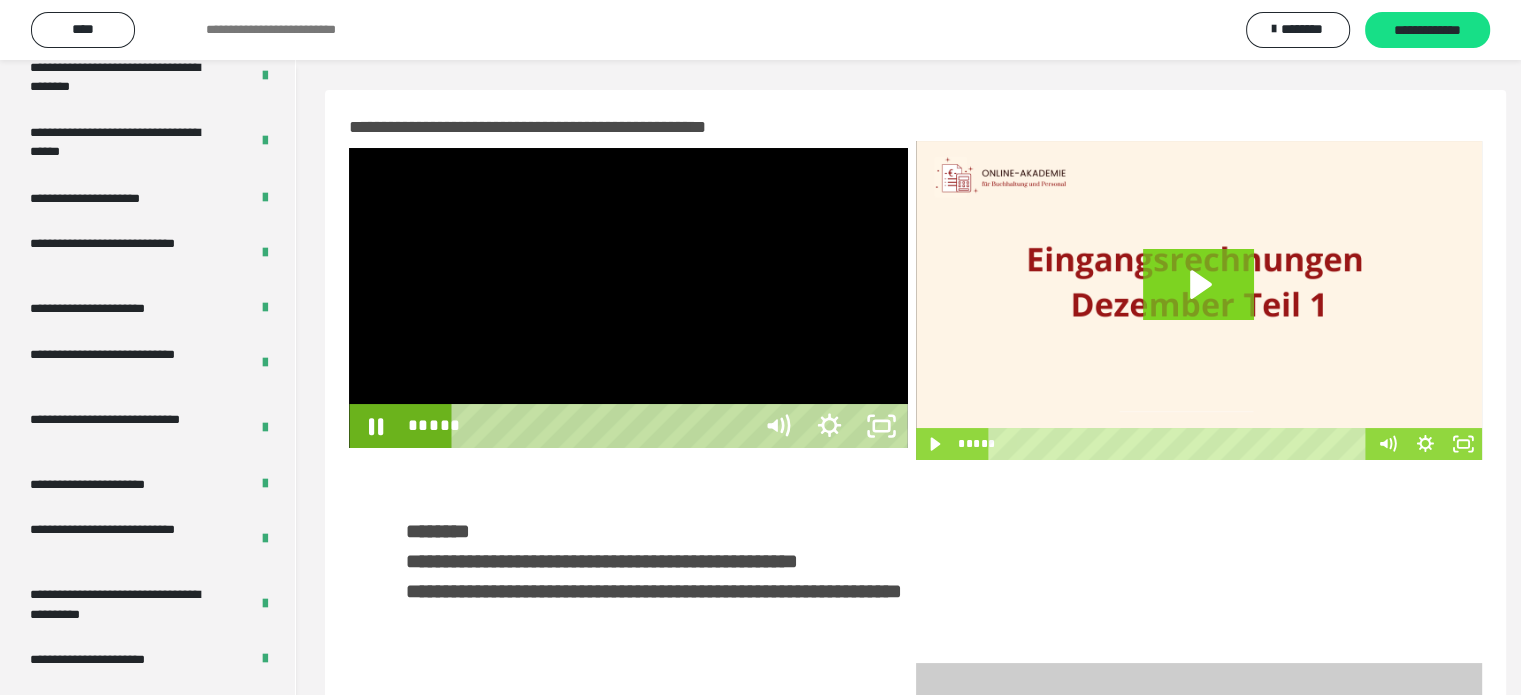 scroll, scrollTop: 3693, scrollLeft: 0, axis: vertical 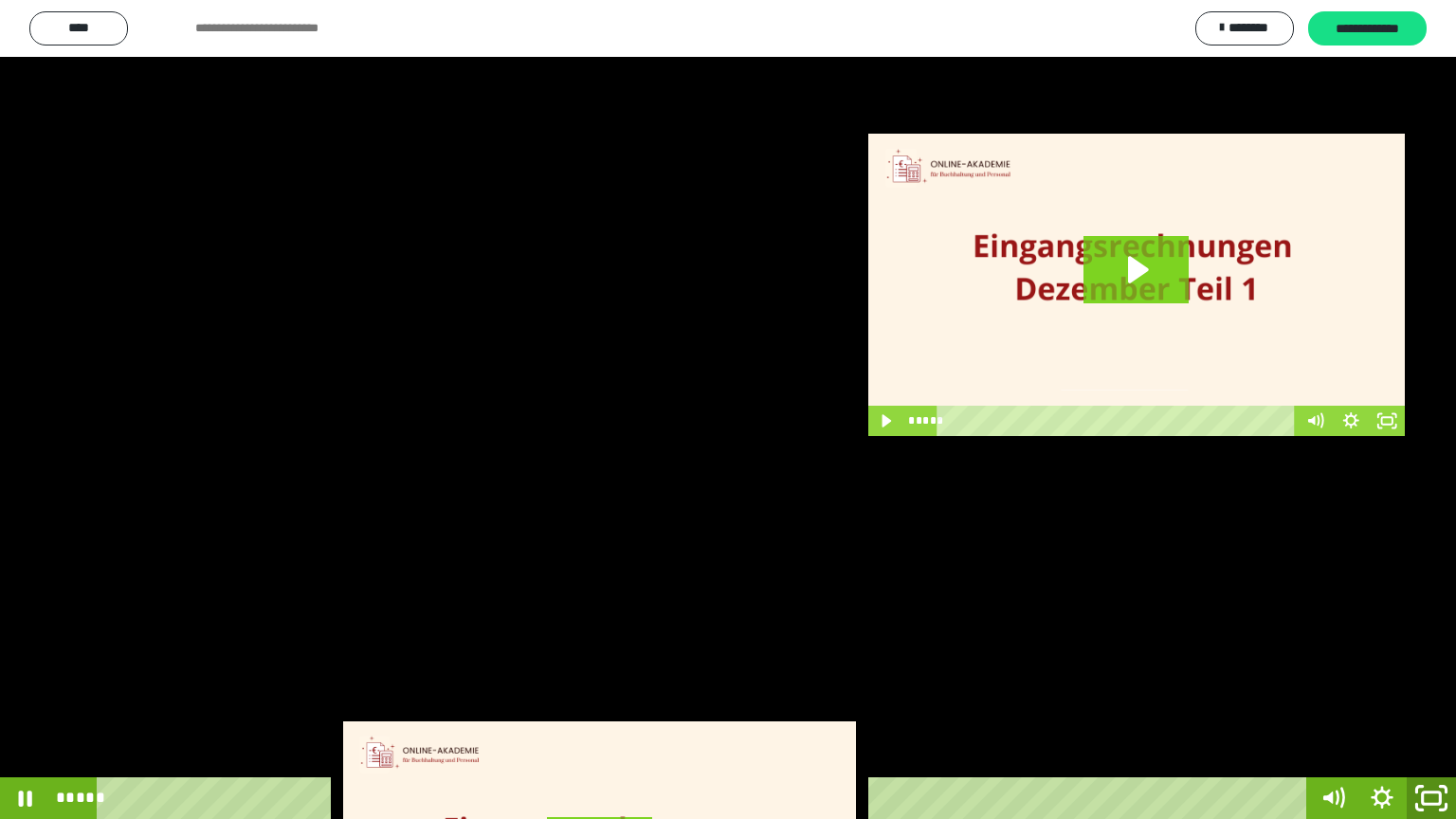 click 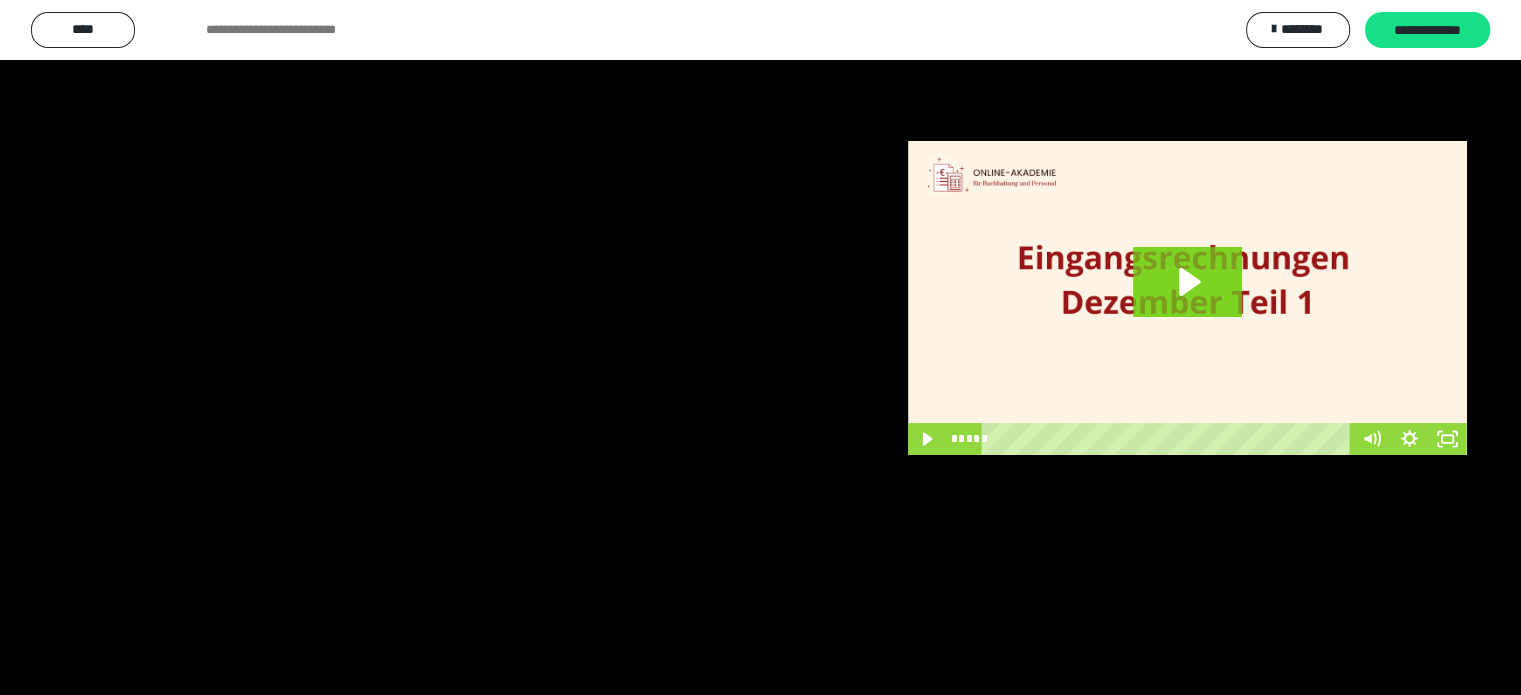 scroll, scrollTop: 3862, scrollLeft: 0, axis: vertical 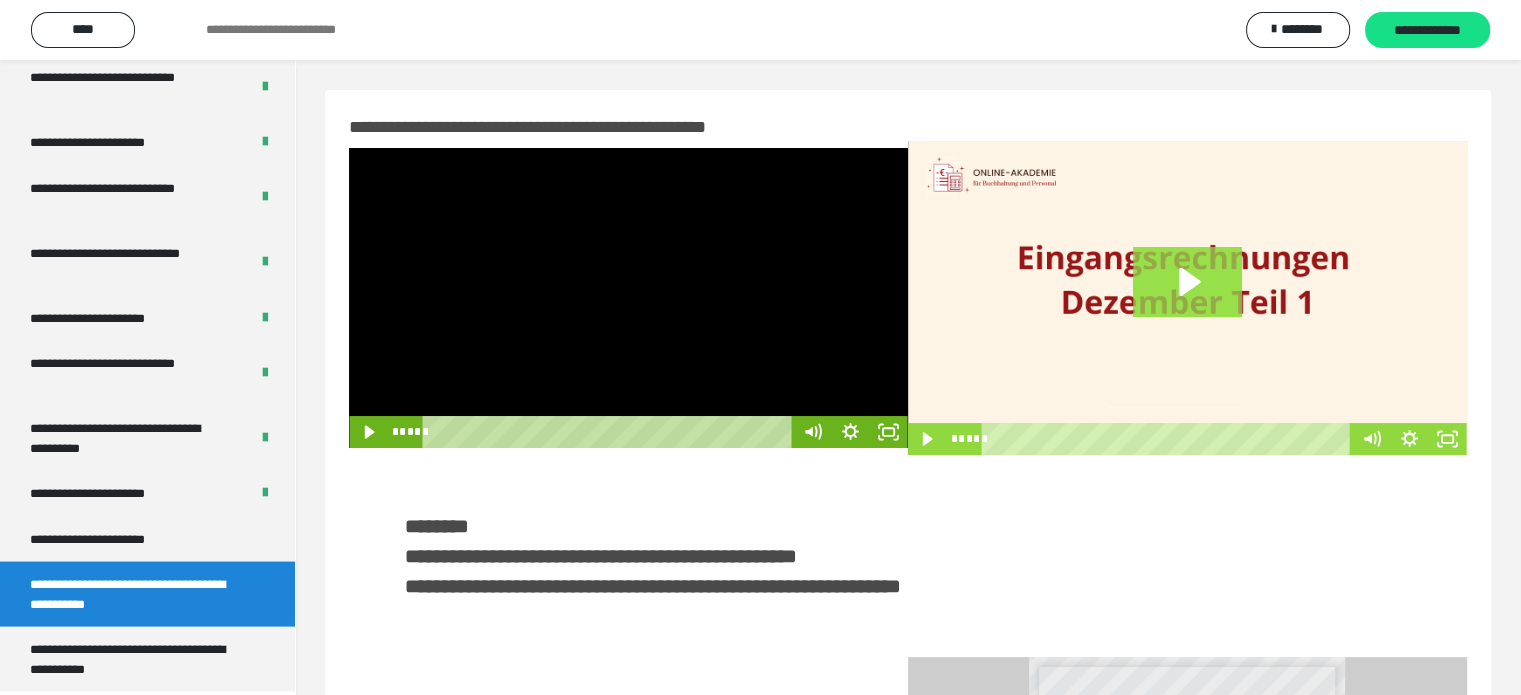 click 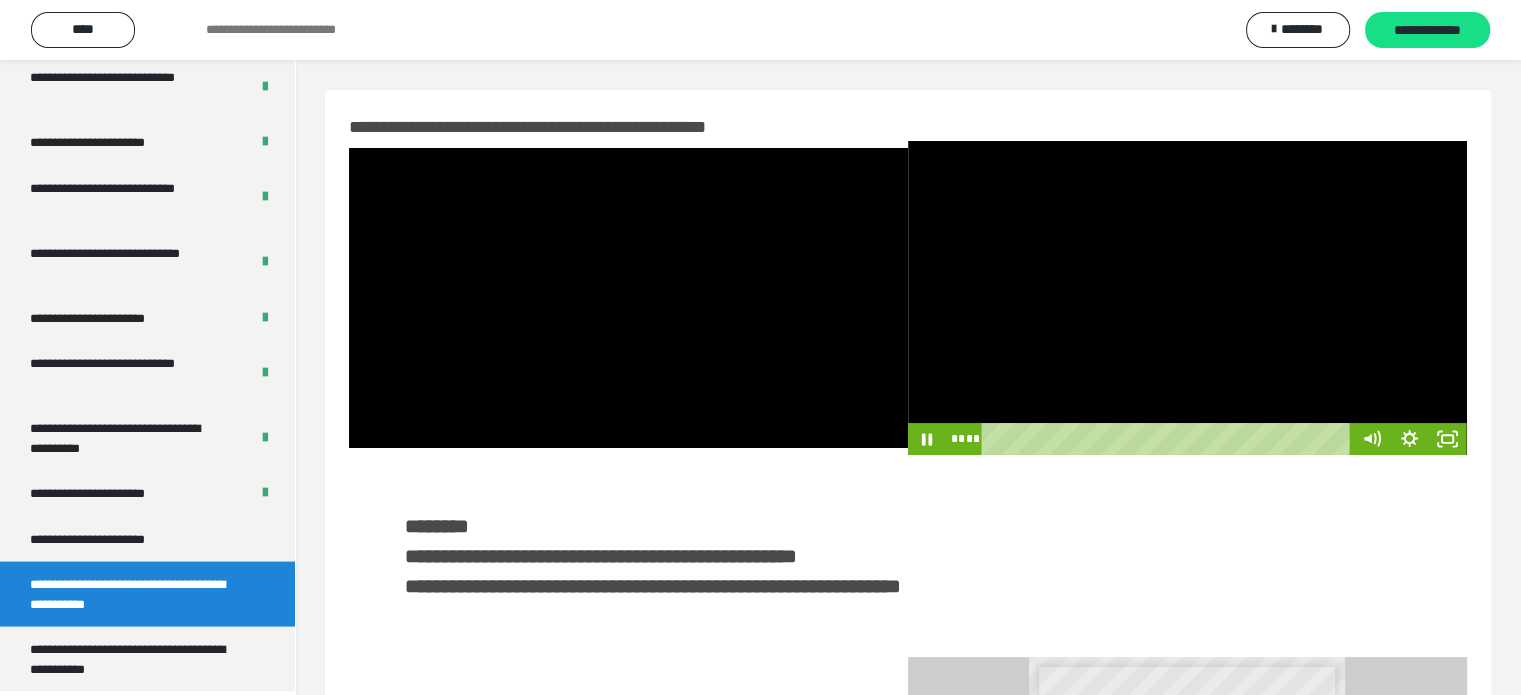 click at bounding box center (1187, 298) 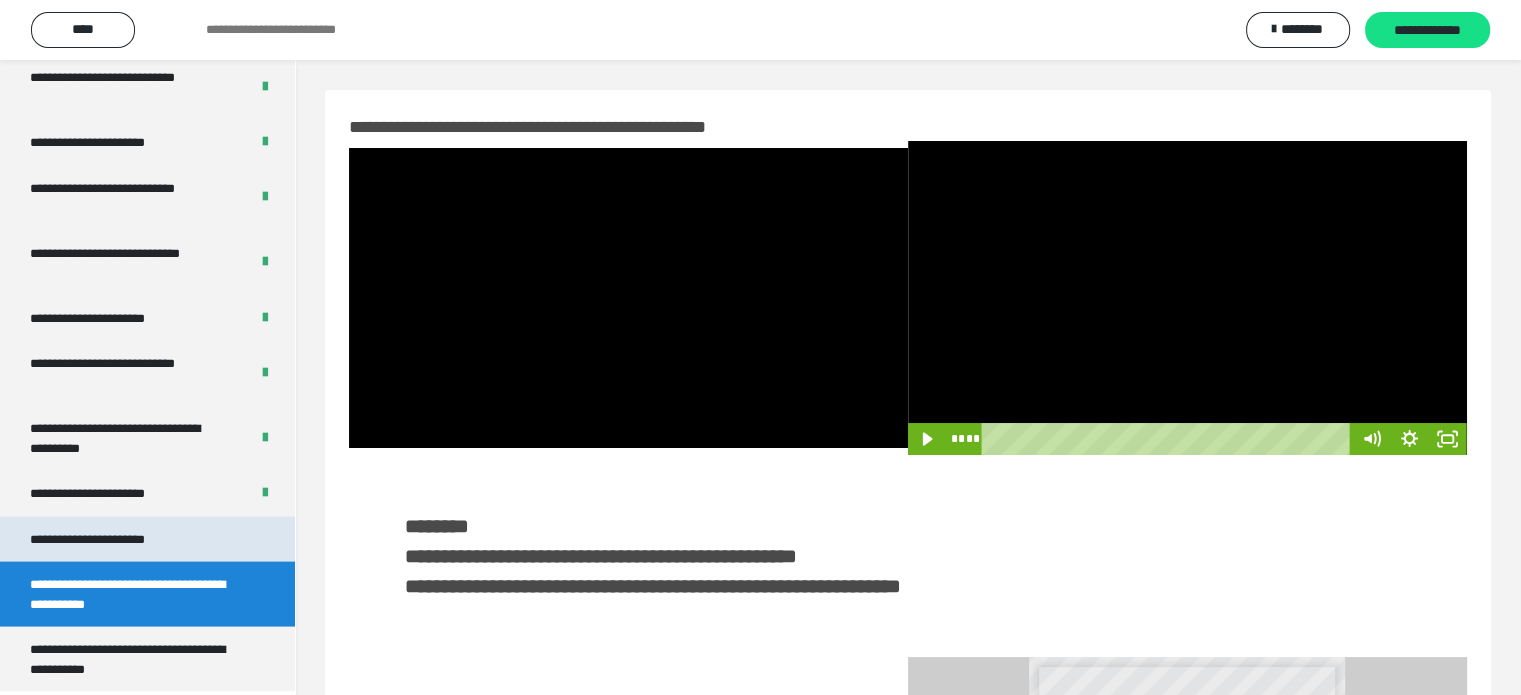 click on "**********" at bounding box center (111, 540) 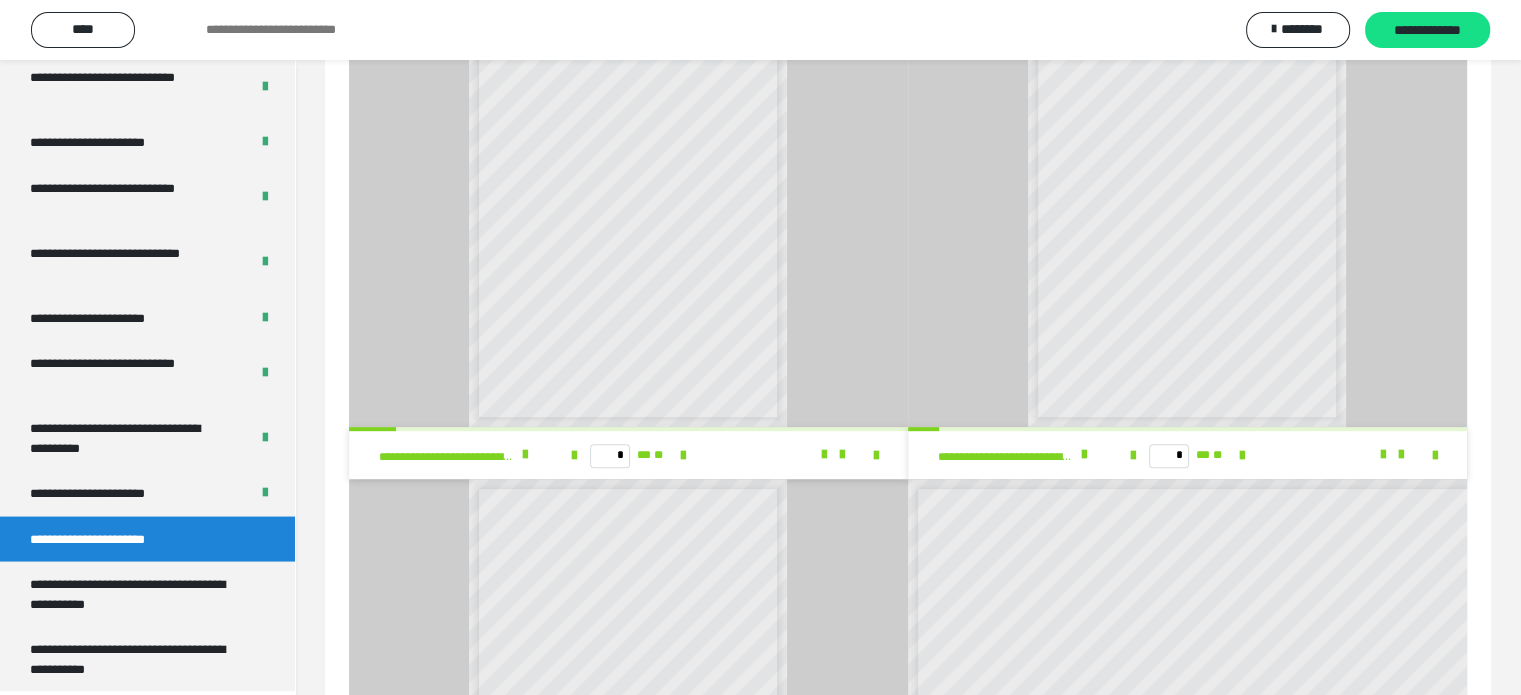 scroll, scrollTop: 826, scrollLeft: 0, axis: vertical 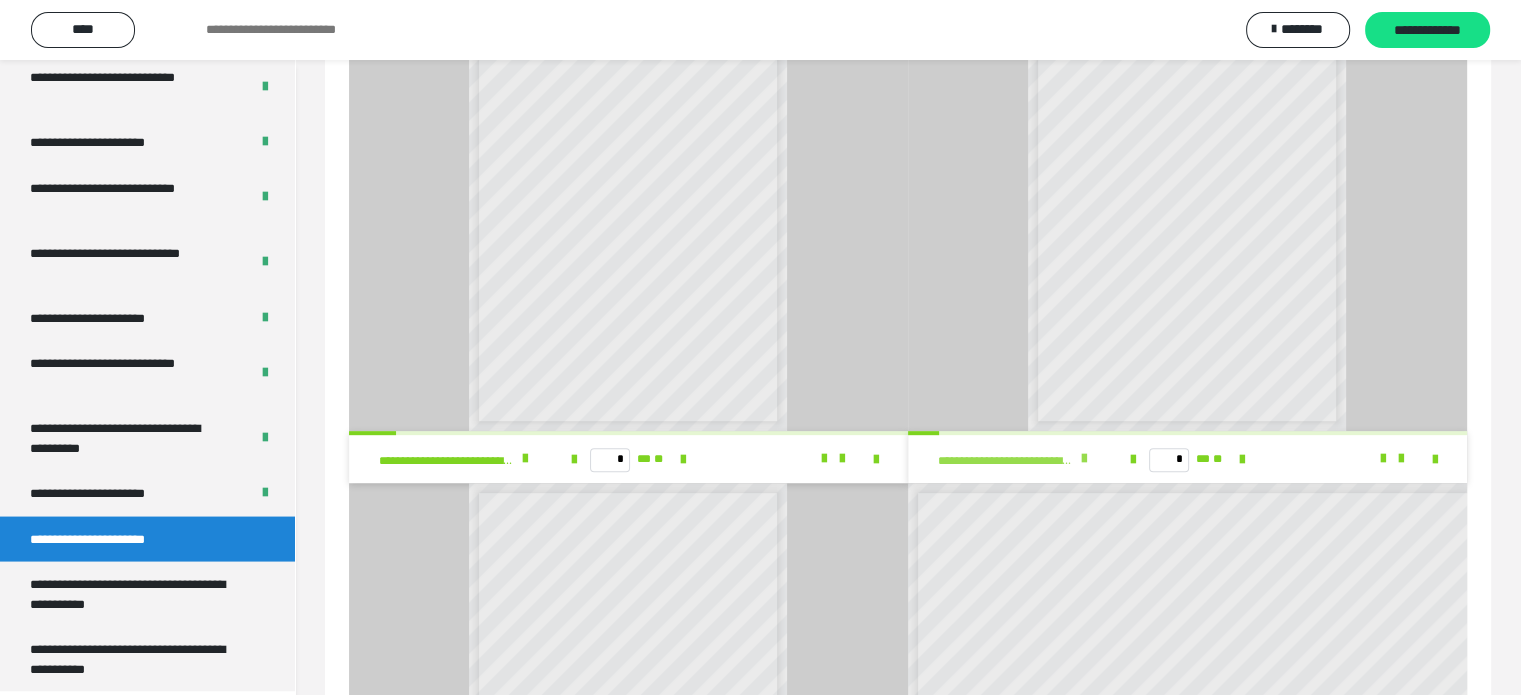 click at bounding box center (1083, 459) 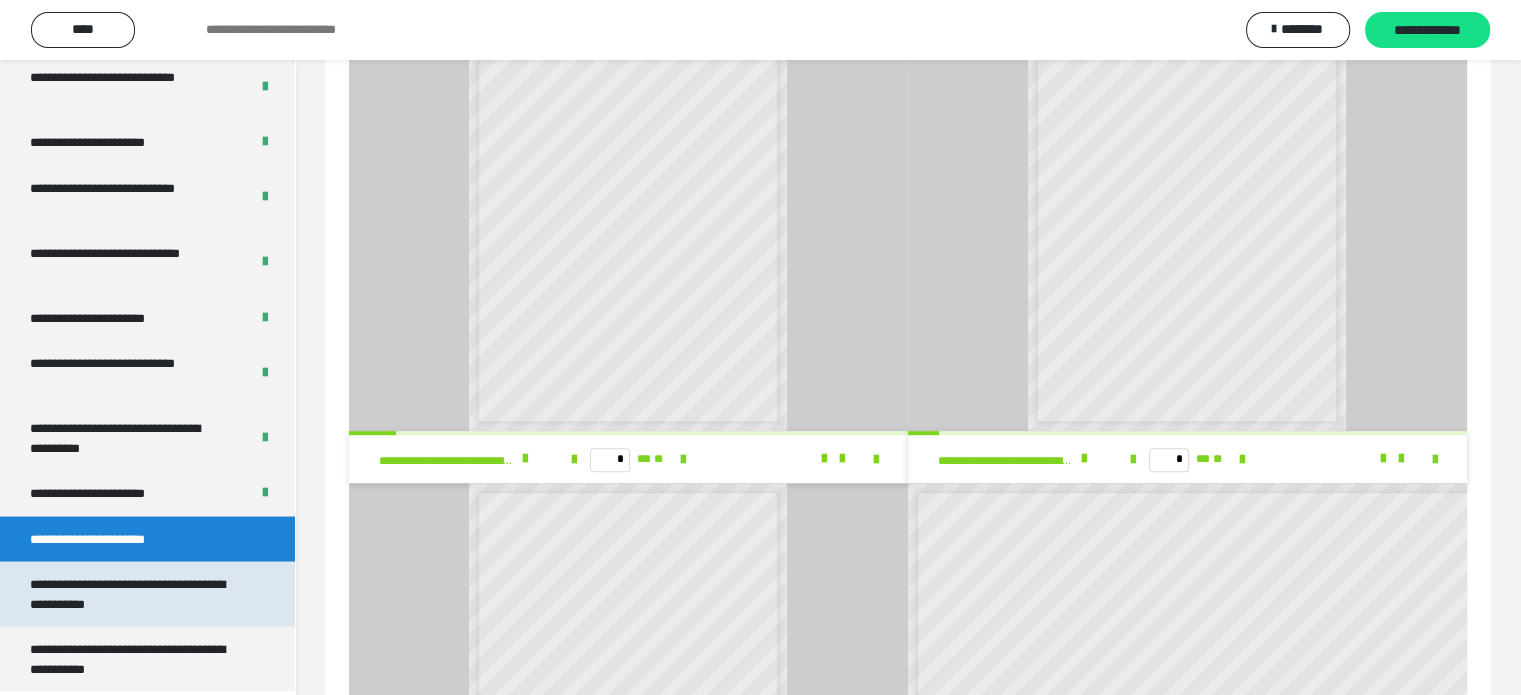 click on "**********" at bounding box center [132, 594] 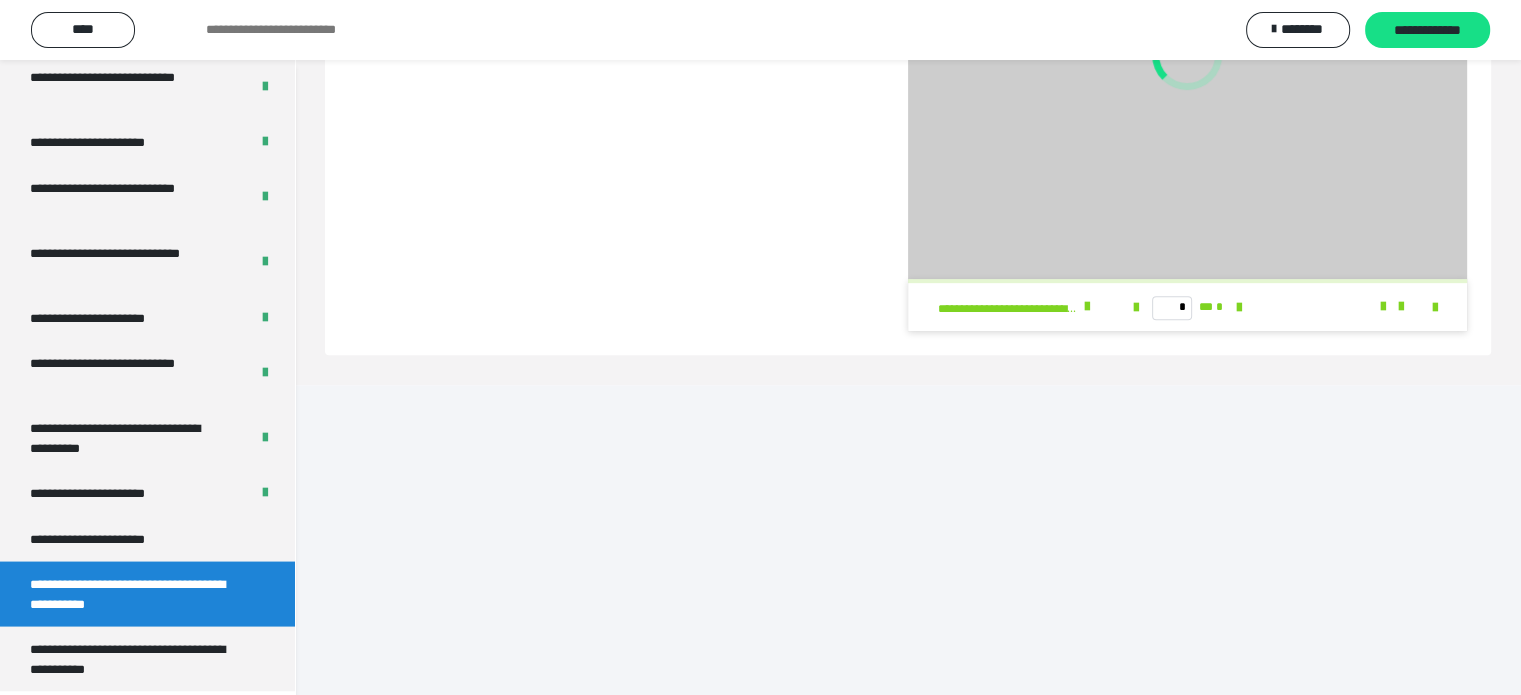 scroll, scrollTop: 220, scrollLeft: 0, axis: vertical 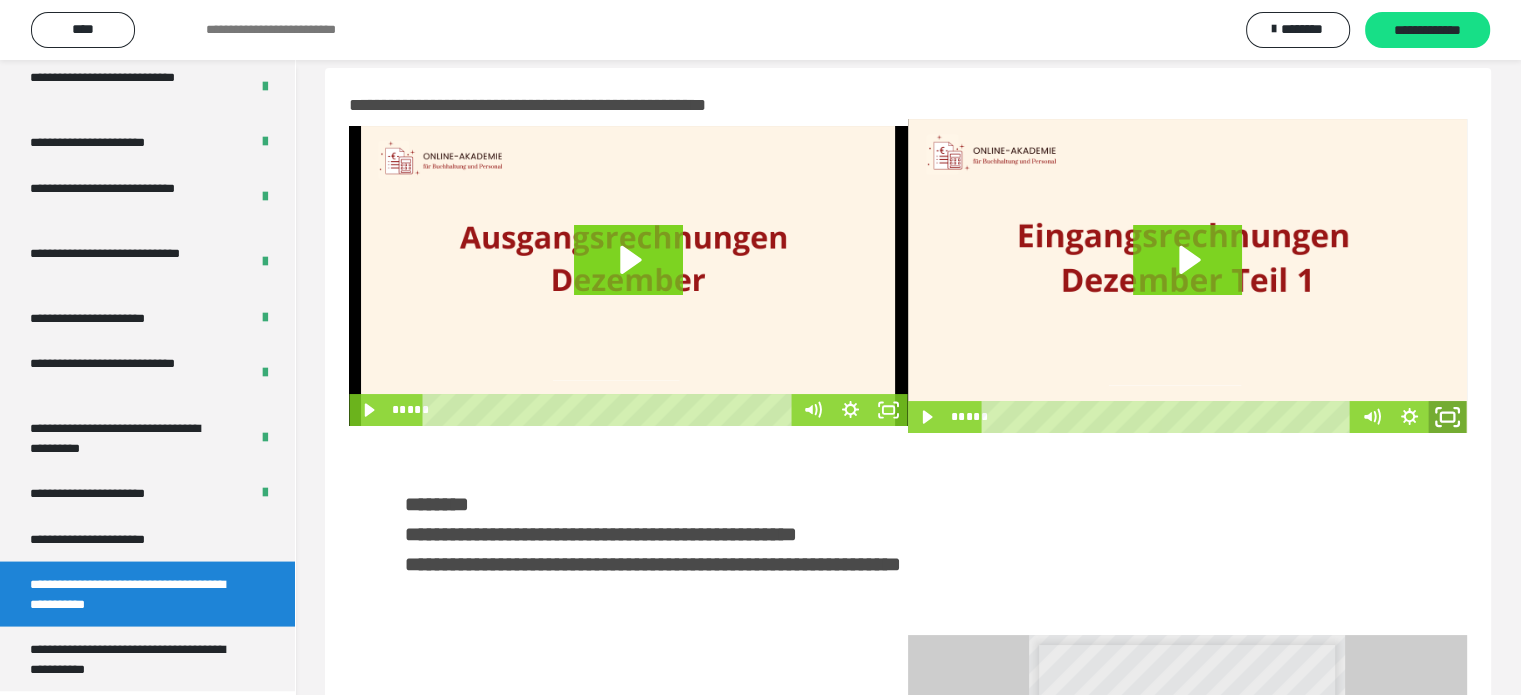 click 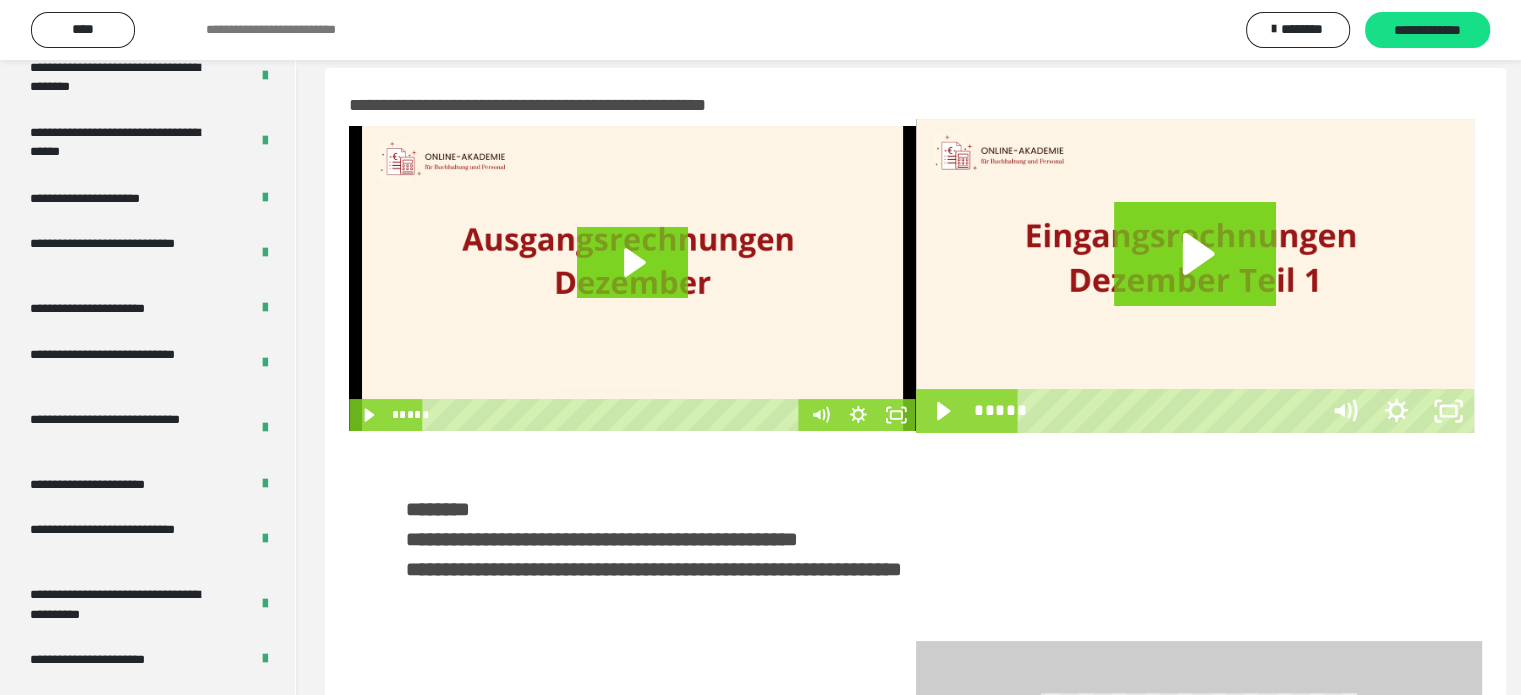 scroll, scrollTop: 3693, scrollLeft: 0, axis: vertical 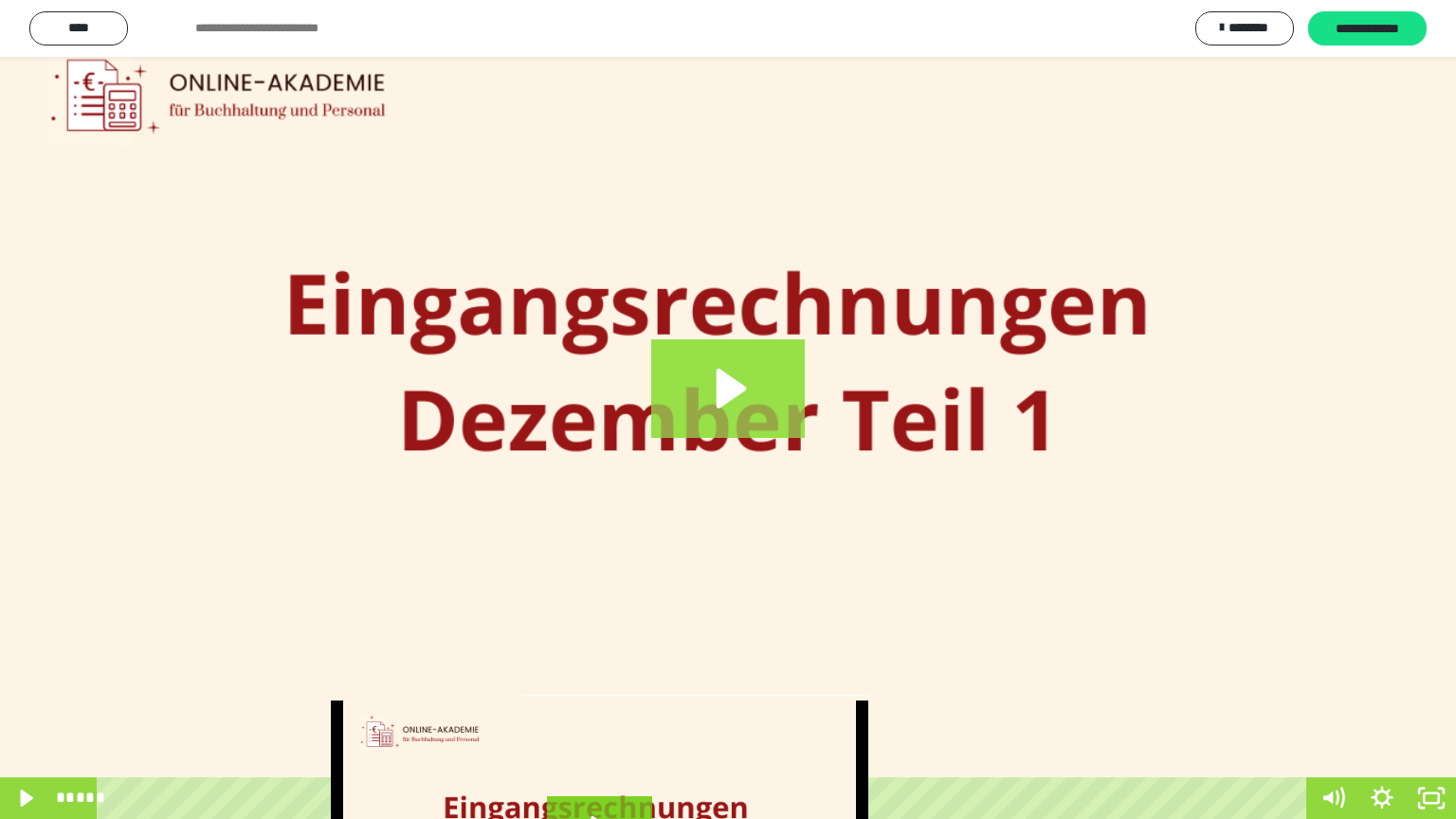 click 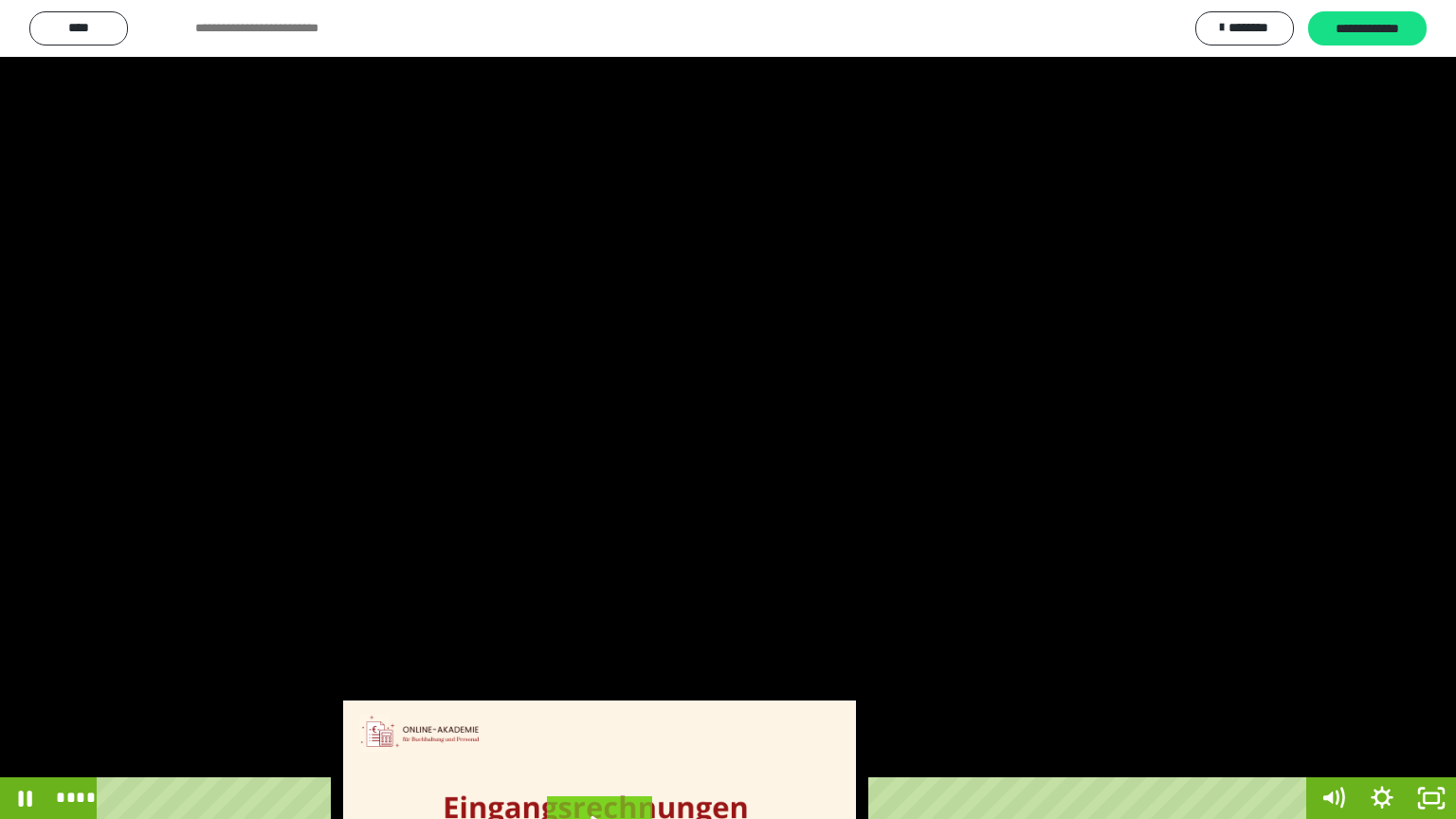 click at bounding box center (728, 410) 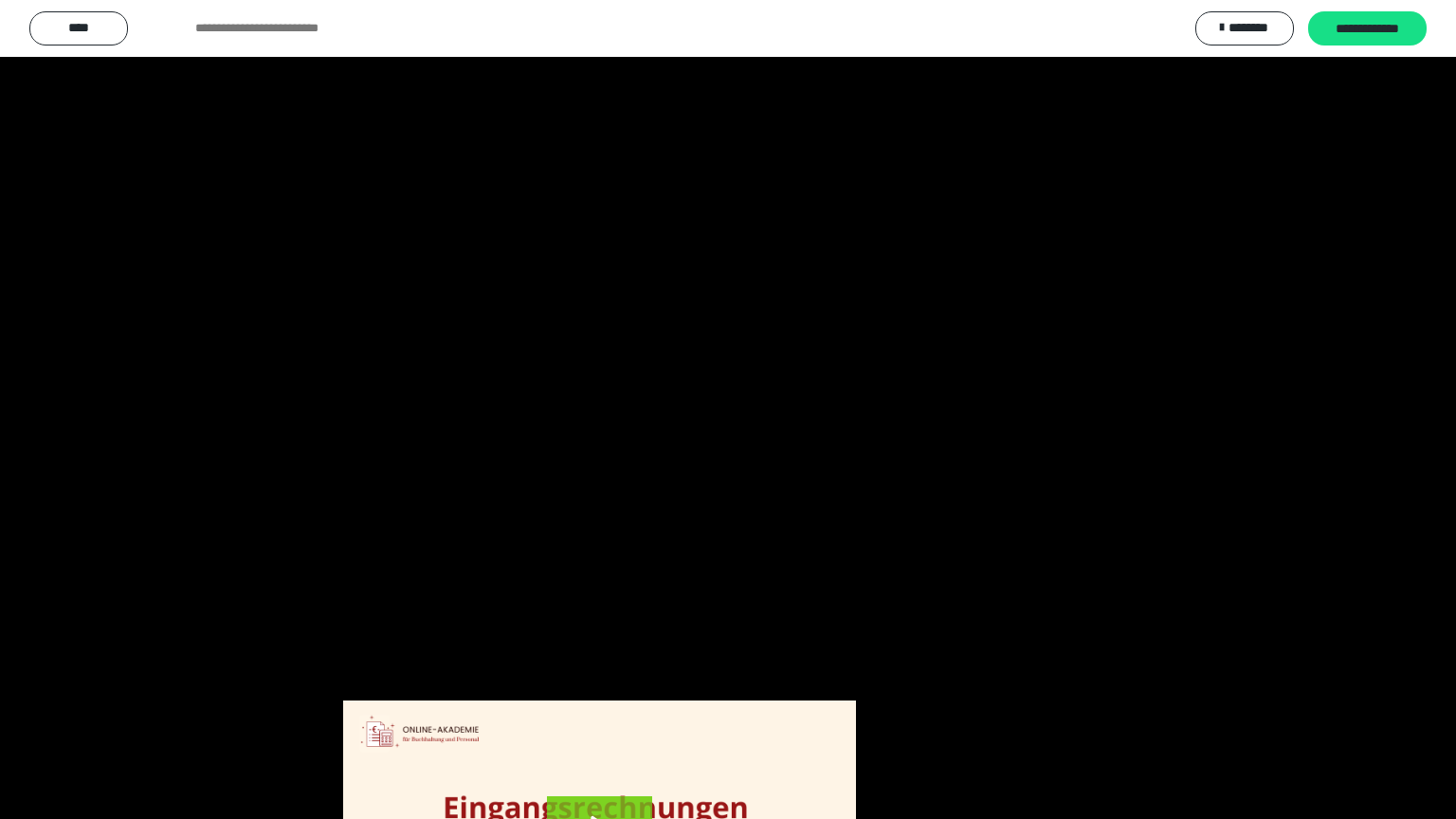 click at bounding box center (728, 410) 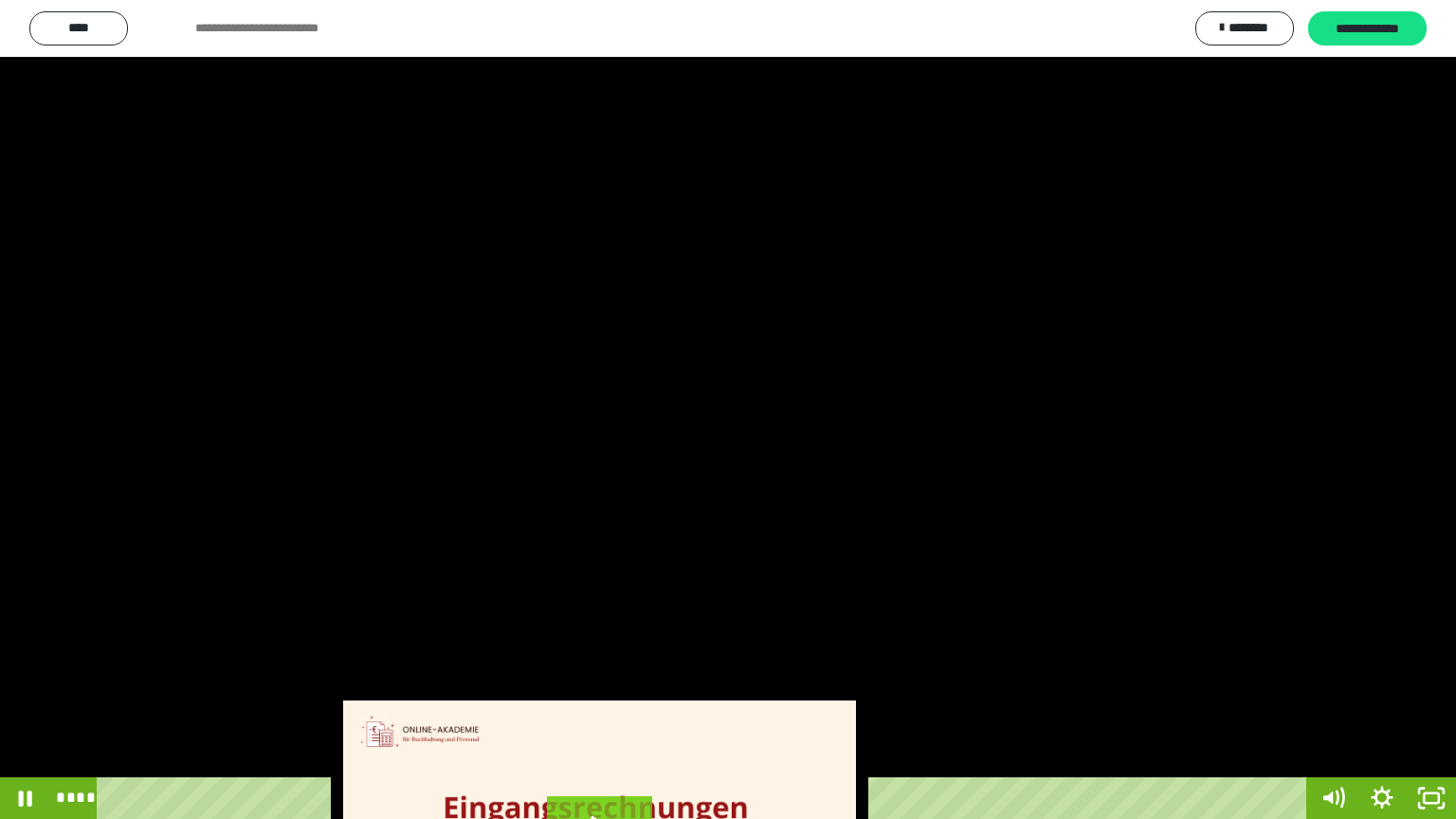 click at bounding box center [728, 410] 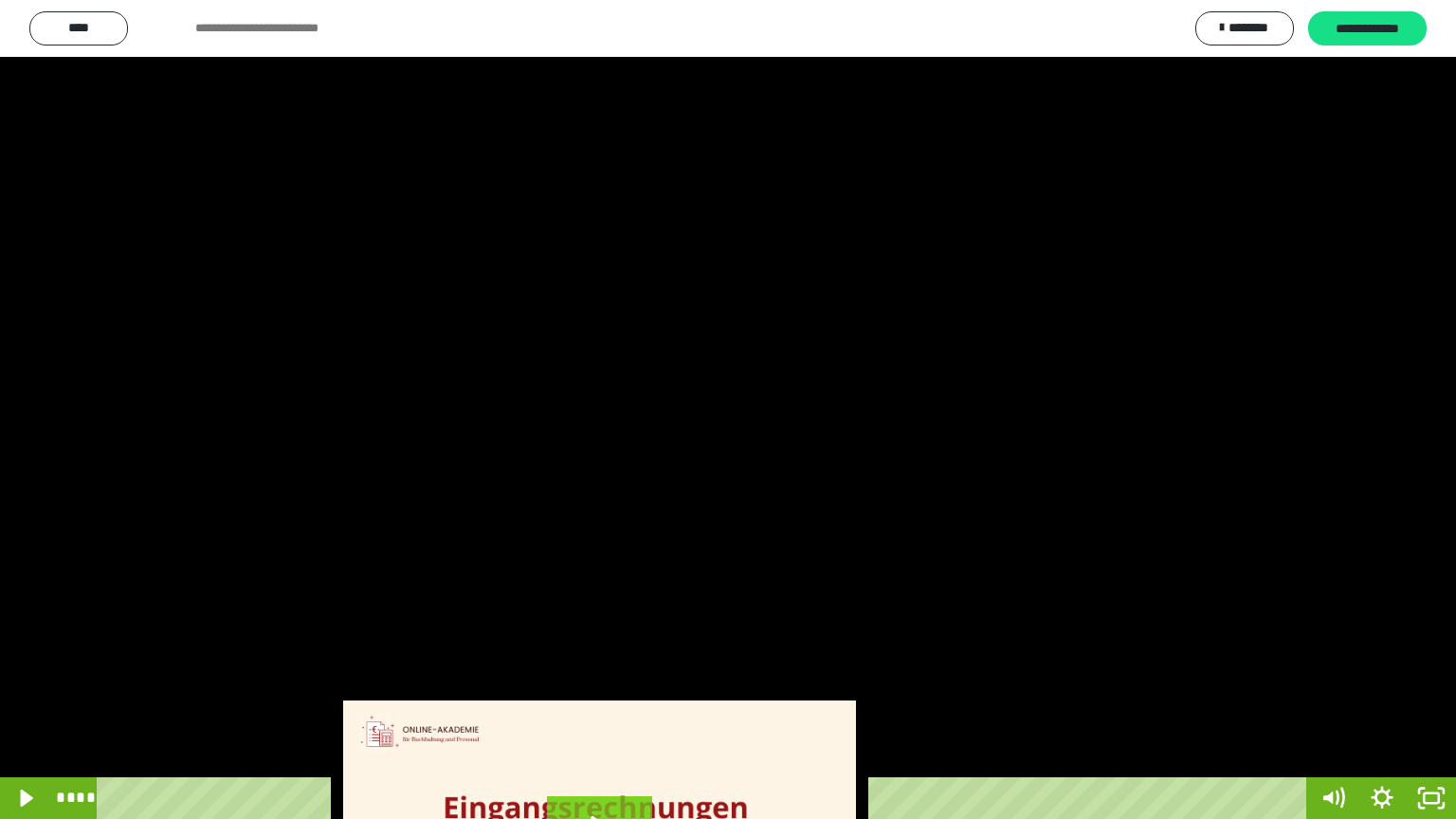 scroll, scrollTop: 3661, scrollLeft: 0, axis: vertical 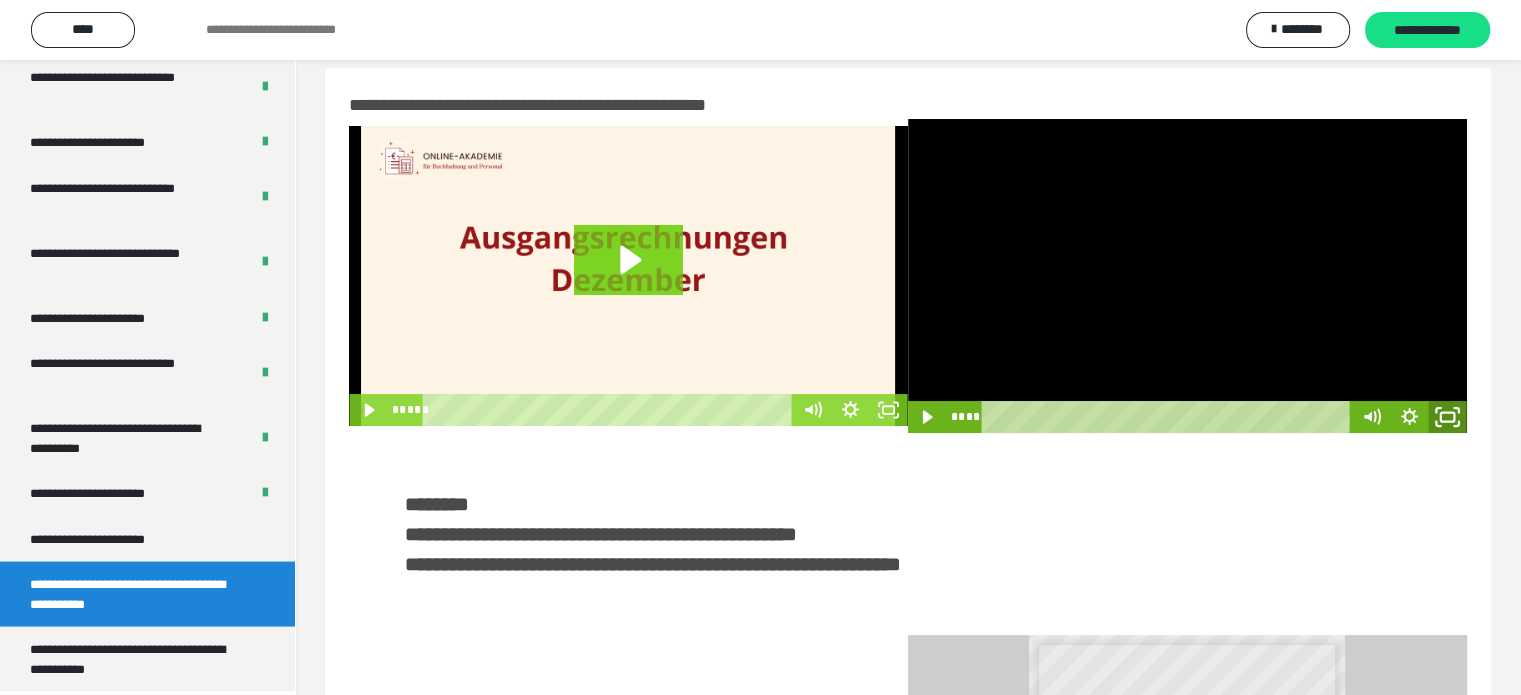 click 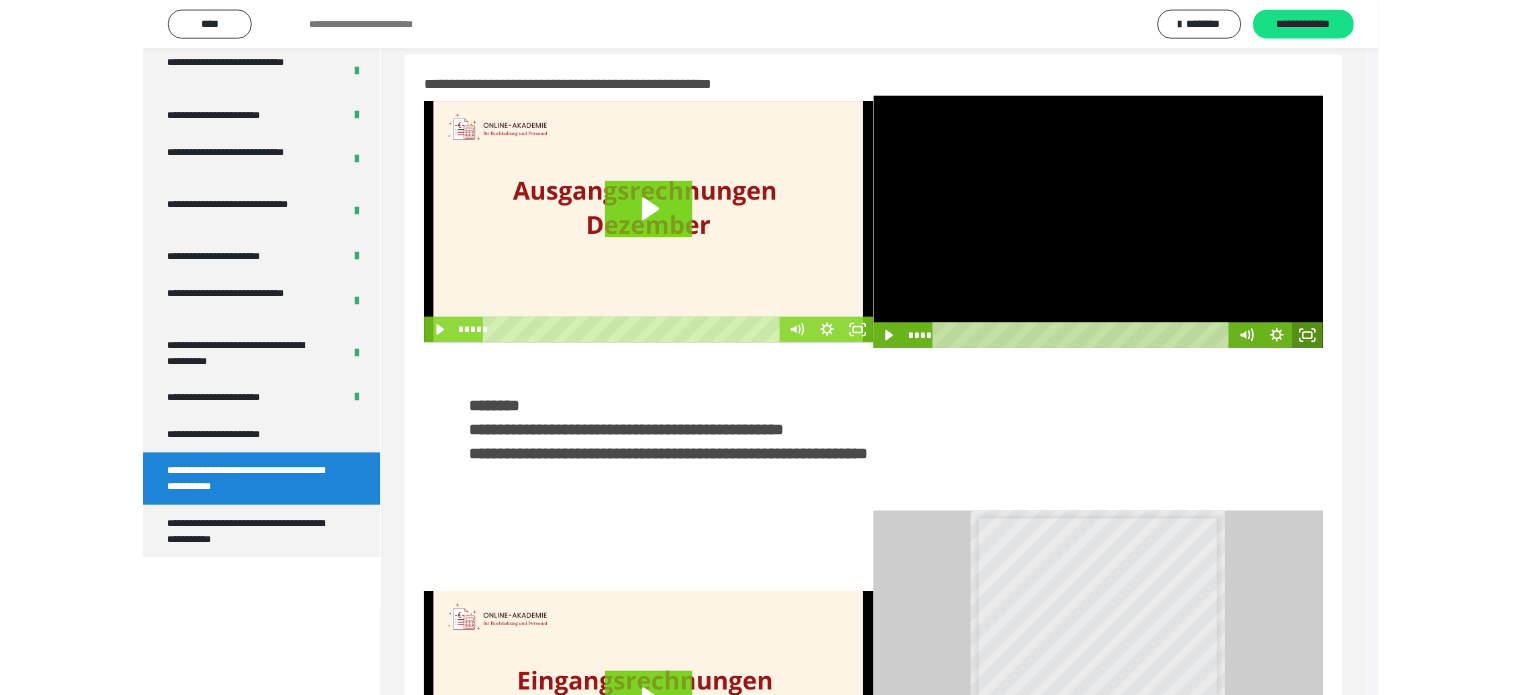 scroll, scrollTop: 3693, scrollLeft: 0, axis: vertical 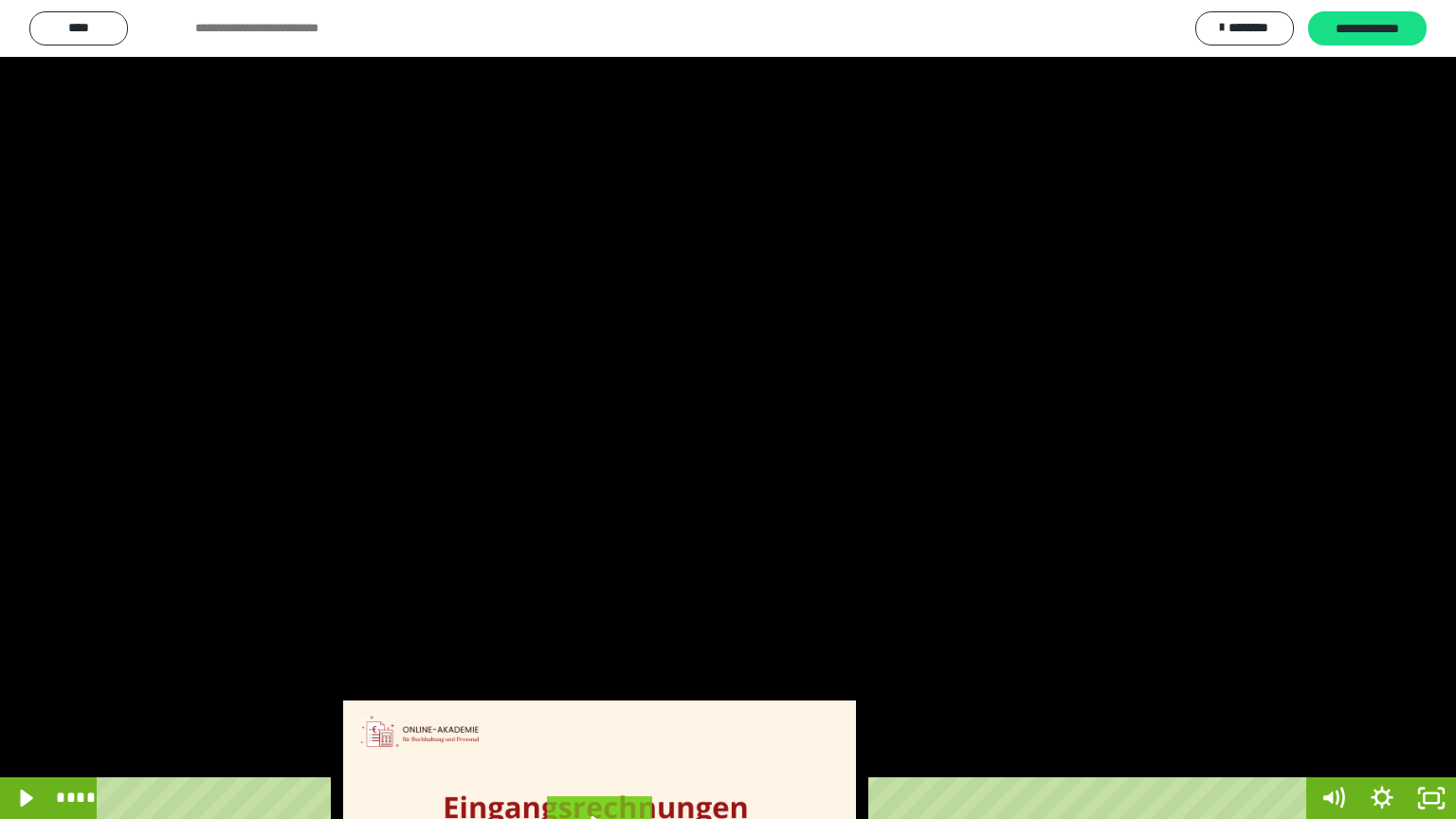 click at bounding box center (728, 410) 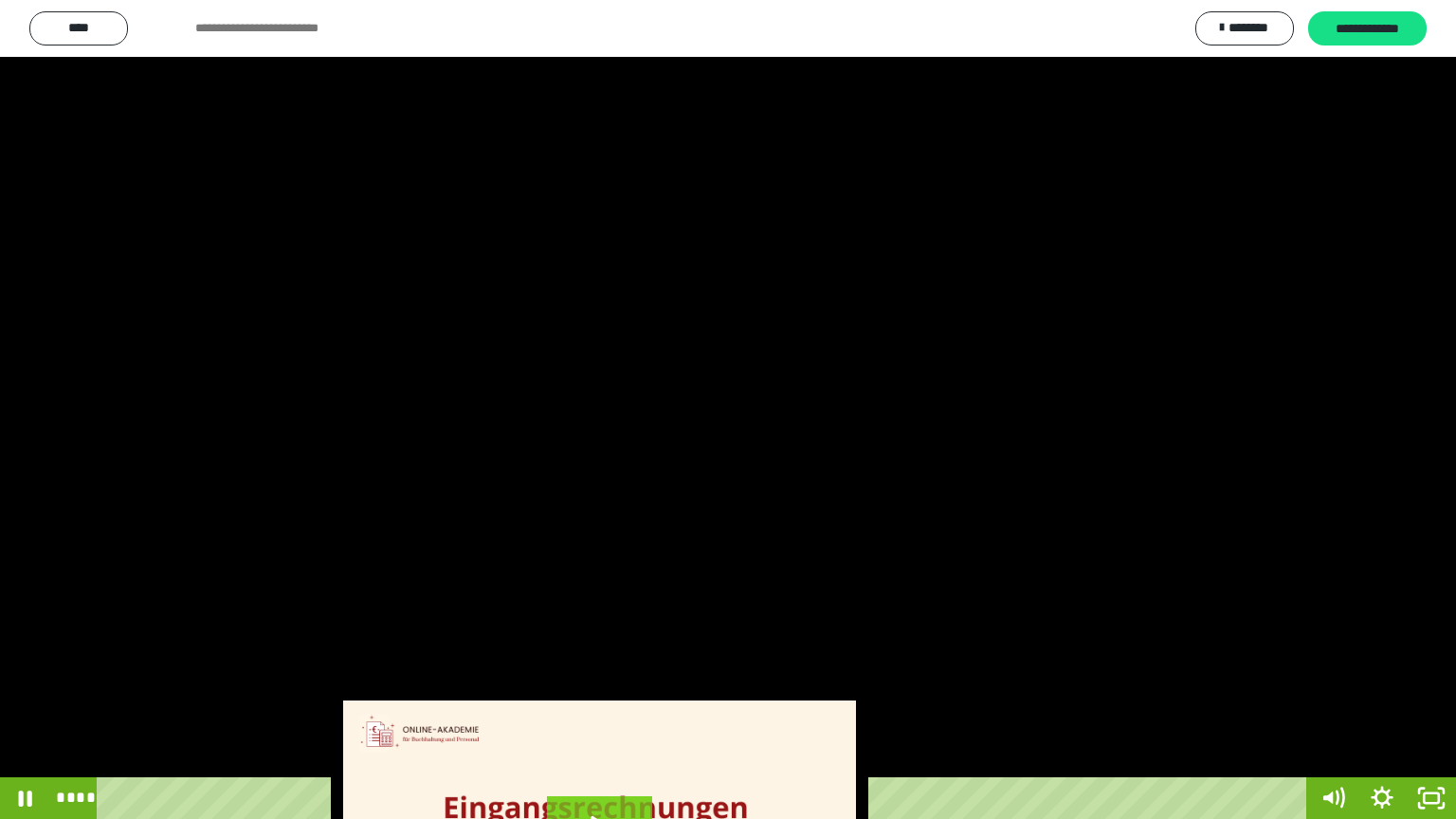 click at bounding box center (728, 410) 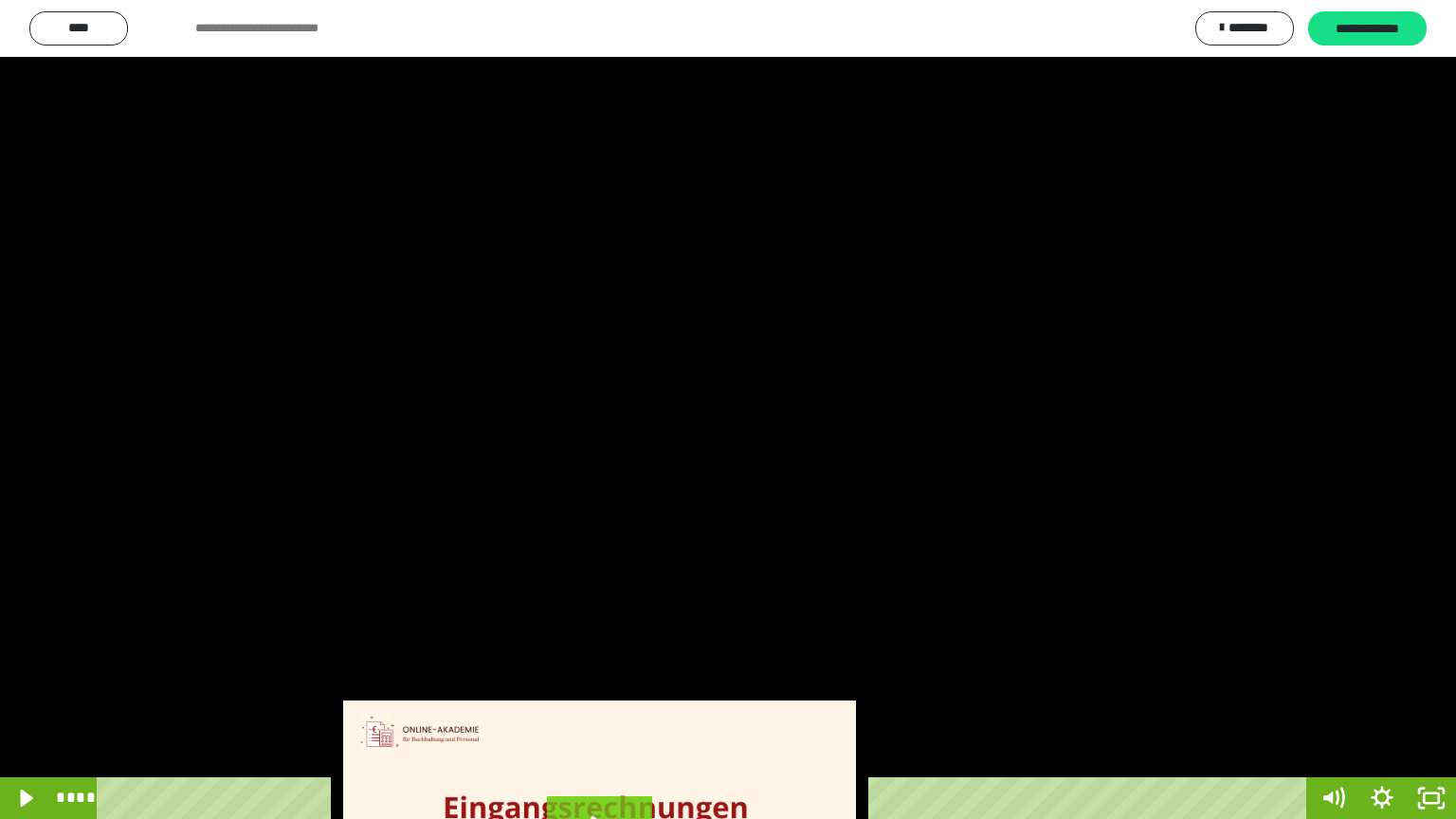 click at bounding box center [728, 410] 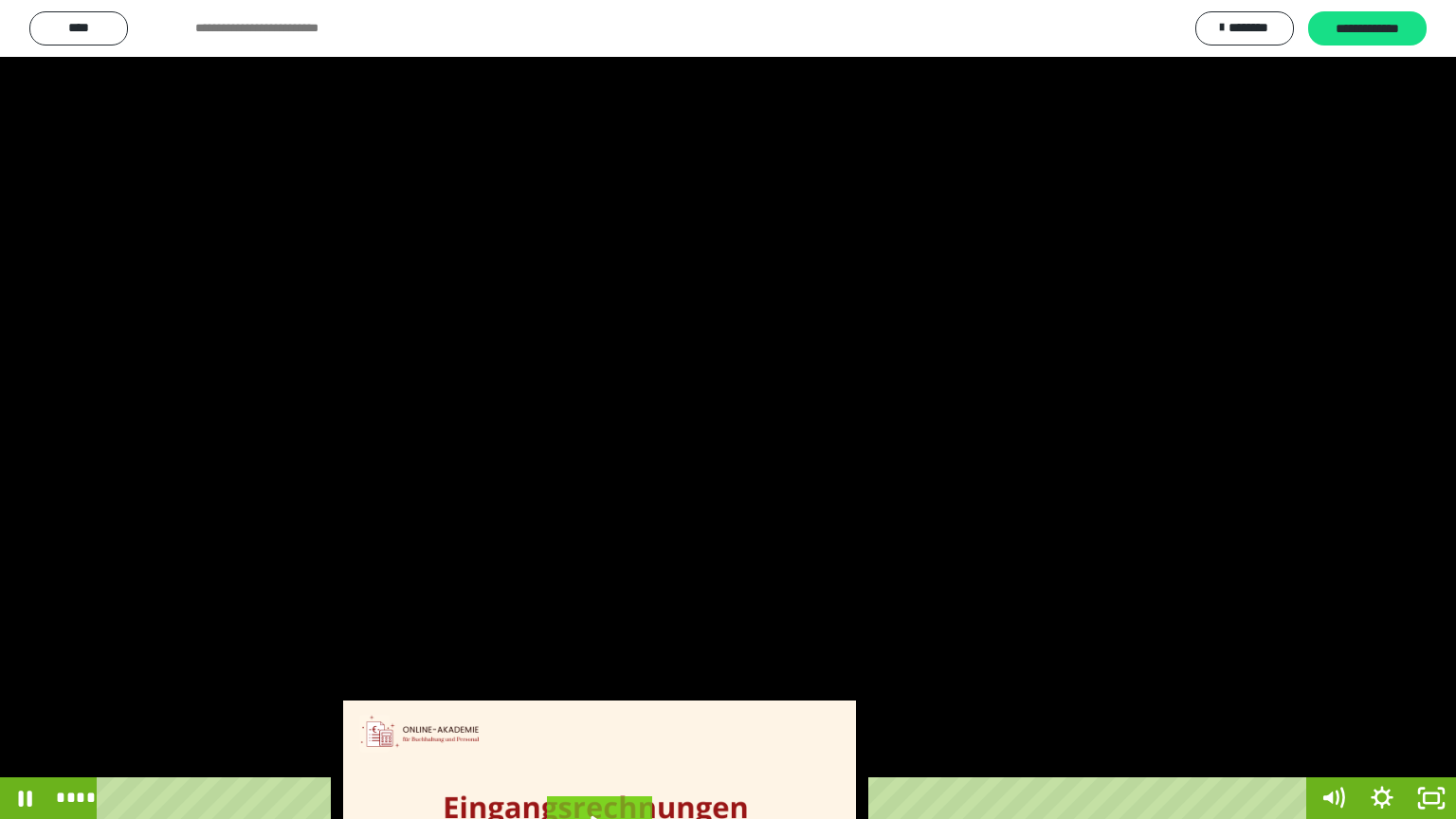 click at bounding box center (728, 410) 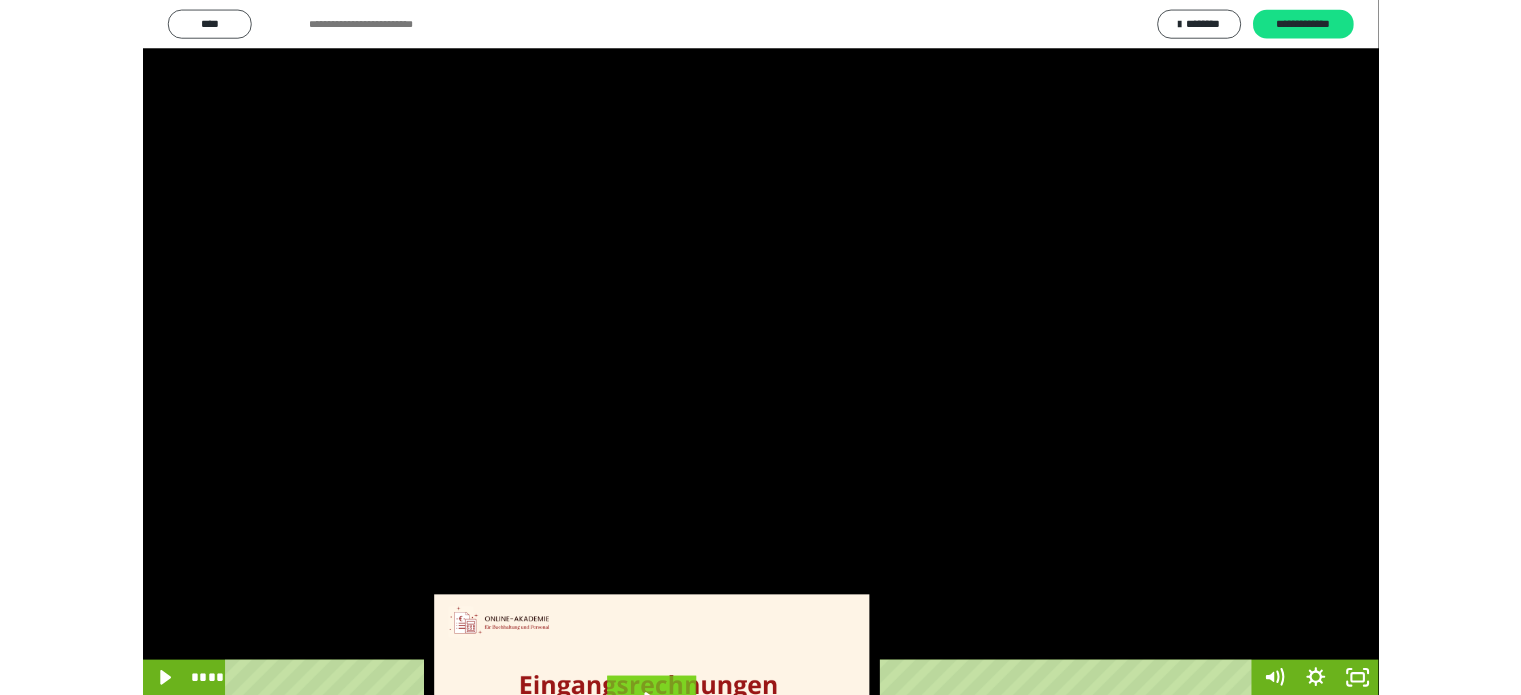scroll, scrollTop: 3862, scrollLeft: 0, axis: vertical 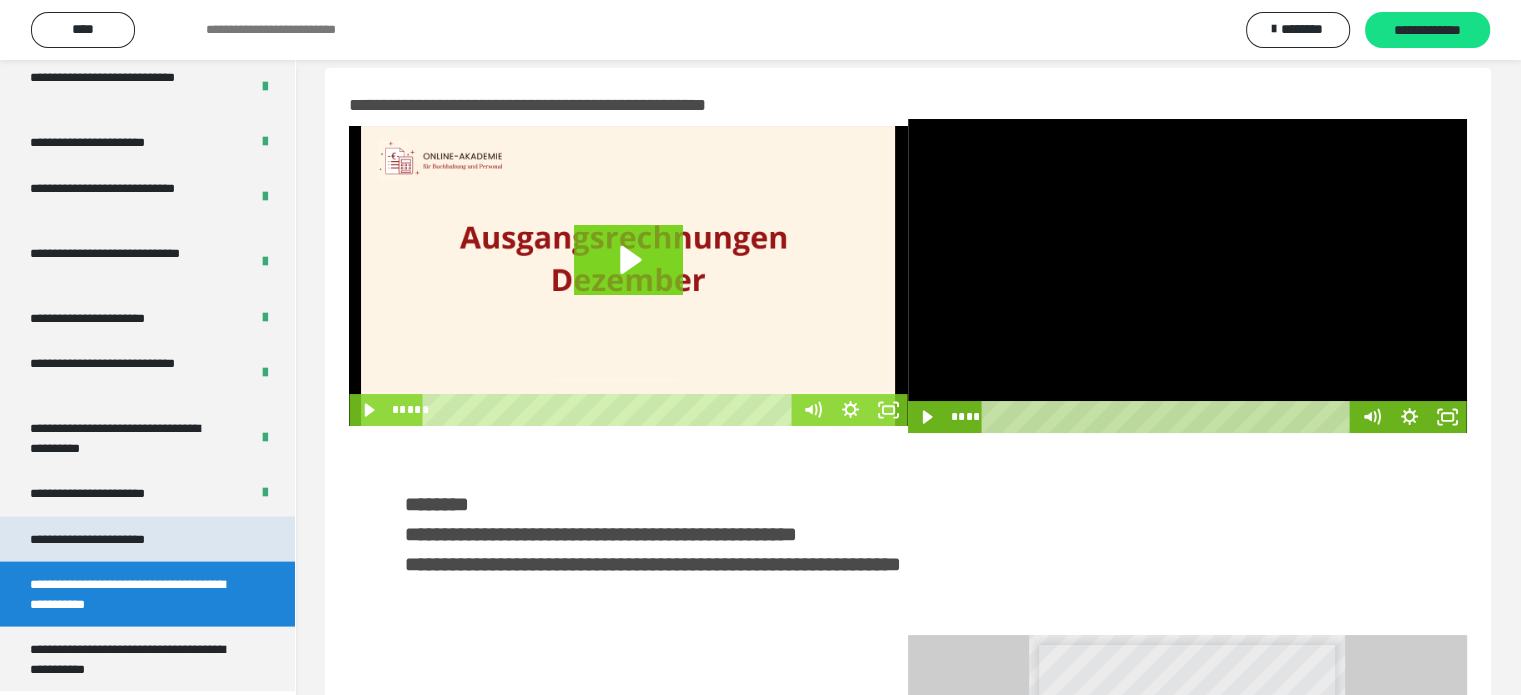 click on "**********" at bounding box center [111, 540] 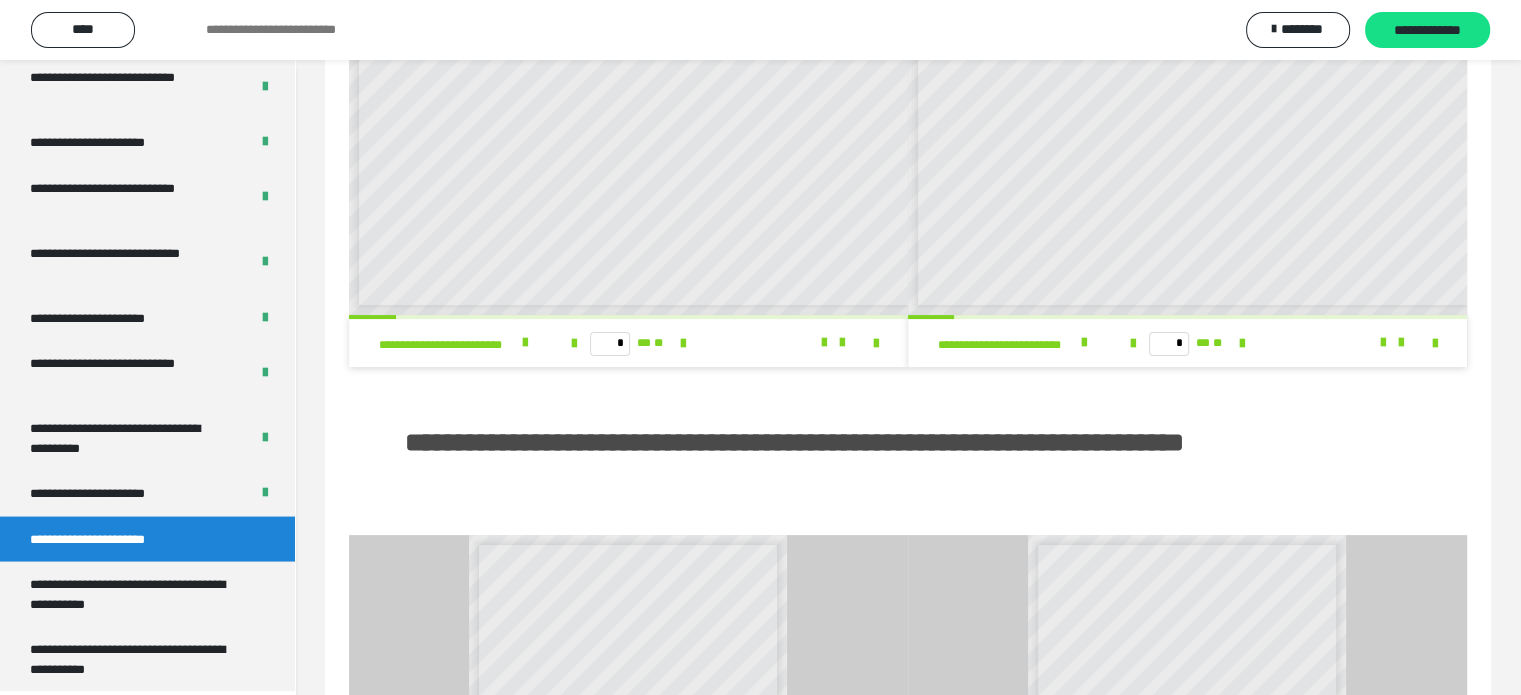scroll, scrollTop: 0, scrollLeft: 0, axis: both 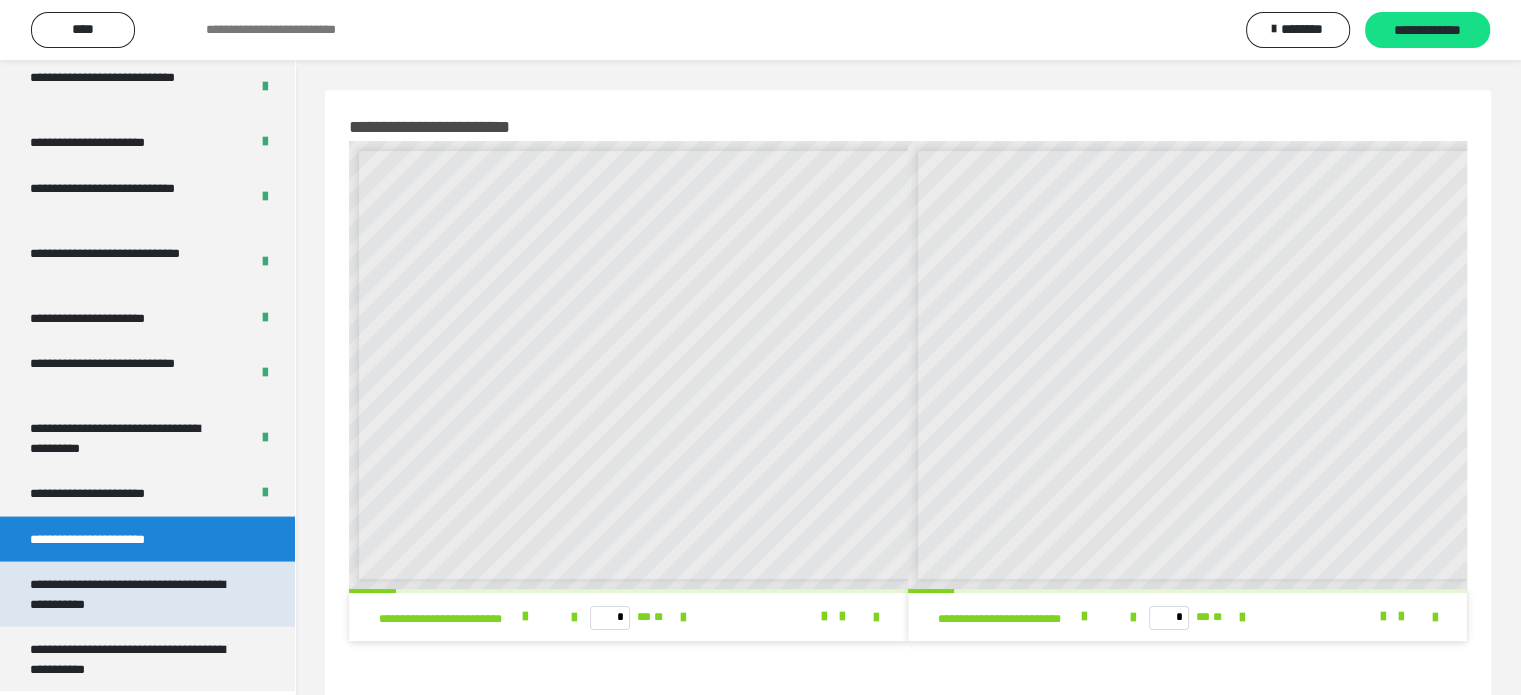 click on "**********" at bounding box center (132, 594) 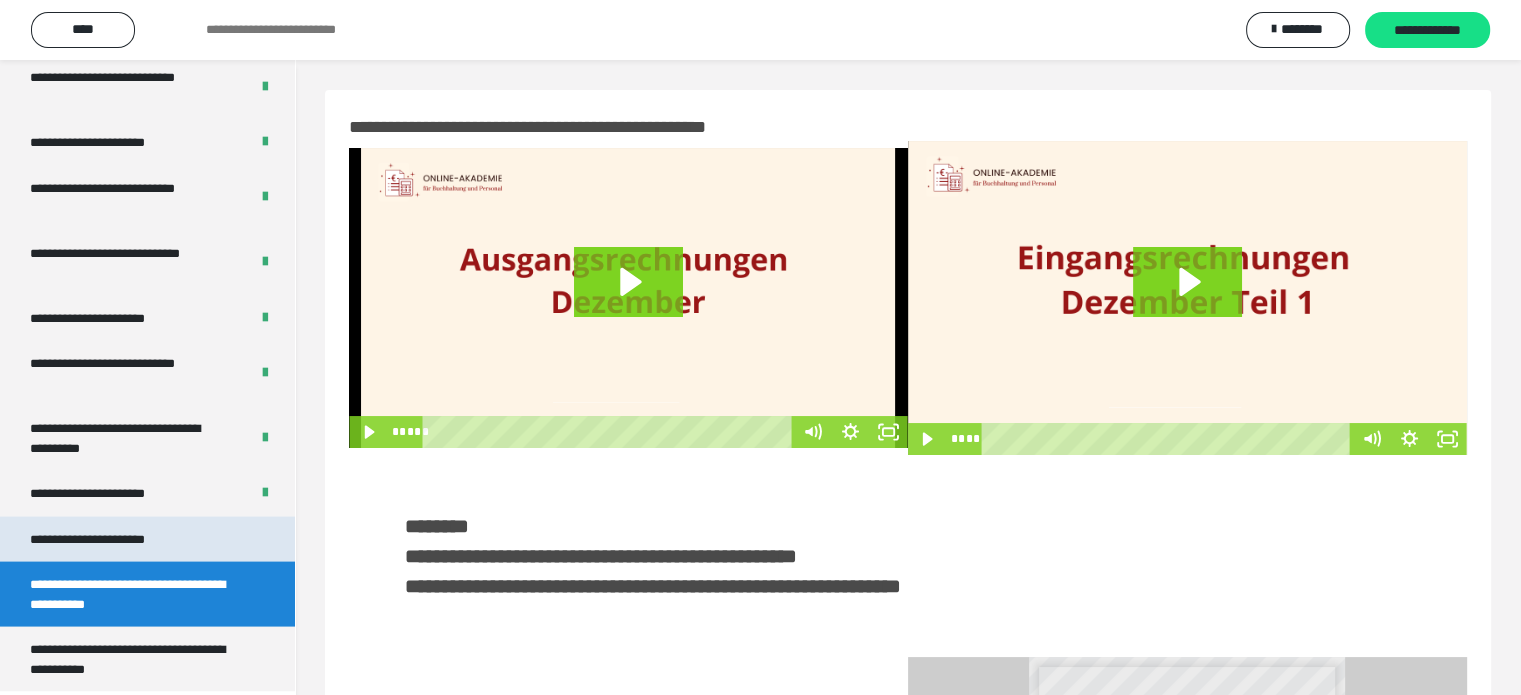 click on "**********" at bounding box center [111, 540] 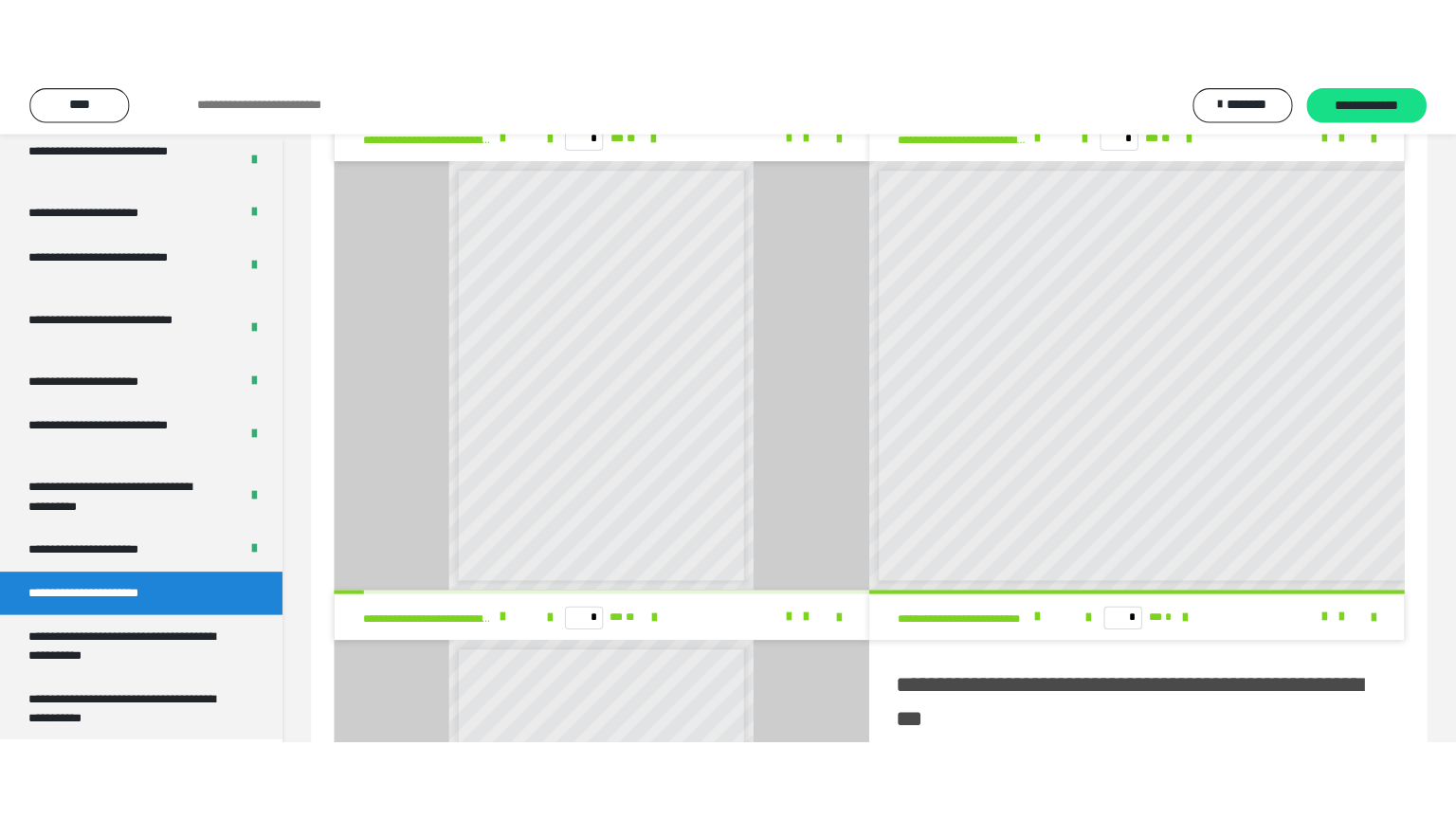 scroll, scrollTop: 1238, scrollLeft: 0, axis: vertical 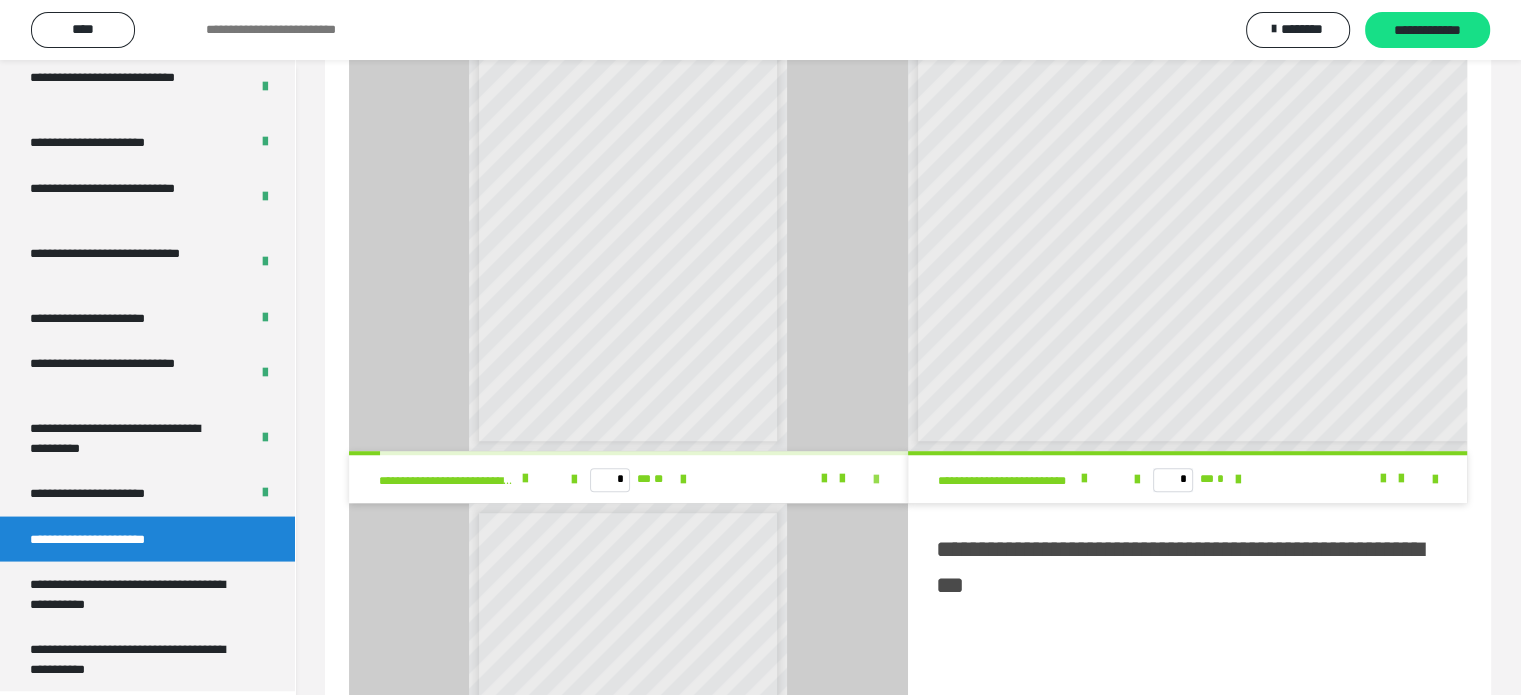 click at bounding box center (876, 480) 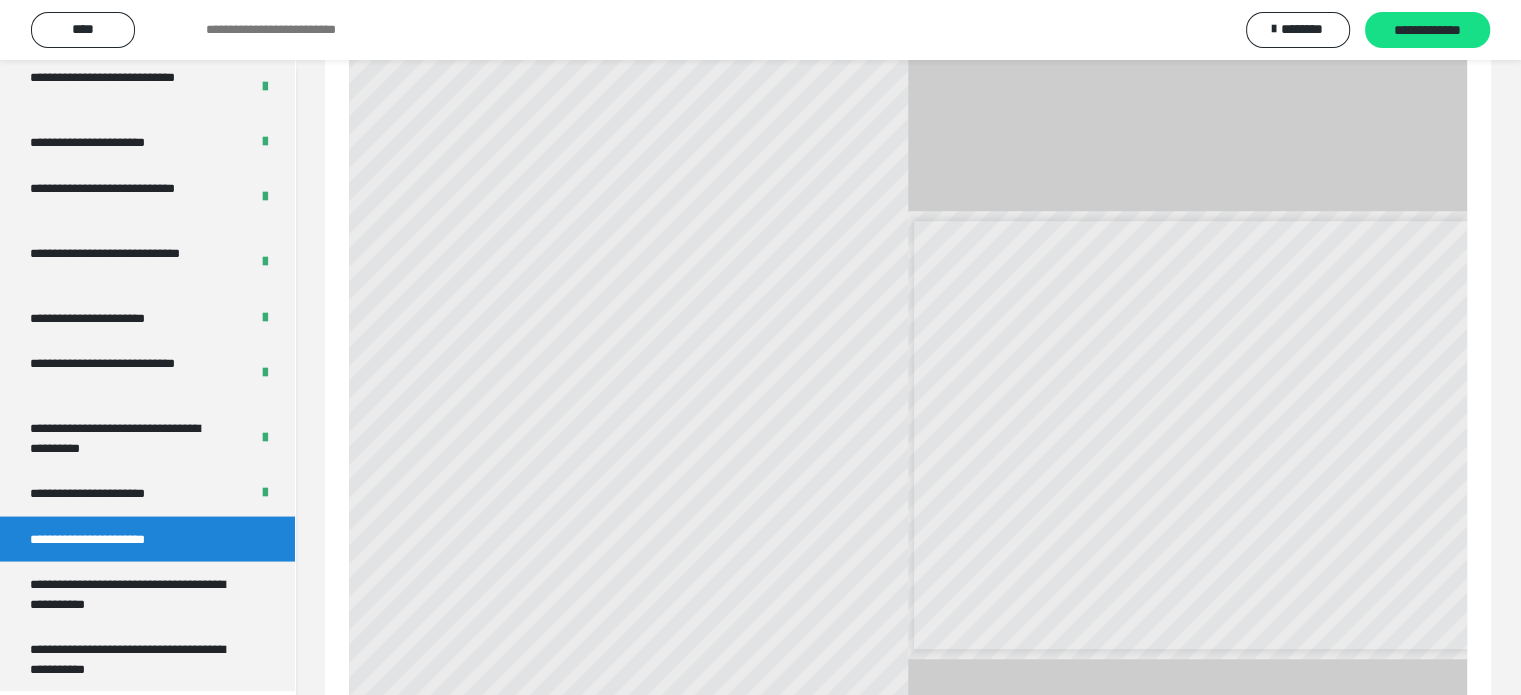 scroll, scrollTop: 3693, scrollLeft: 0, axis: vertical 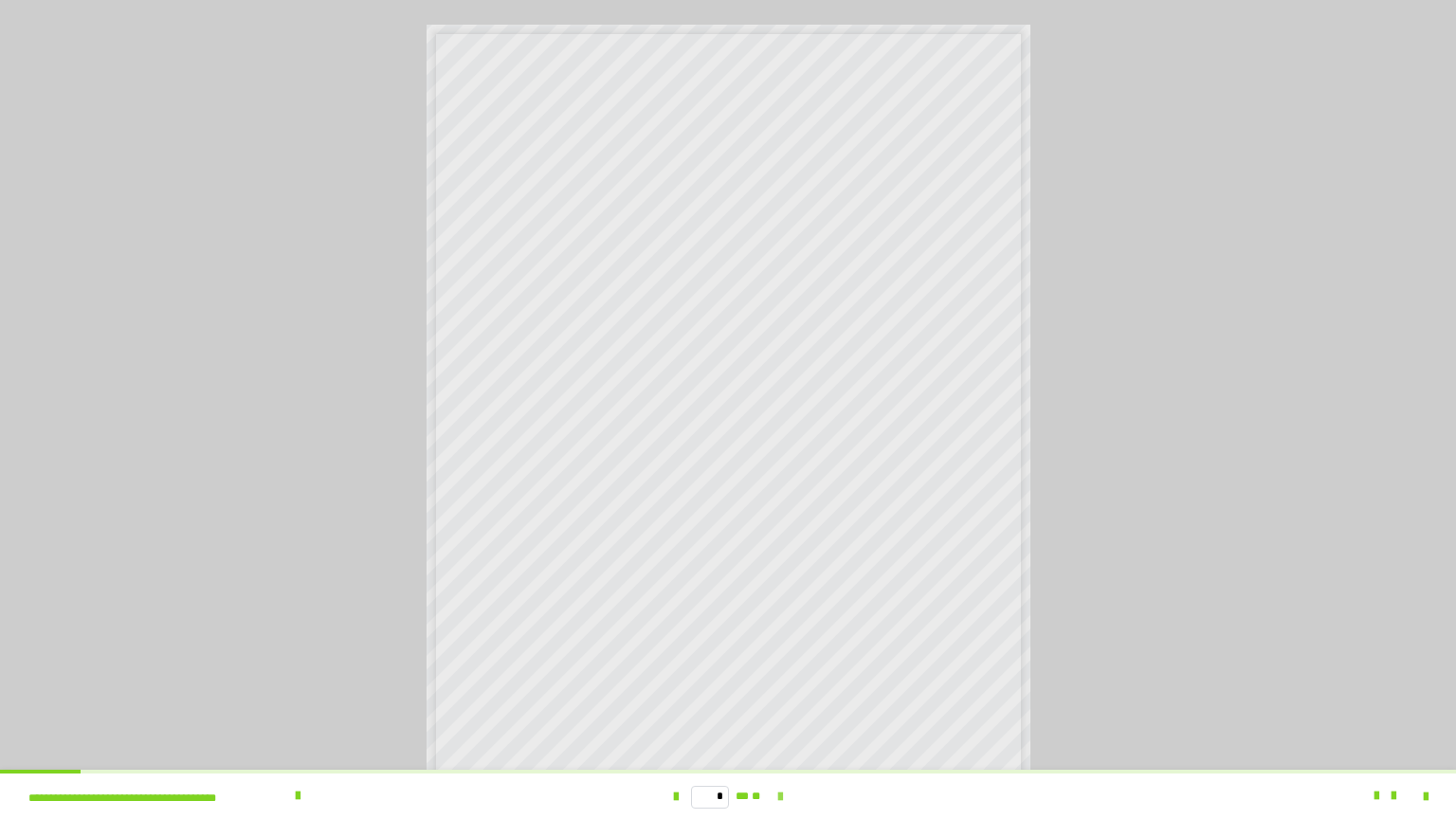click at bounding box center (780, 797) 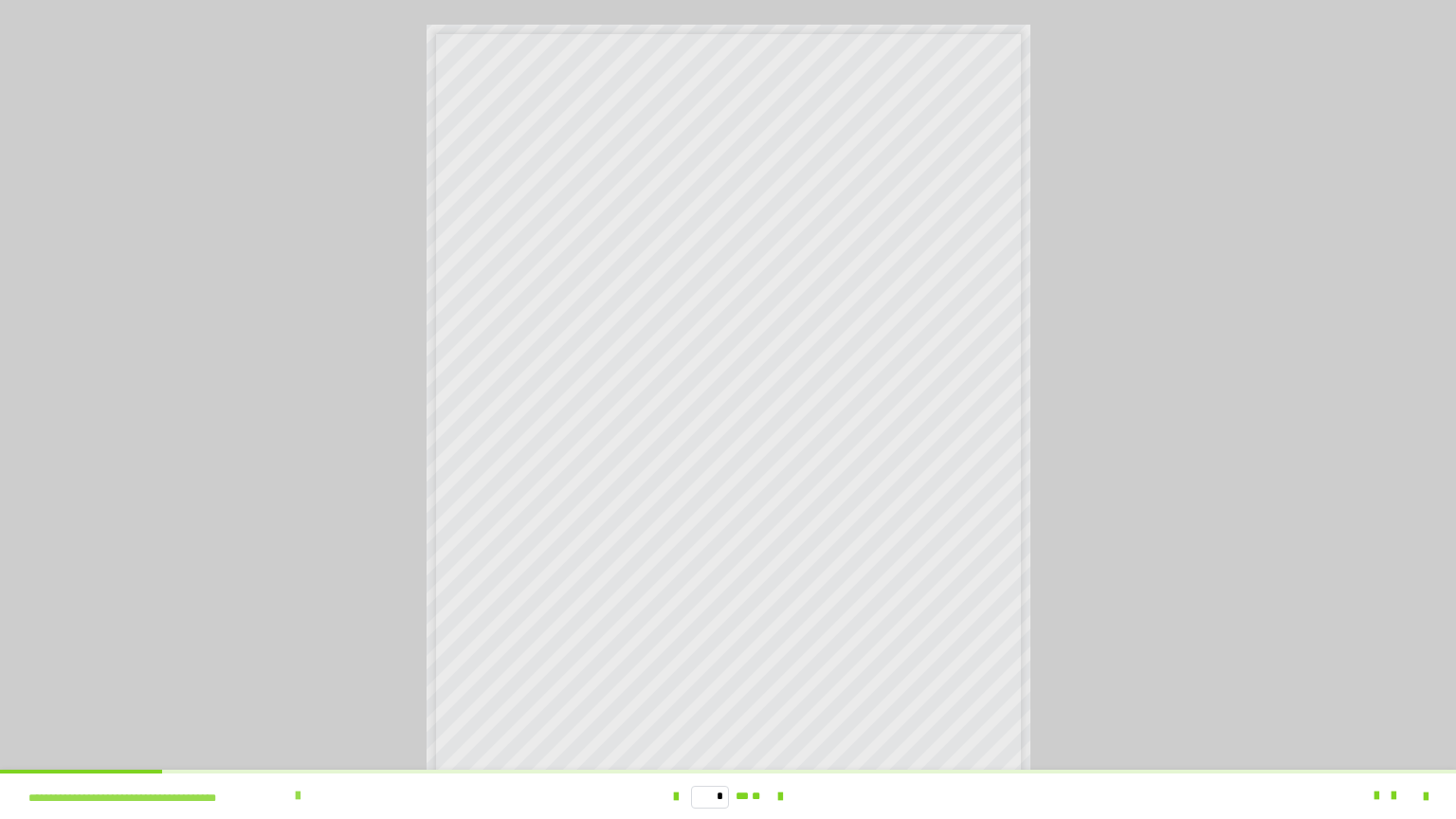 click at bounding box center (298, 796) 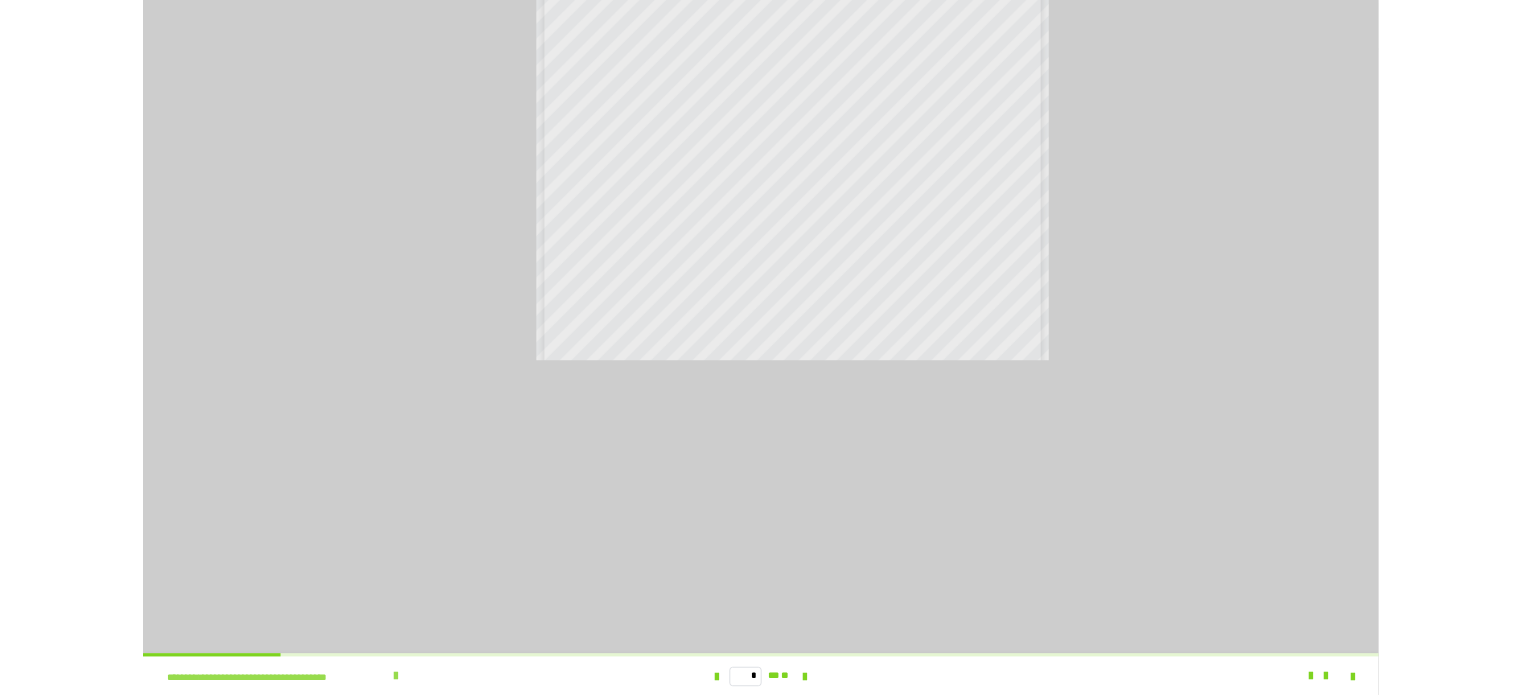 scroll, scrollTop: 3862, scrollLeft: 0, axis: vertical 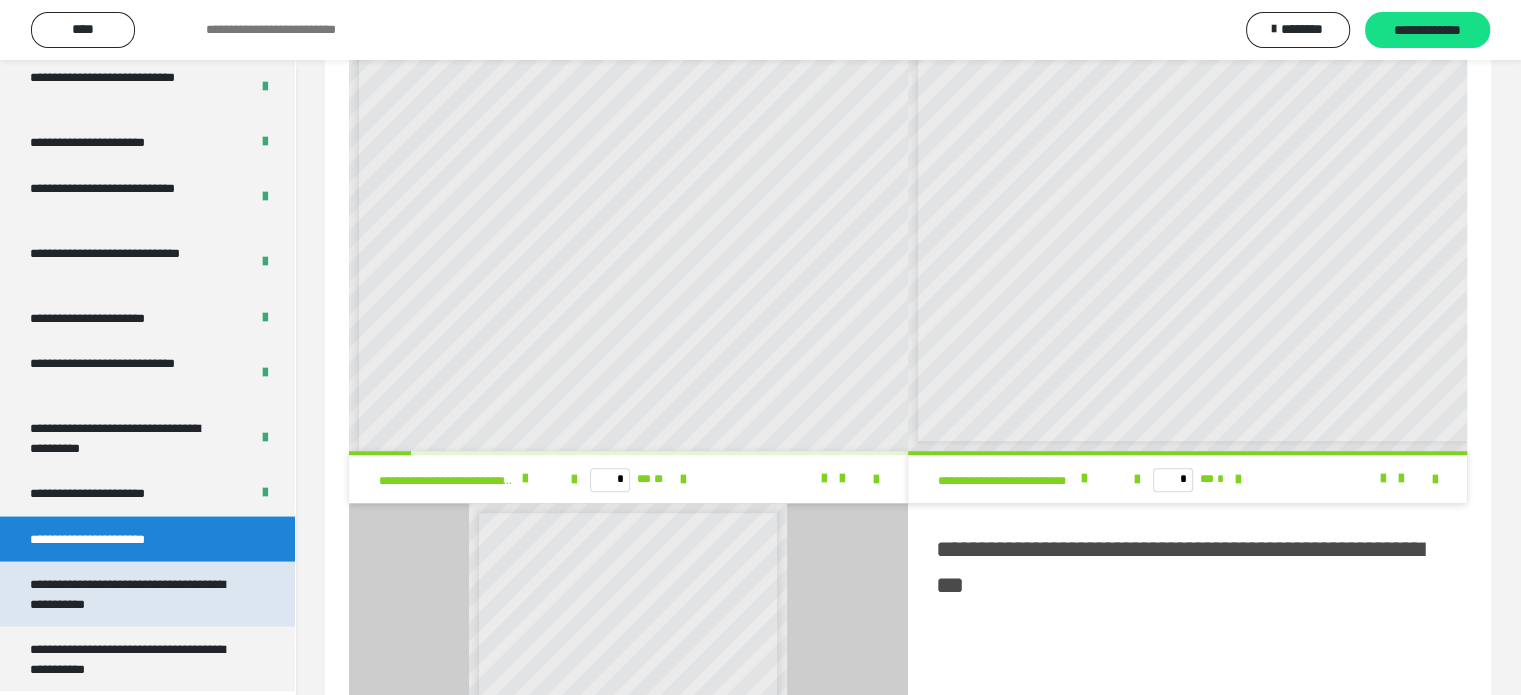 click on "**********" at bounding box center (132, 594) 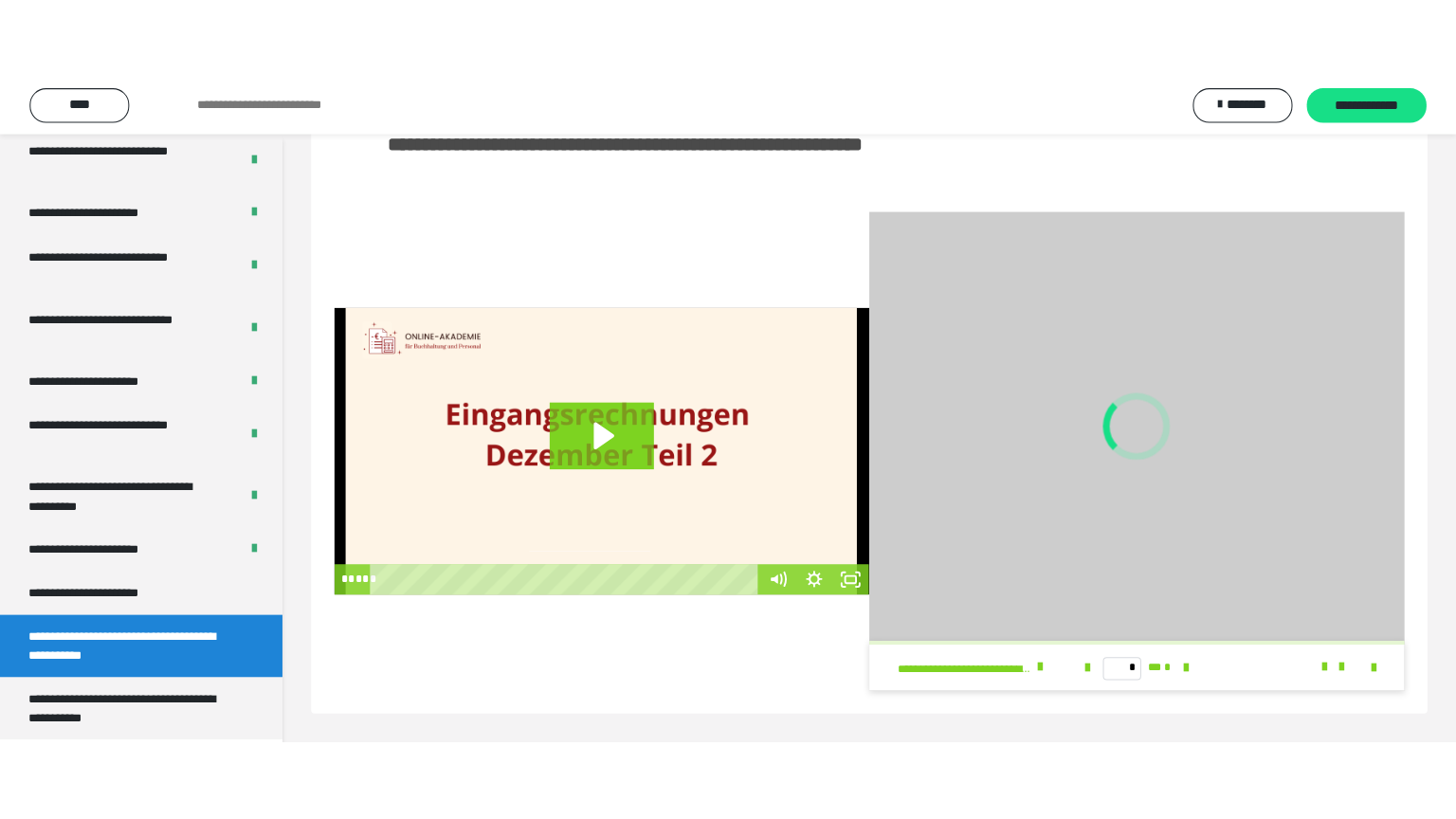 scroll, scrollTop: 209, scrollLeft: 0, axis: vertical 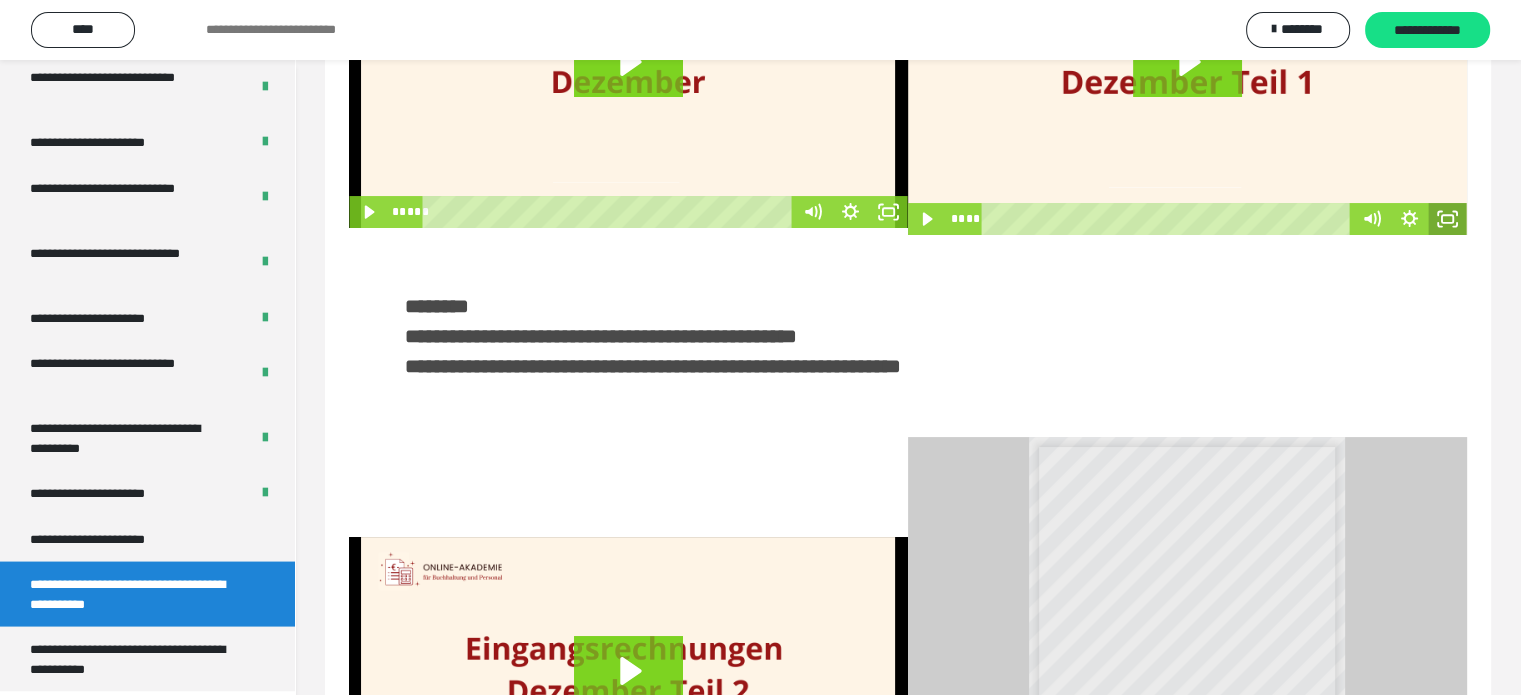 click 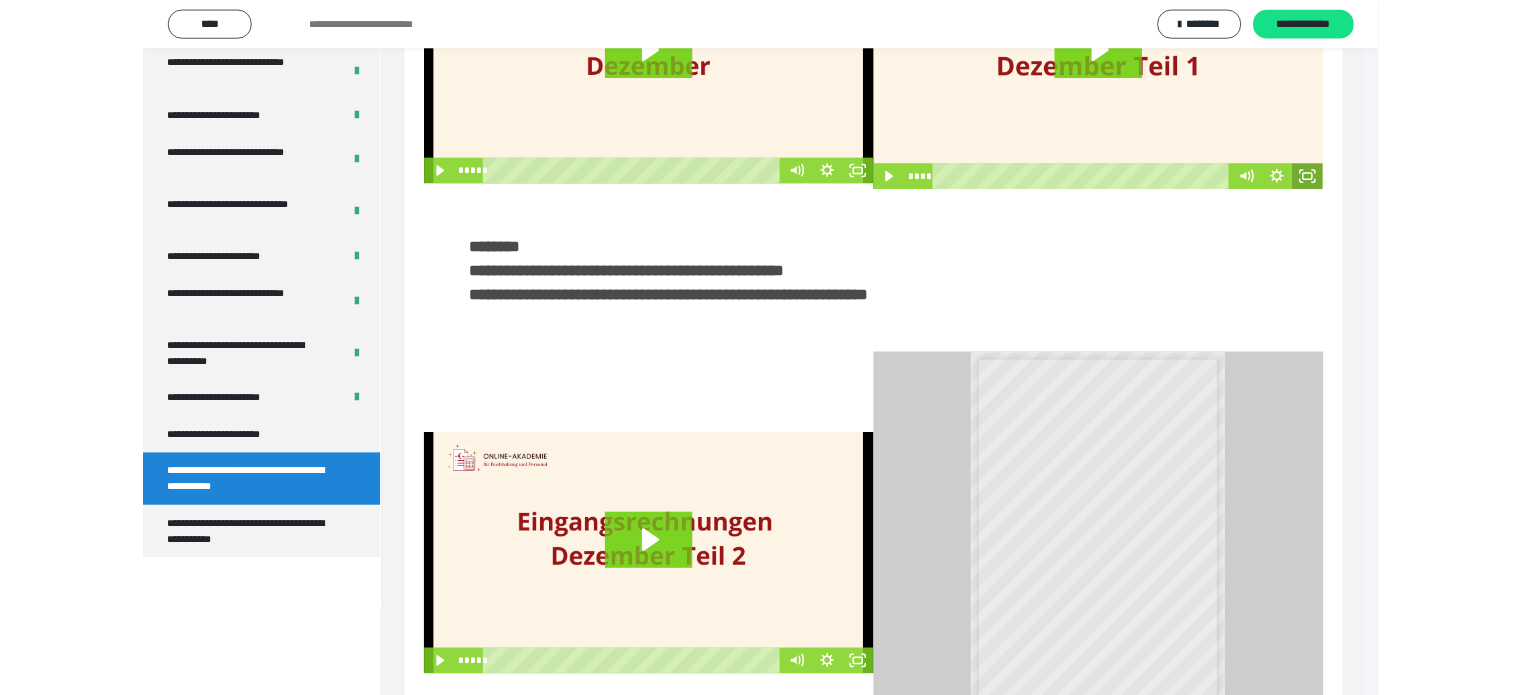 scroll, scrollTop: 3693, scrollLeft: 0, axis: vertical 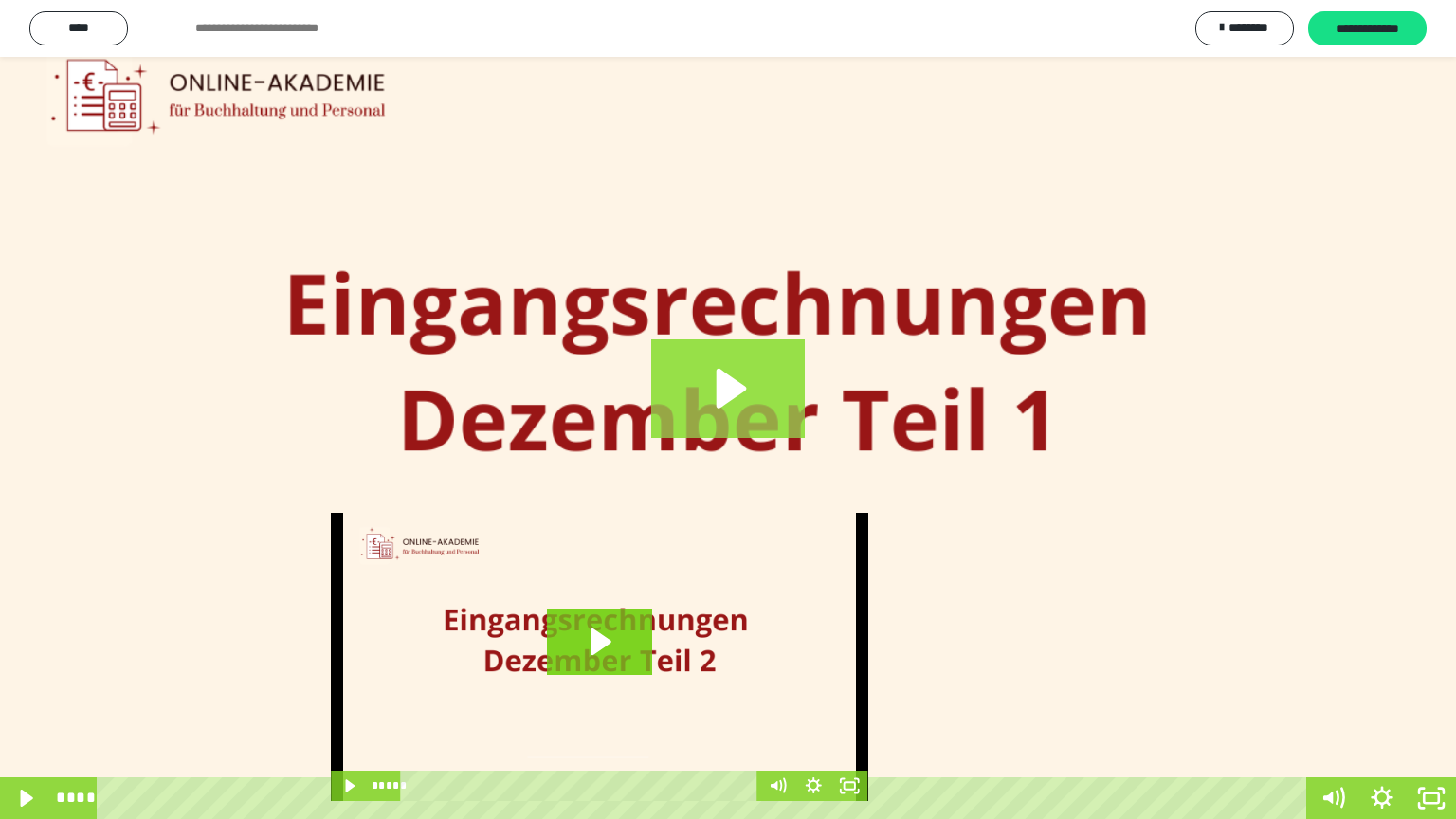 click 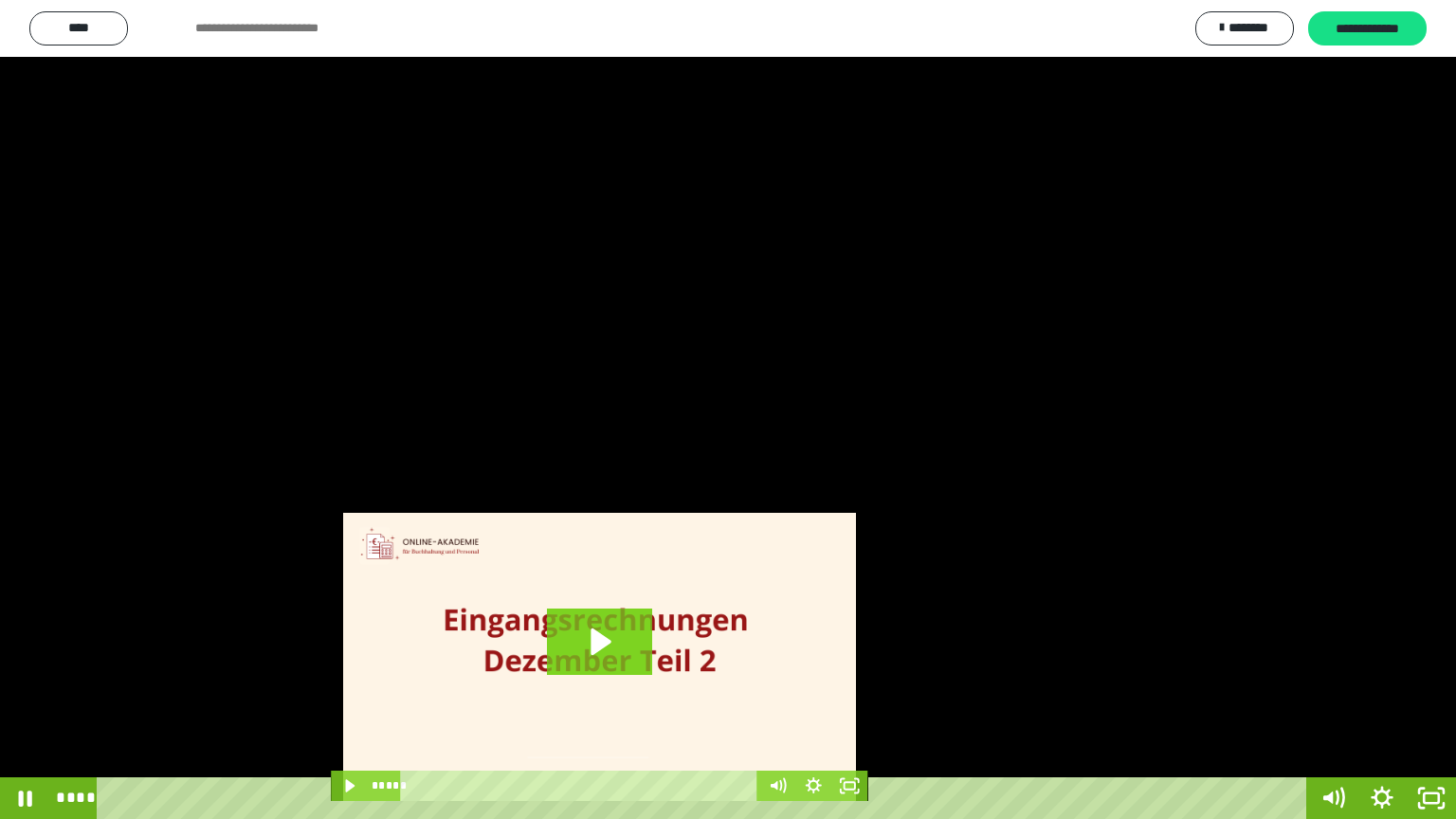 click at bounding box center (728, 410) 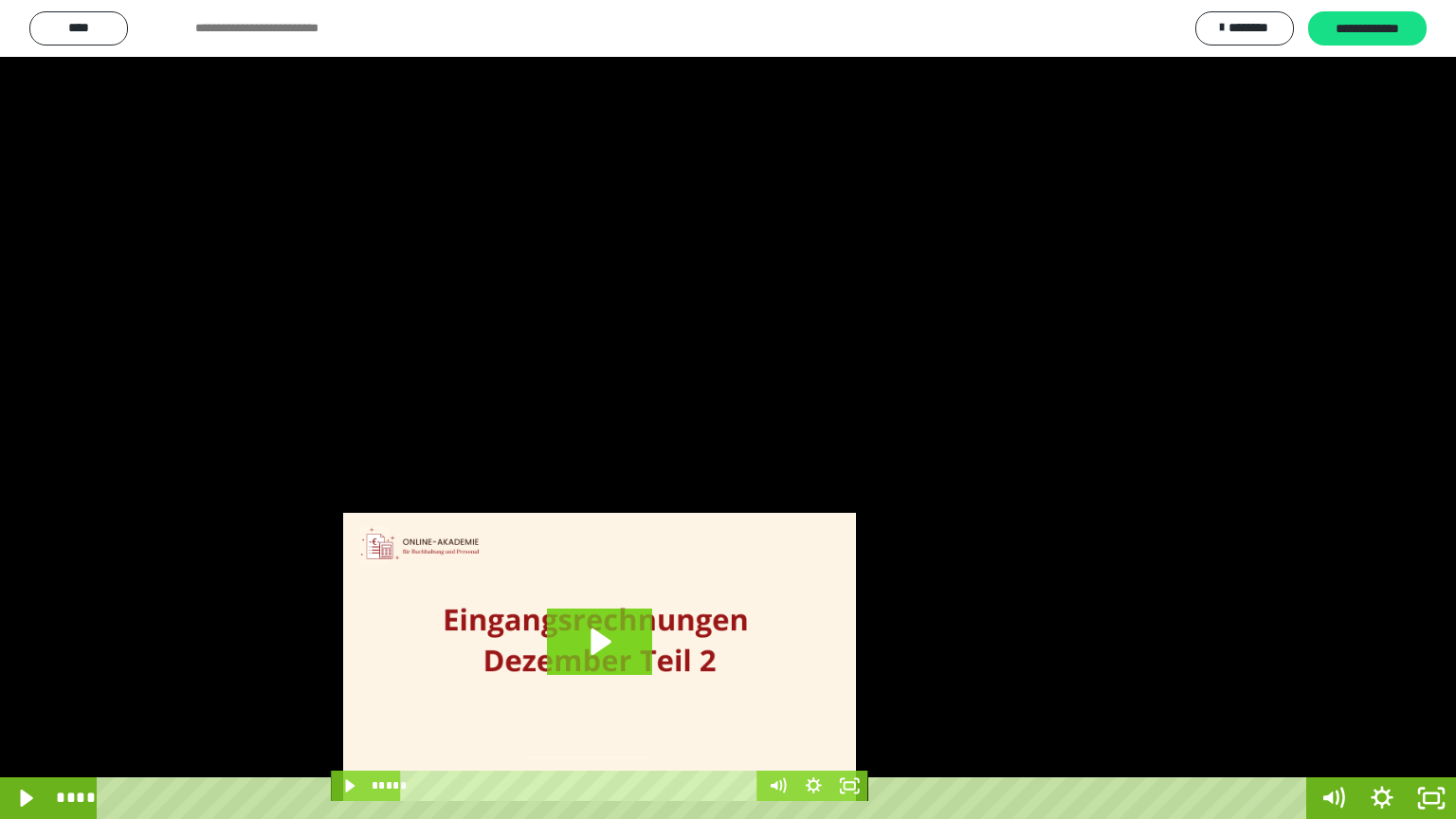 click at bounding box center [728, 410] 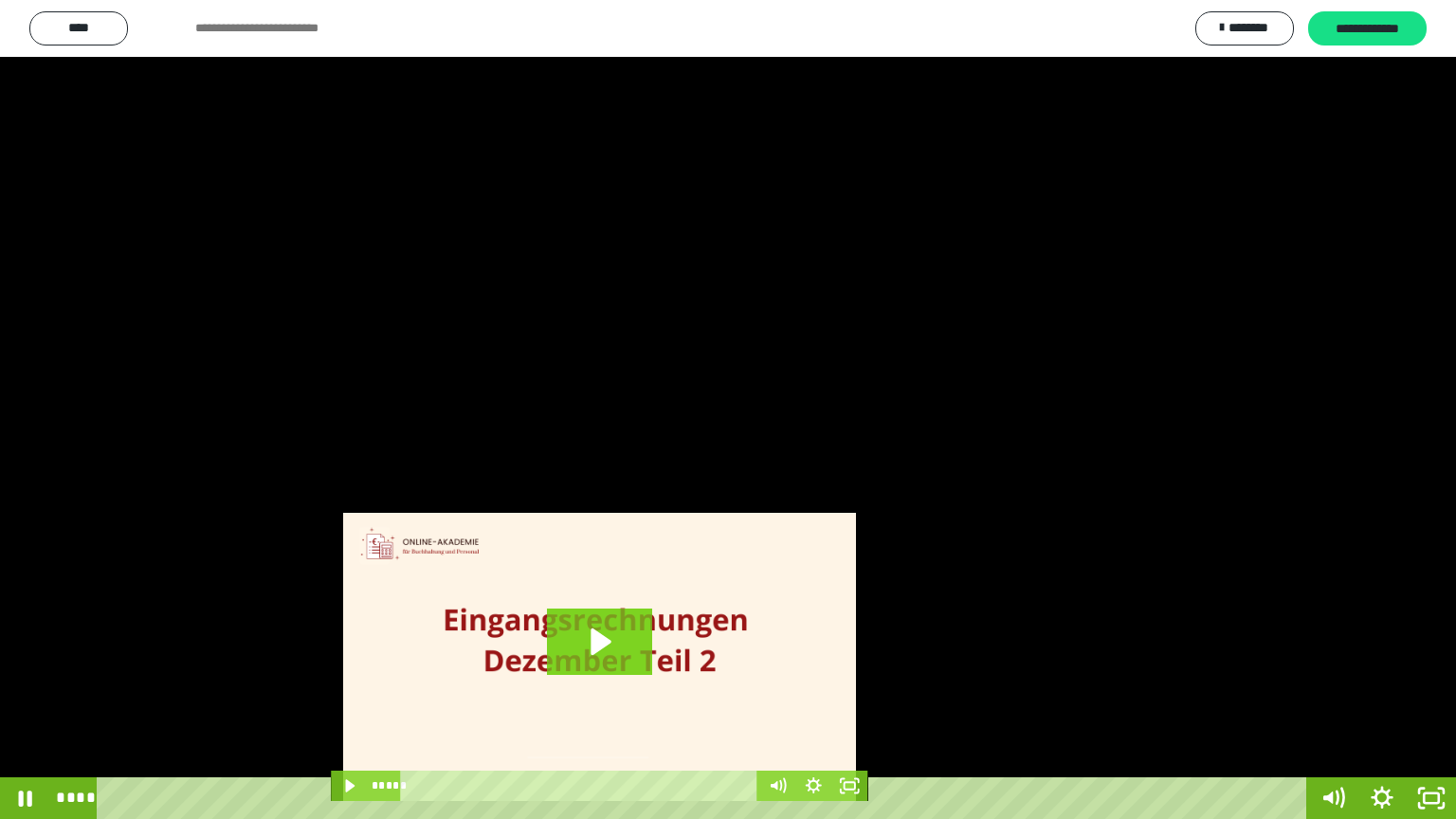 click at bounding box center (728, 410) 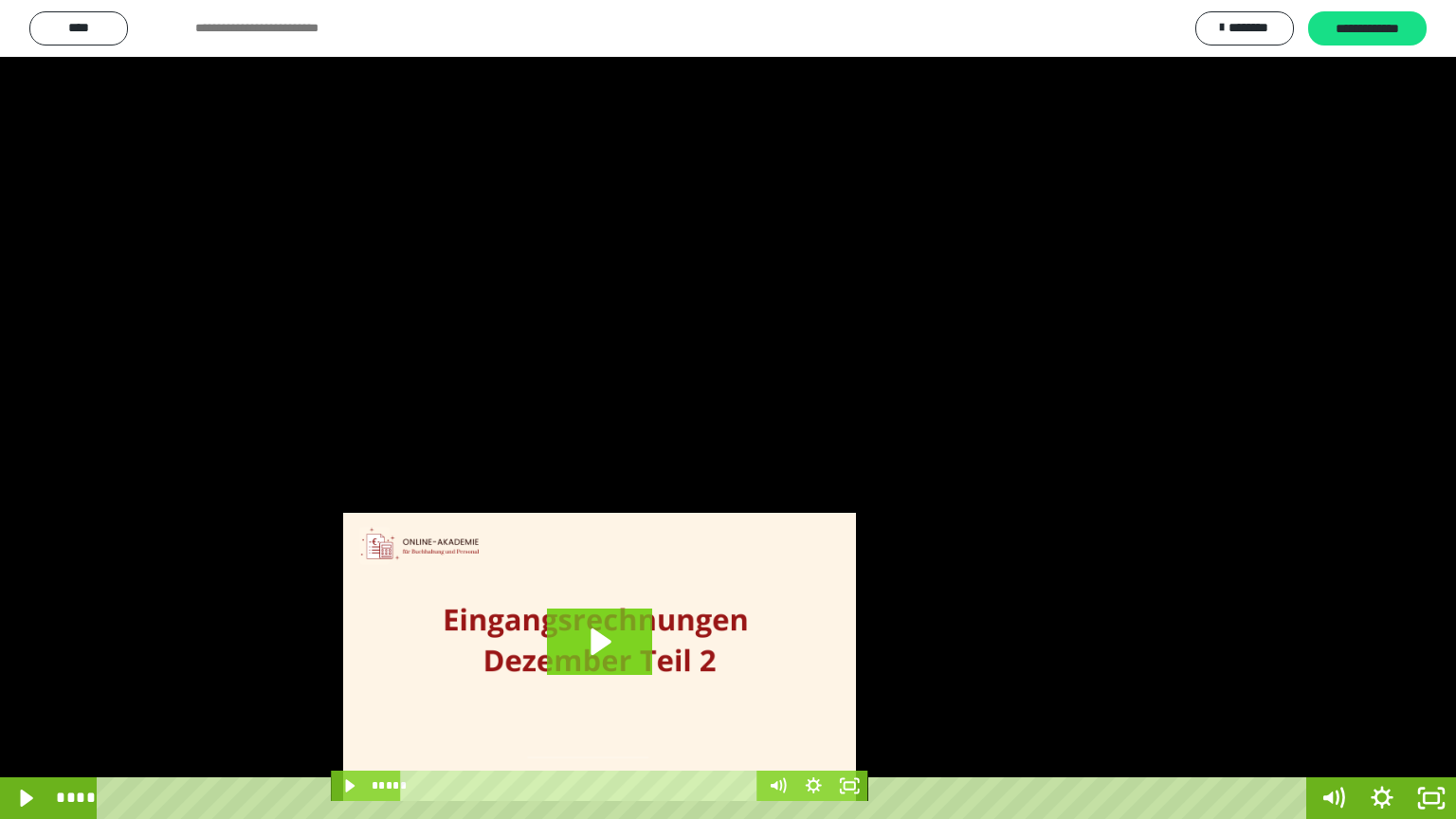 click at bounding box center [728, 410] 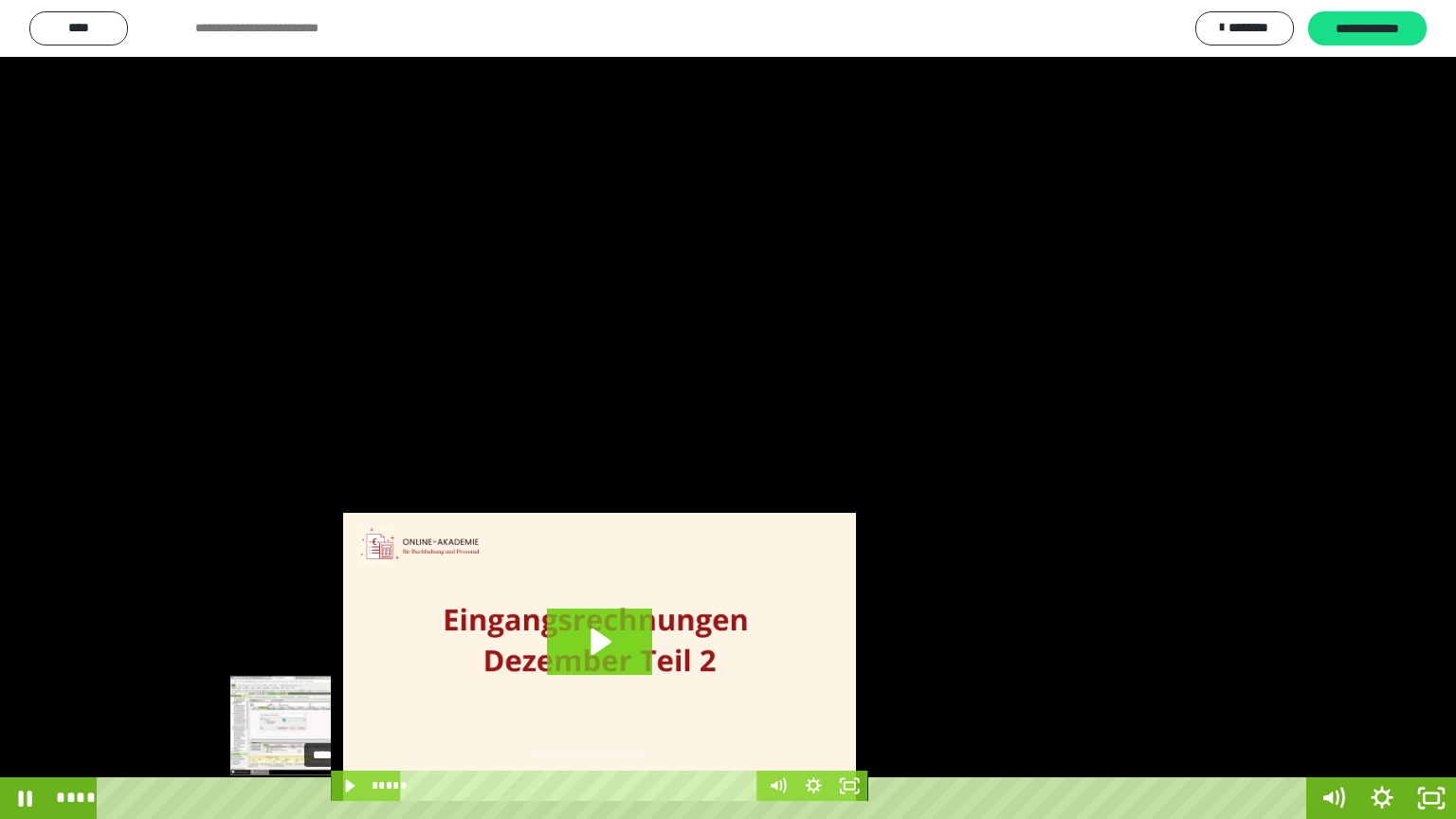 click at bounding box center [331, 798] 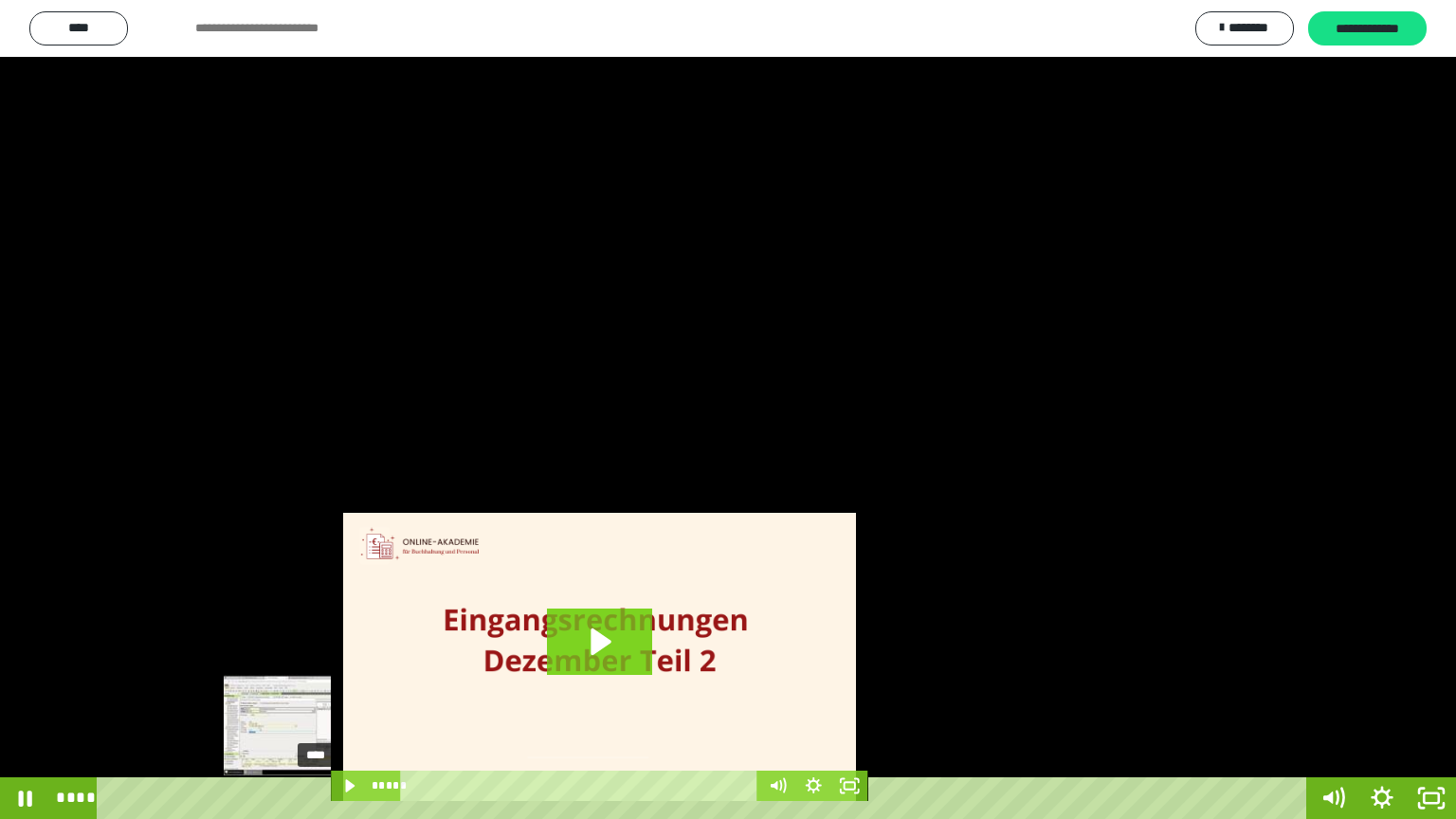 click on "****" at bounding box center (705, 798) 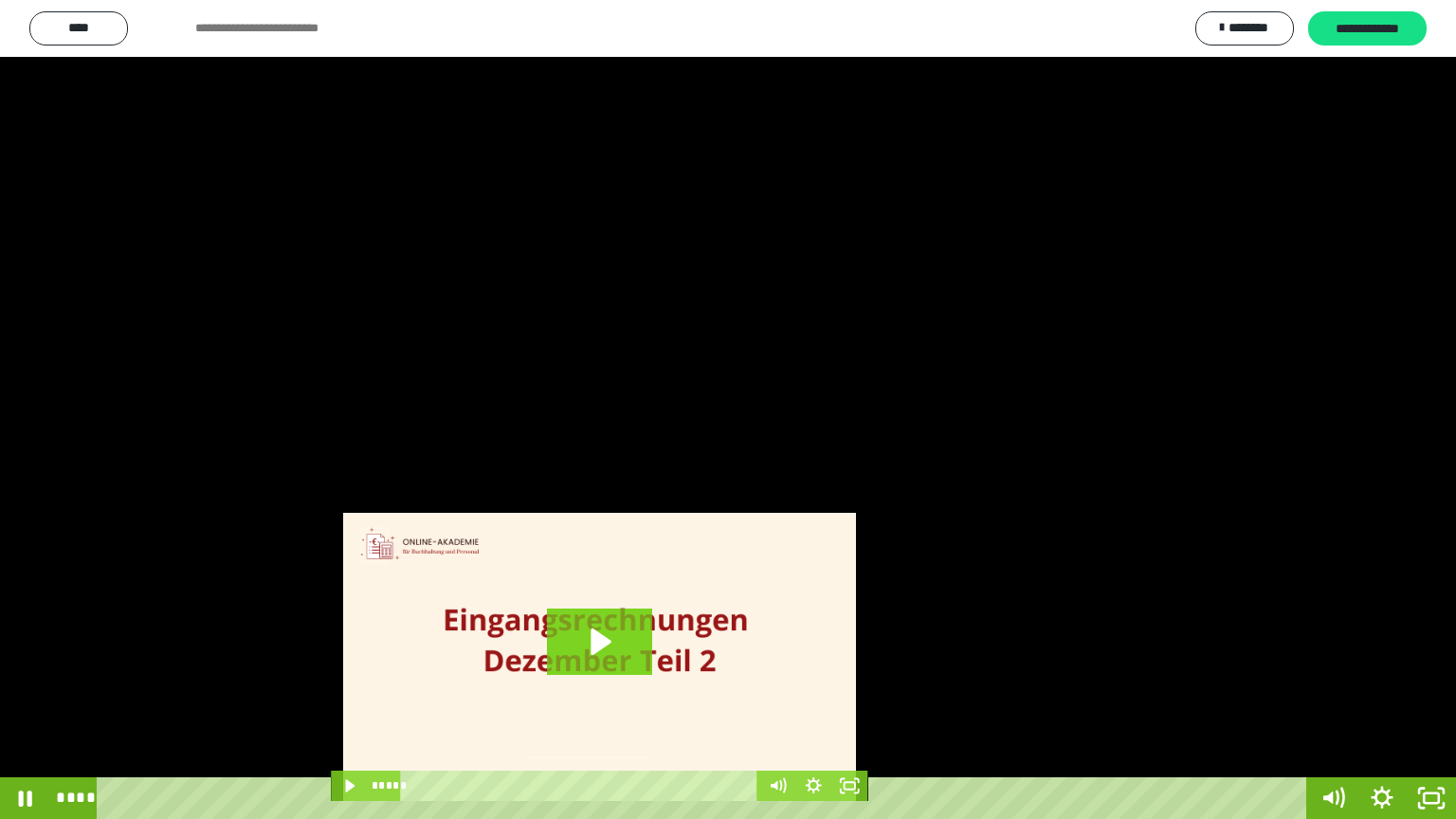 click at bounding box center [728, 410] 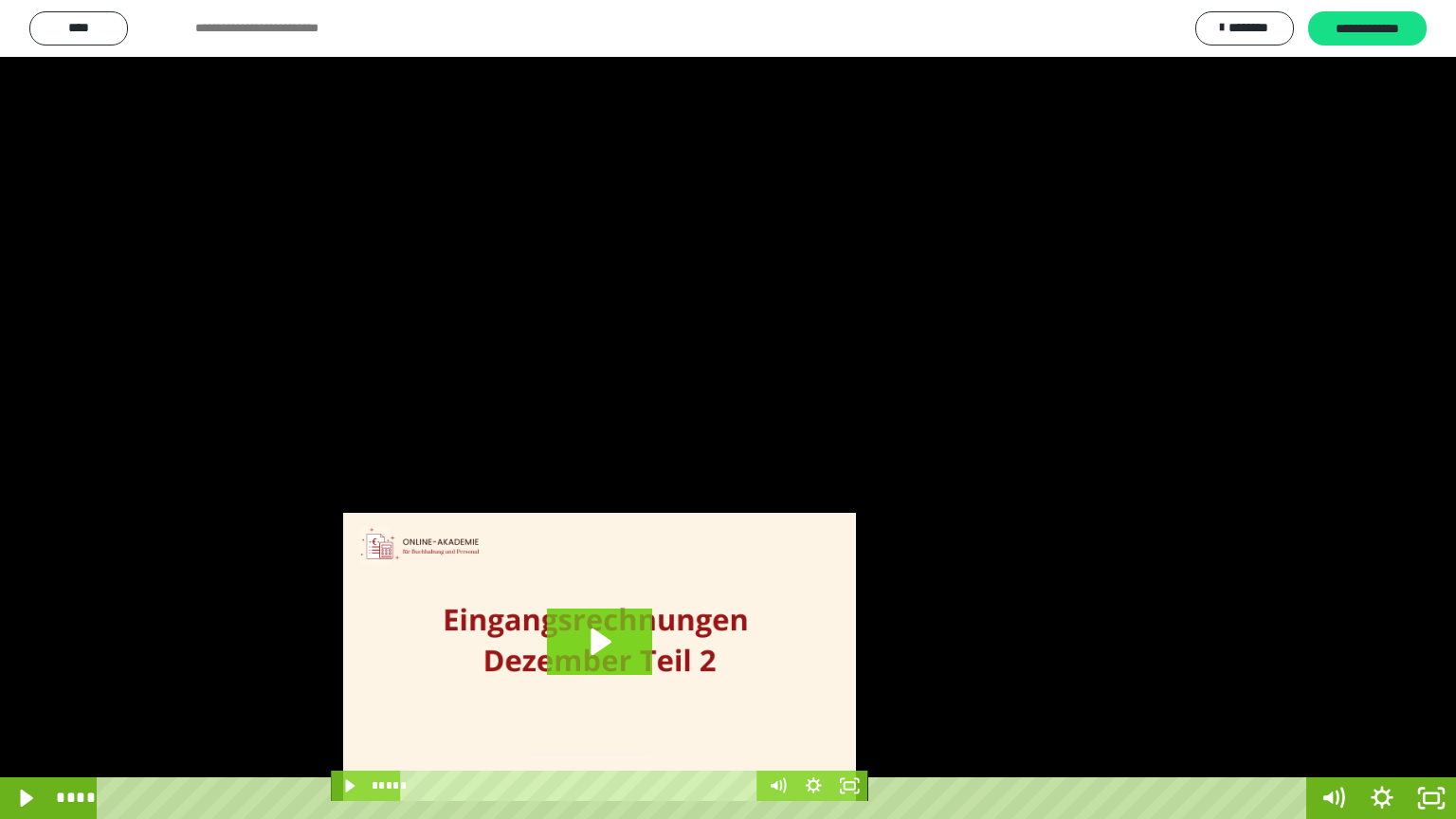 click at bounding box center (728, 410) 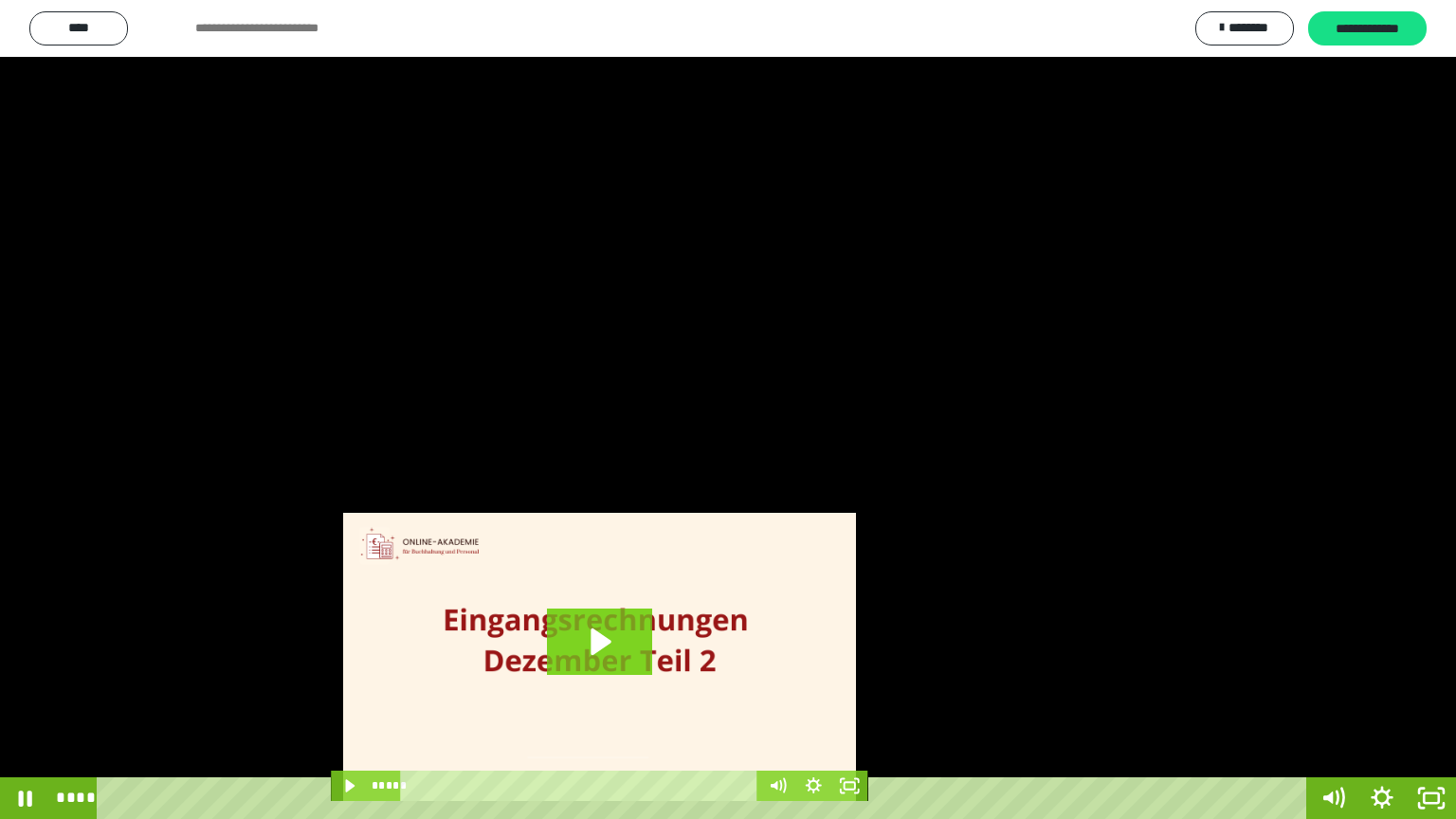 click at bounding box center (728, 410) 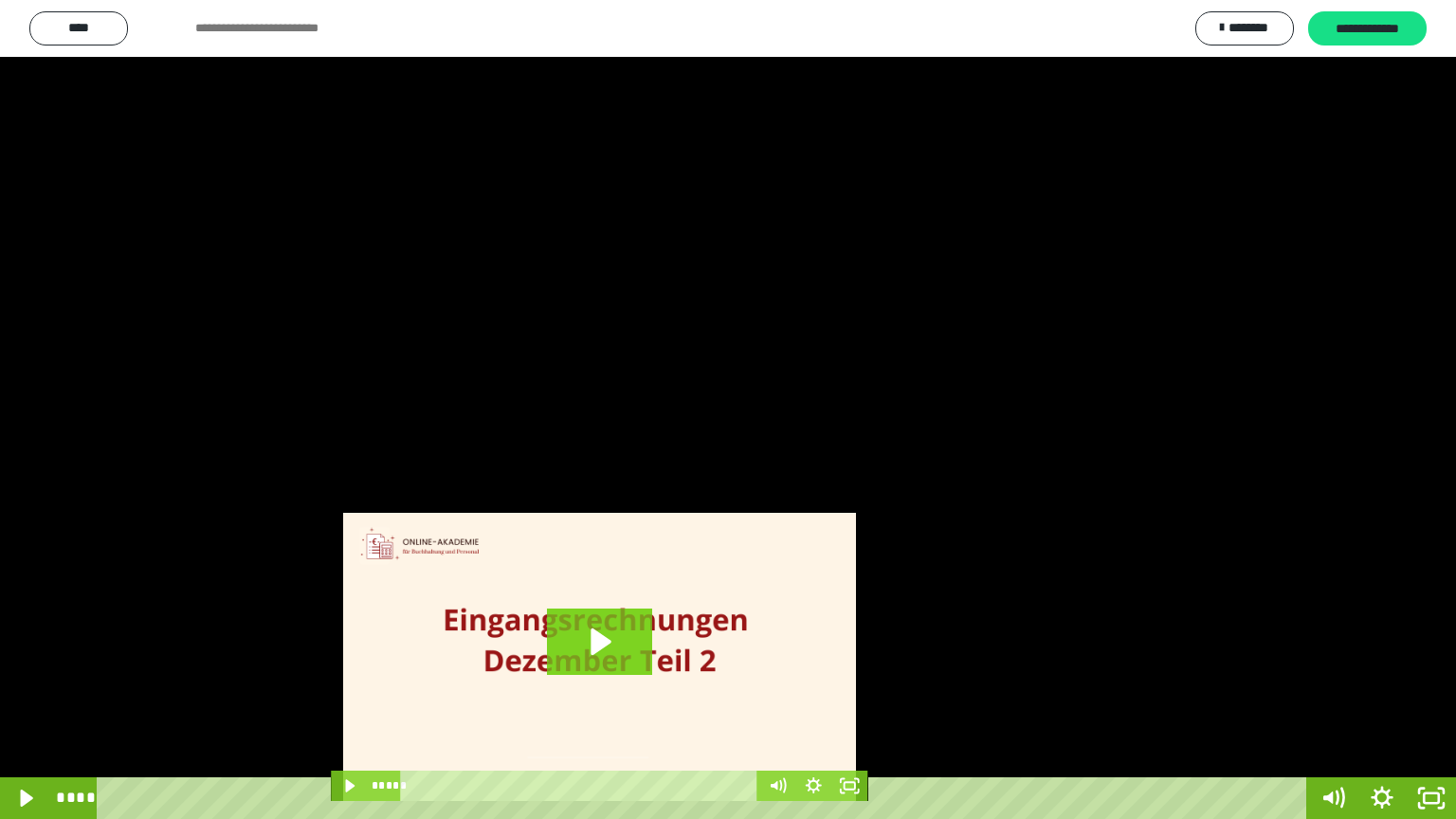 scroll, scrollTop: 3661, scrollLeft: 0, axis: vertical 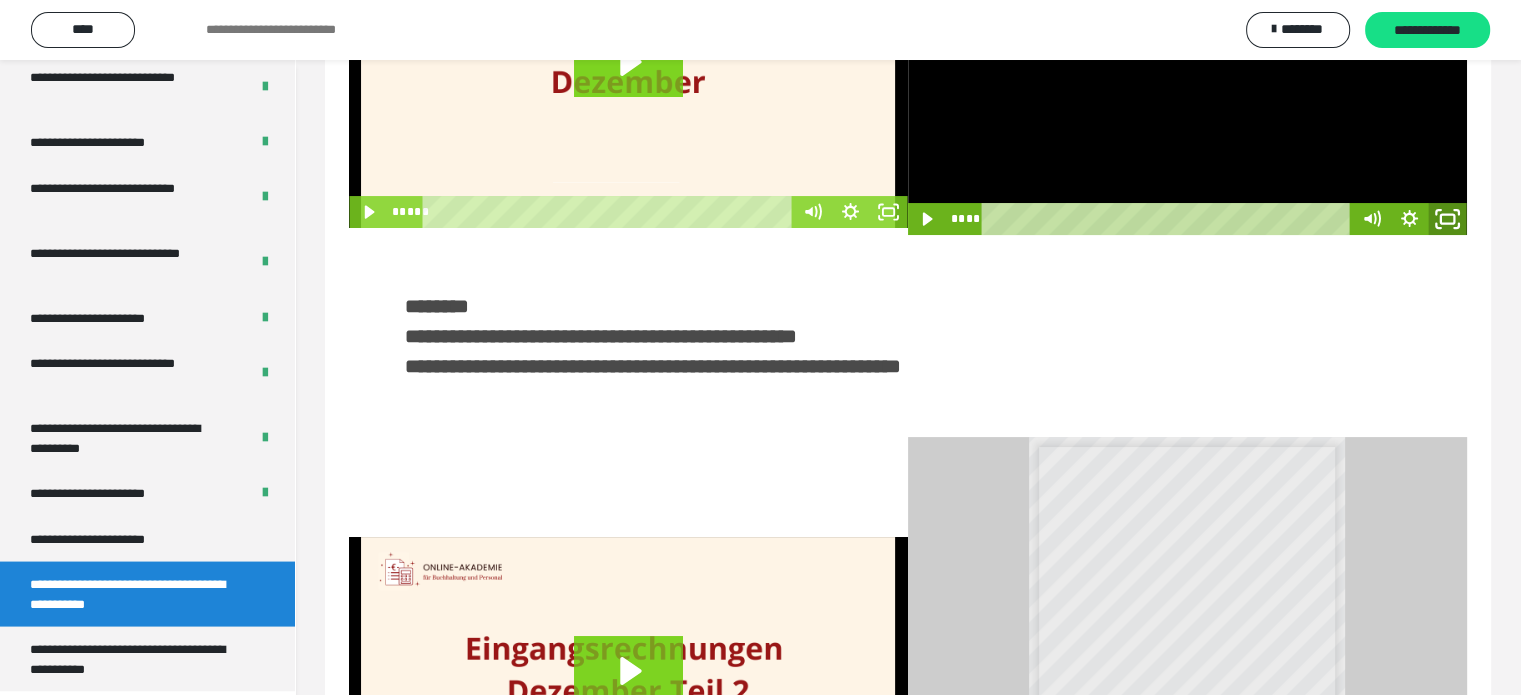 click 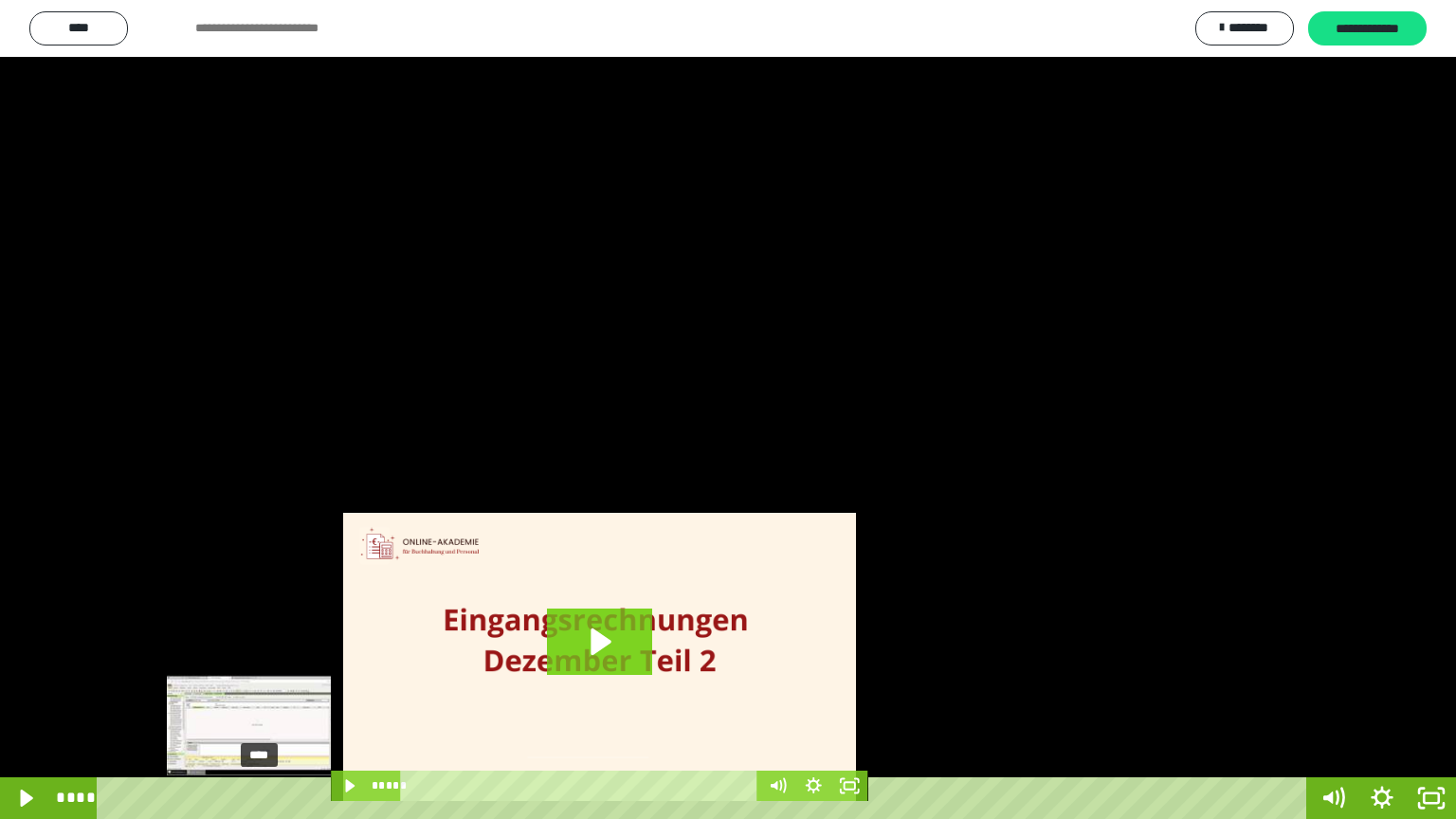 scroll, scrollTop: 3661, scrollLeft: 0, axis: vertical 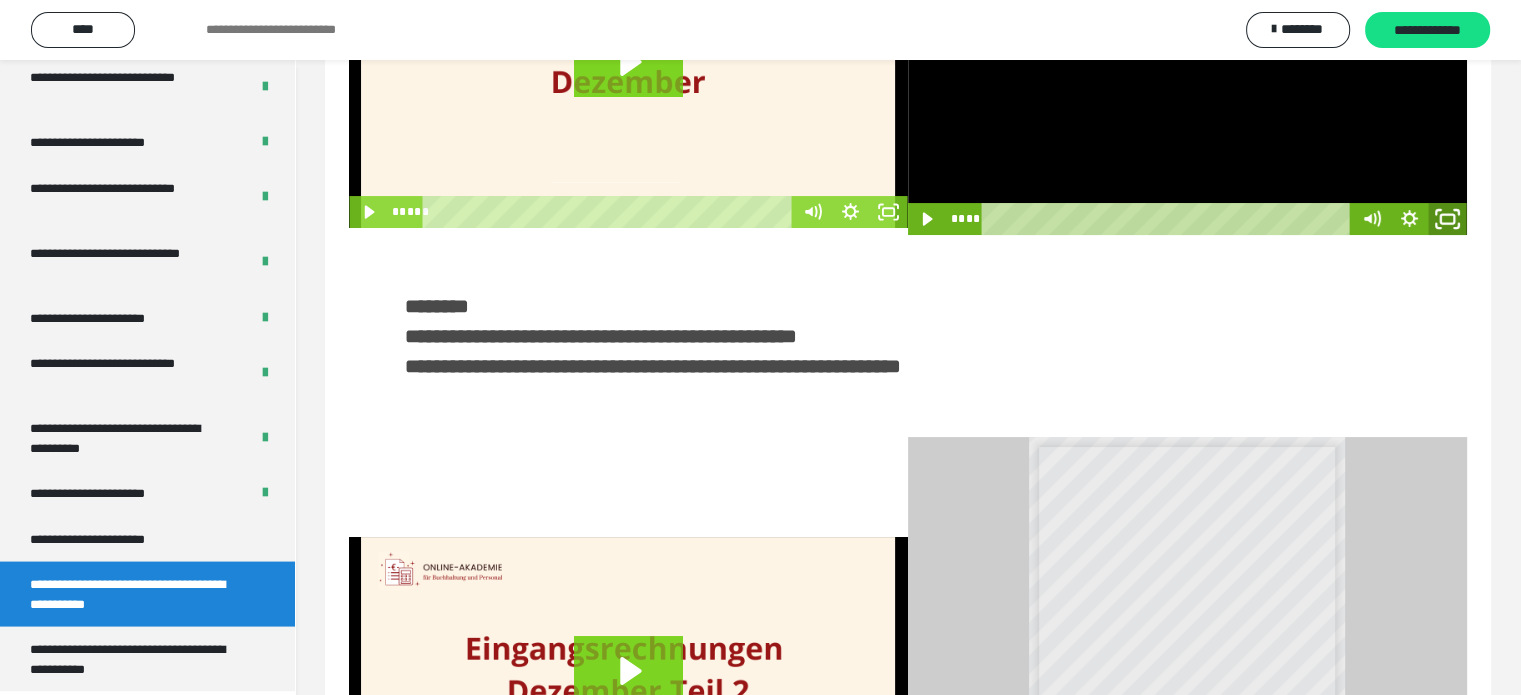 click 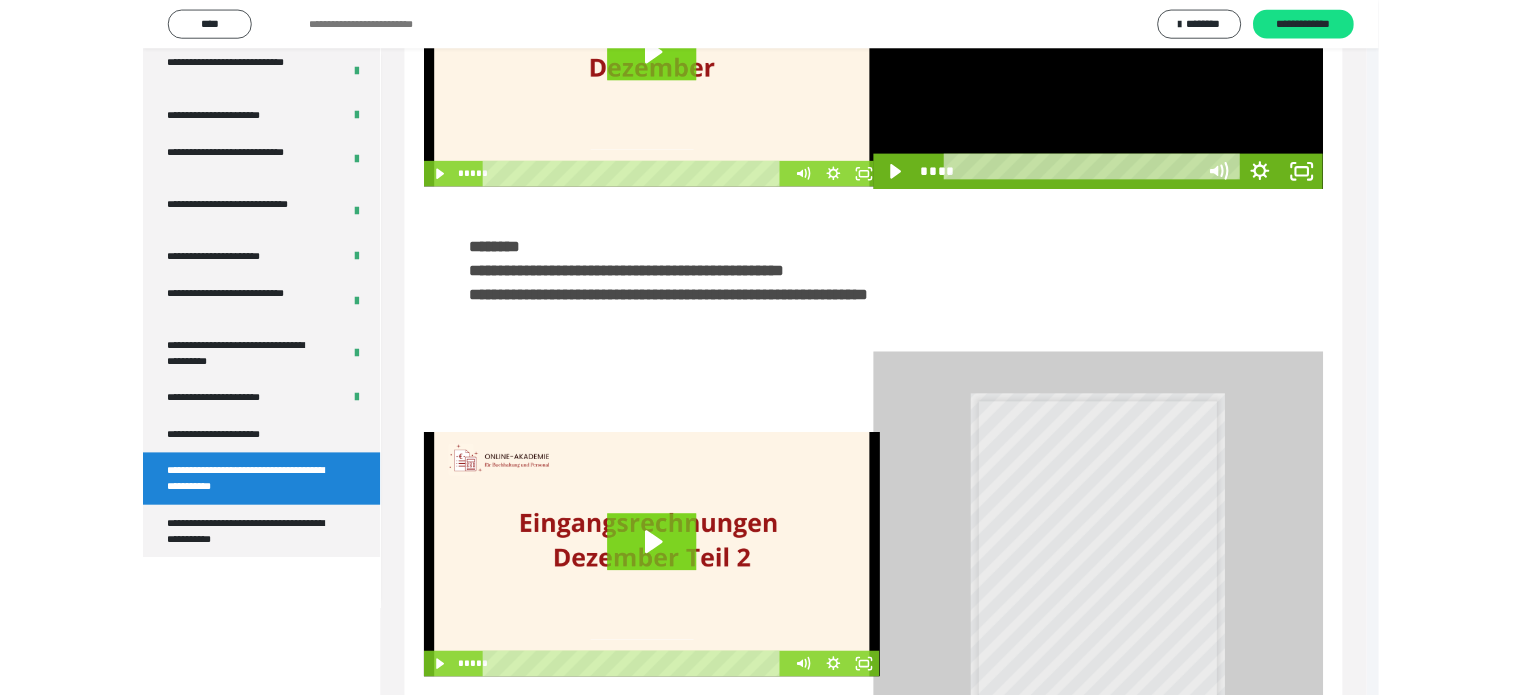 scroll, scrollTop: 3693, scrollLeft: 0, axis: vertical 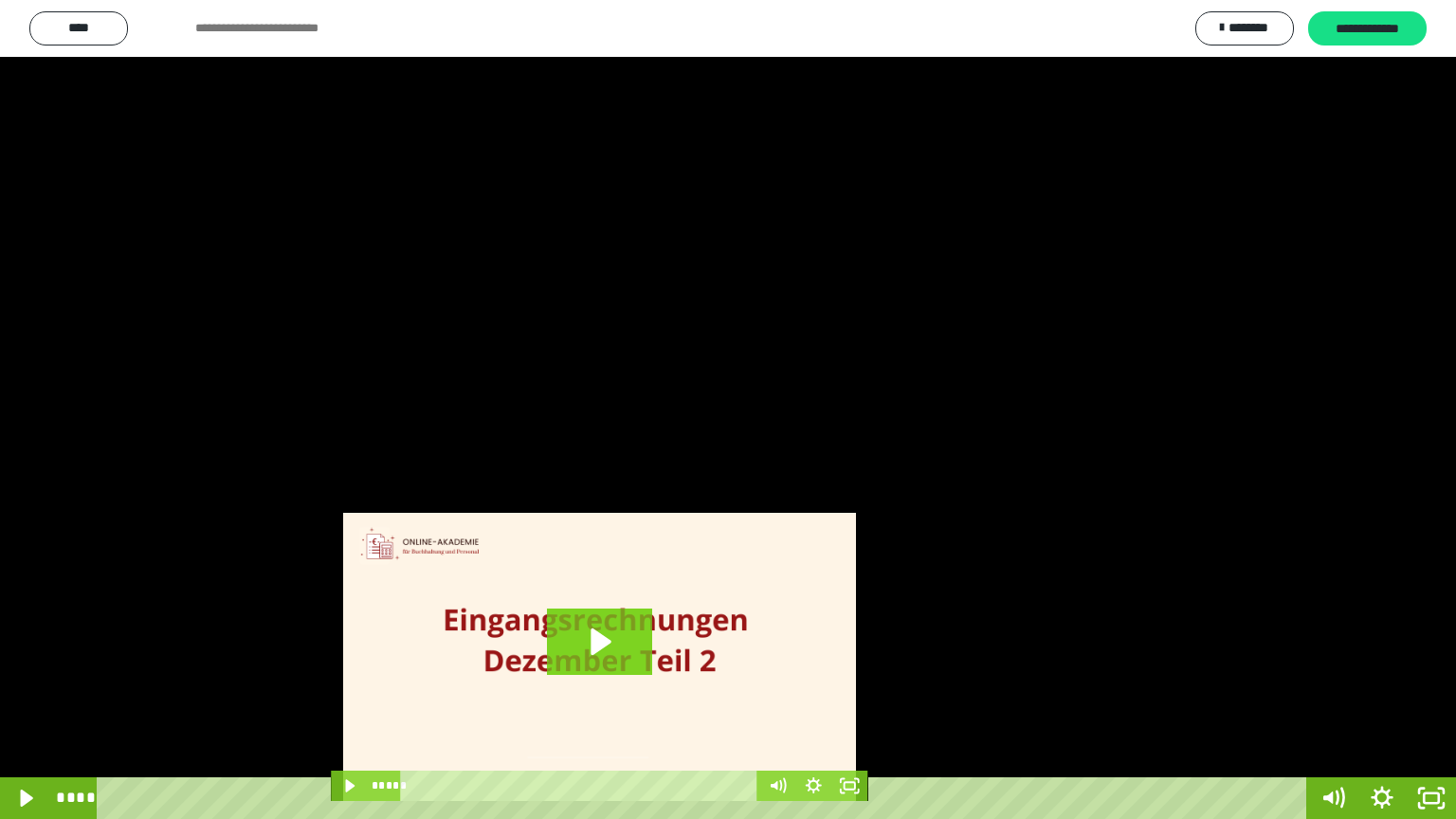 click at bounding box center (728, 410) 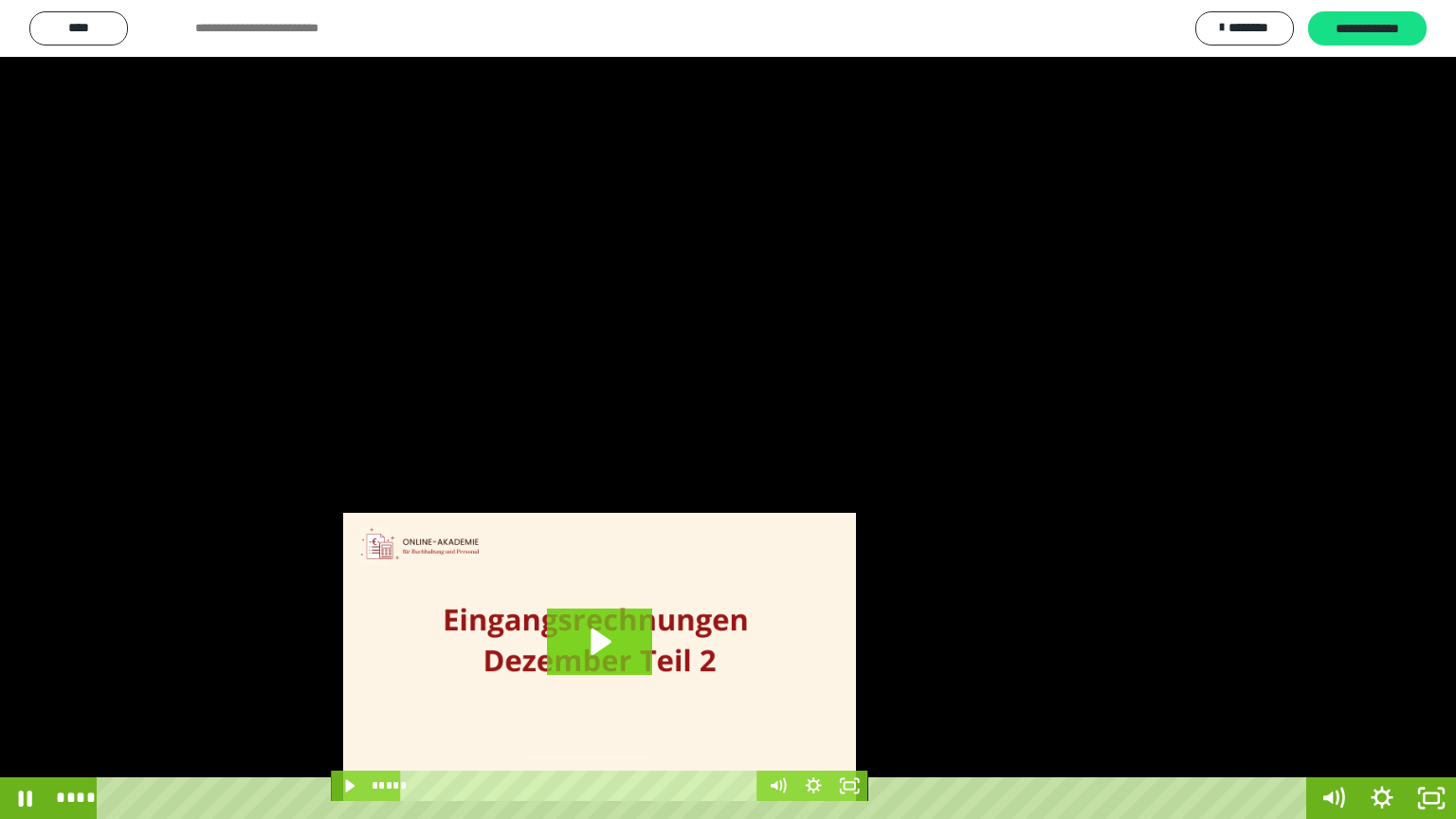 click at bounding box center [728, 410] 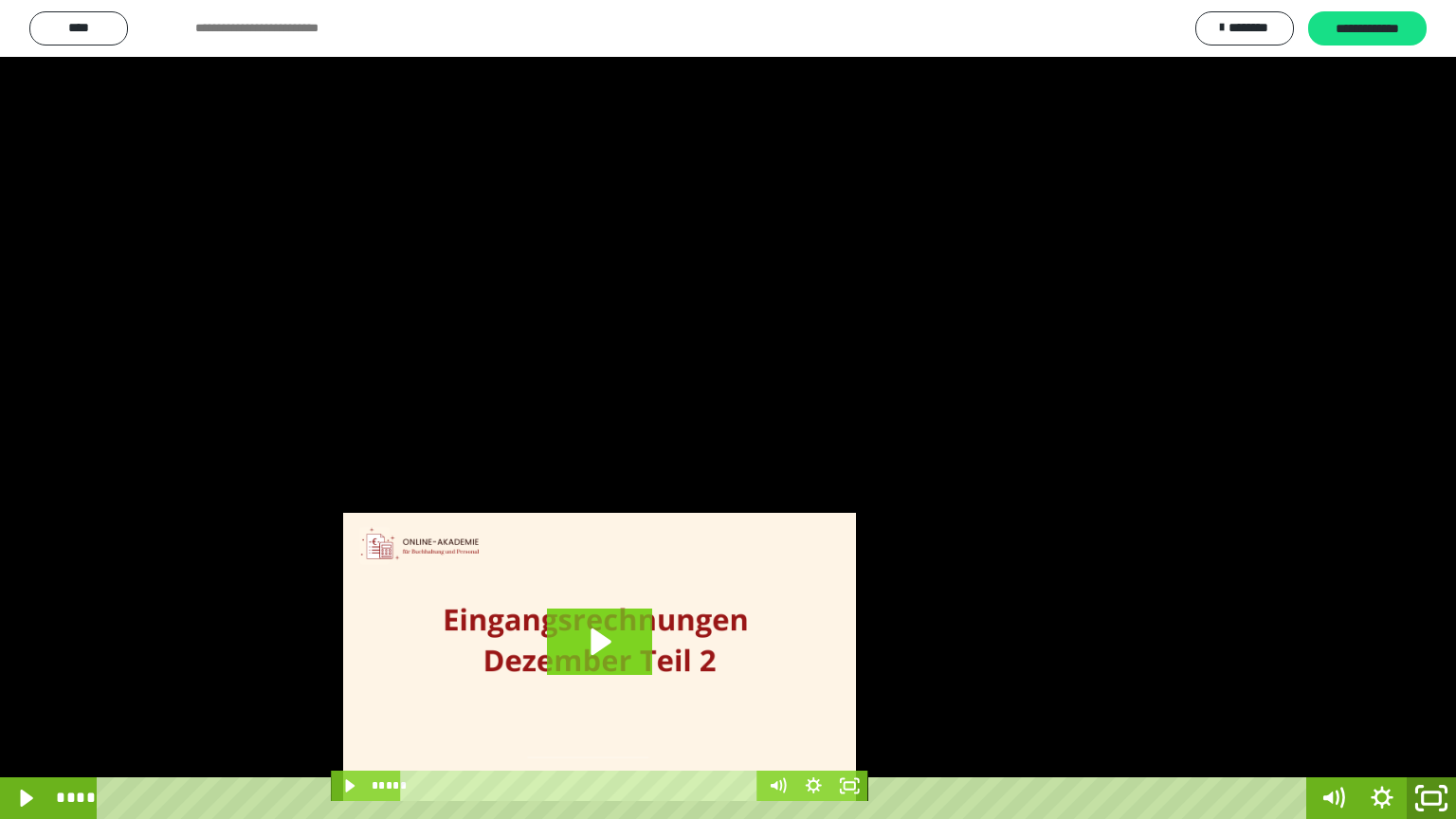 click 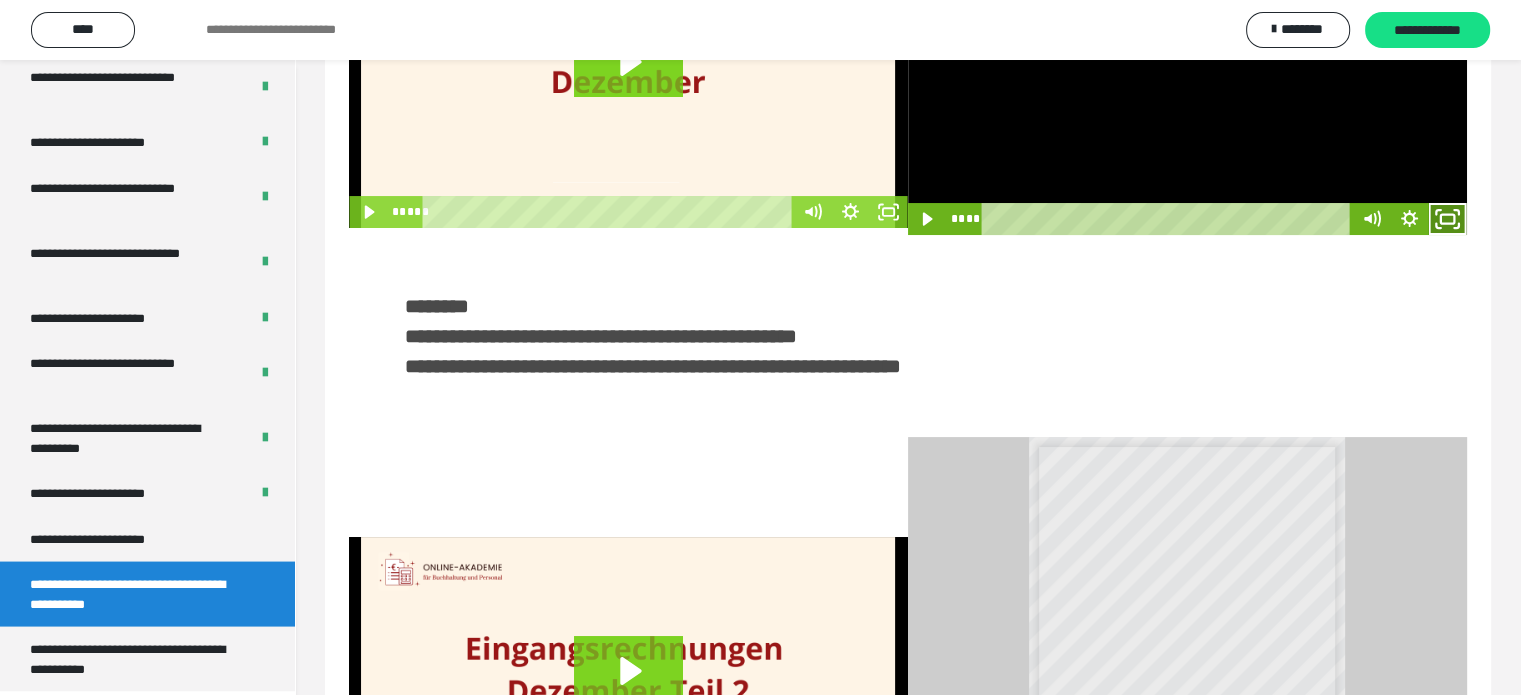 click 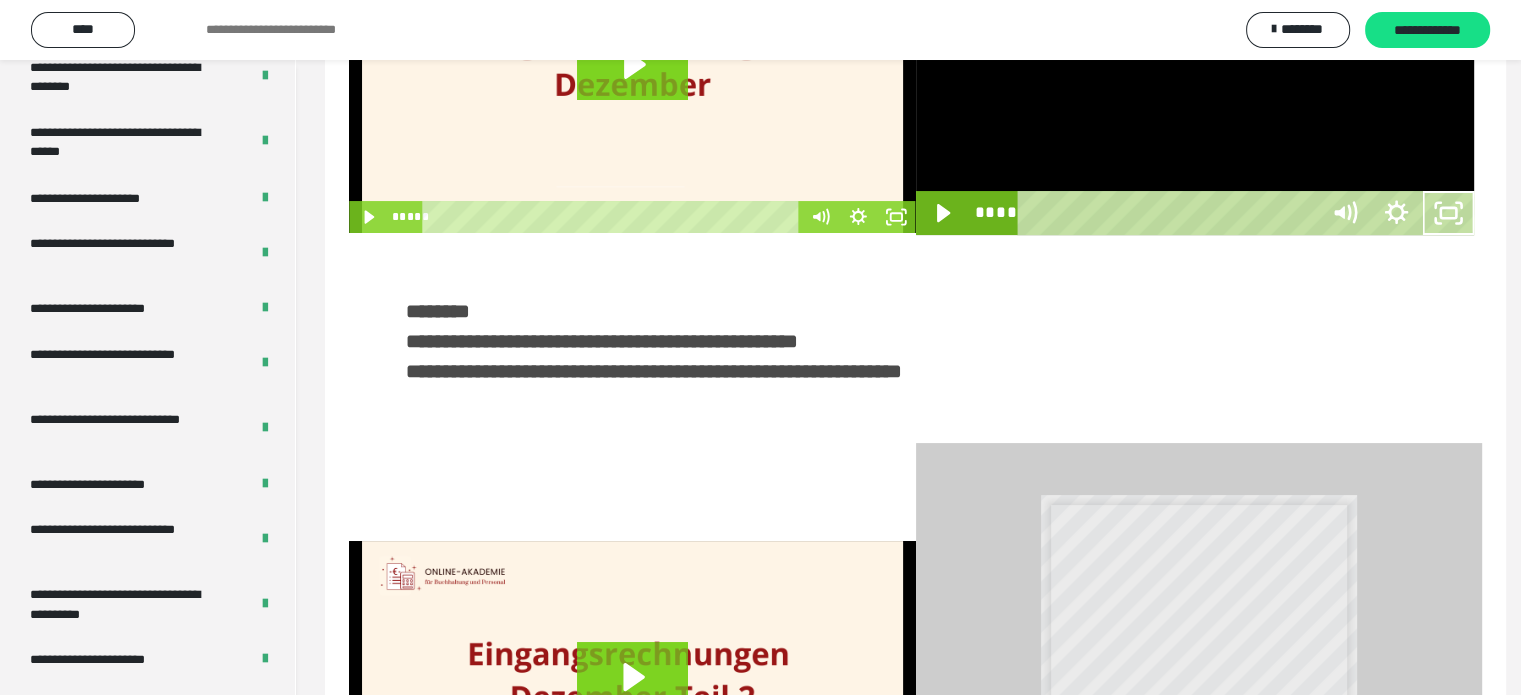 scroll, scrollTop: 3693, scrollLeft: 0, axis: vertical 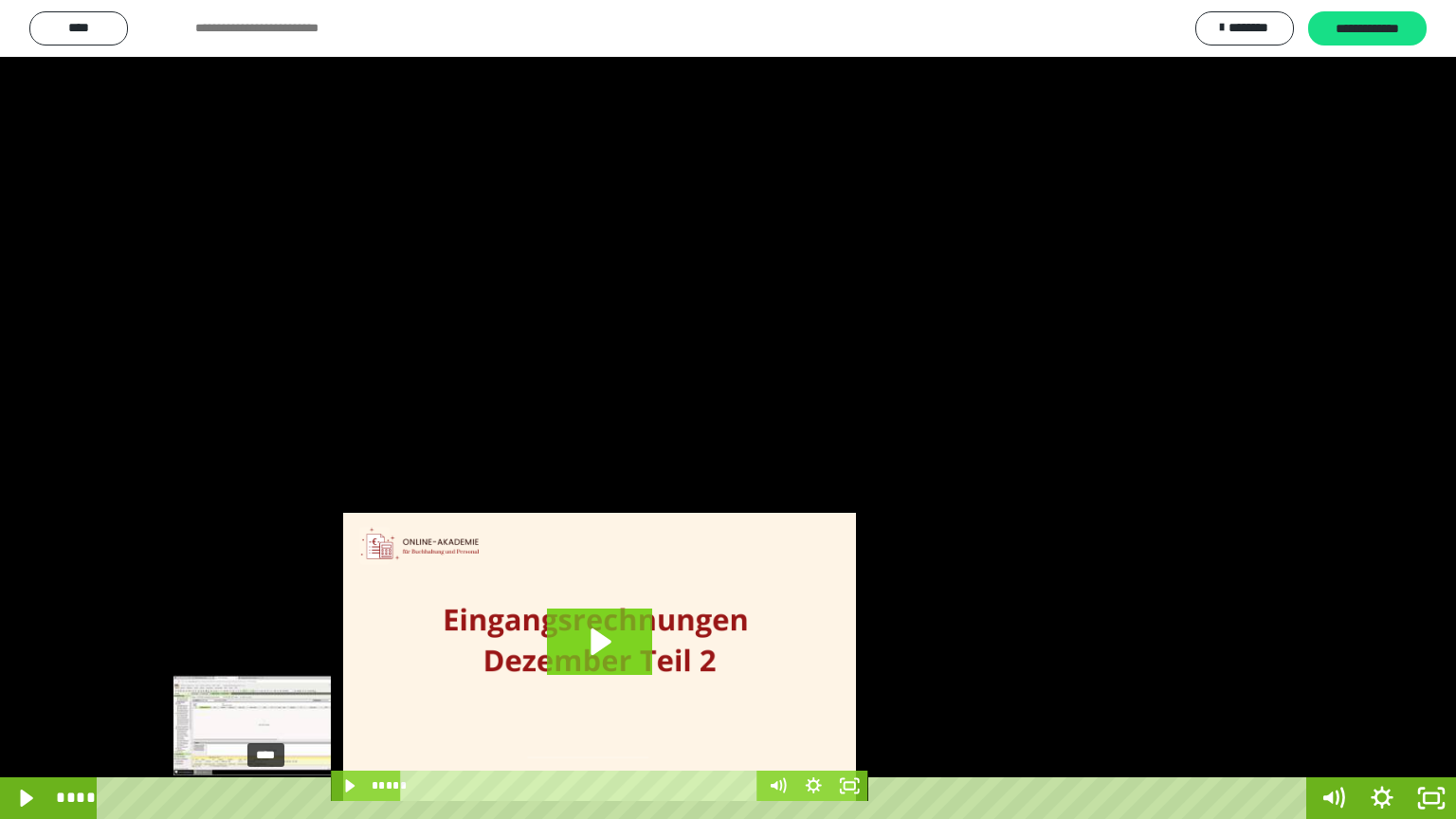 click on "****" at bounding box center (705, 798) 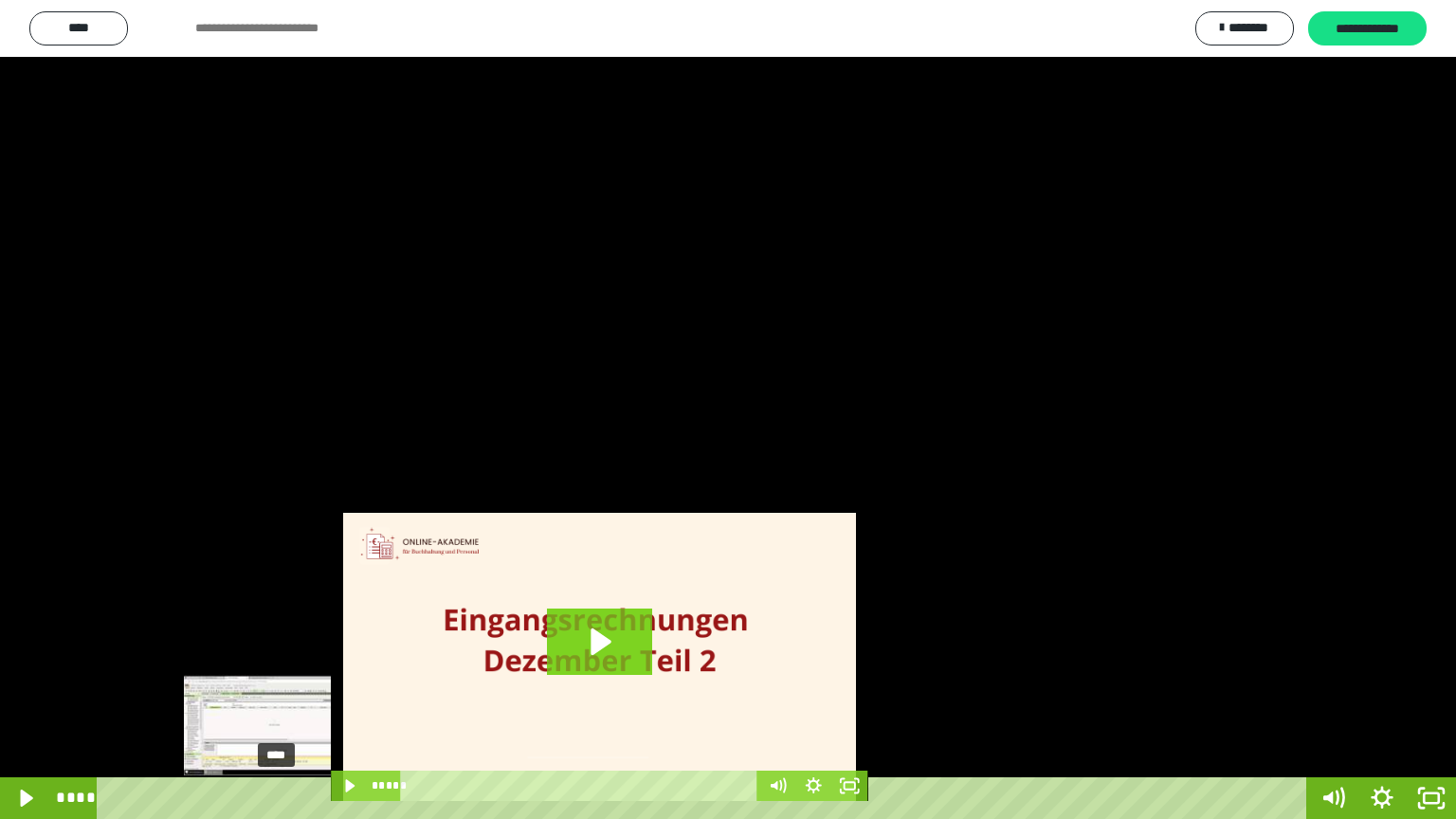 click on "****" at bounding box center [705, 798] 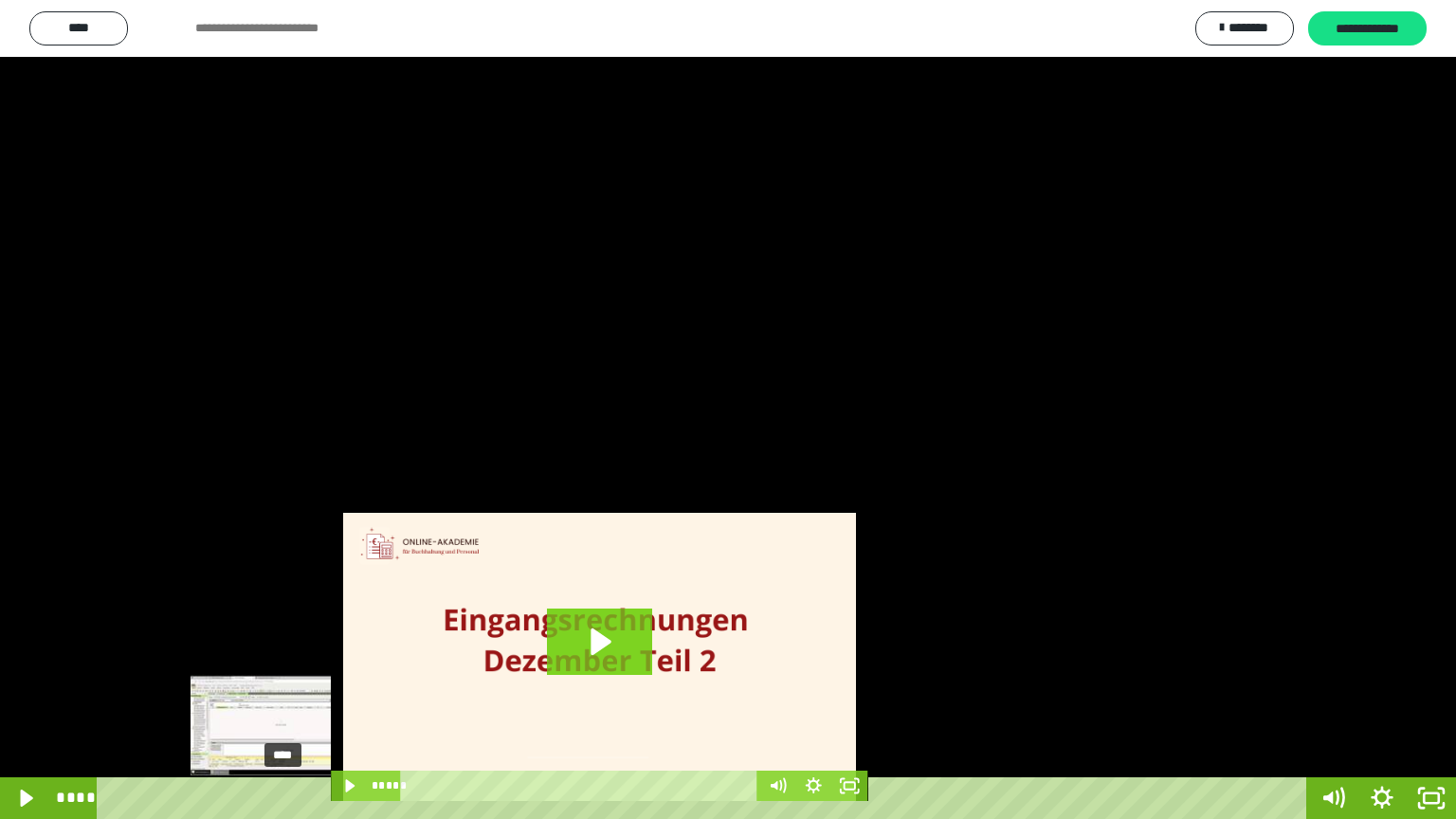 click on "****" at bounding box center [705, 798] 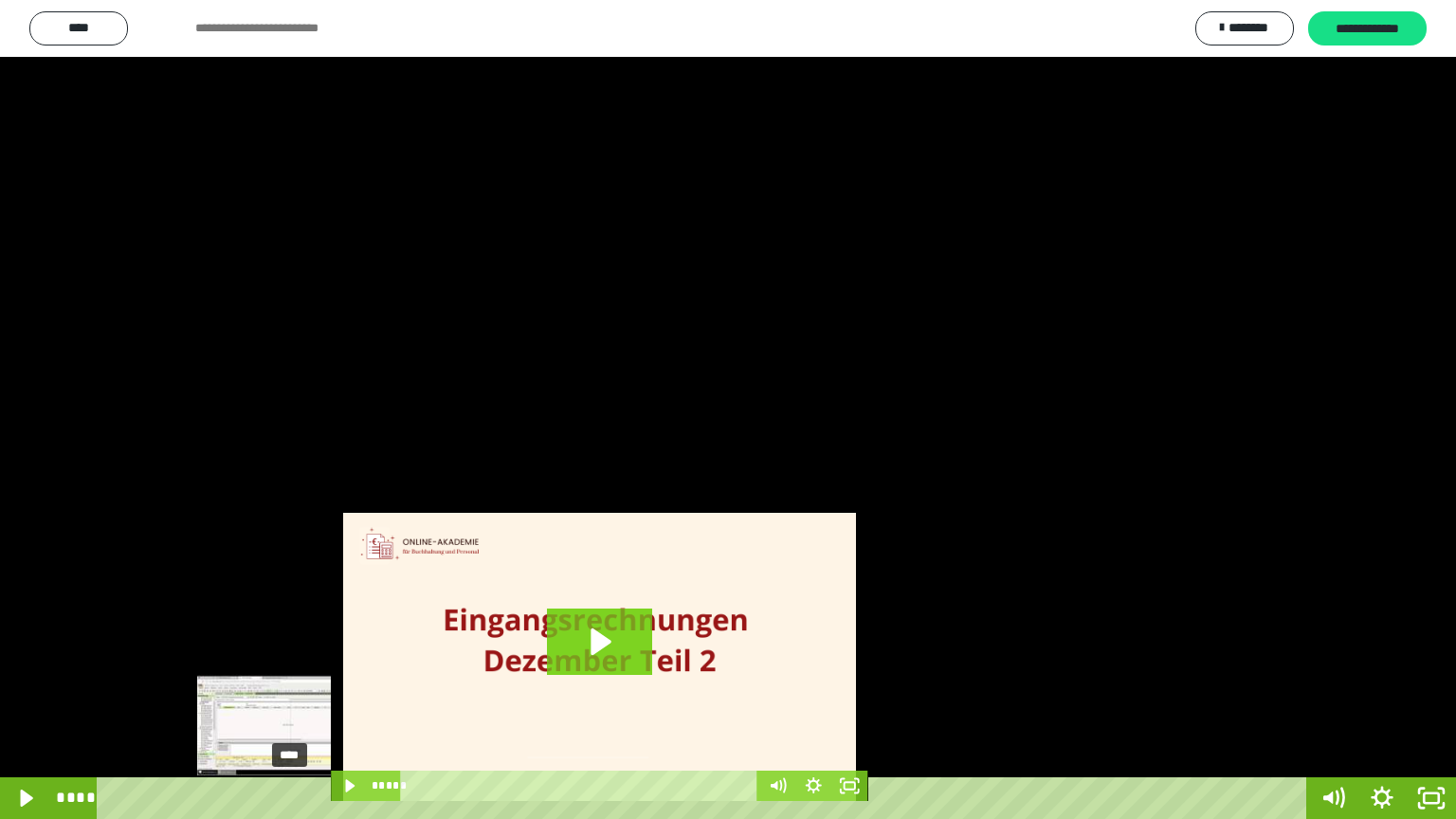 click on "****" at bounding box center (705, 798) 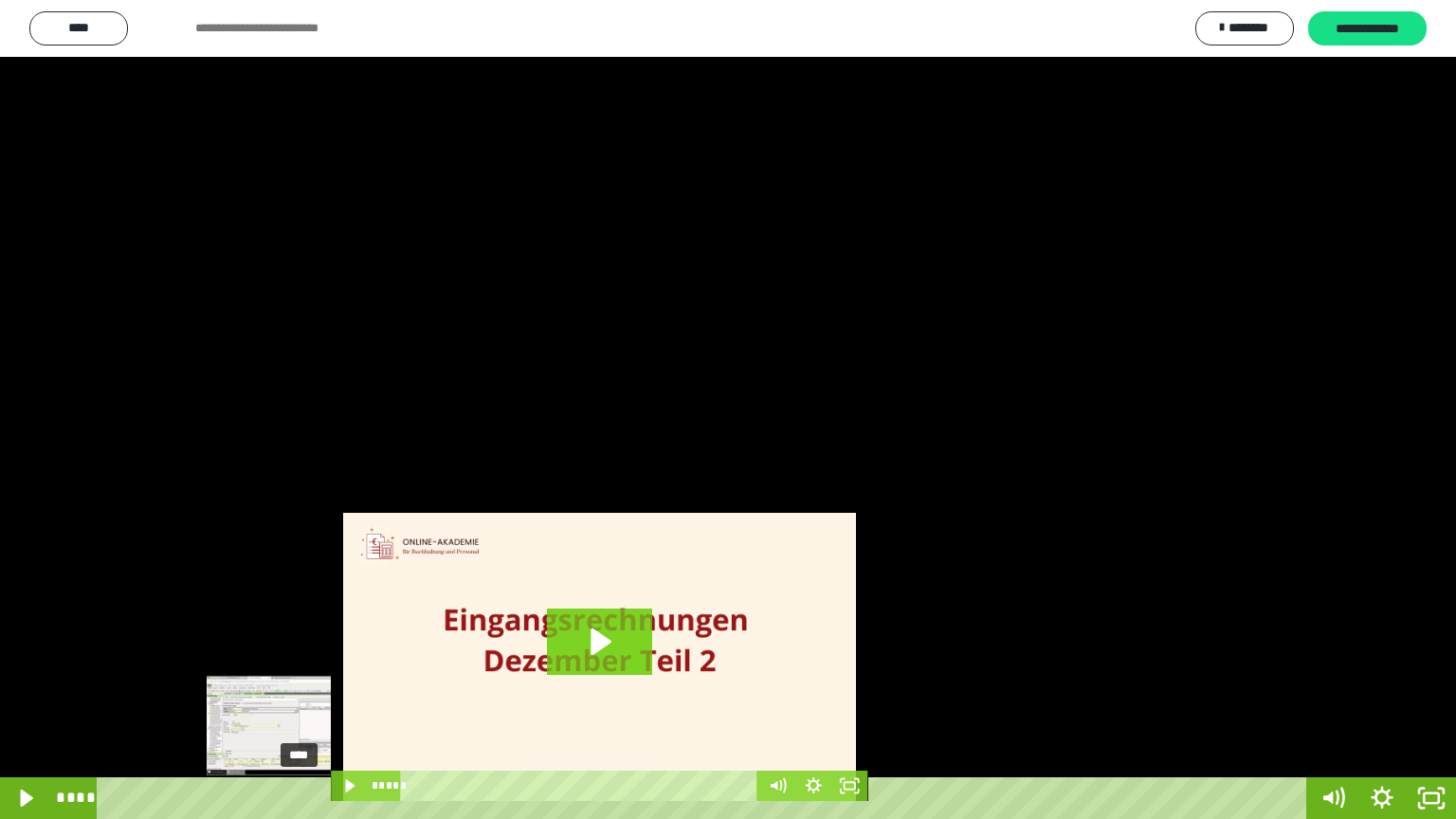click on "****" at bounding box center [705, 798] 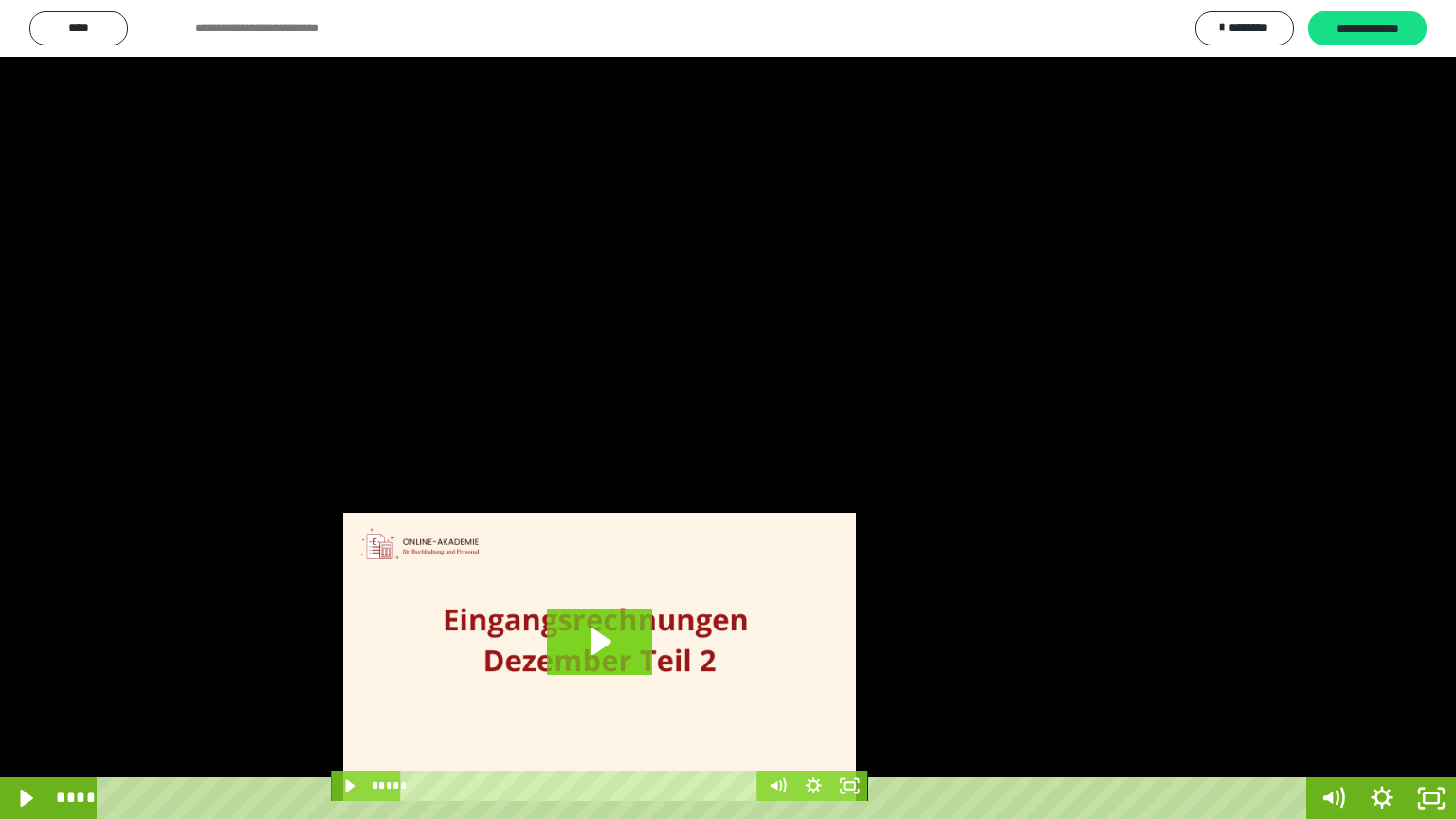 click at bounding box center [728, 410] 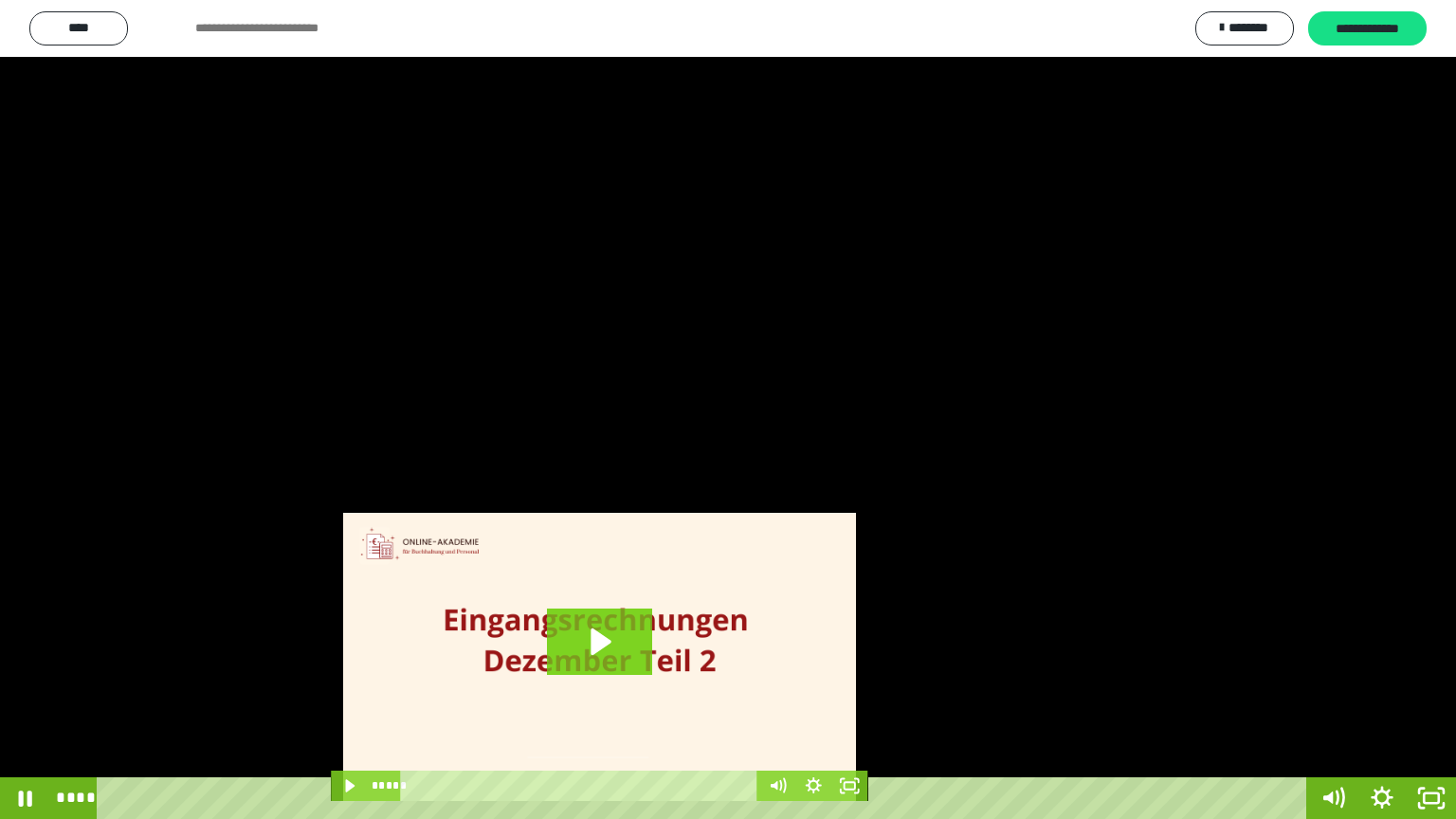 click at bounding box center (728, 410) 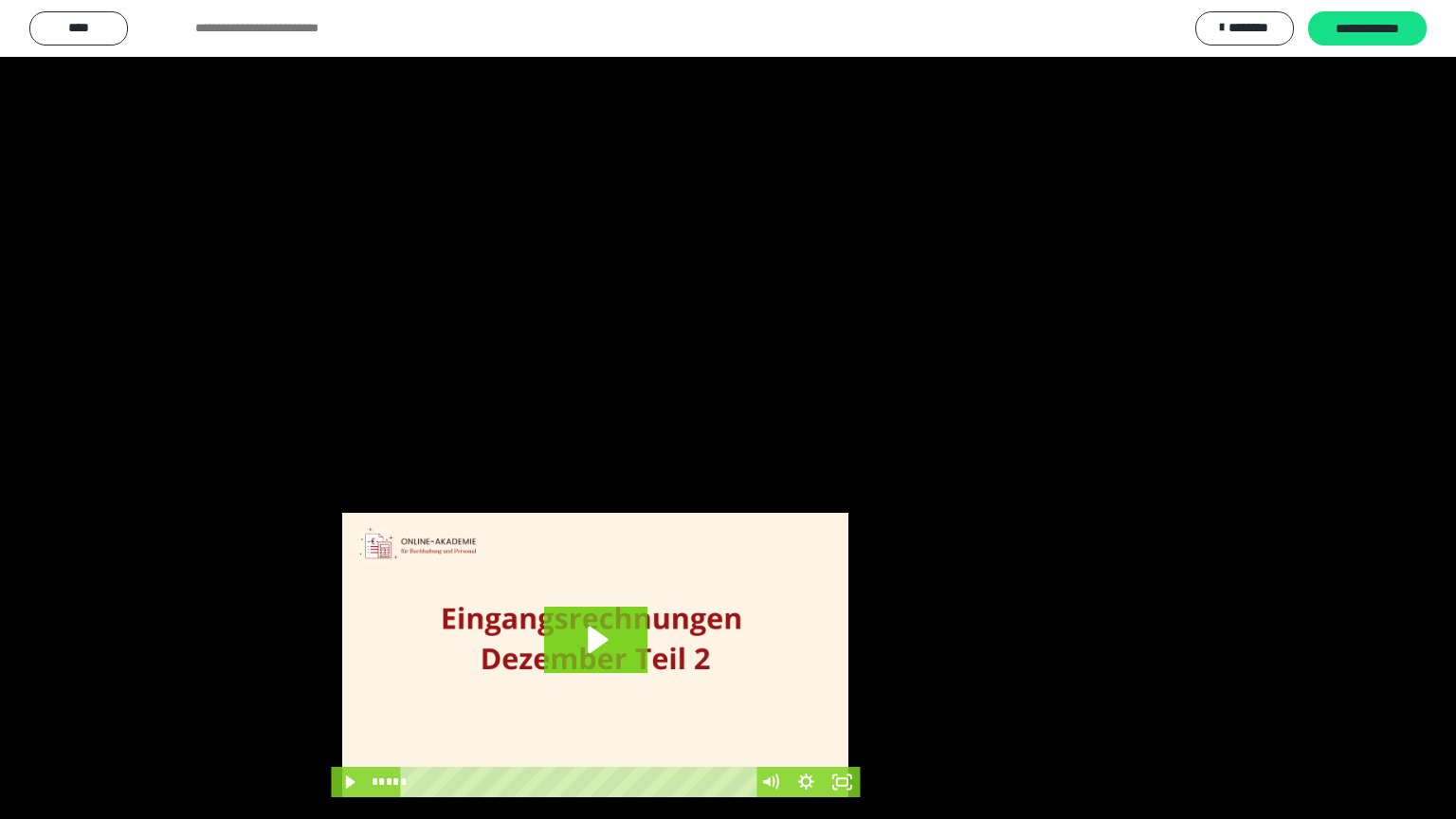 scroll, scrollTop: 3661, scrollLeft: 0, axis: vertical 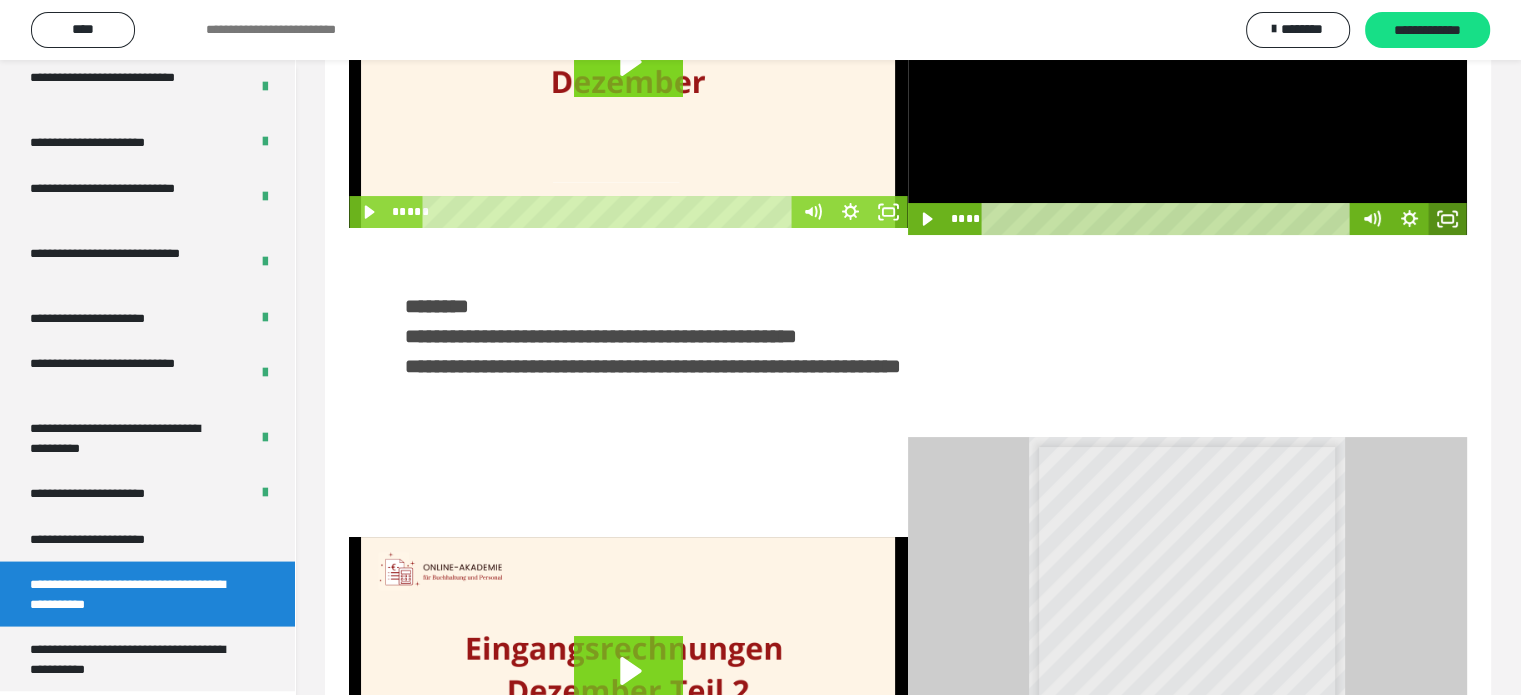 click 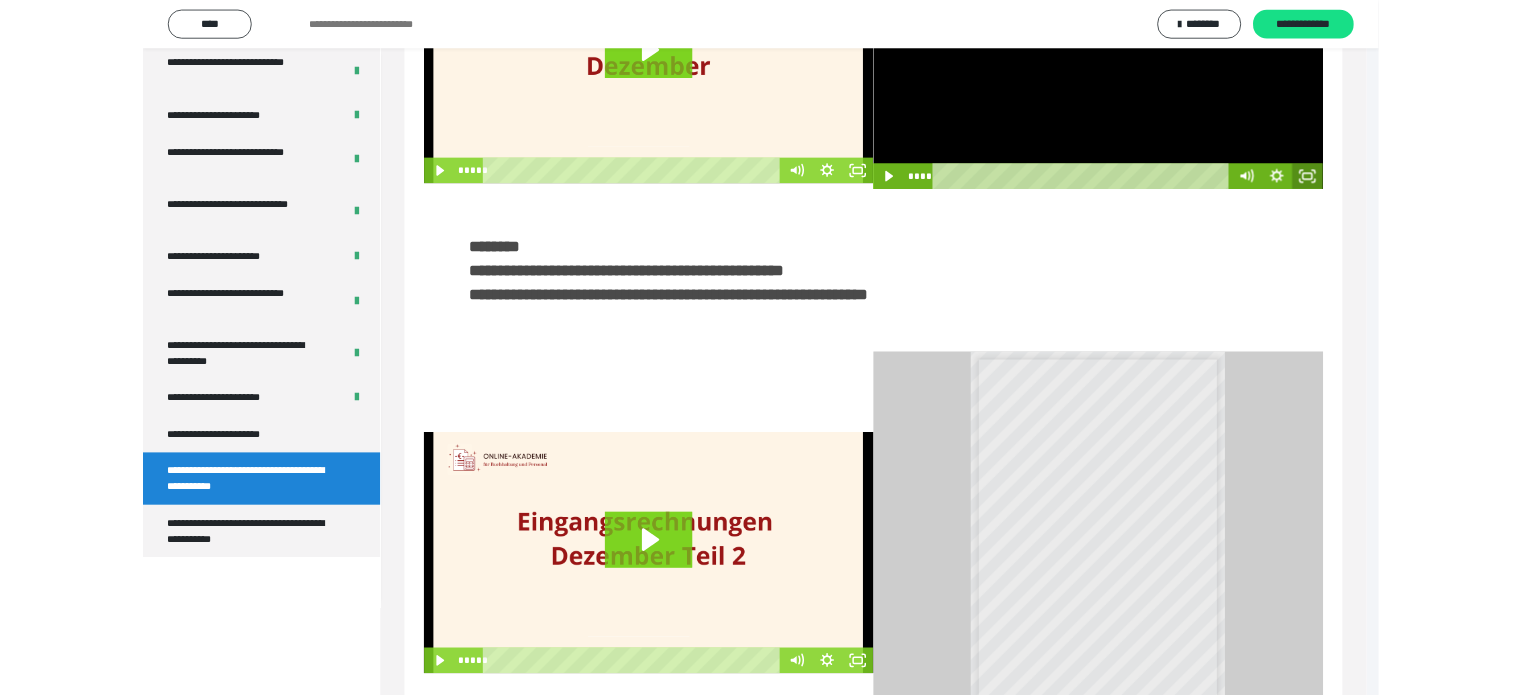 scroll, scrollTop: 3693, scrollLeft: 0, axis: vertical 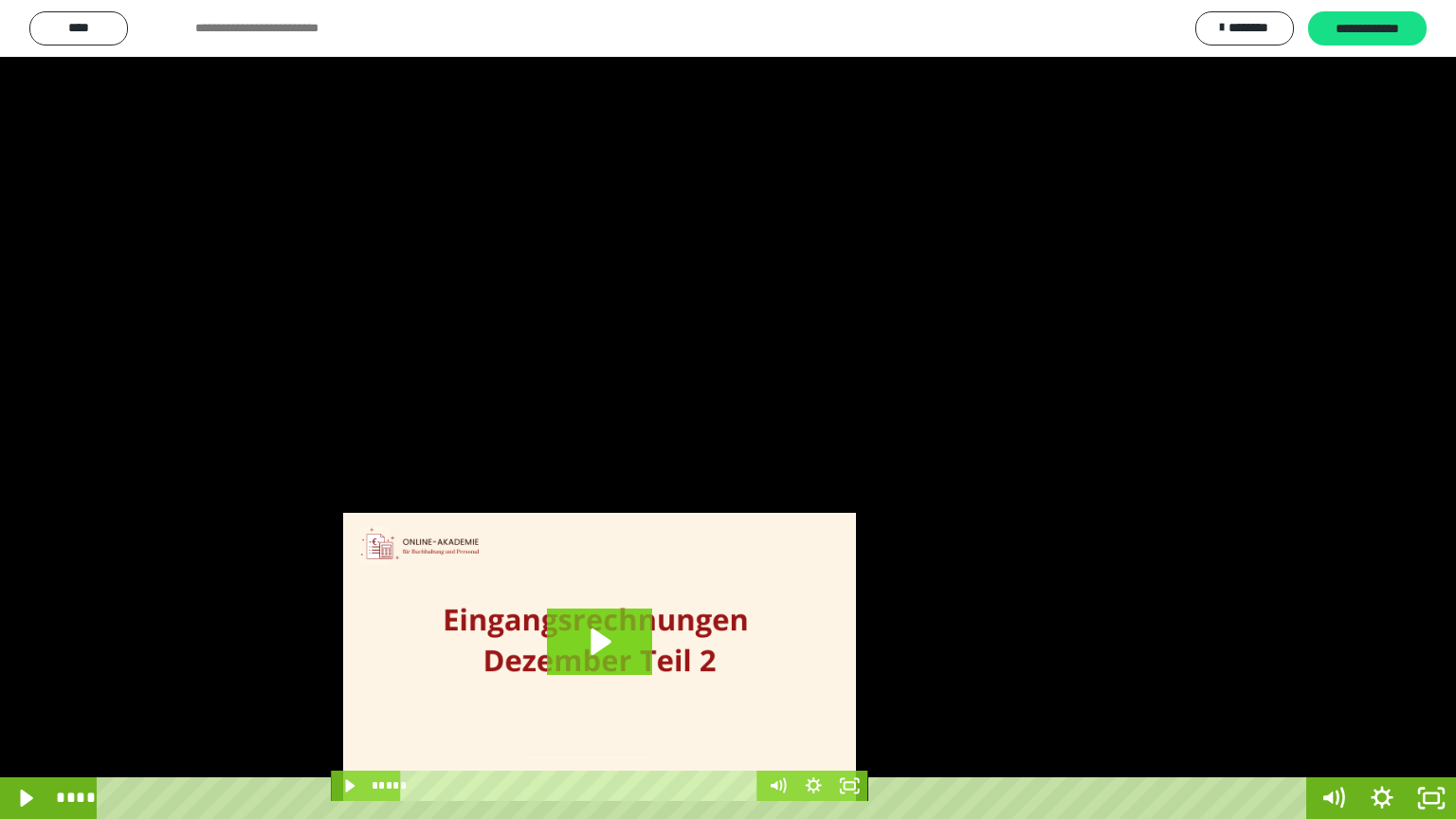 click at bounding box center [728, 410] 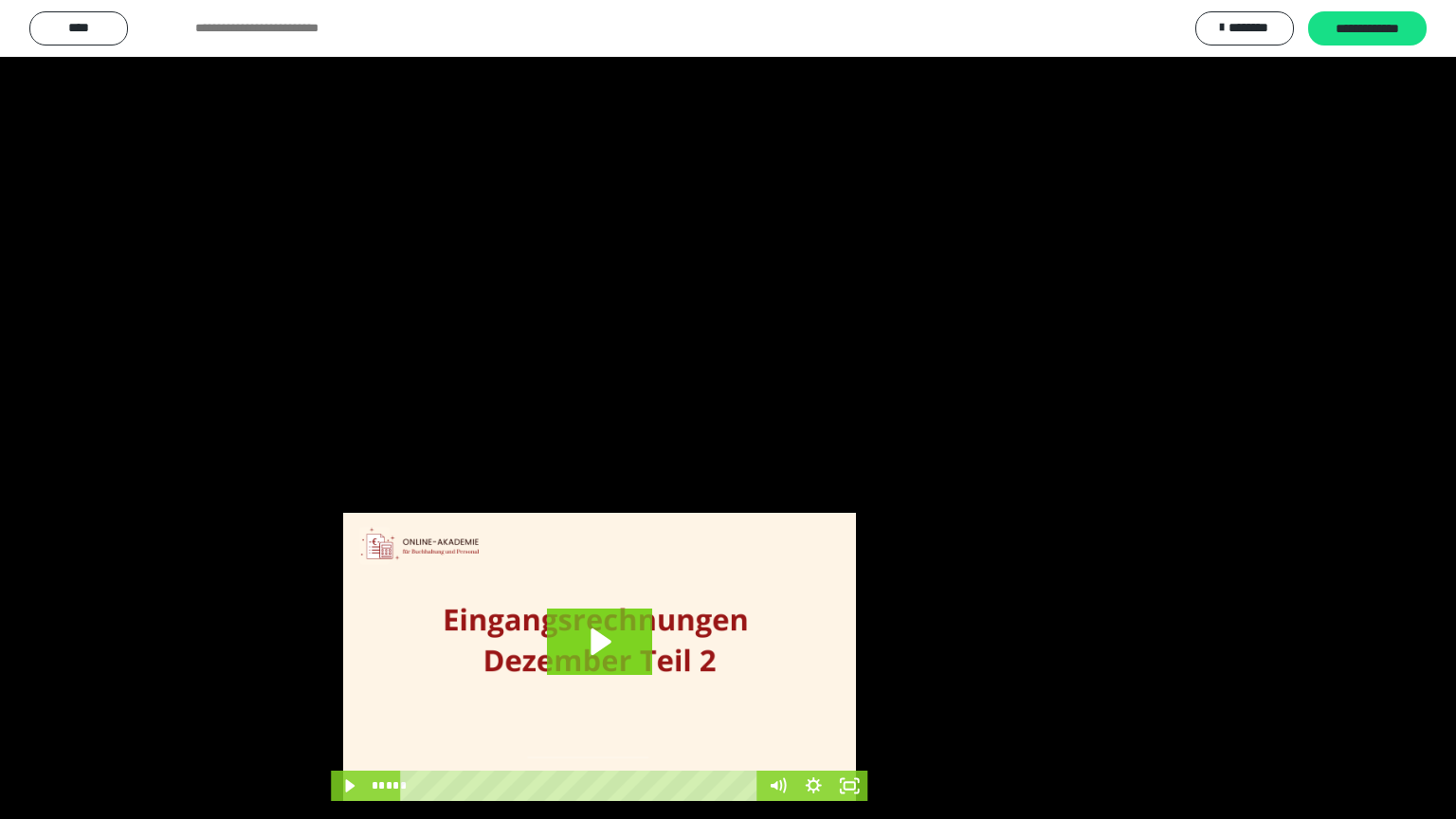 click at bounding box center (728, 410) 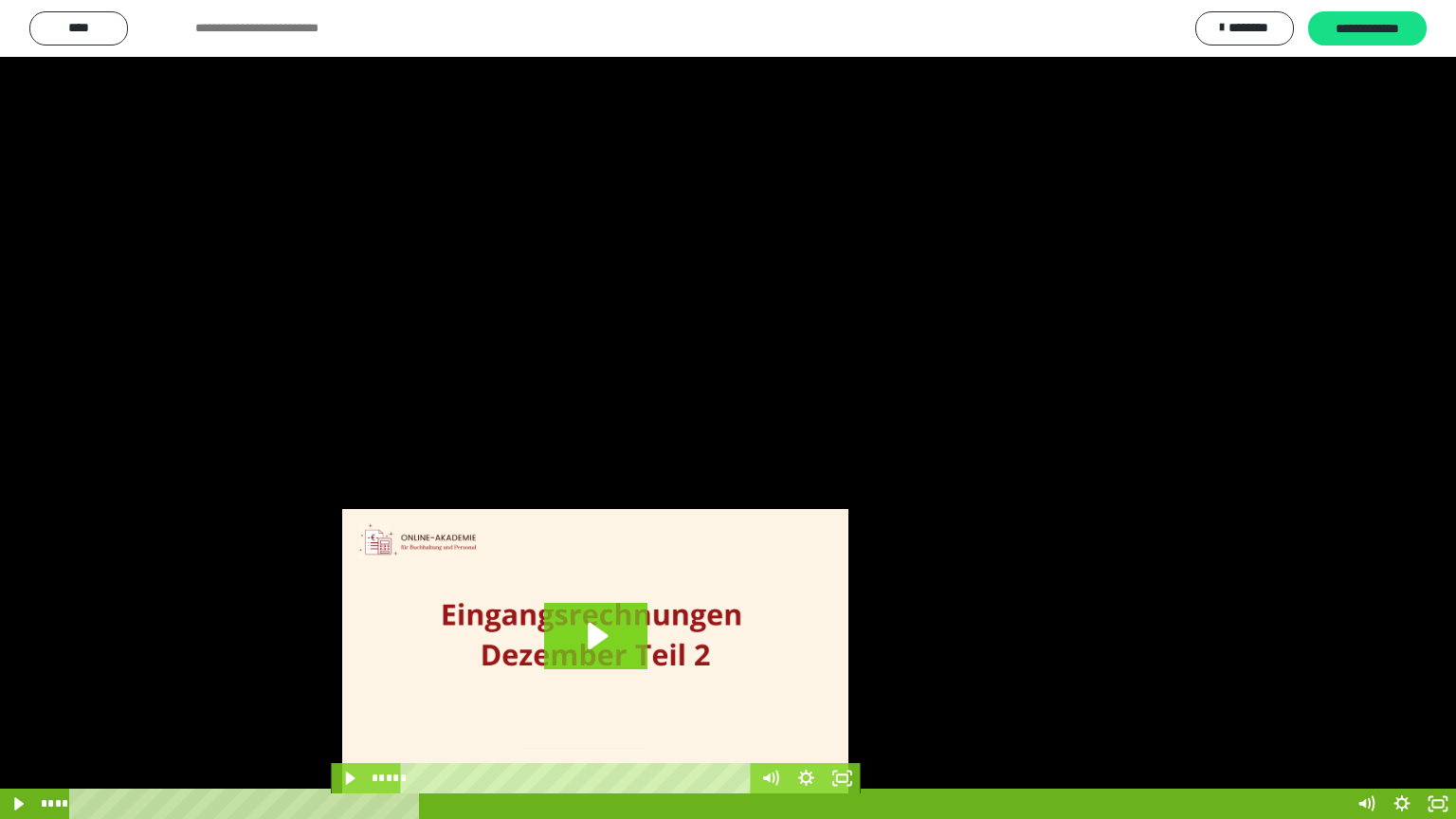 scroll, scrollTop: 3661, scrollLeft: 0, axis: vertical 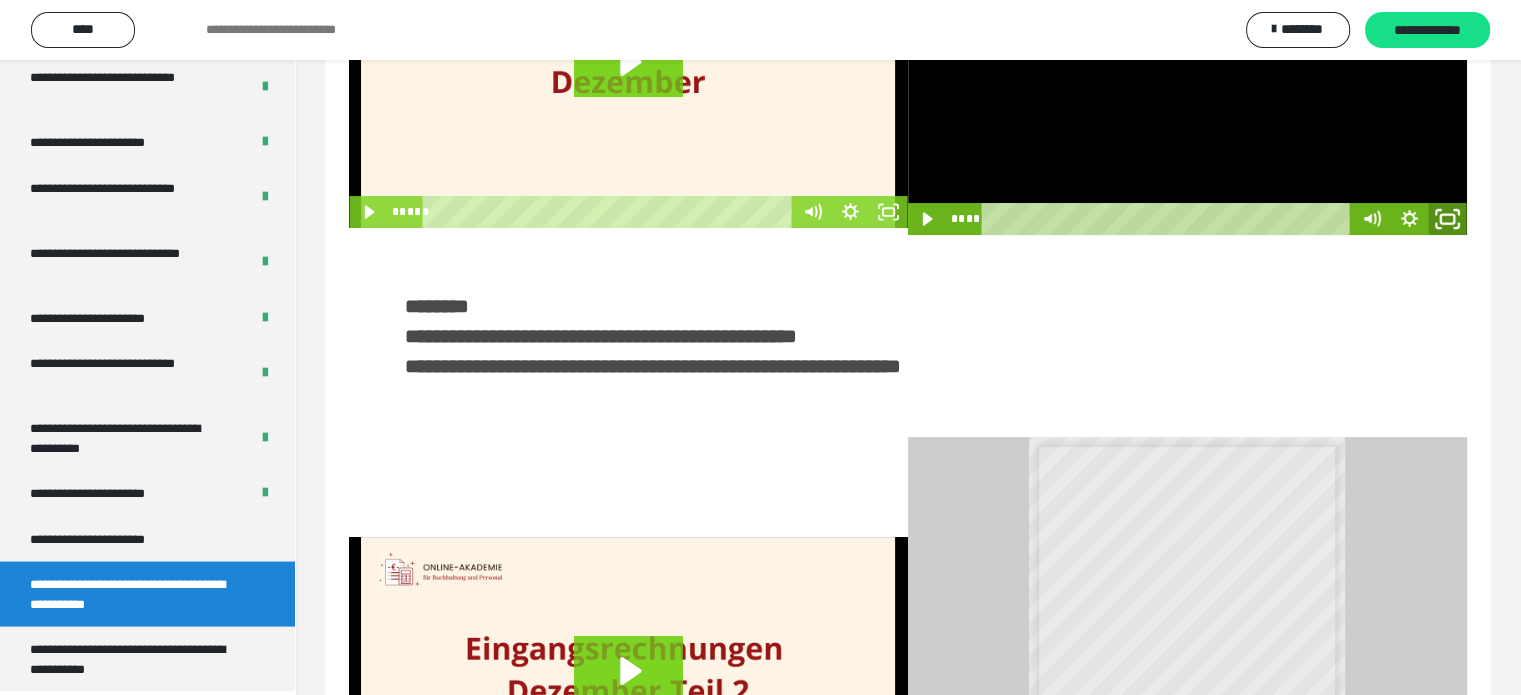 click 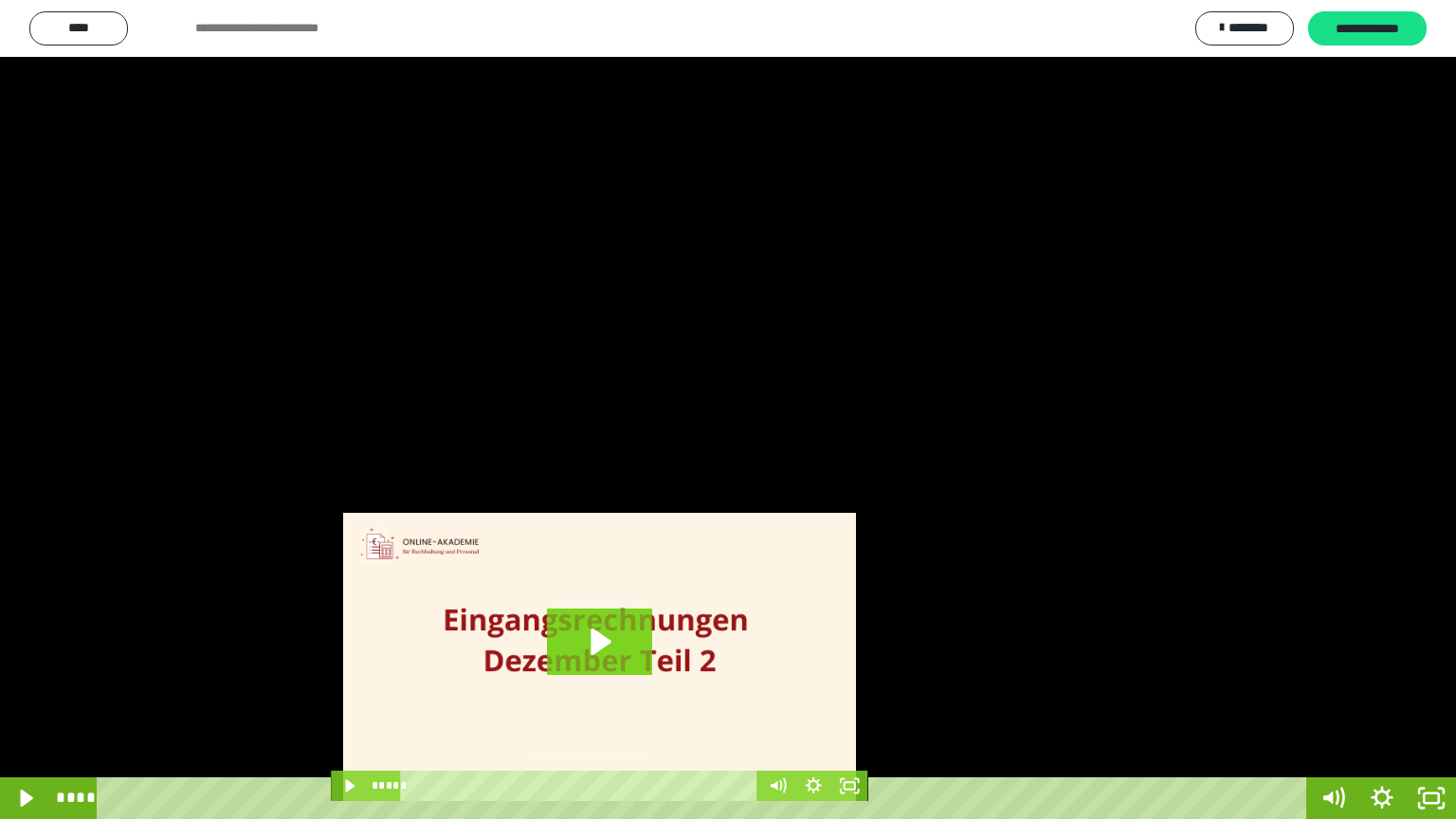 click at bounding box center [728, 410] 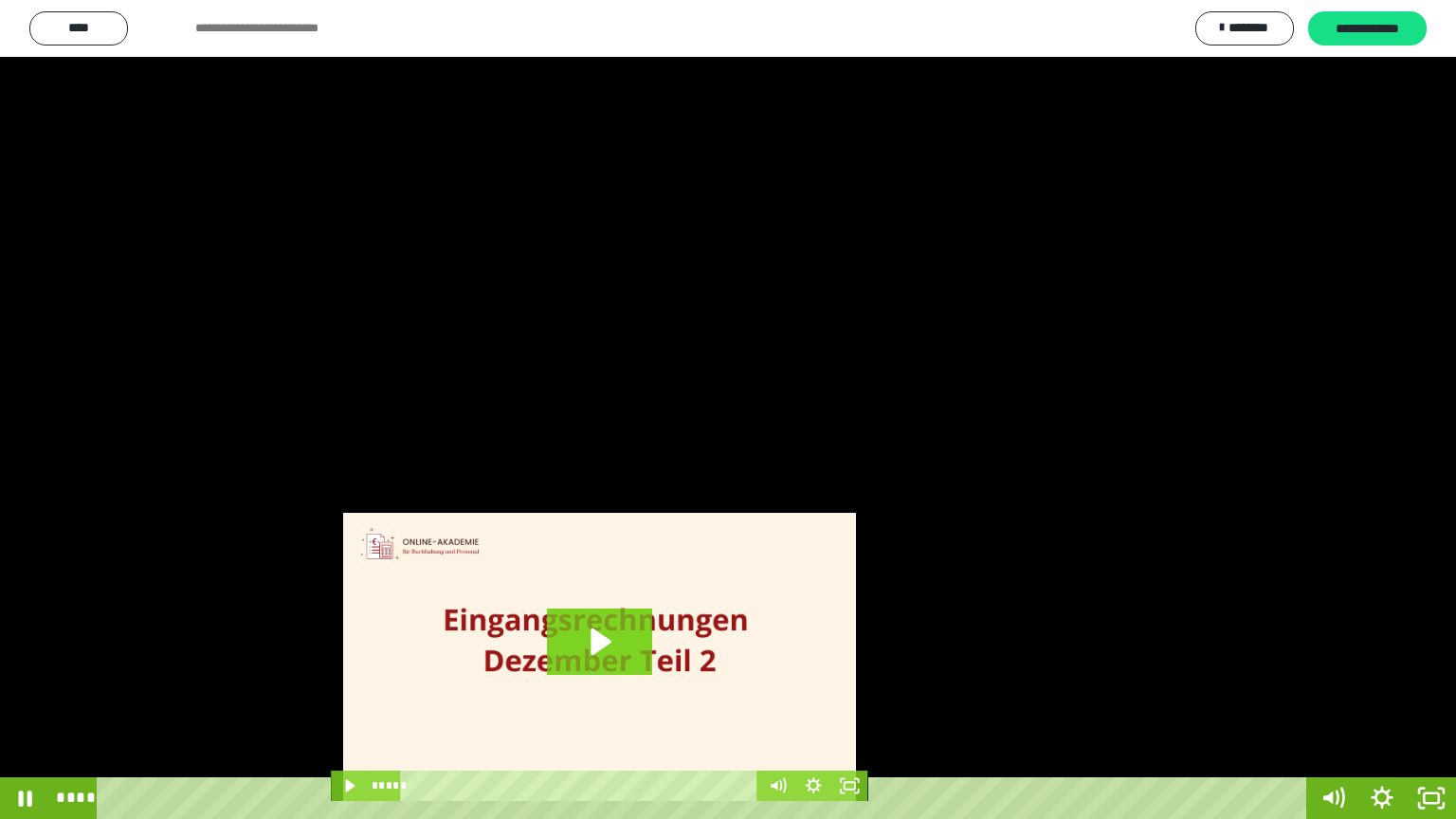 click at bounding box center (728, 410) 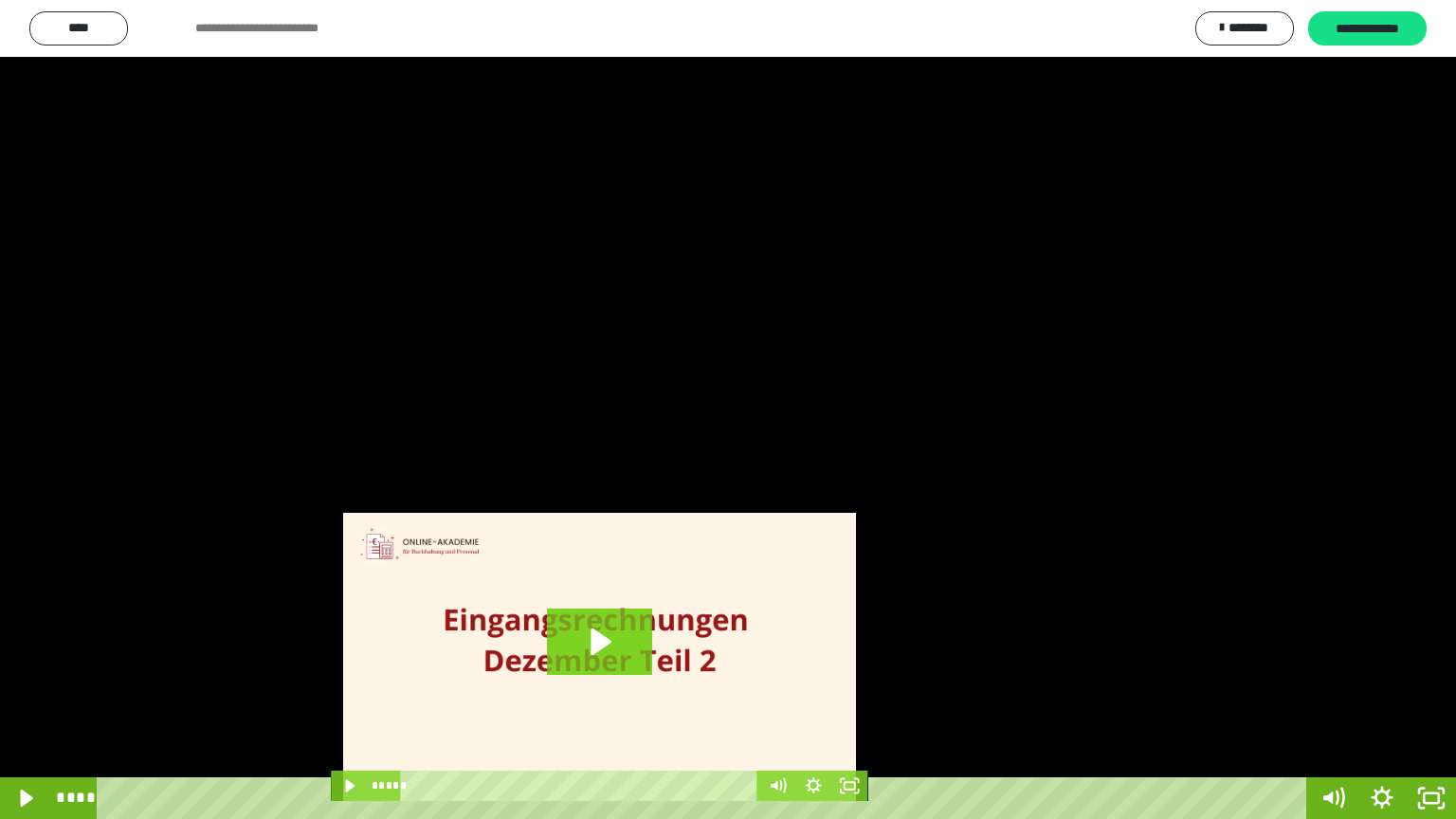 scroll, scrollTop: 3661, scrollLeft: 0, axis: vertical 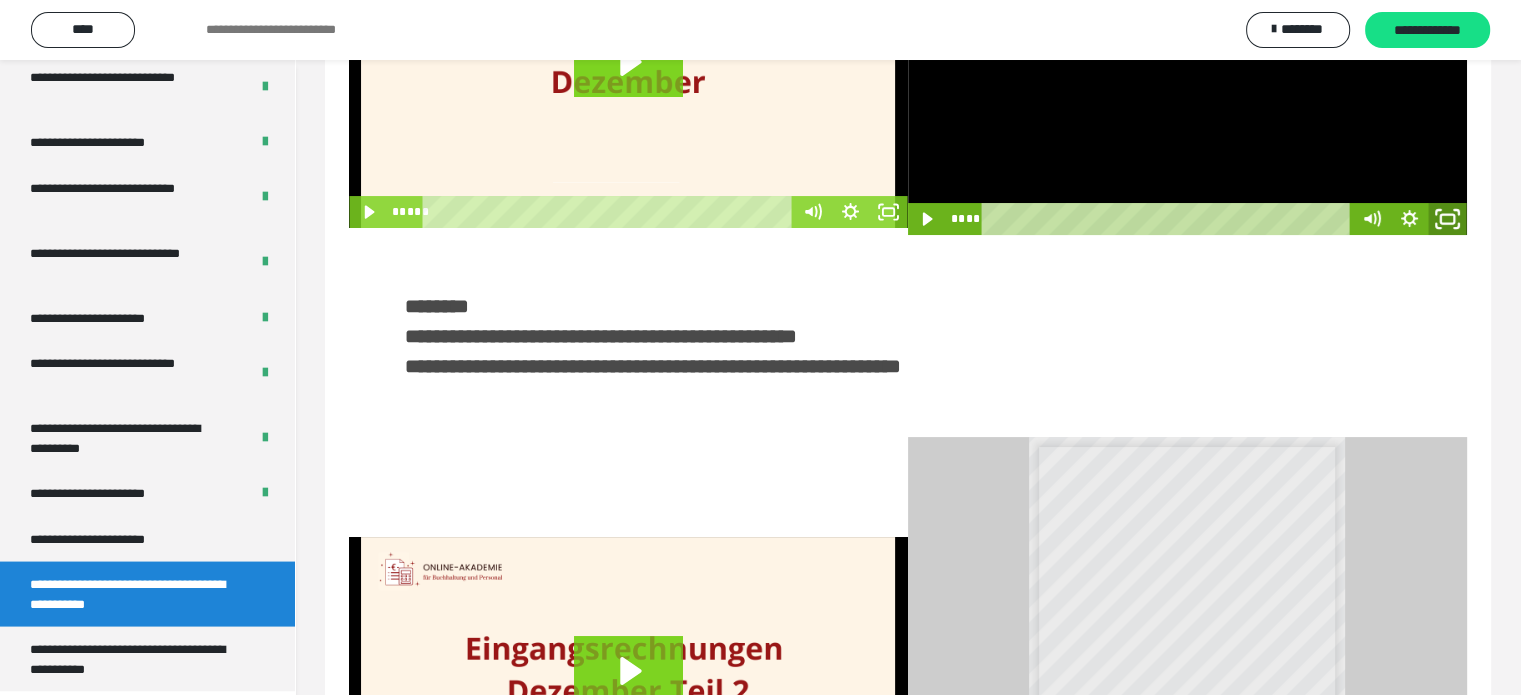 click 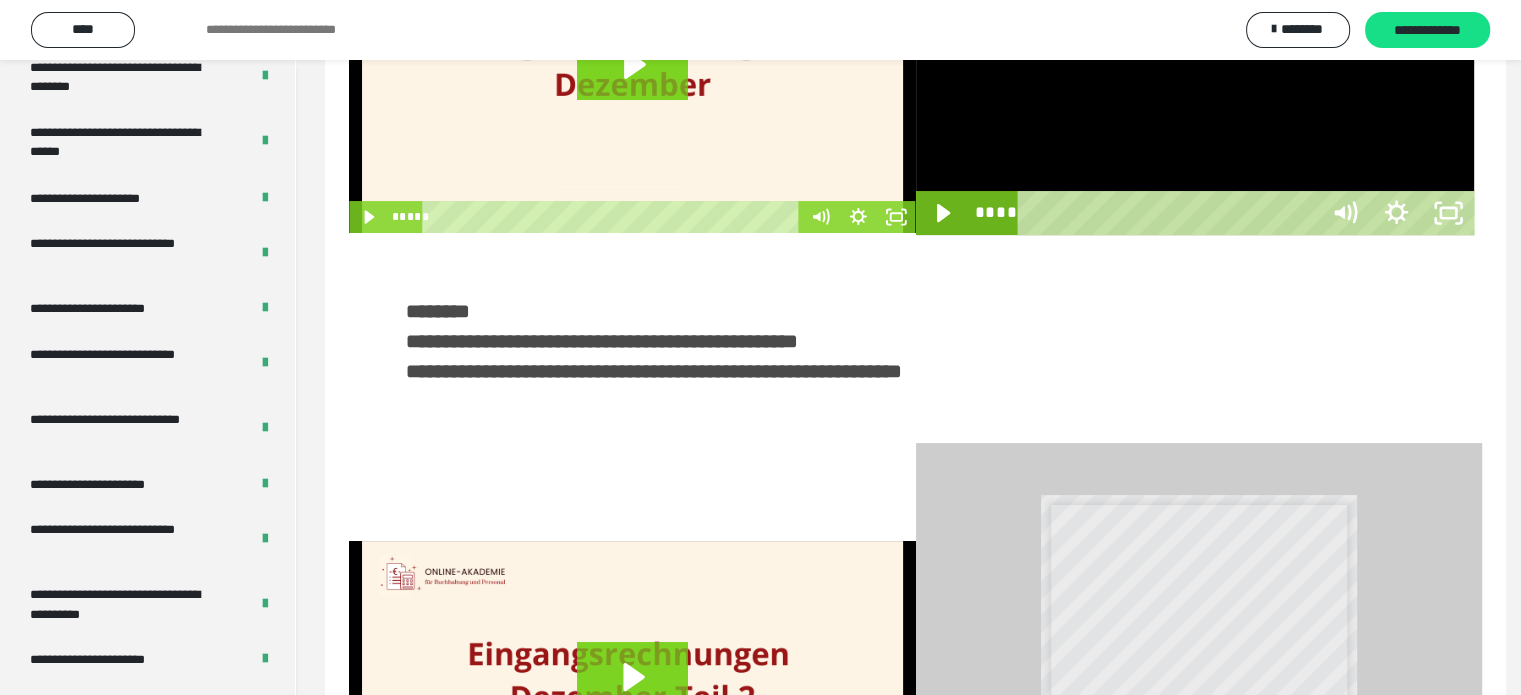 scroll, scrollTop: 3693, scrollLeft: 0, axis: vertical 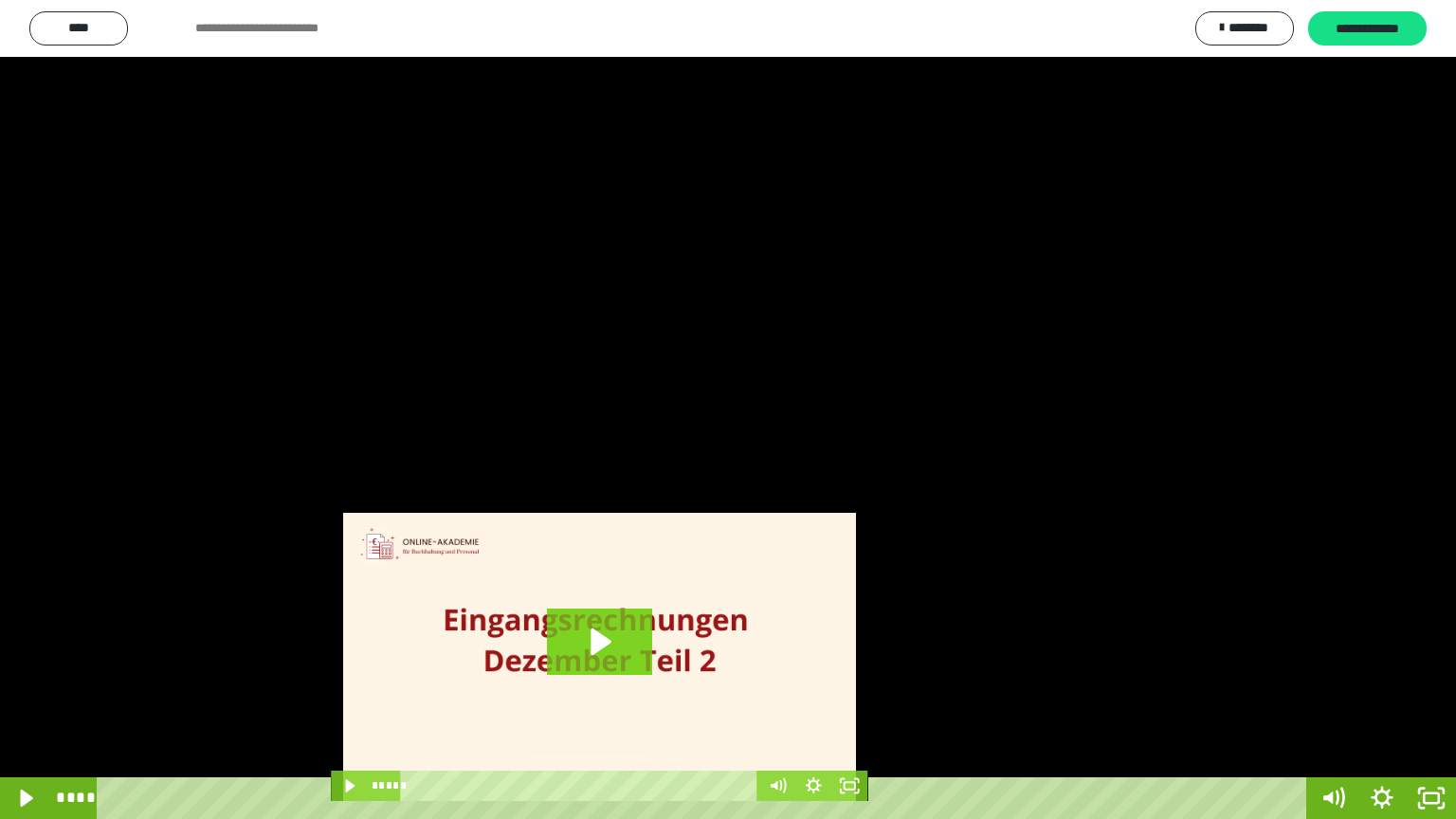 click at bounding box center [728, 410] 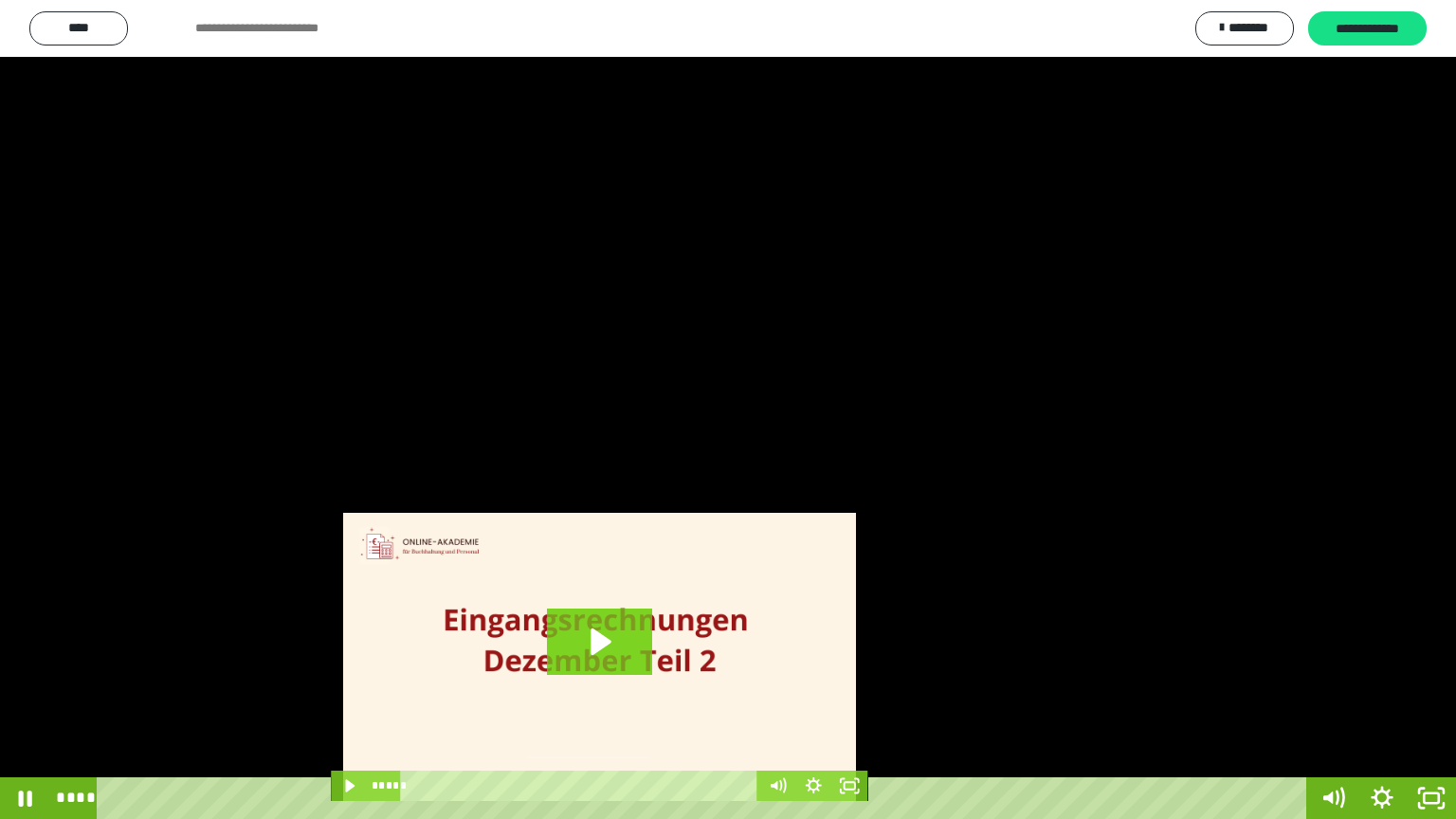 click at bounding box center [728, 410] 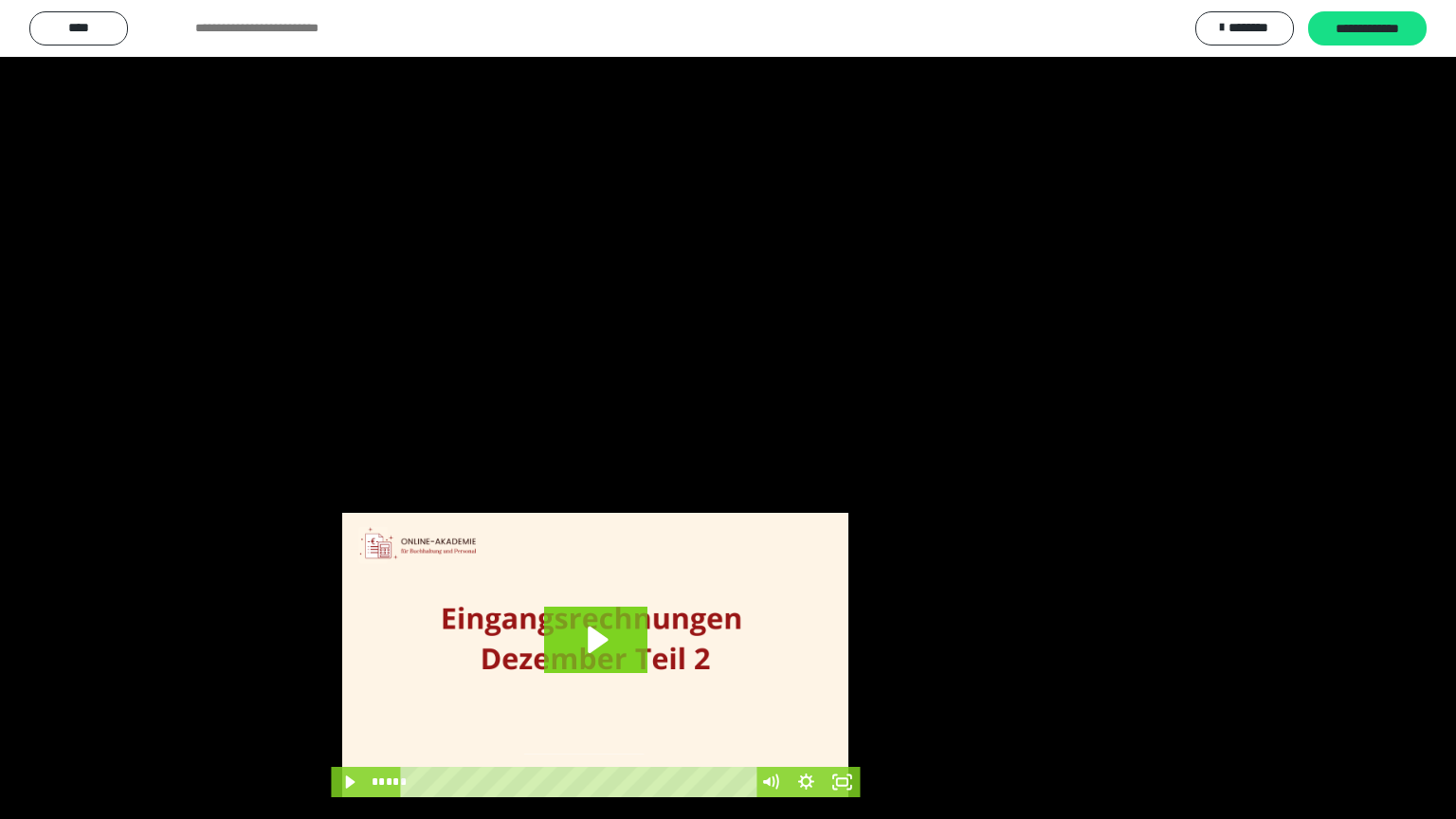 scroll, scrollTop: 3661, scrollLeft: 0, axis: vertical 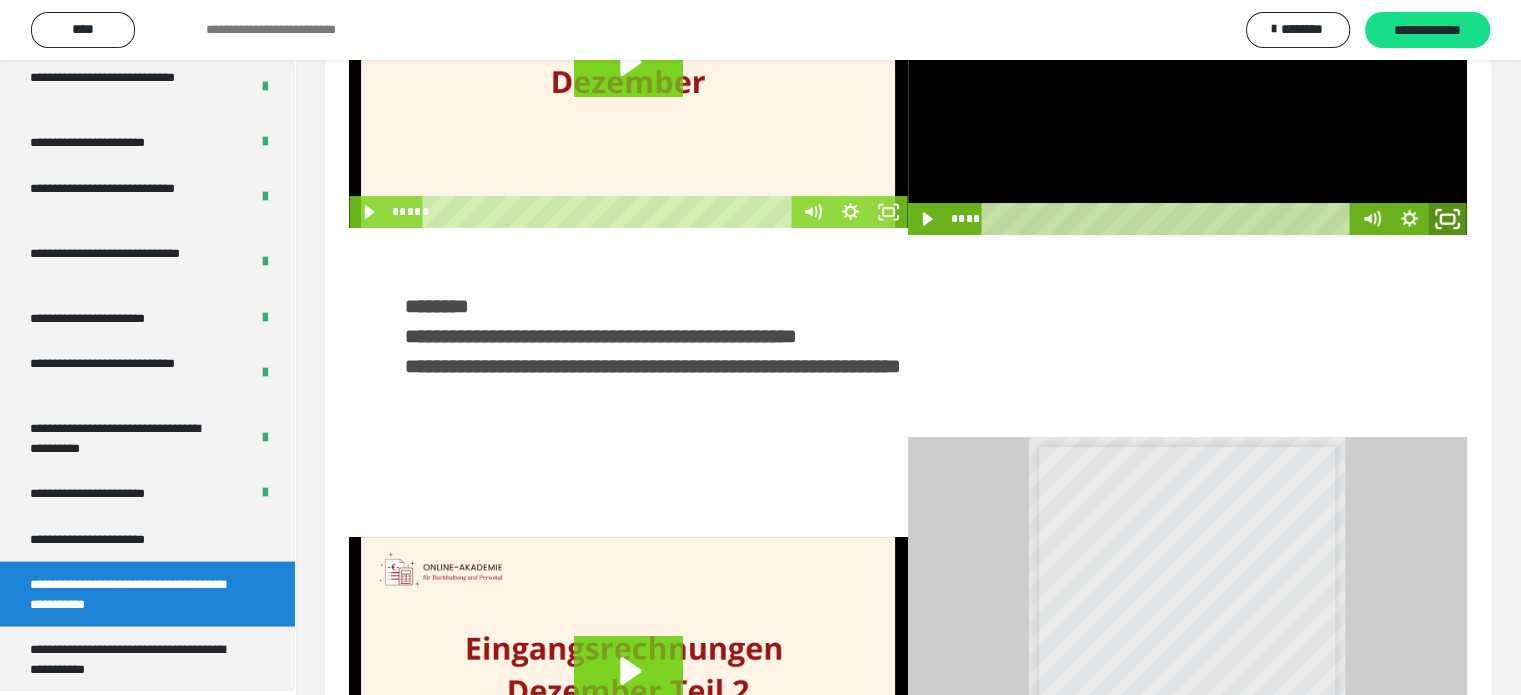 click 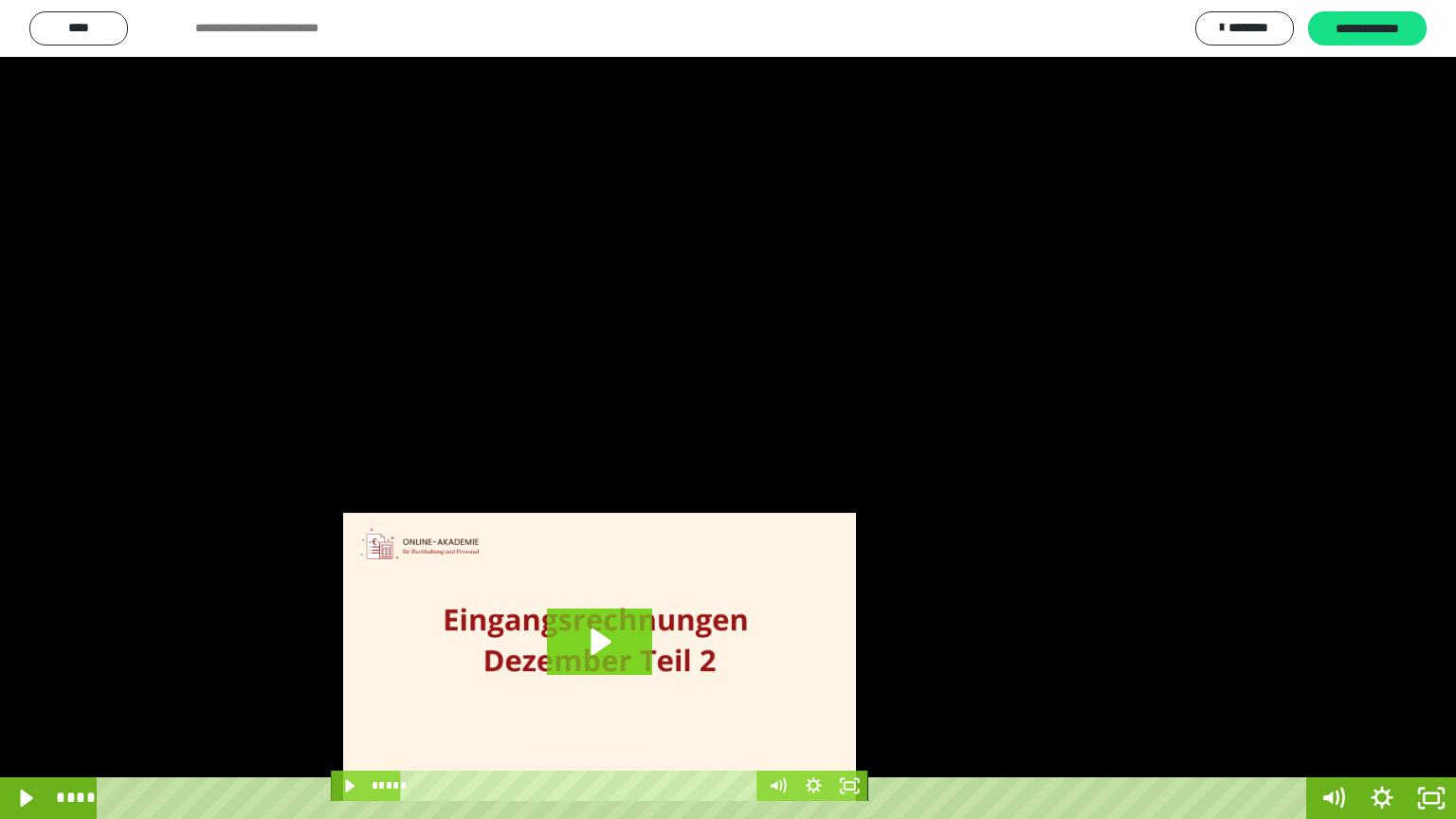 click at bounding box center (728, 410) 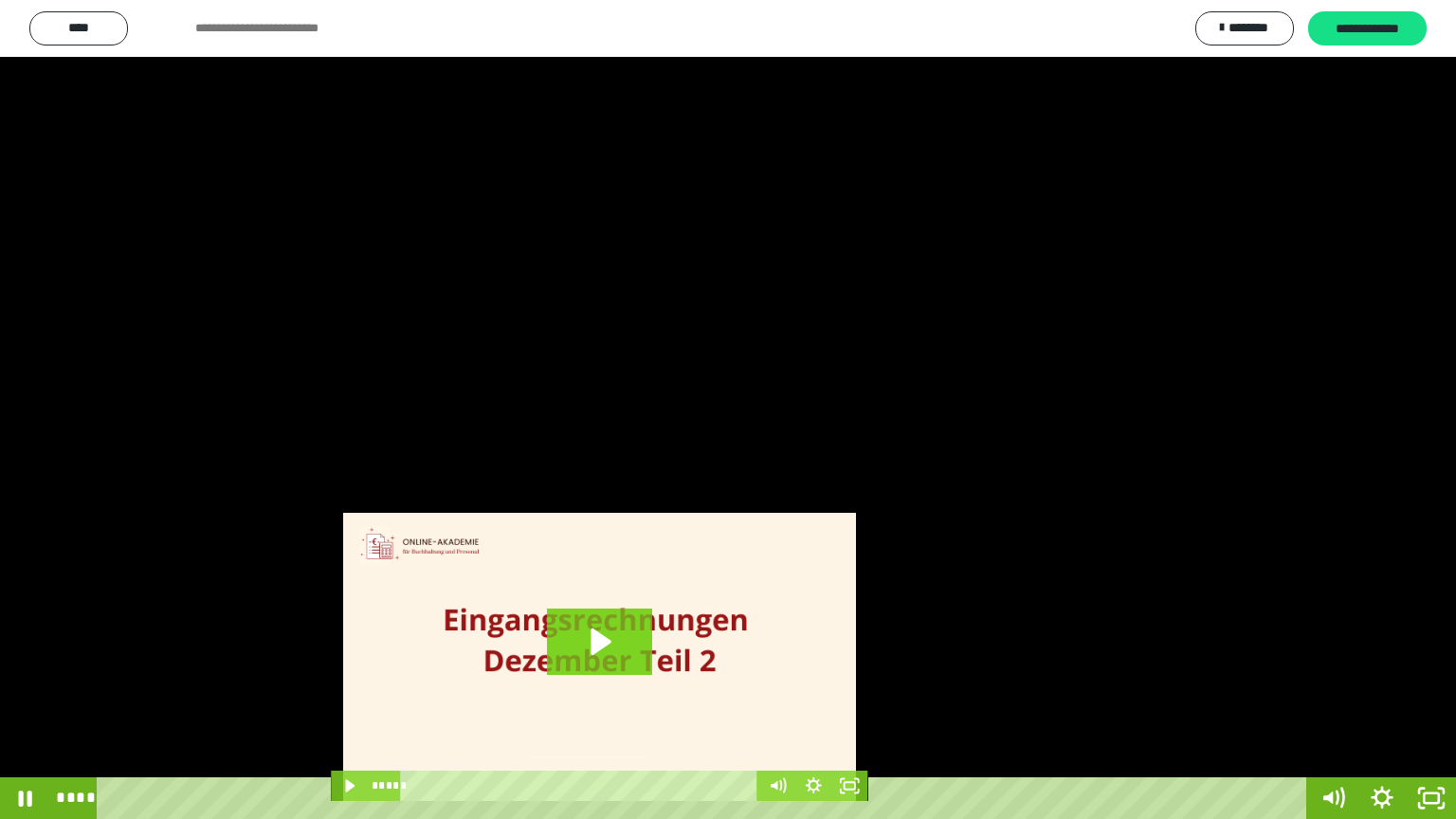 click at bounding box center (728, 410) 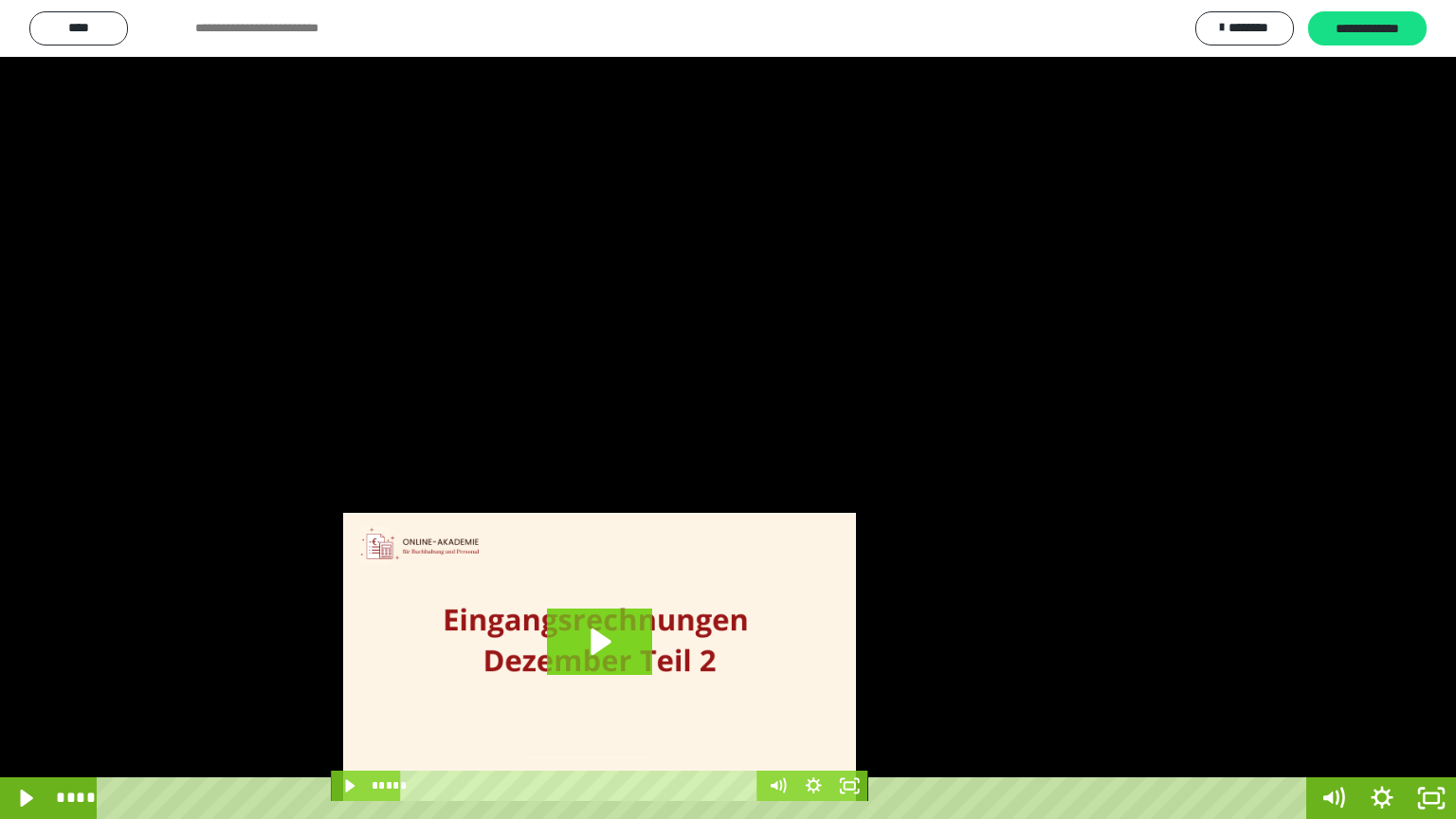 scroll, scrollTop: 3661, scrollLeft: 0, axis: vertical 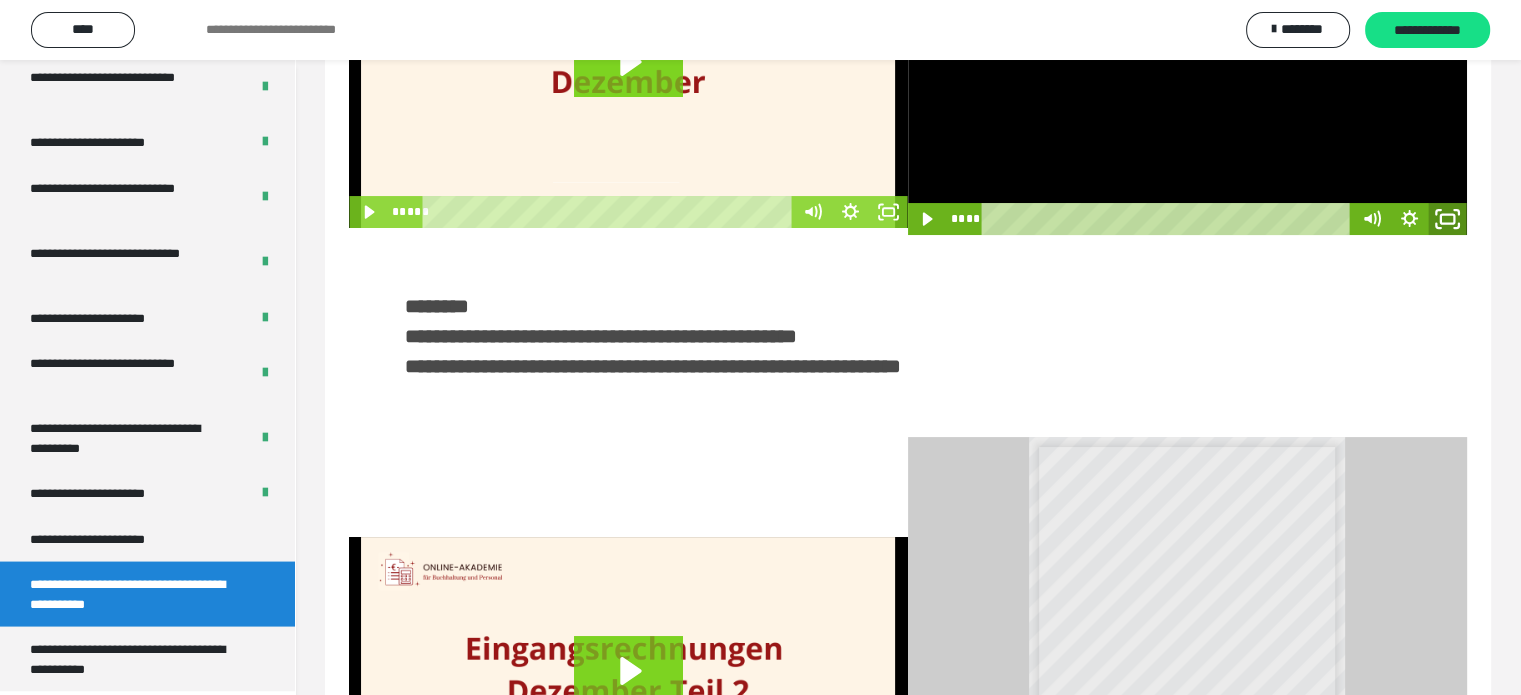 click 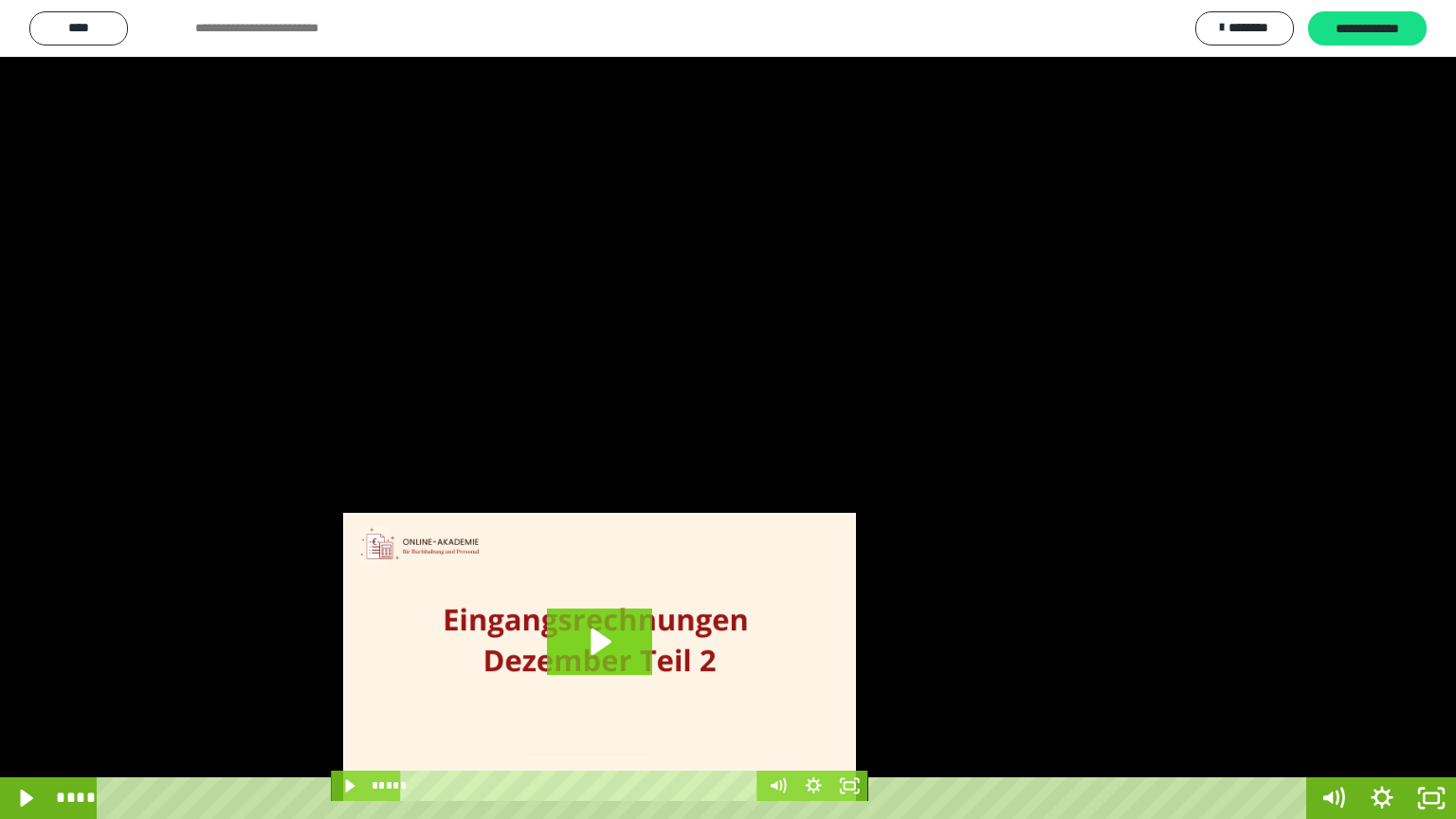 click at bounding box center [728, 410] 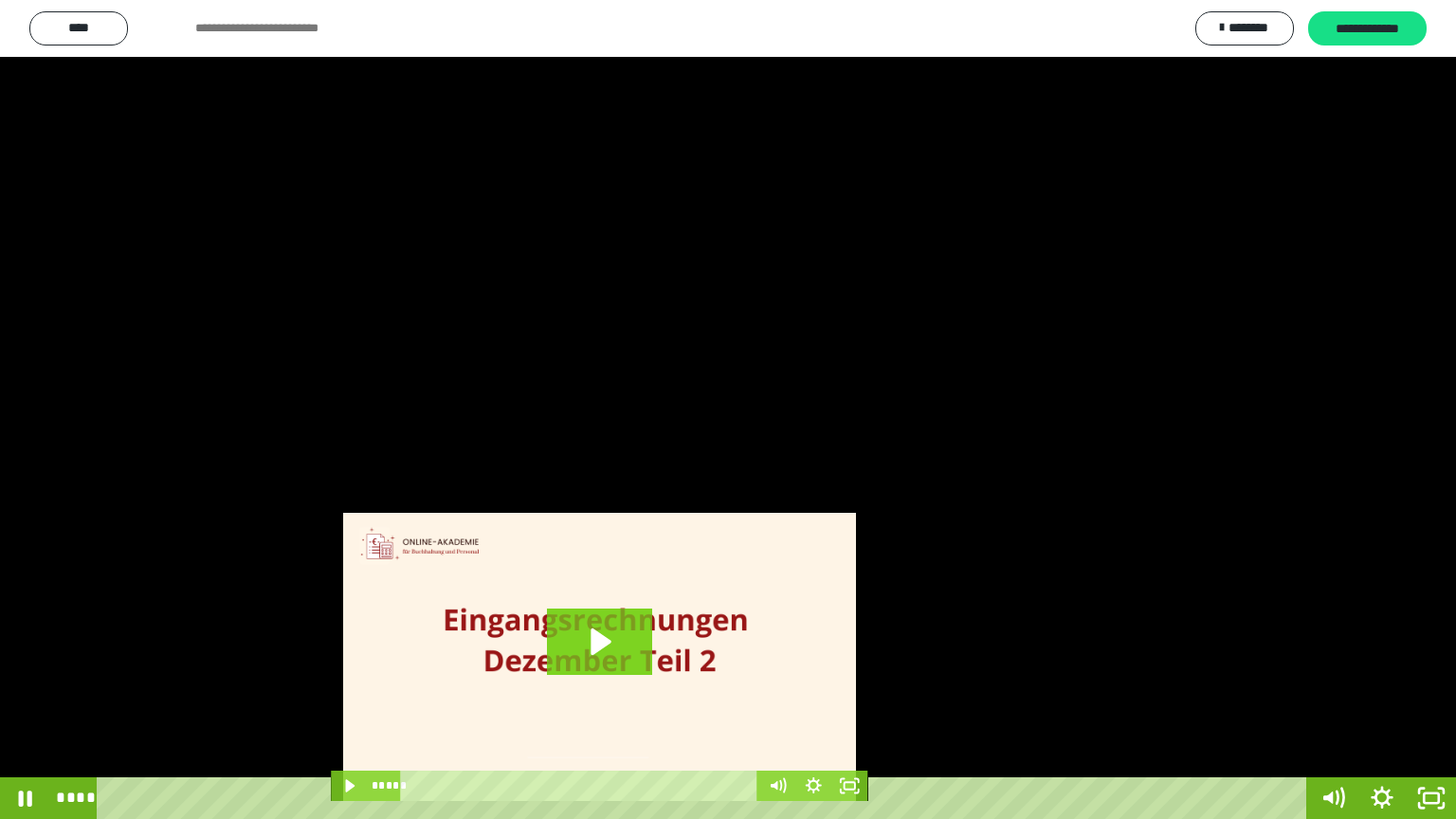 click at bounding box center [728, 410] 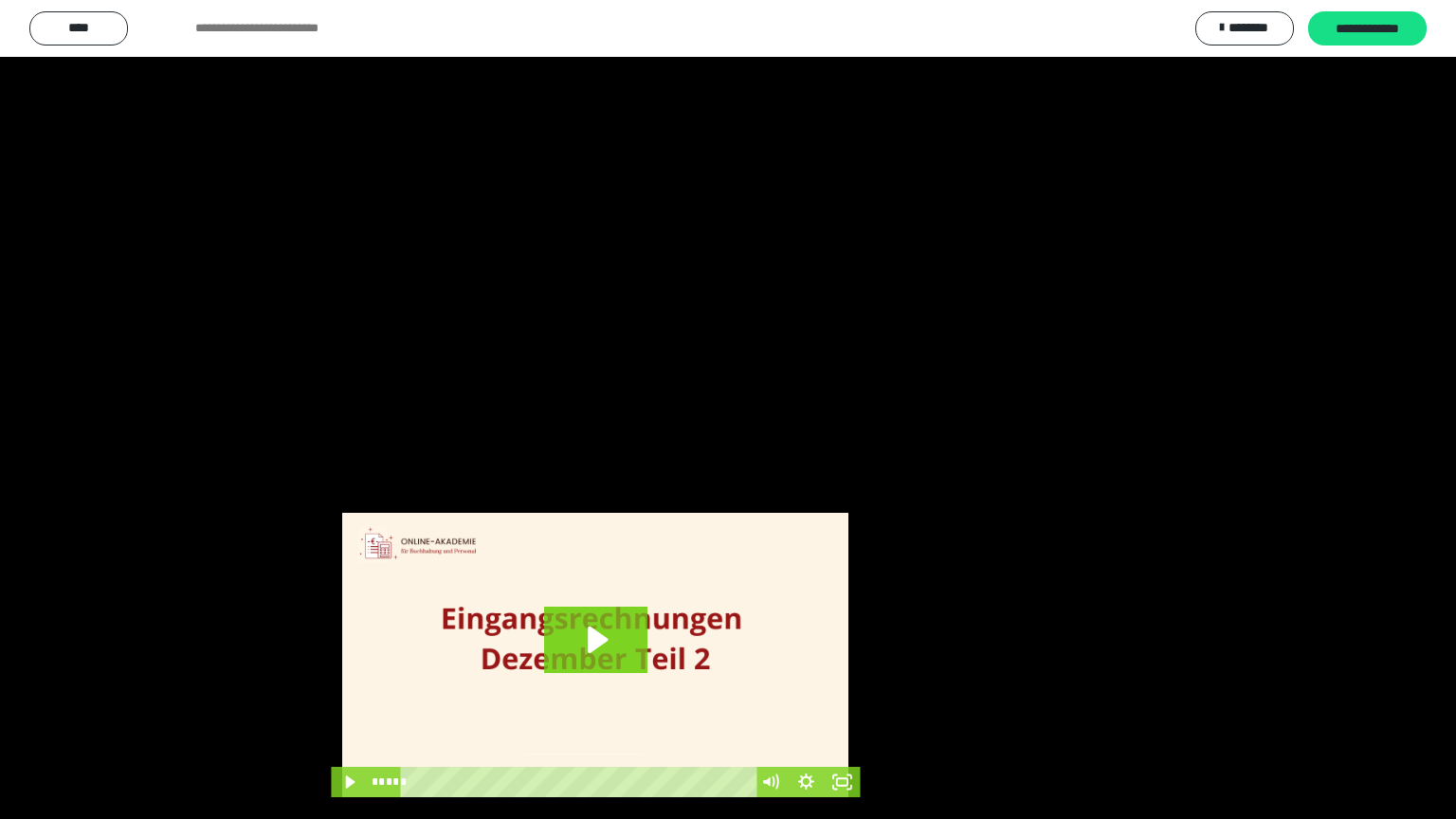 scroll, scrollTop: 3661, scrollLeft: 0, axis: vertical 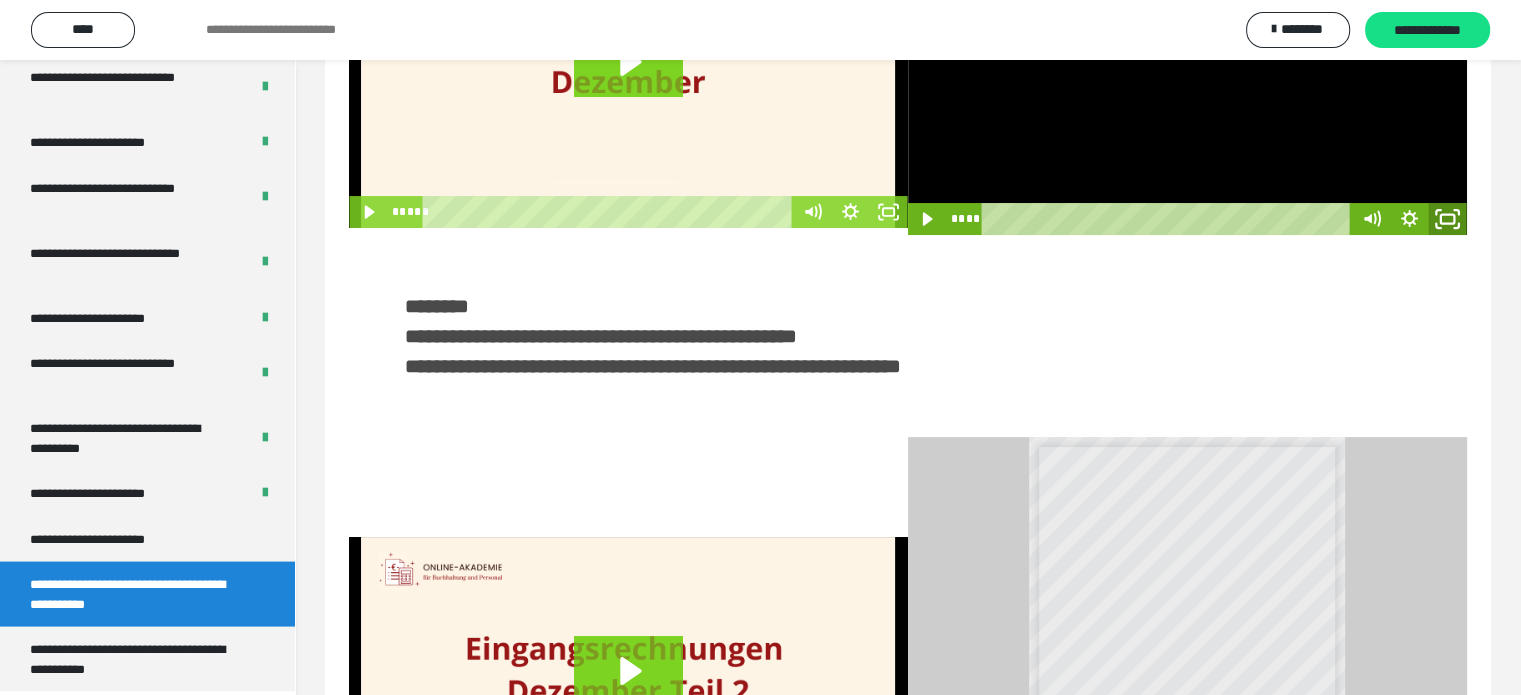 click 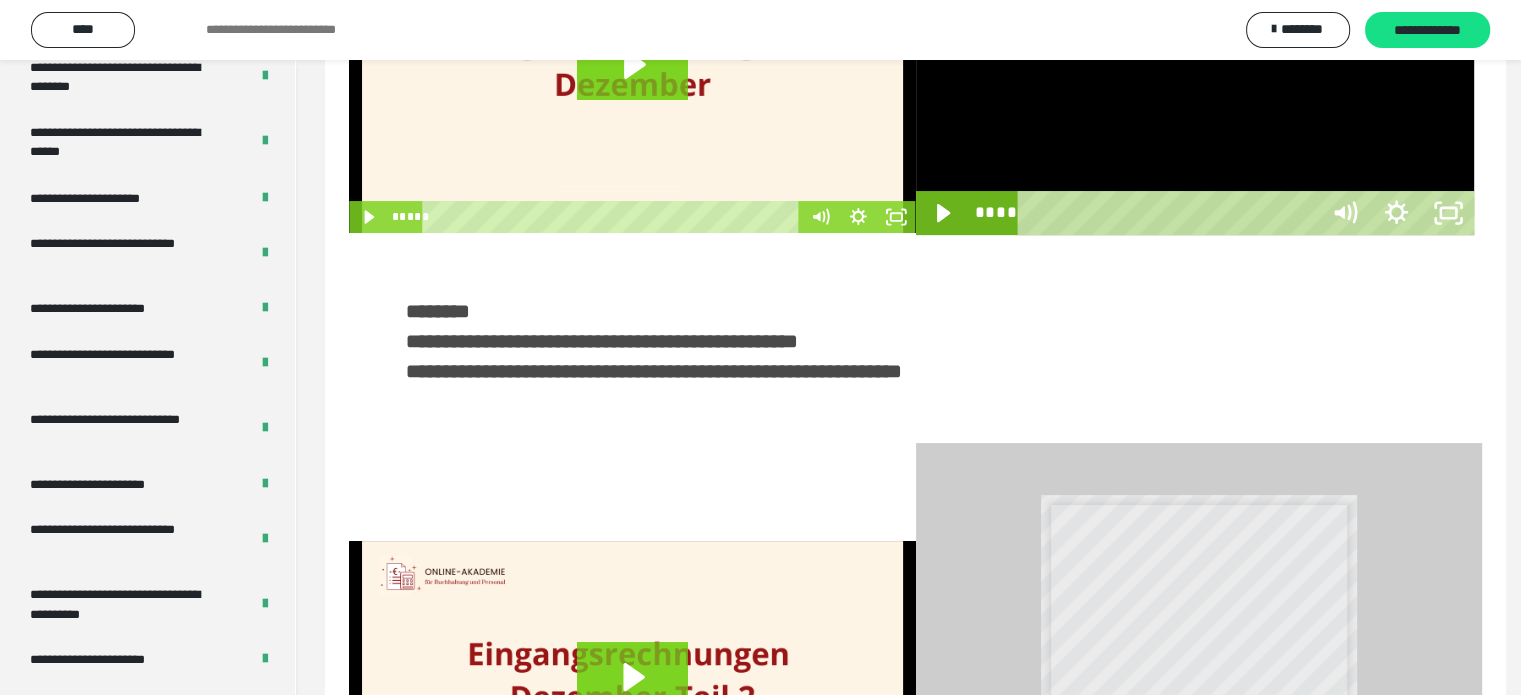 scroll, scrollTop: 3693, scrollLeft: 0, axis: vertical 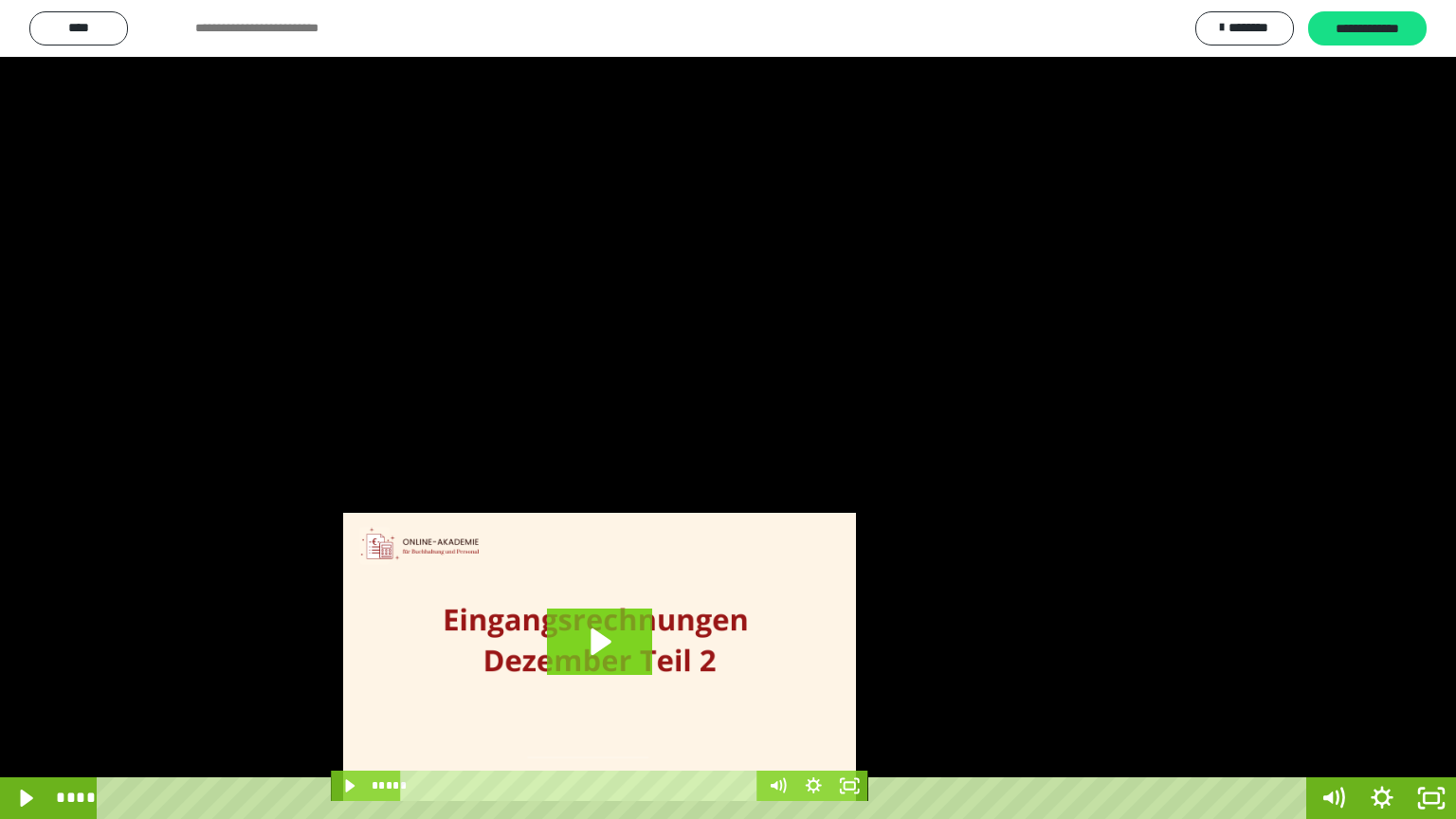 click at bounding box center [728, 410] 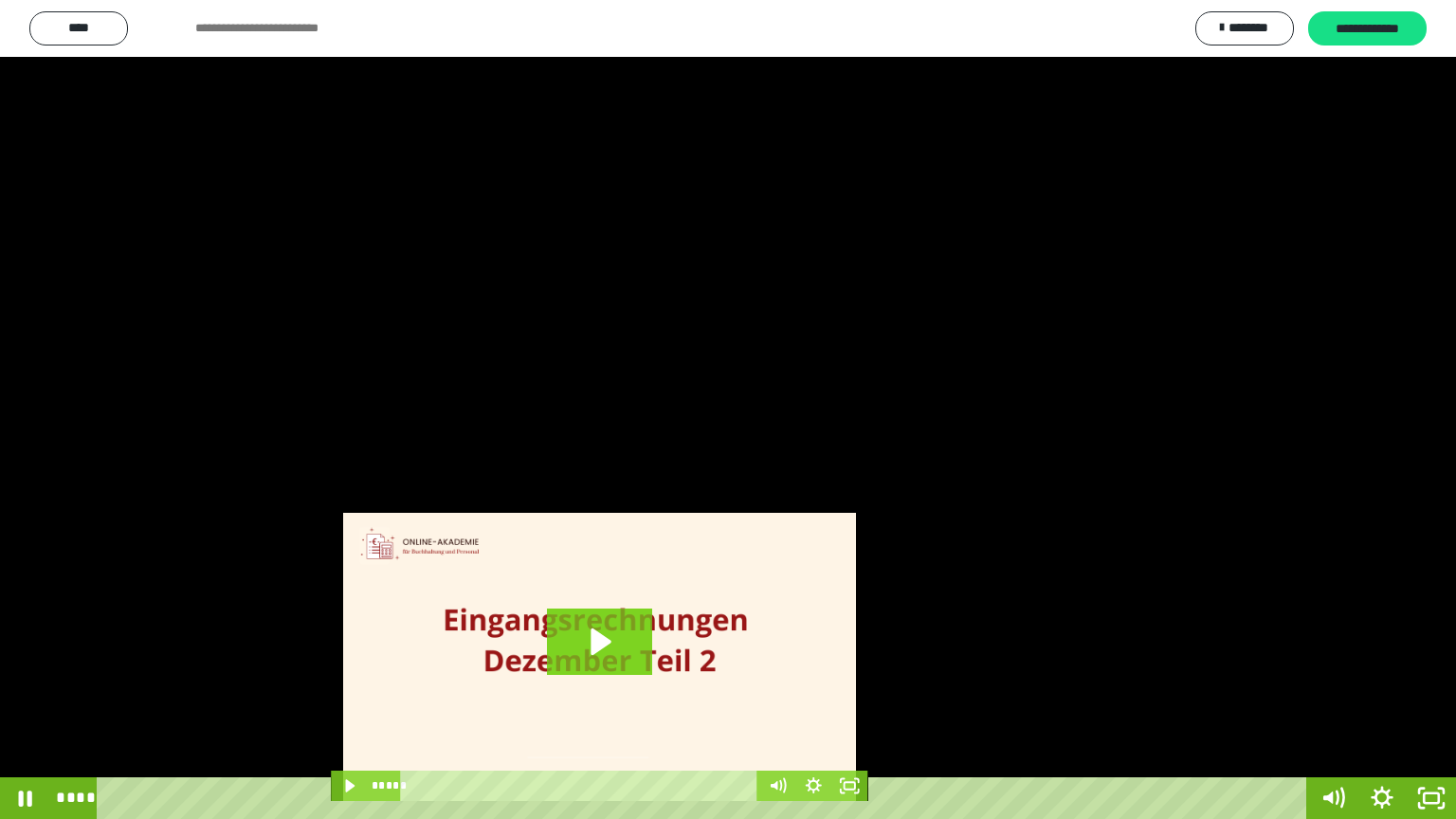 click at bounding box center (728, 410) 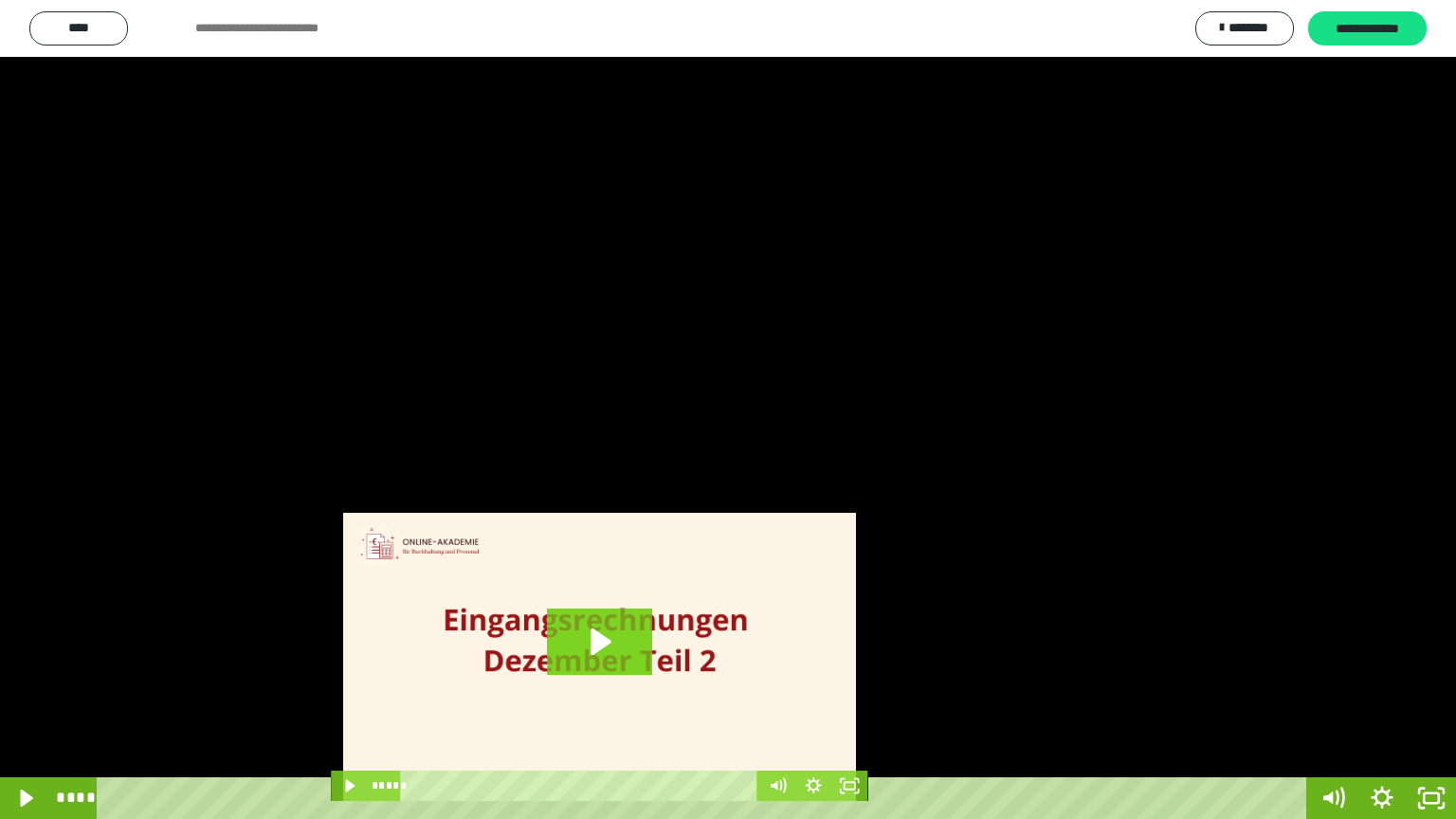 scroll, scrollTop: 3661, scrollLeft: 0, axis: vertical 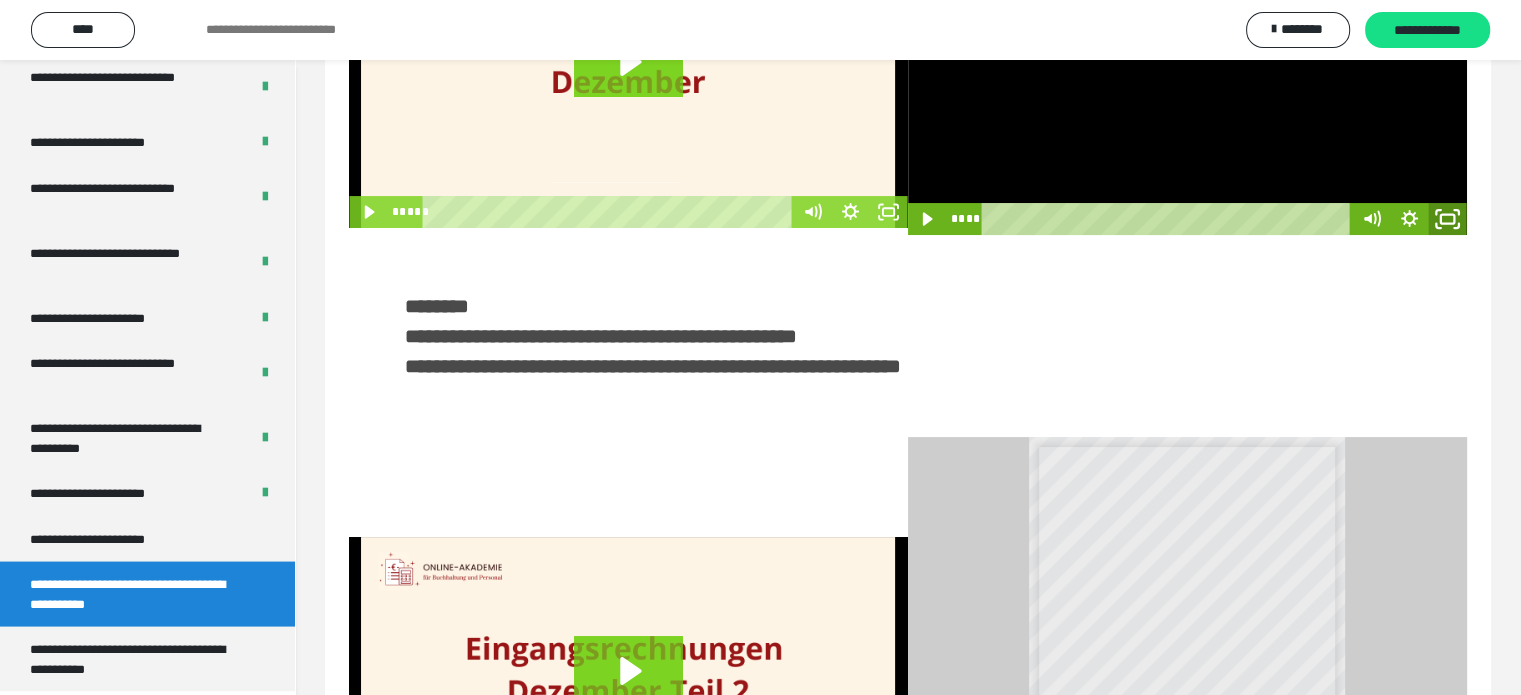 click 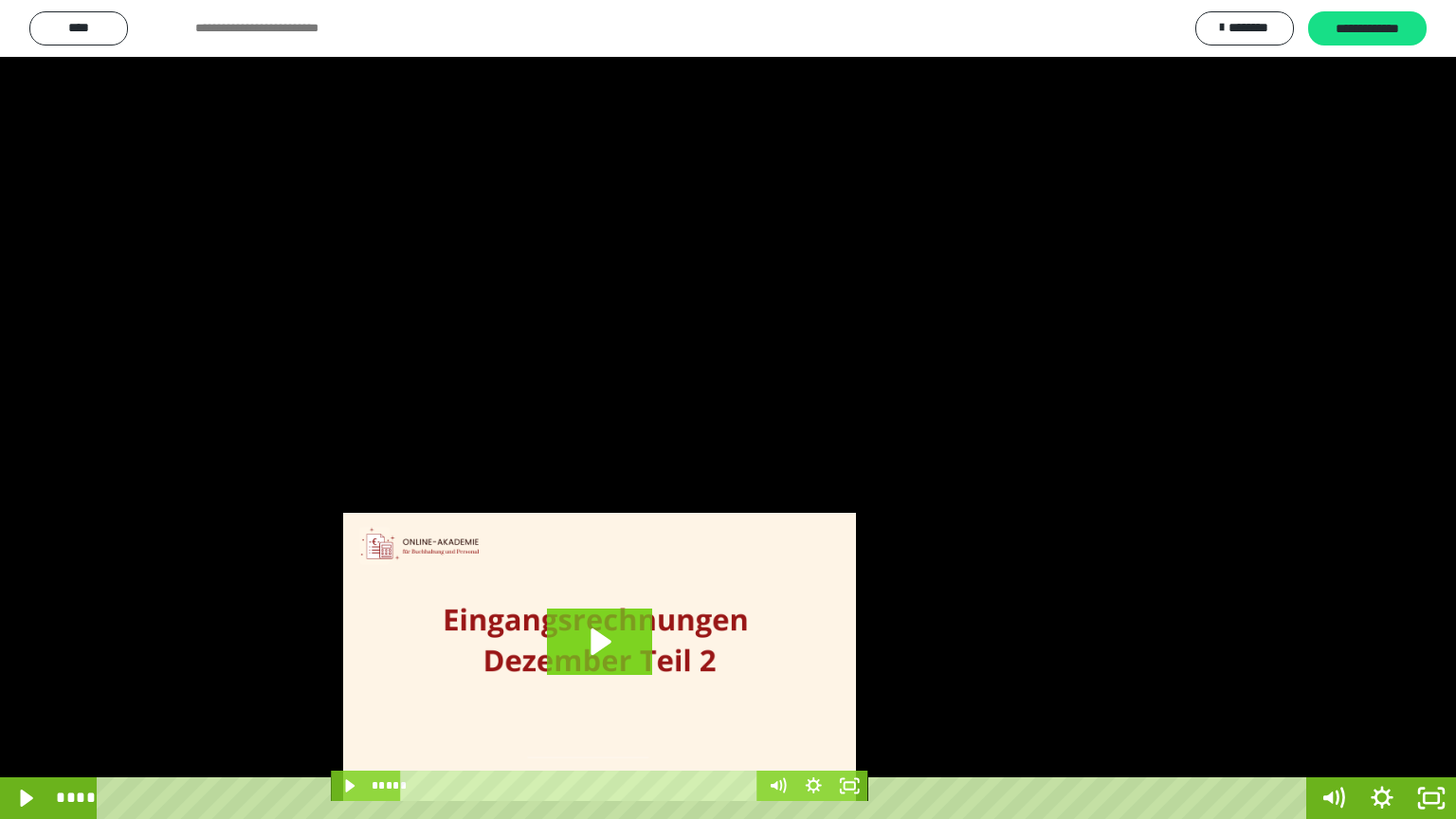 click at bounding box center (728, 410) 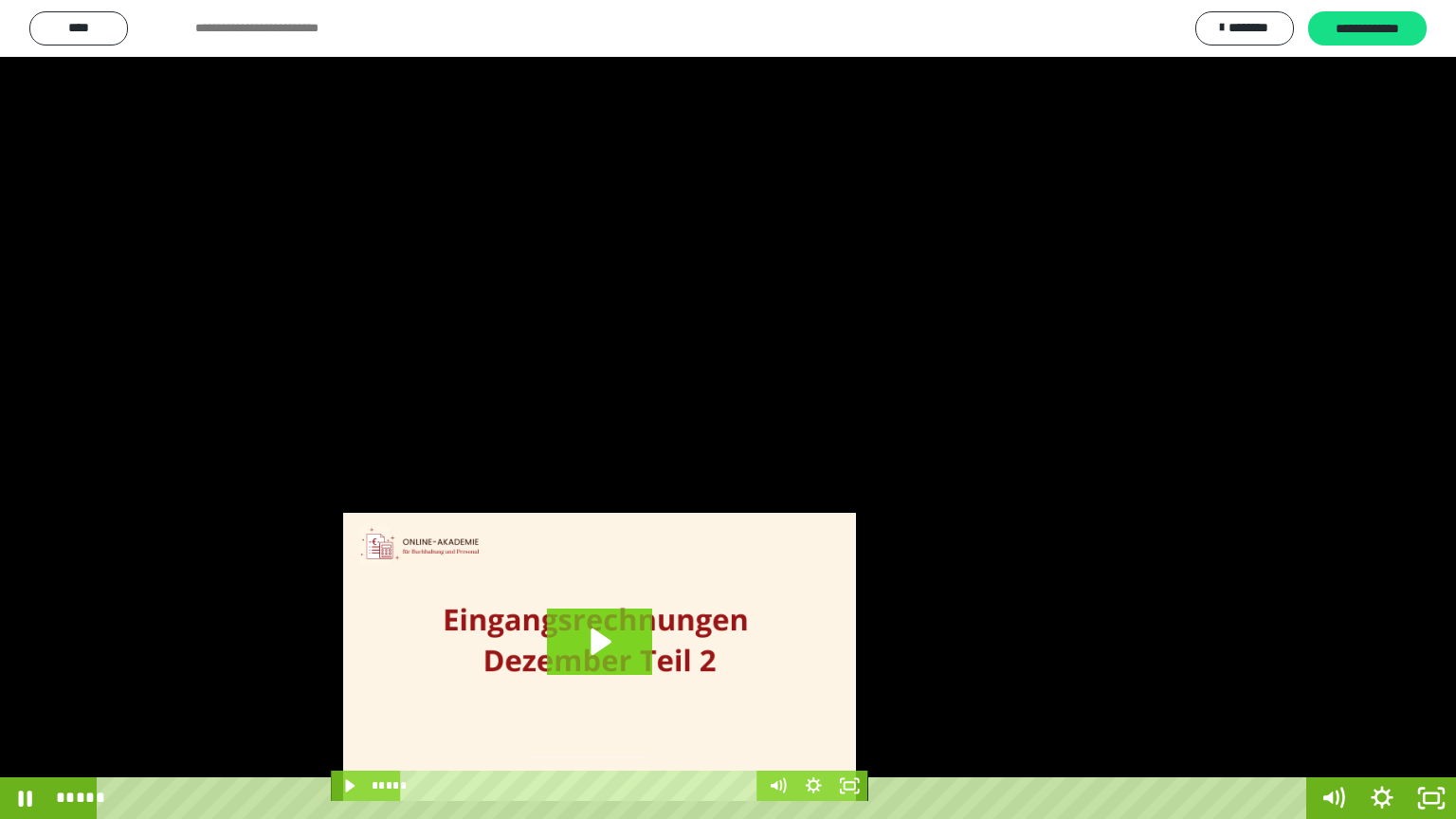 click at bounding box center [728, 410] 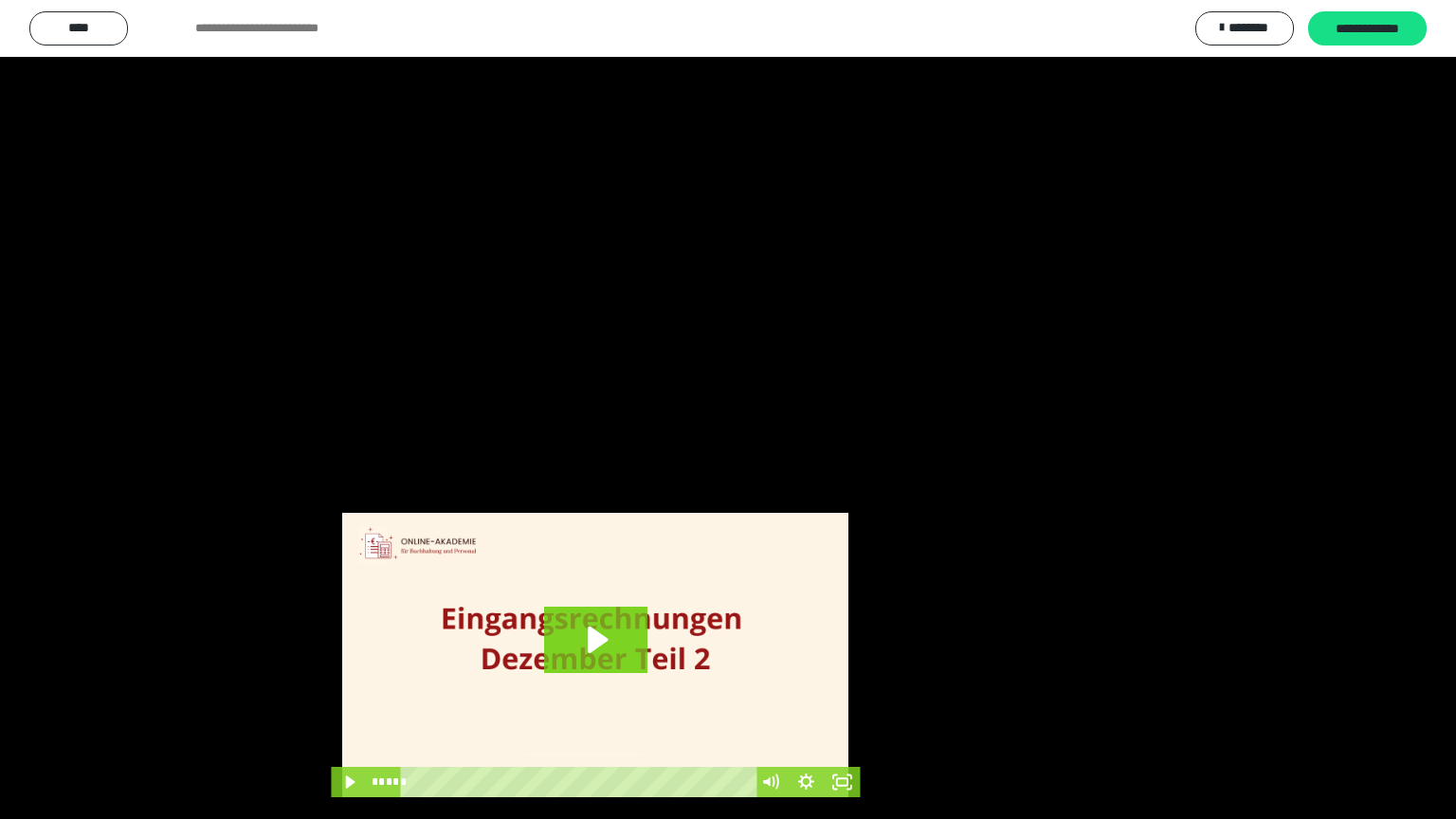 scroll, scrollTop: 3661, scrollLeft: 0, axis: vertical 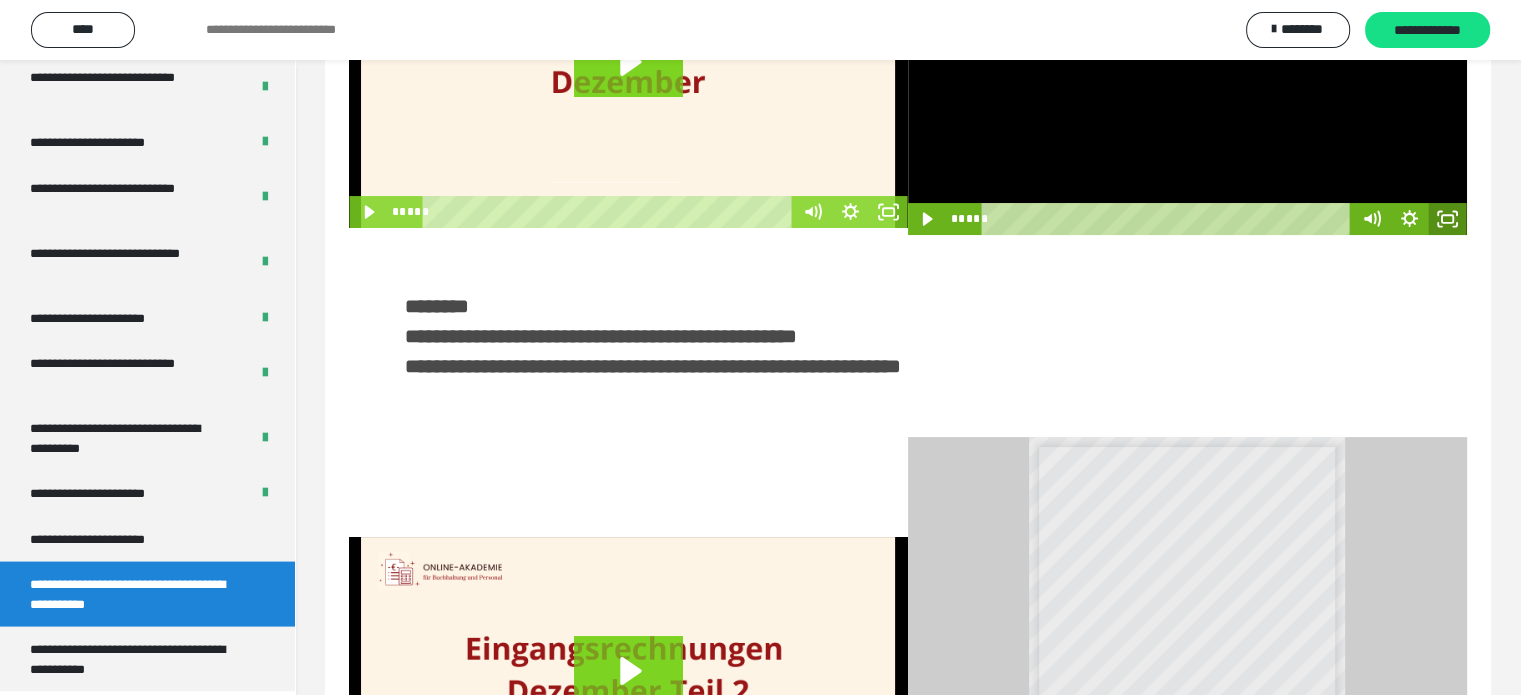 click 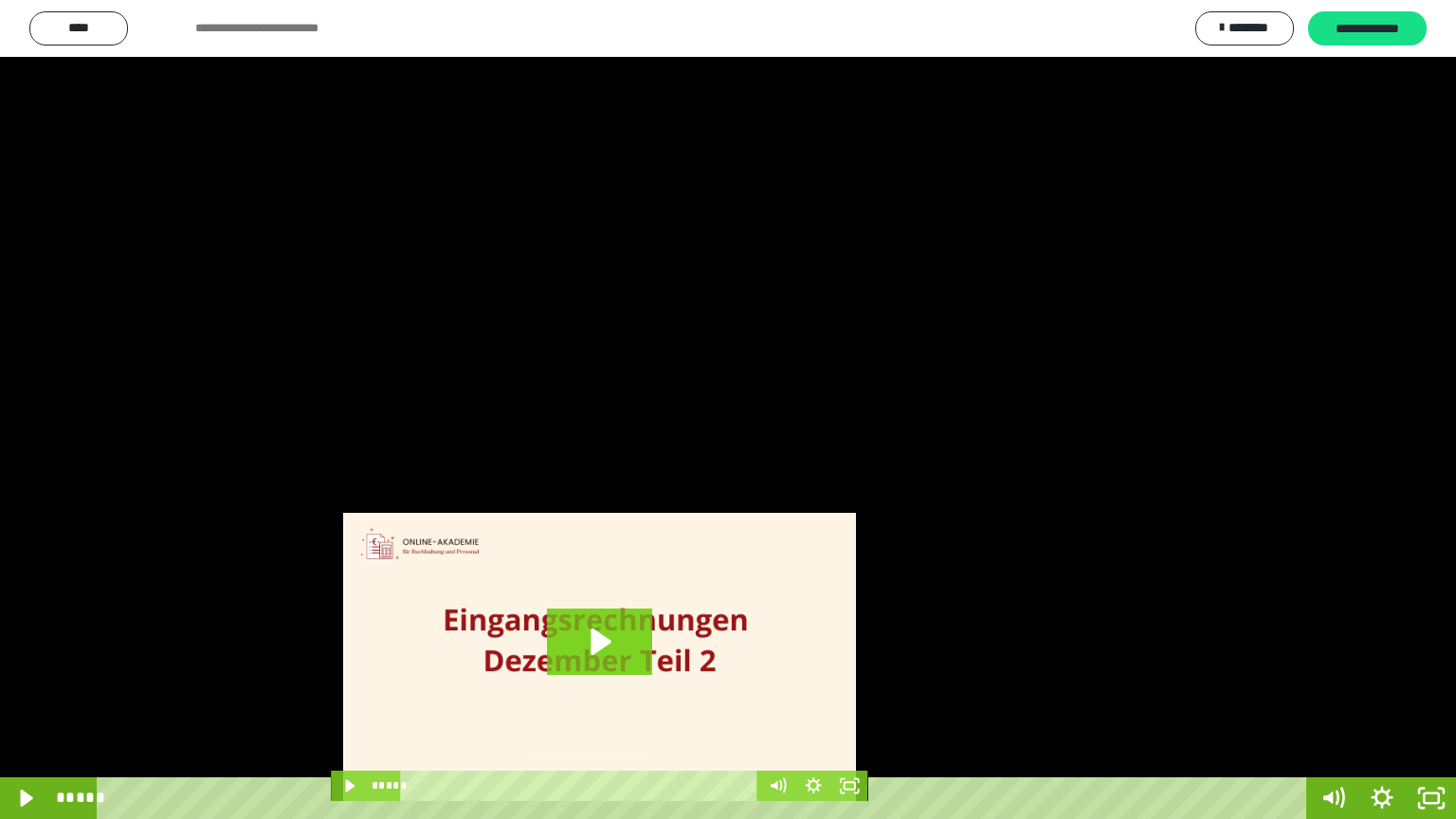 click at bounding box center (728, 410) 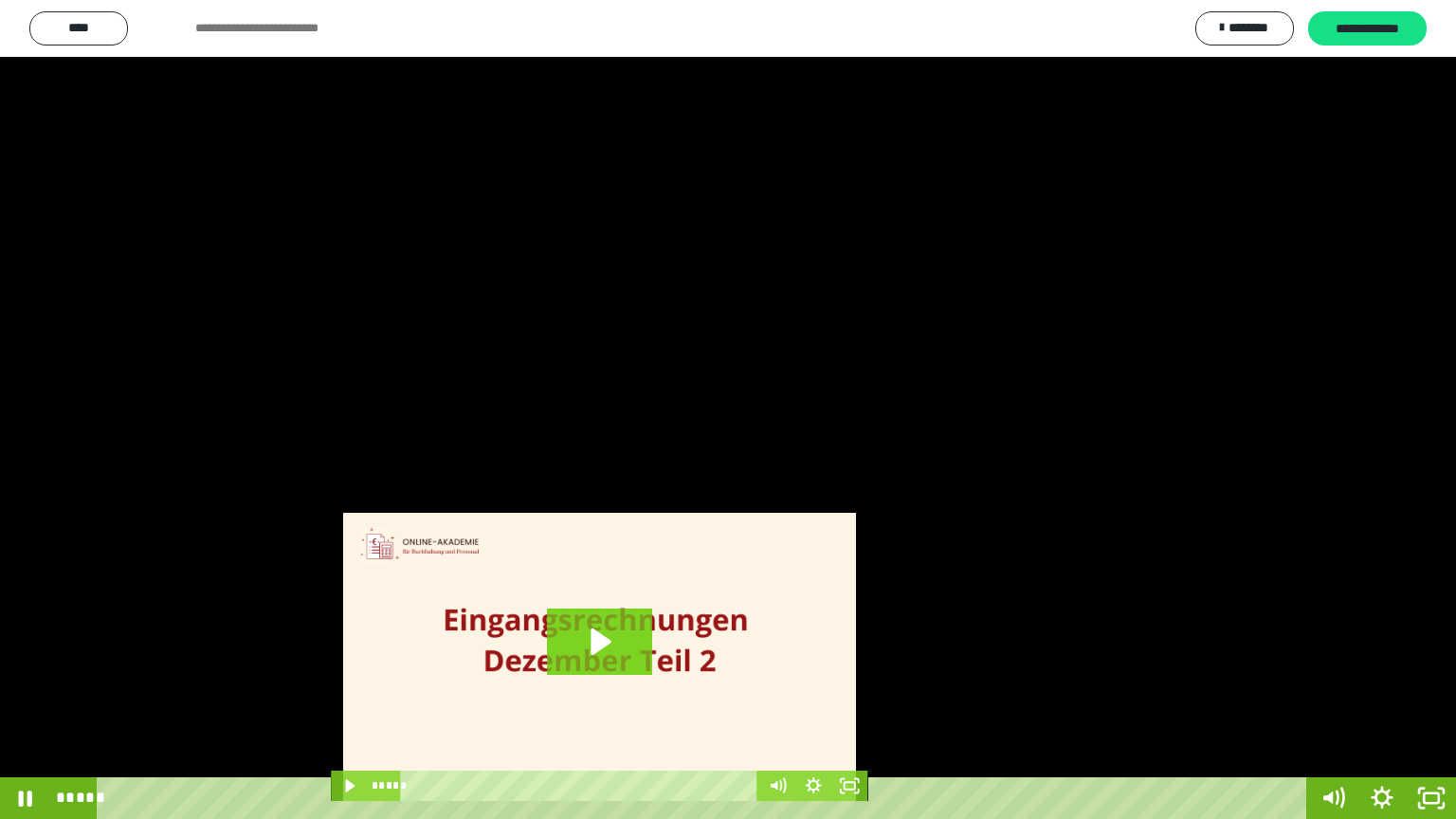 click at bounding box center [728, 410] 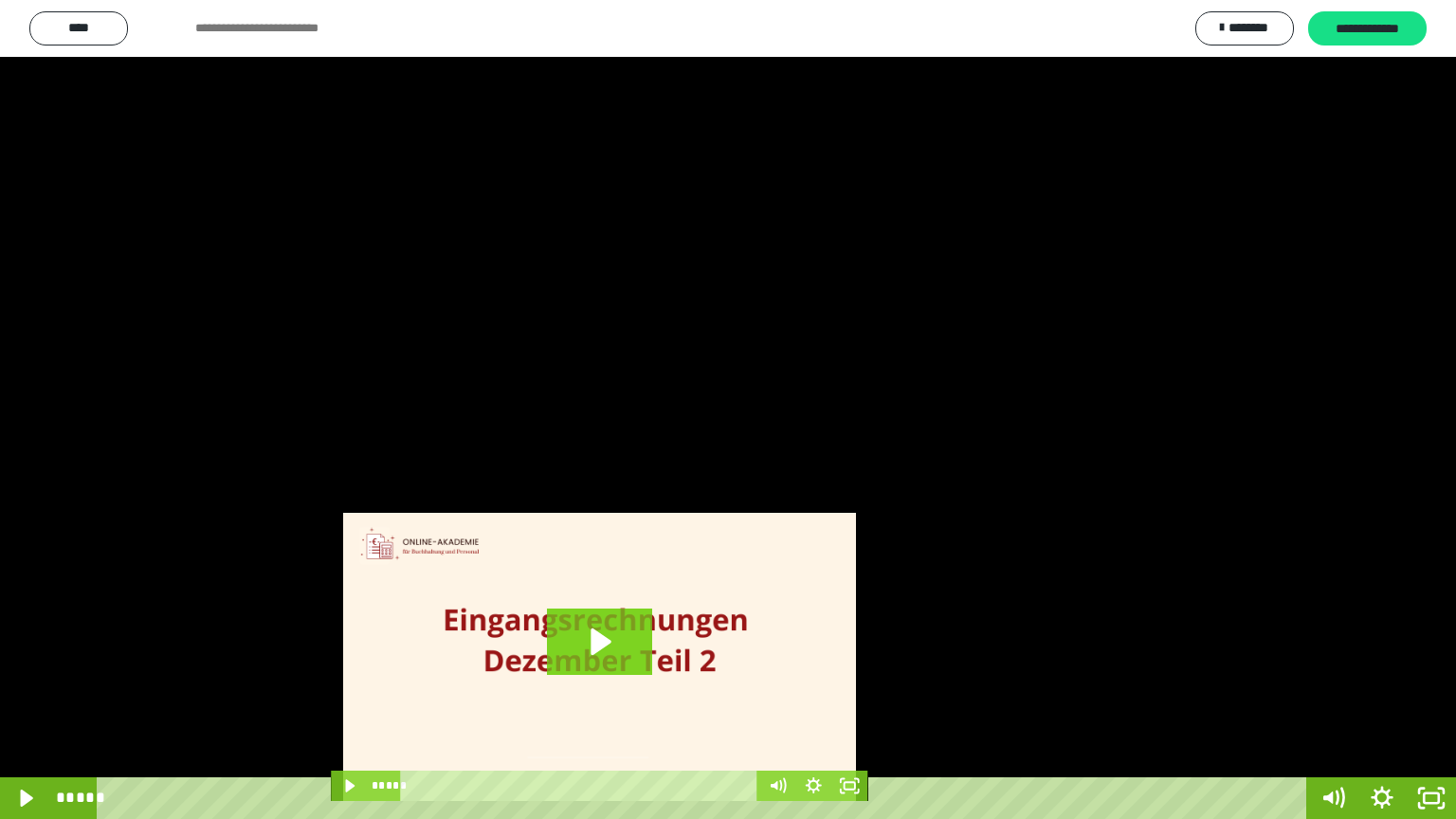 scroll, scrollTop: 3661, scrollLeft: 0, axis: vertical 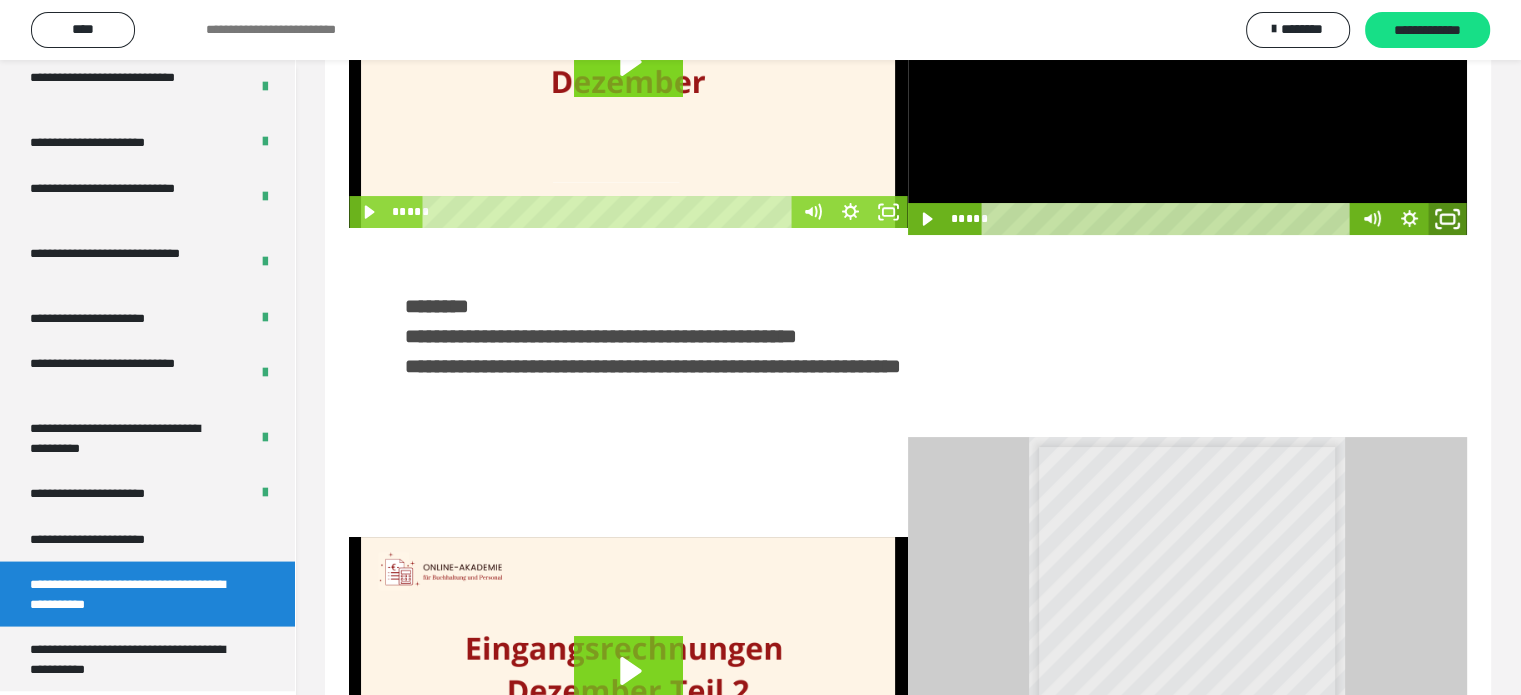 click 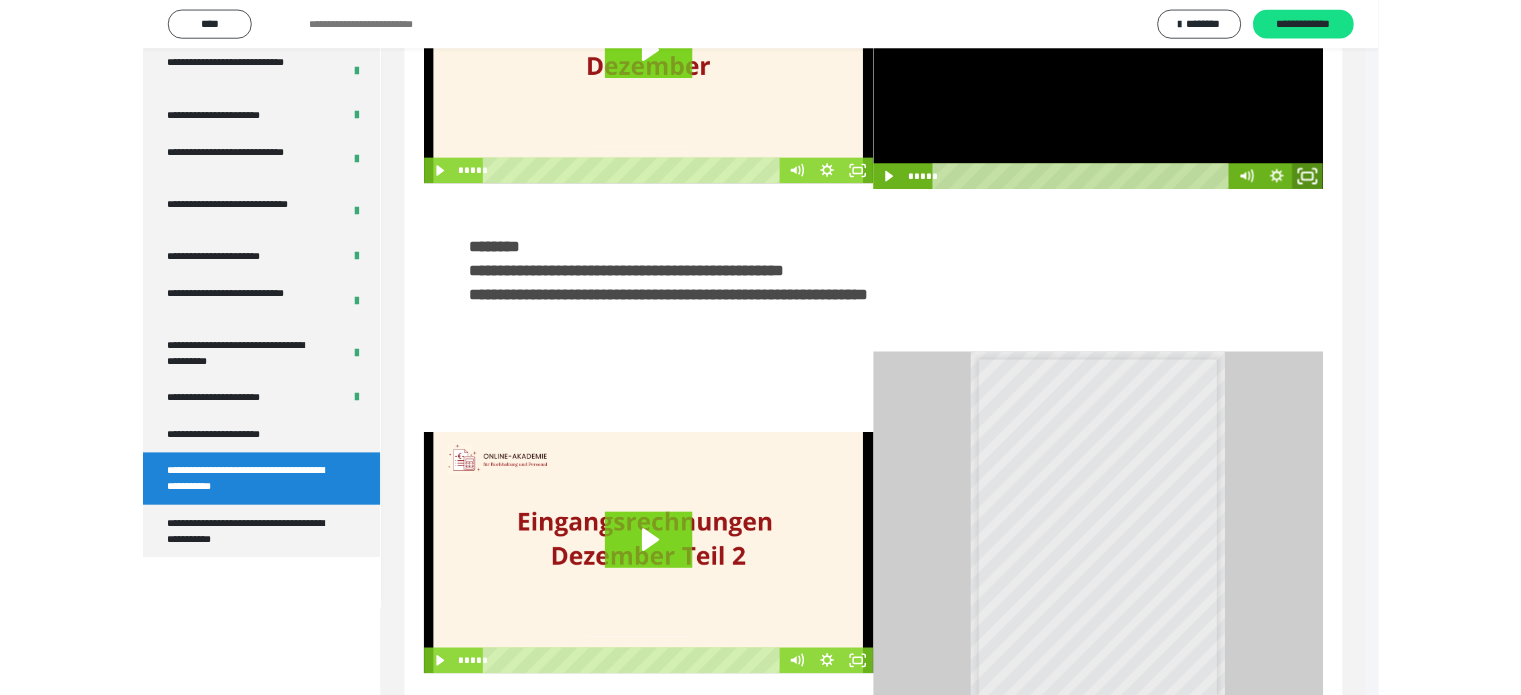 scroll, scrollTop: 3693, scrollLeft: 0, axis: vertical 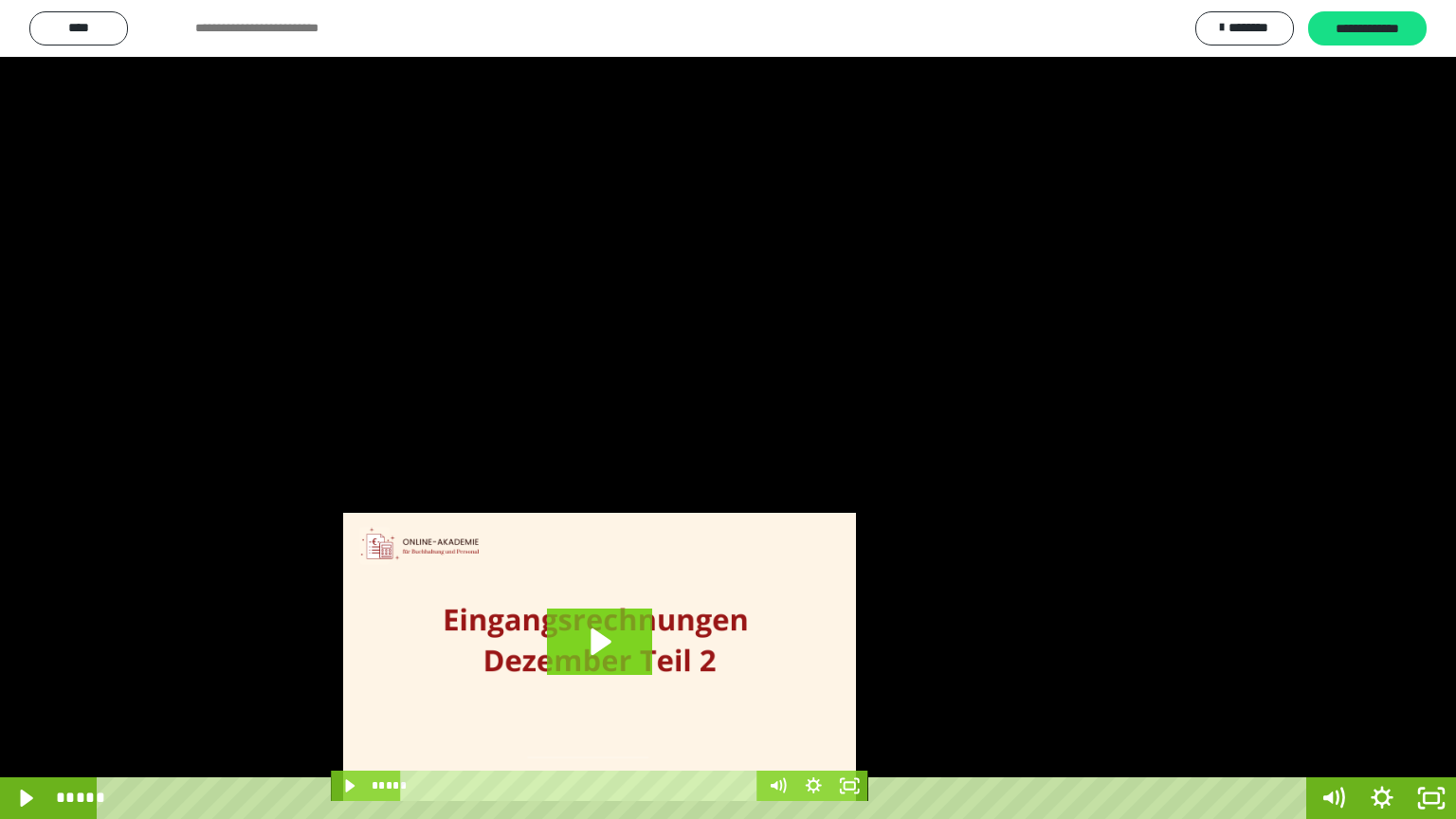 click at bounding box center (728, 410) 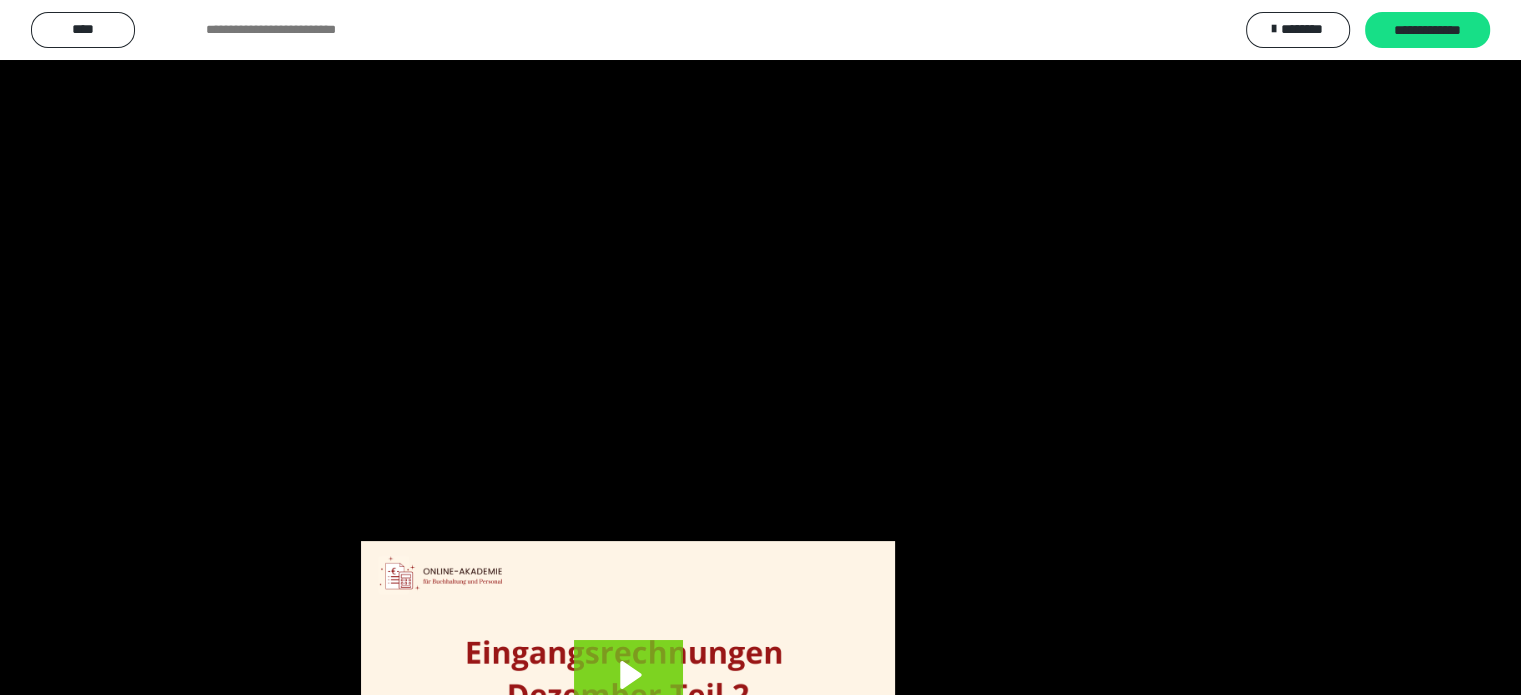 scroll, scrollTop: 3862, scrollLeft: 0, axis: vertical 